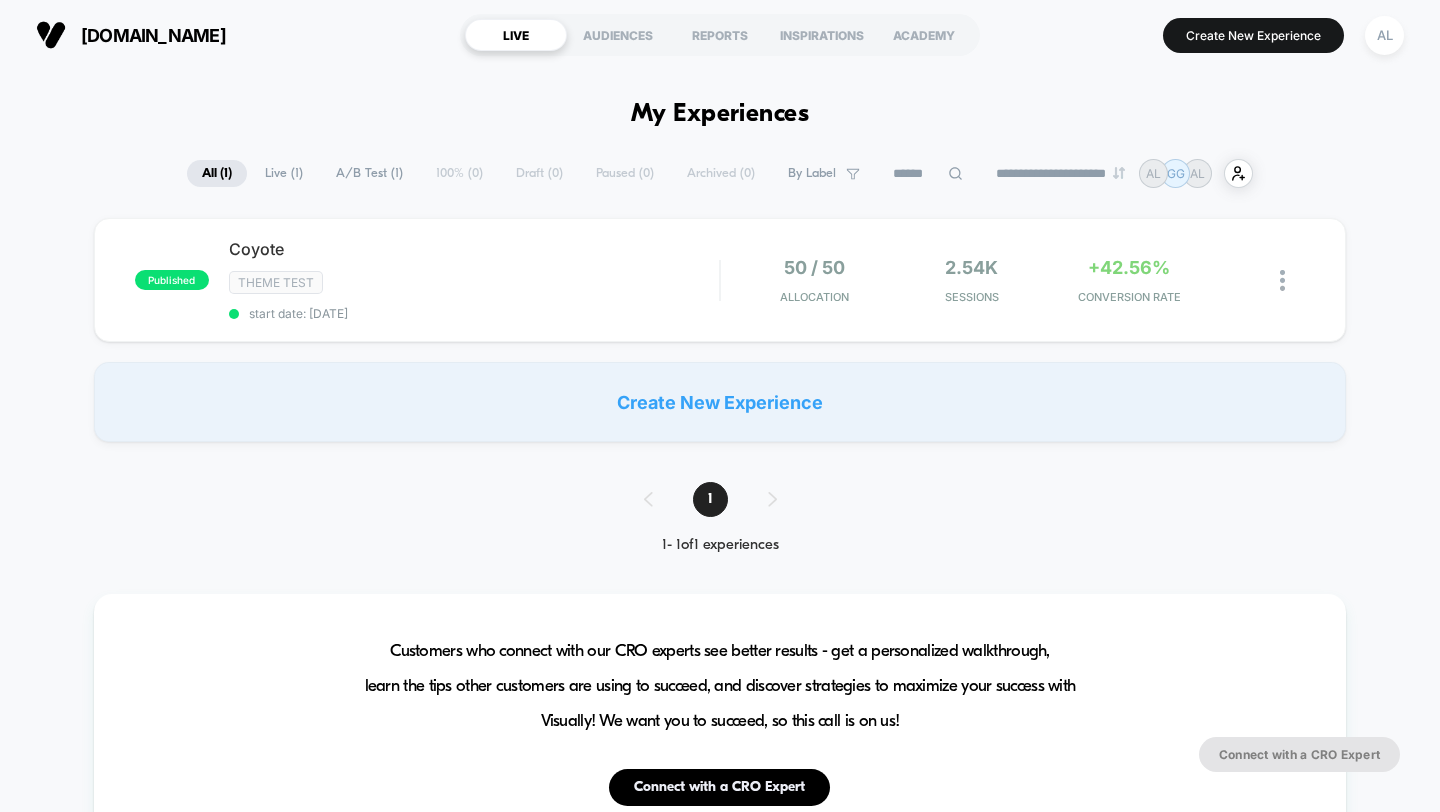 scroll, scrollTop: 0, scrollLeft: 0, axis: both 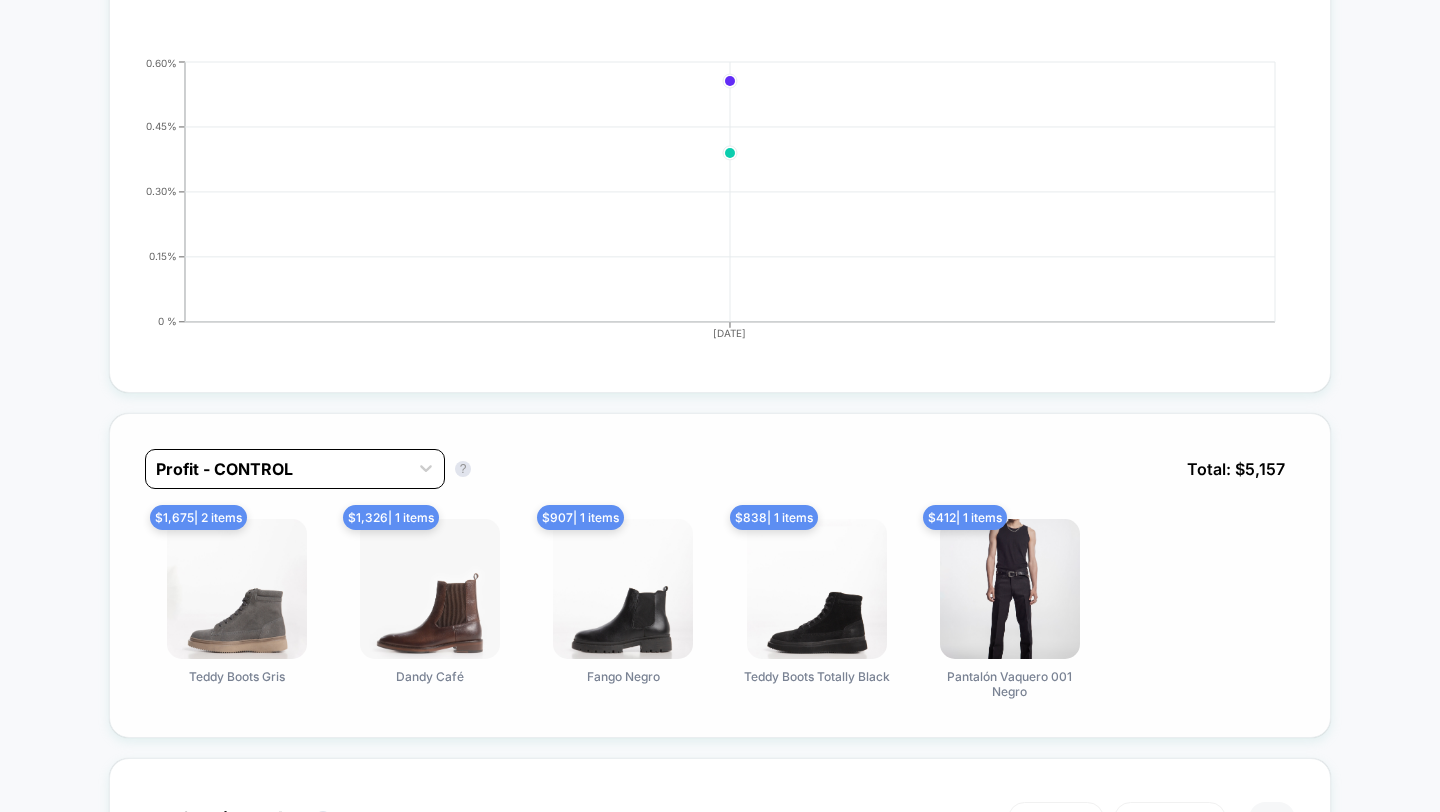 click at bounding box center [277, 469] 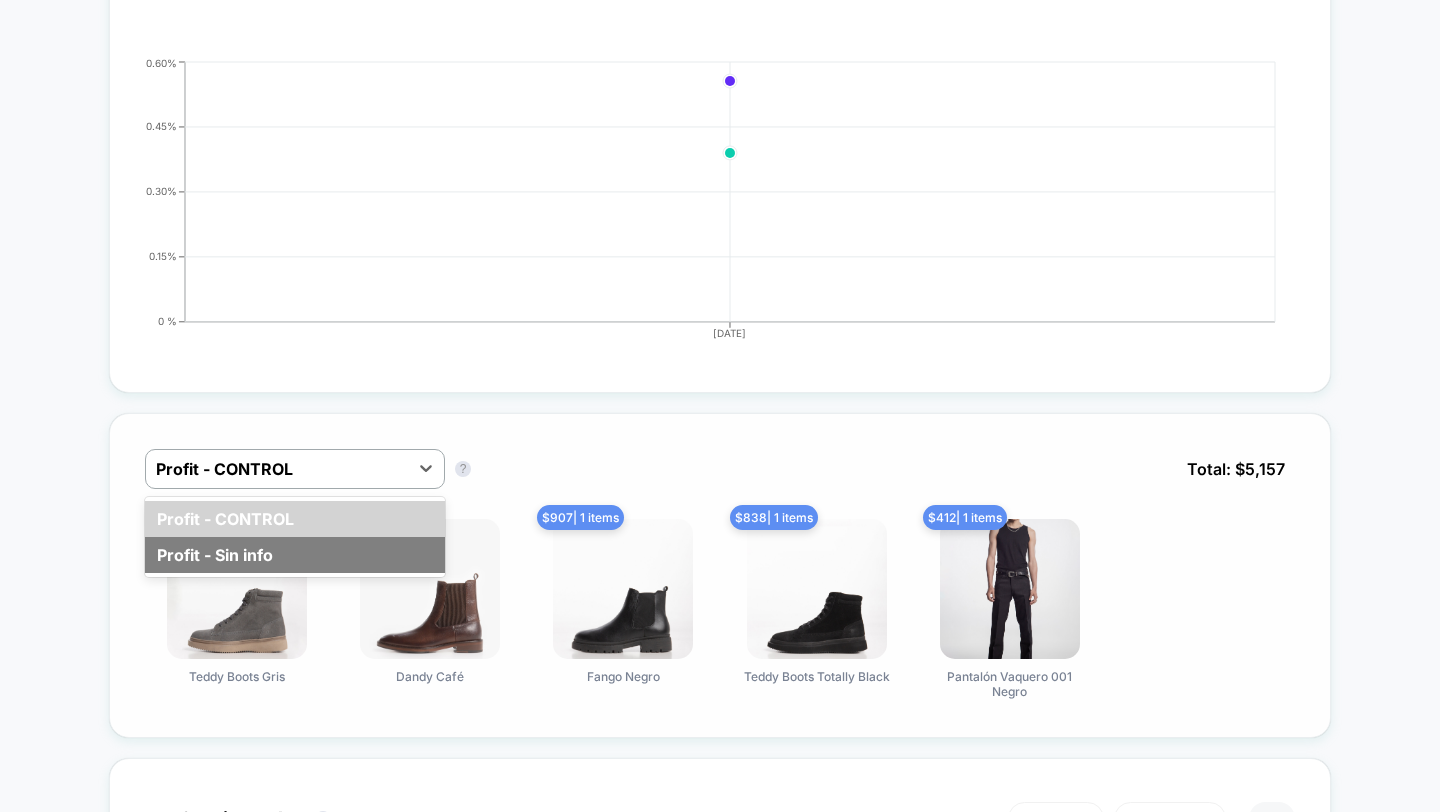 click on "Profit   - Sin info" at bounding box center (295, 555) 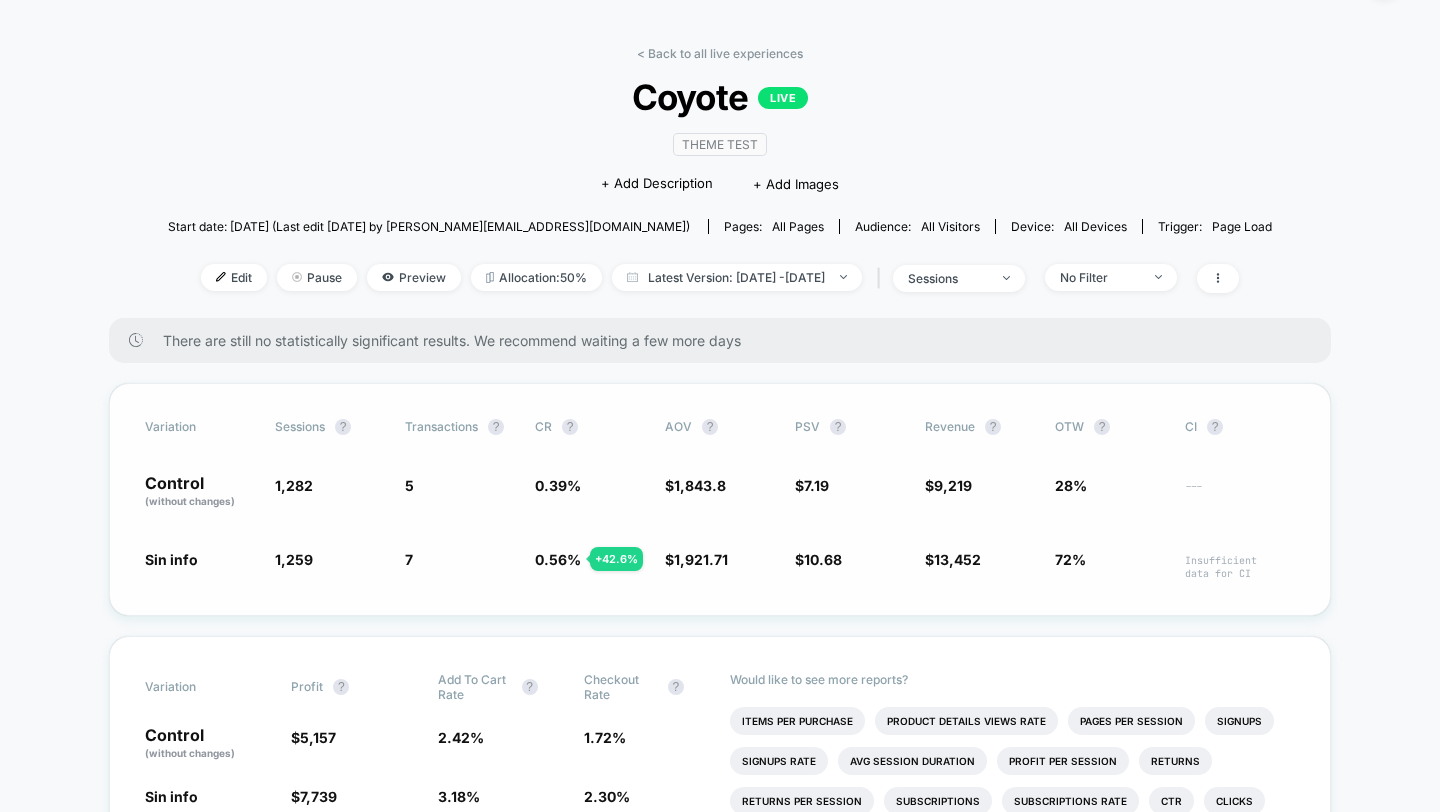 scroll, scrollTop: 83, scrollLeft: 0, axis: vertical 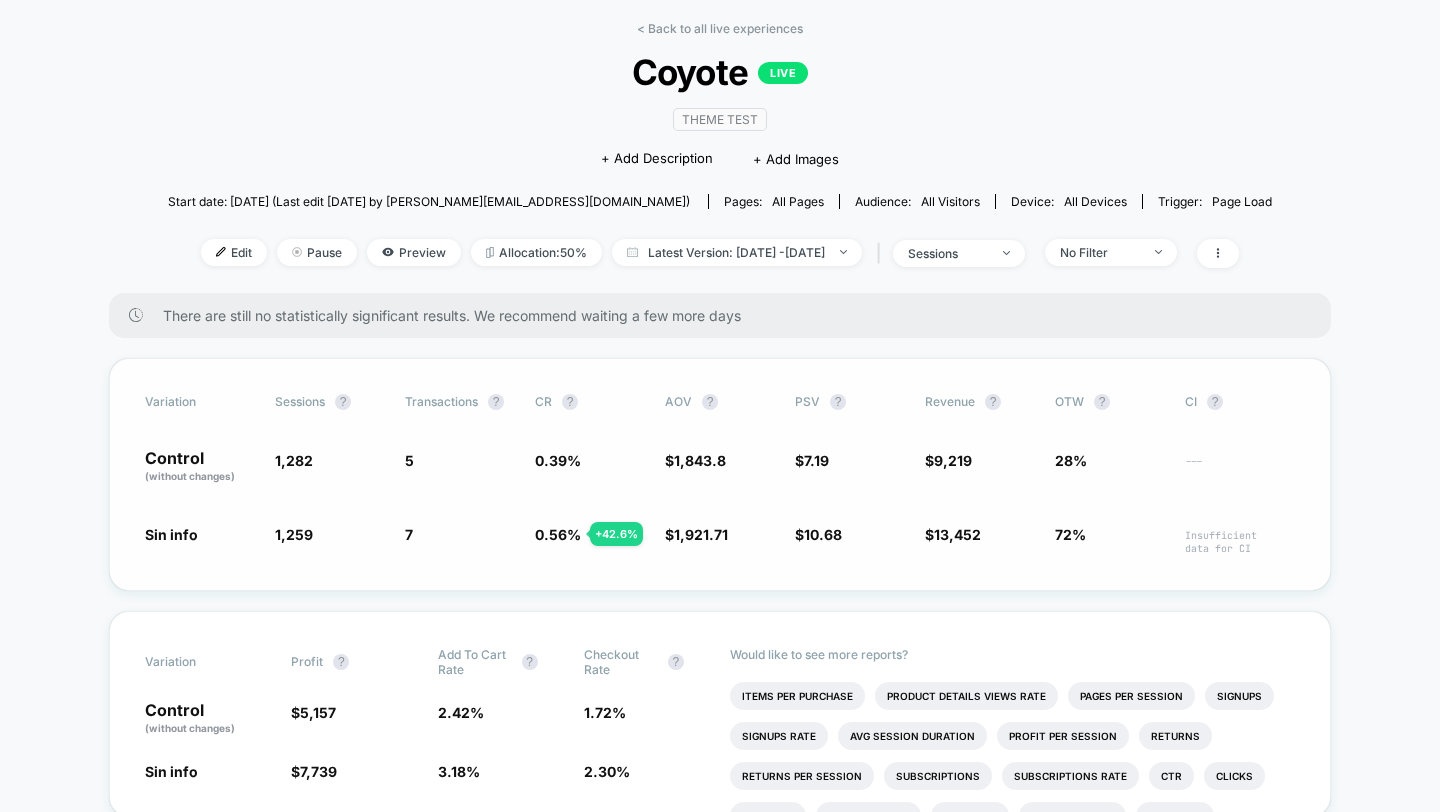 drag, startPoint x: 537, startPoint y: 529, endPoint x: 578, endPoint y: 529, distance: 41 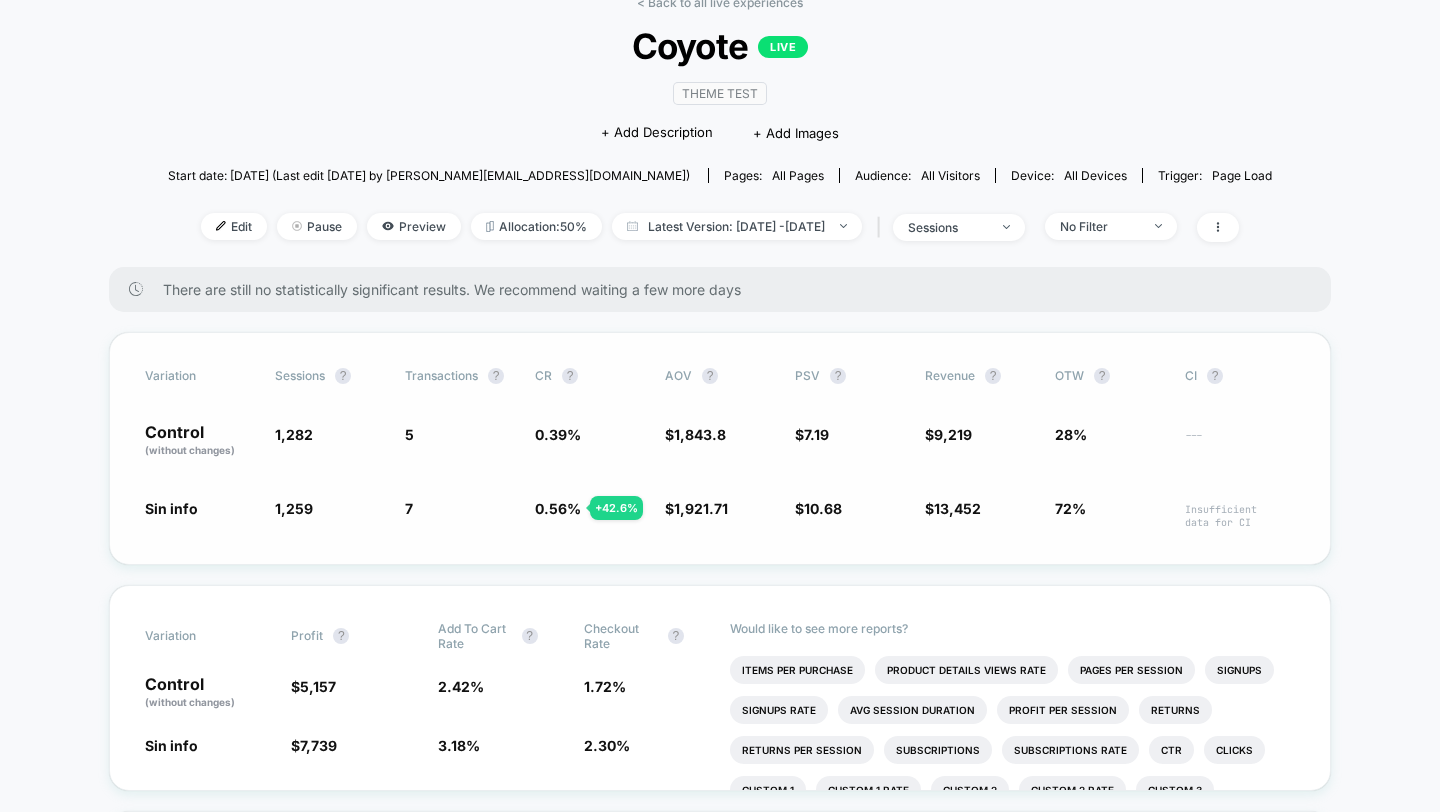 scroll, scrollTop: 110, scrollLeft: 0, axis: vertical 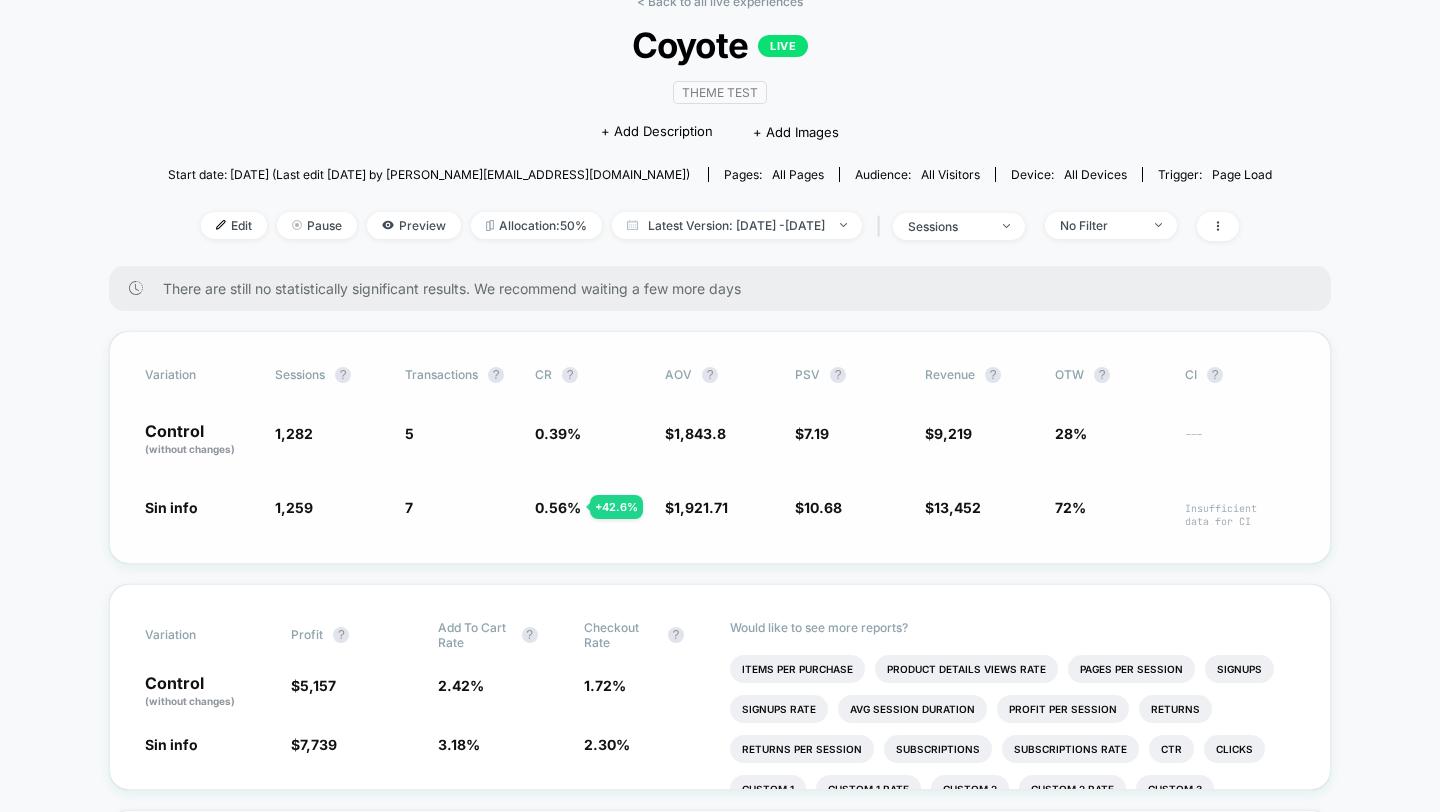 drag, startPoint x: 166, startPoint y: 446, endPoint x: 172, endPoint y: 434, distance: 13.416408 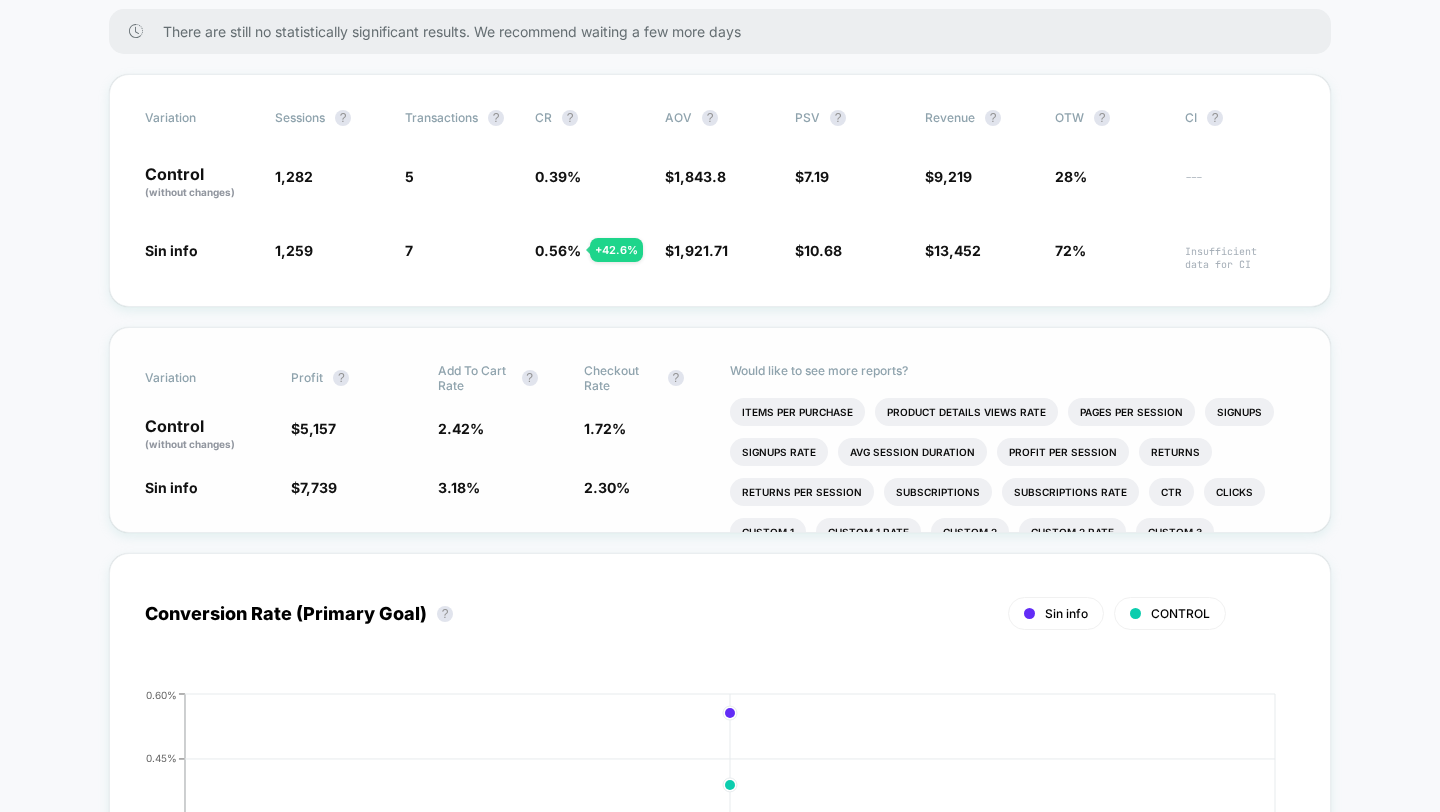 scroll, scrollTop: 882, scrollLeft: 0, axis: vertical 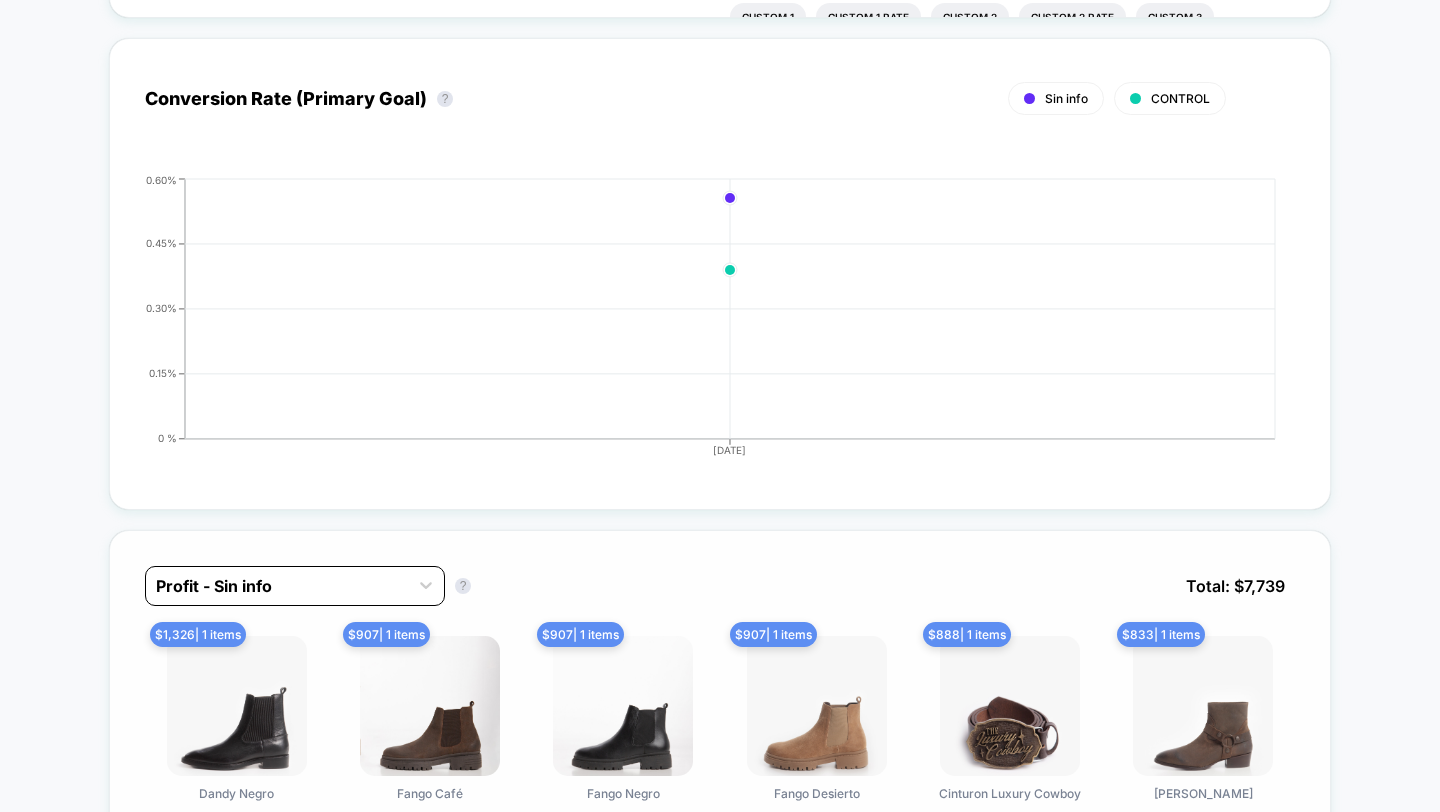 click on "Profit   - Sin info" at bounding box center [295, 586] 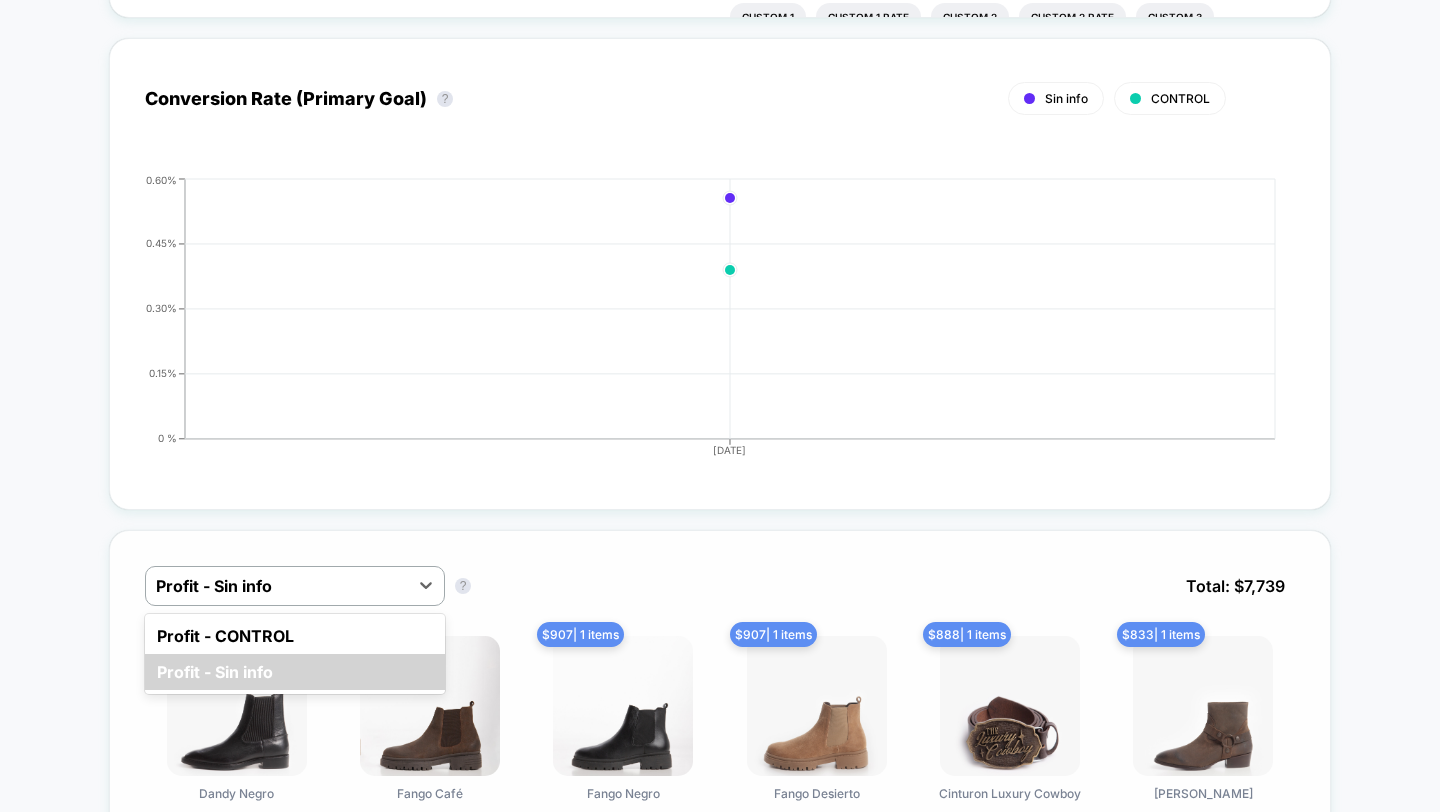 click on "Profit   - Sin info" at bounding box center (277, 586) 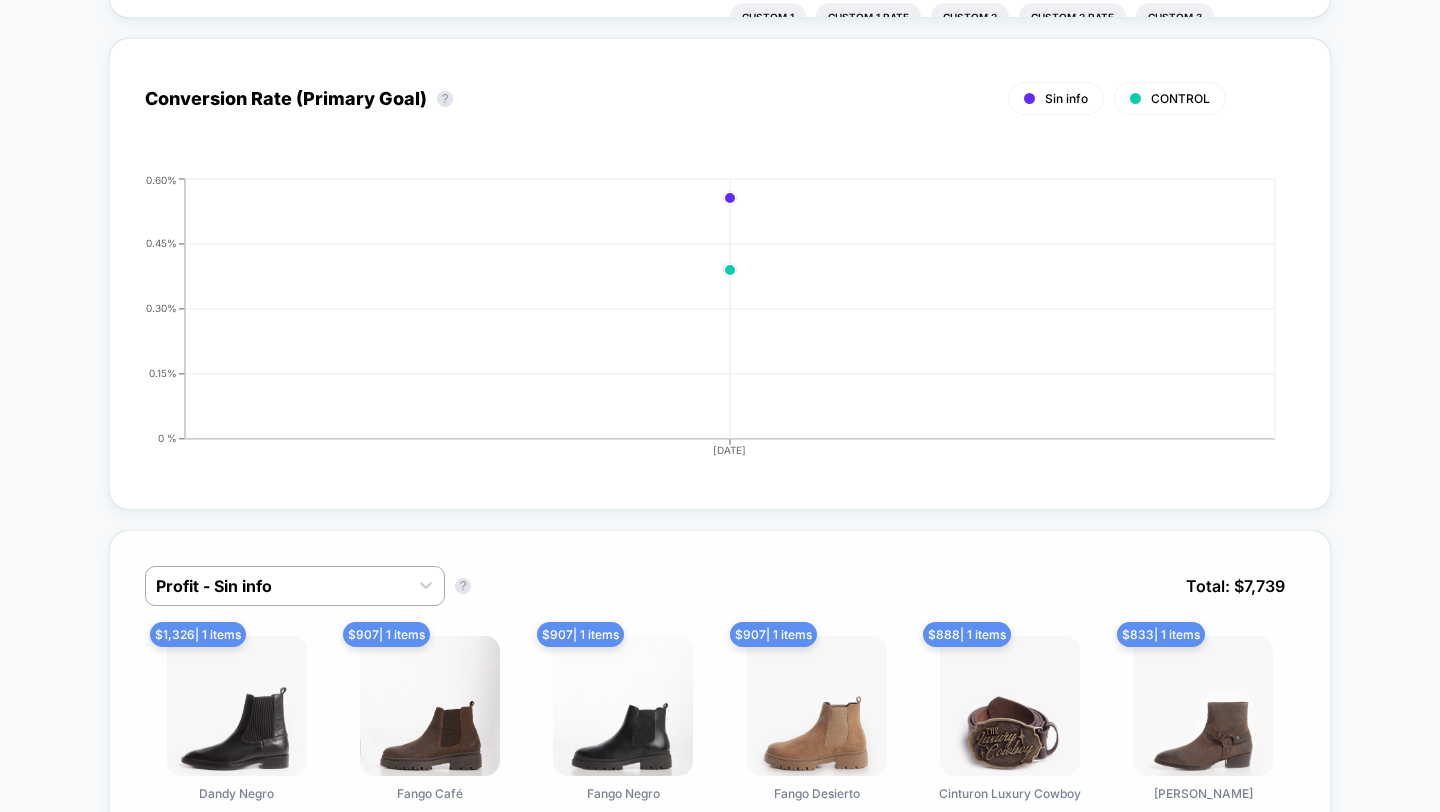 click on "$ 907  | 1 items Fango Café" at bounding box center [429, 727] 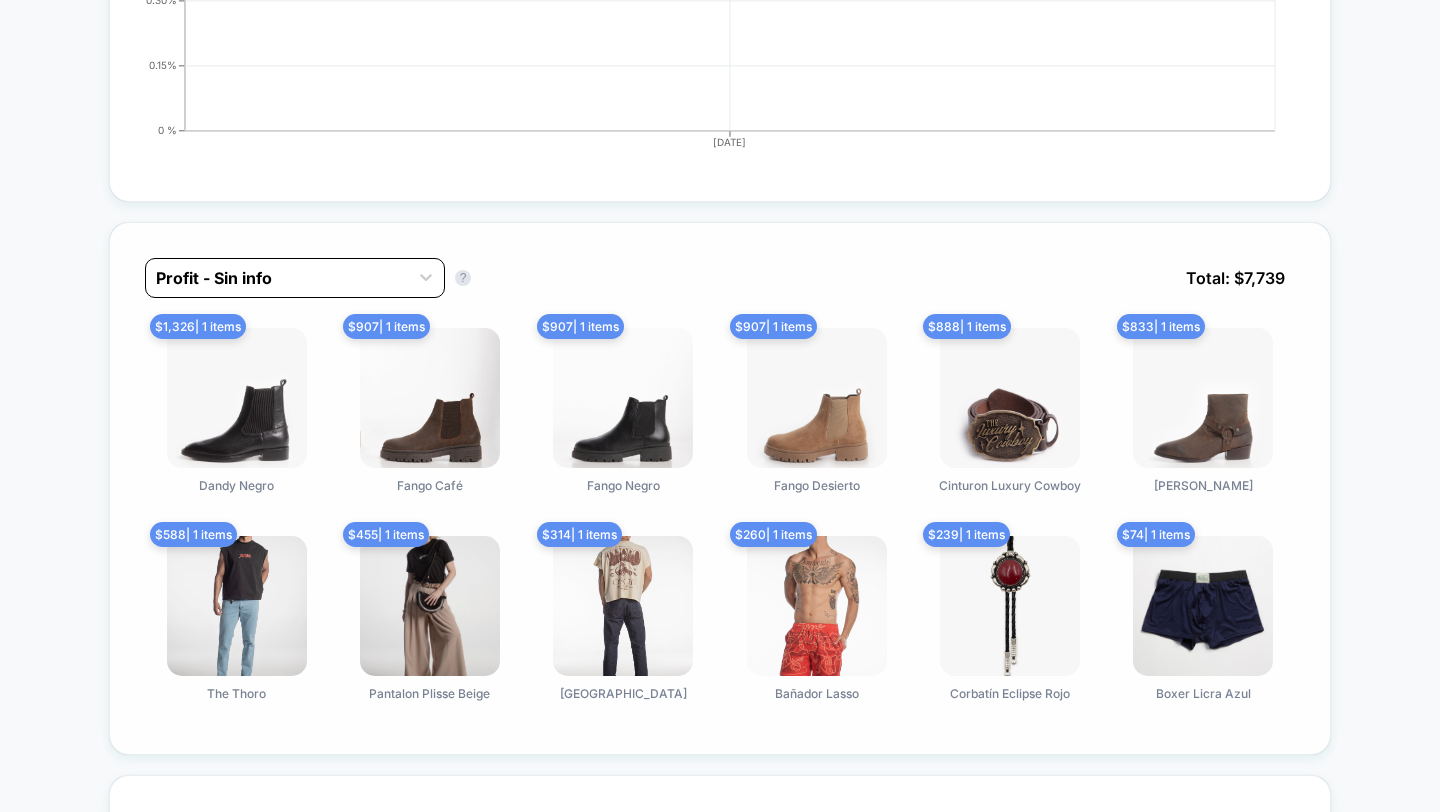 click at bounding box center (277, 278) 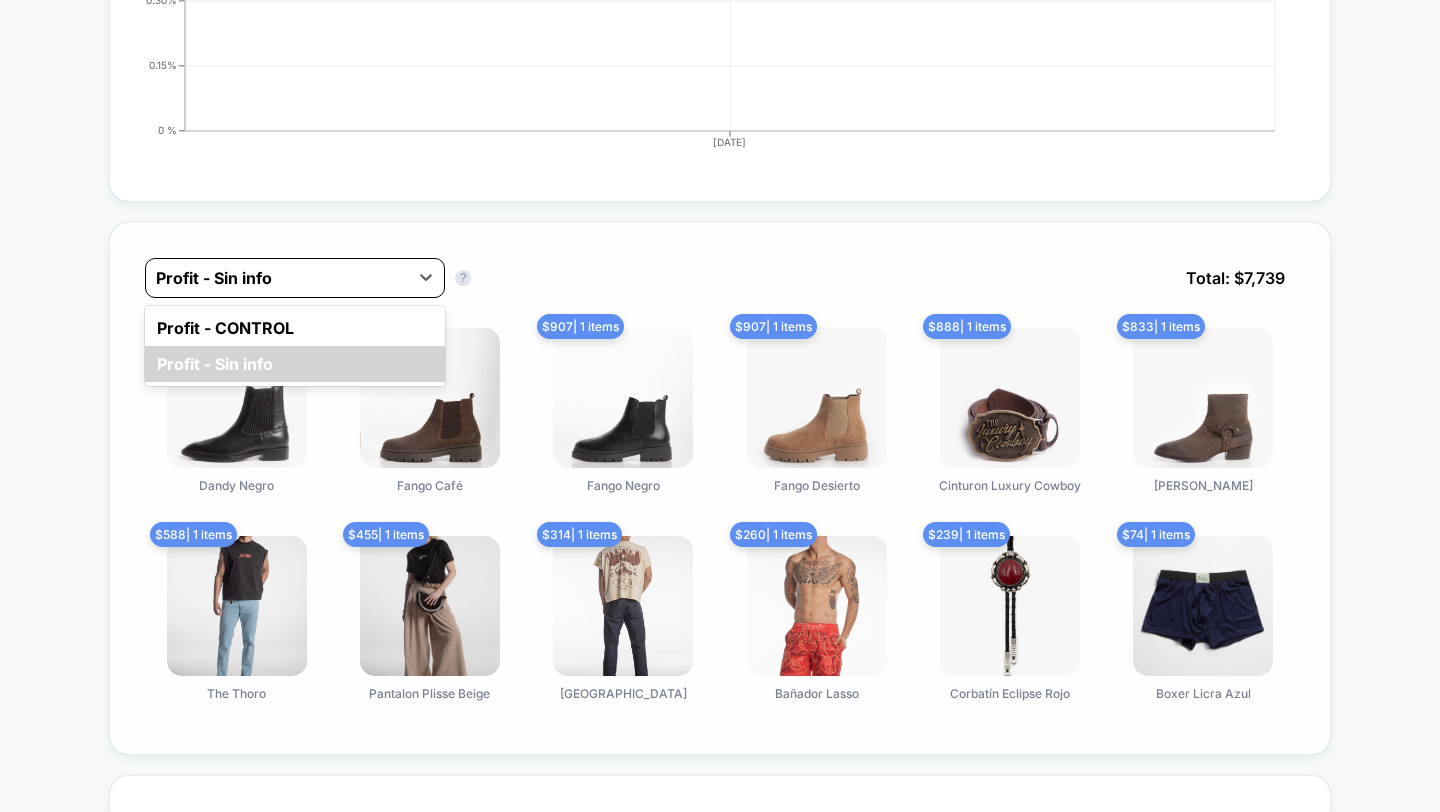click on "Profit   - CONTROL" at bounding box center (295, 328) 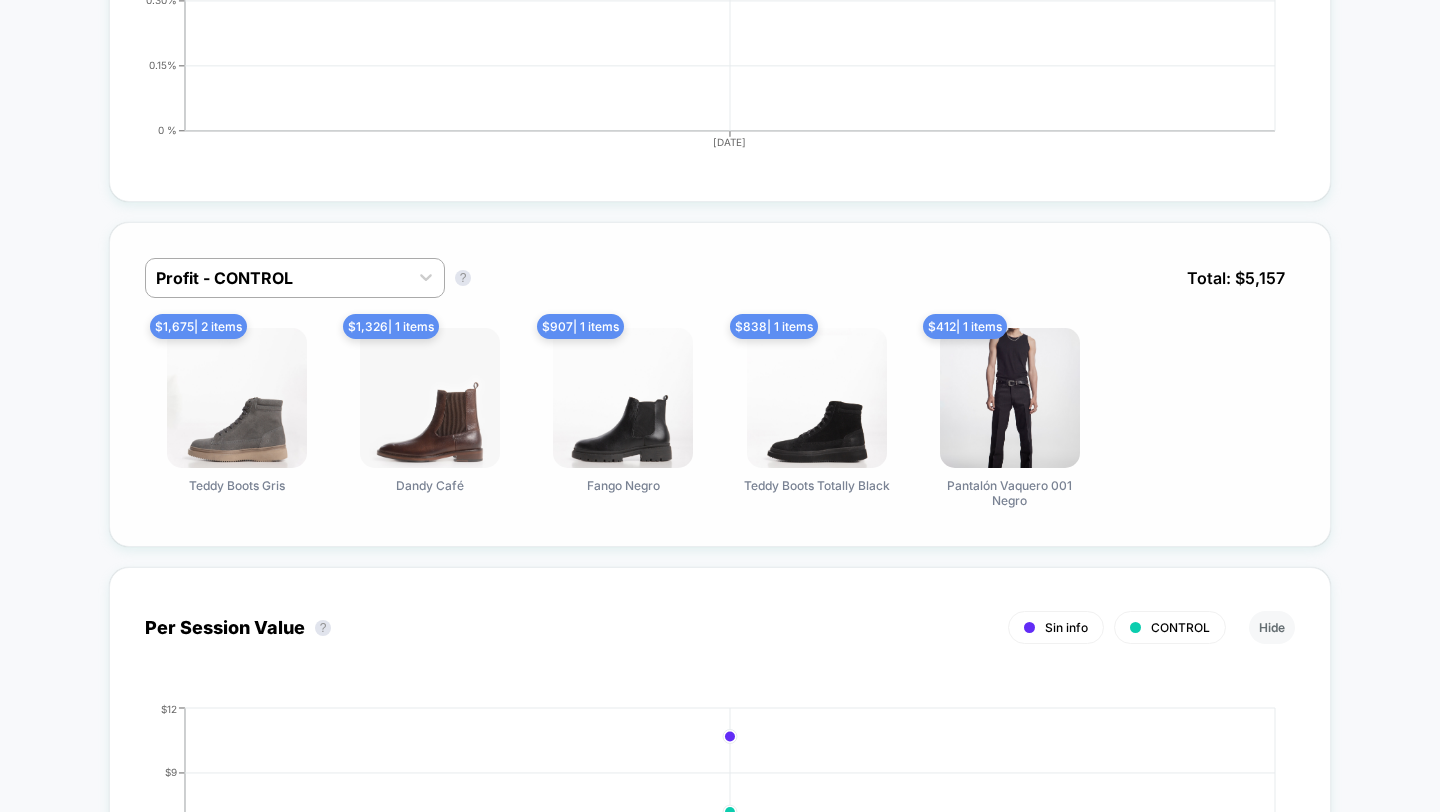 click at bounding box center (237, 398) 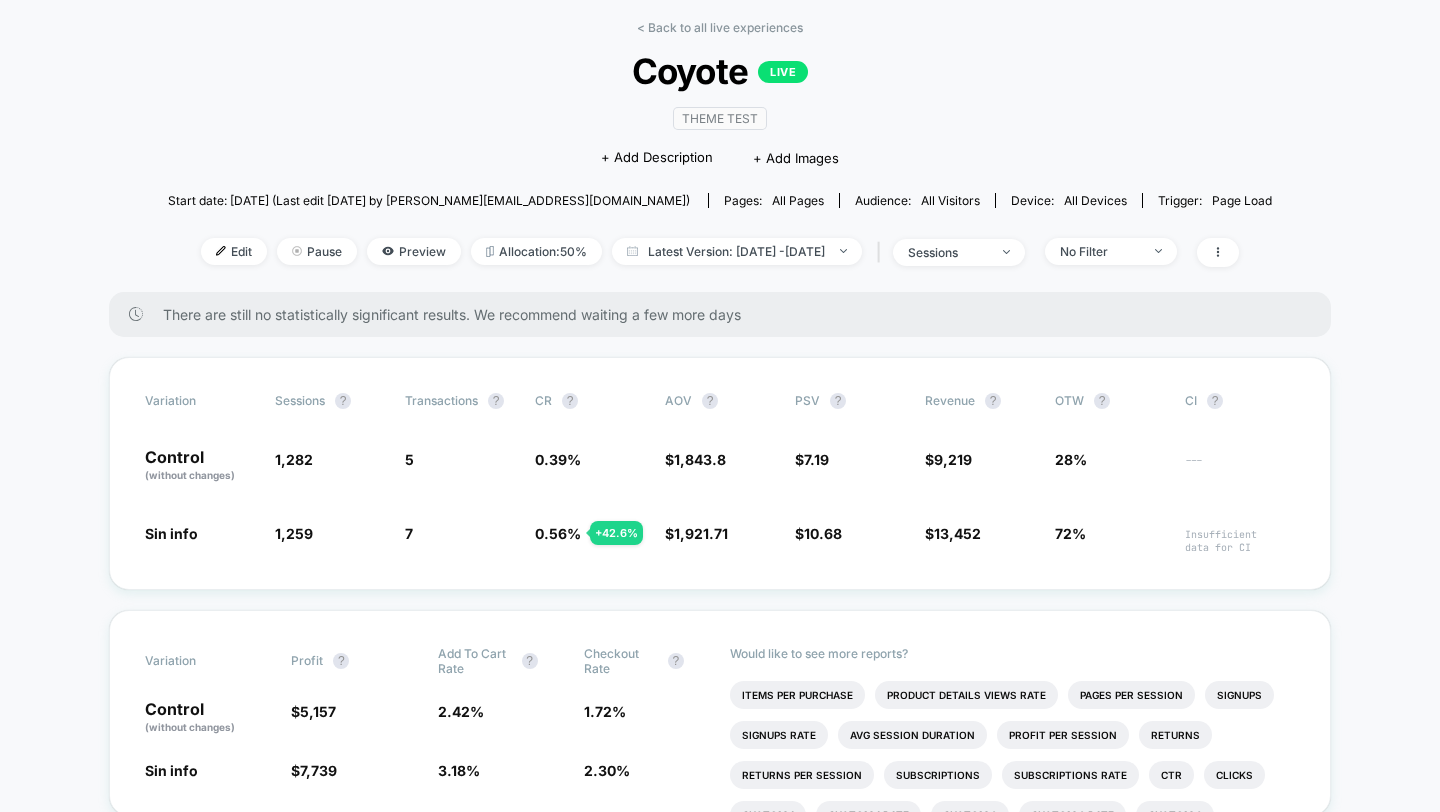 scroll, scrollTop: 0, scrollLeft: 0, axis: both 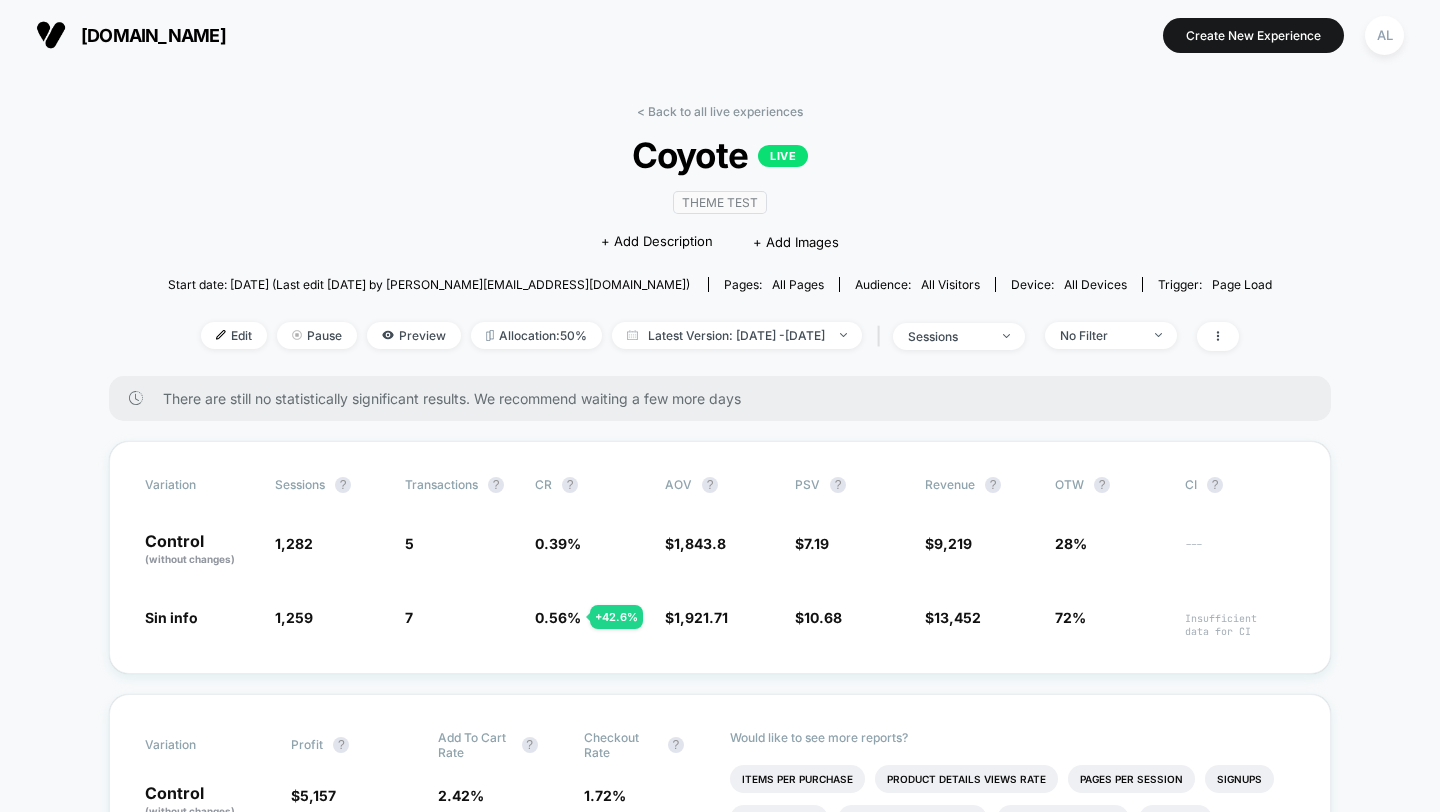 click on "all pages" at bounding box center [798, 284] 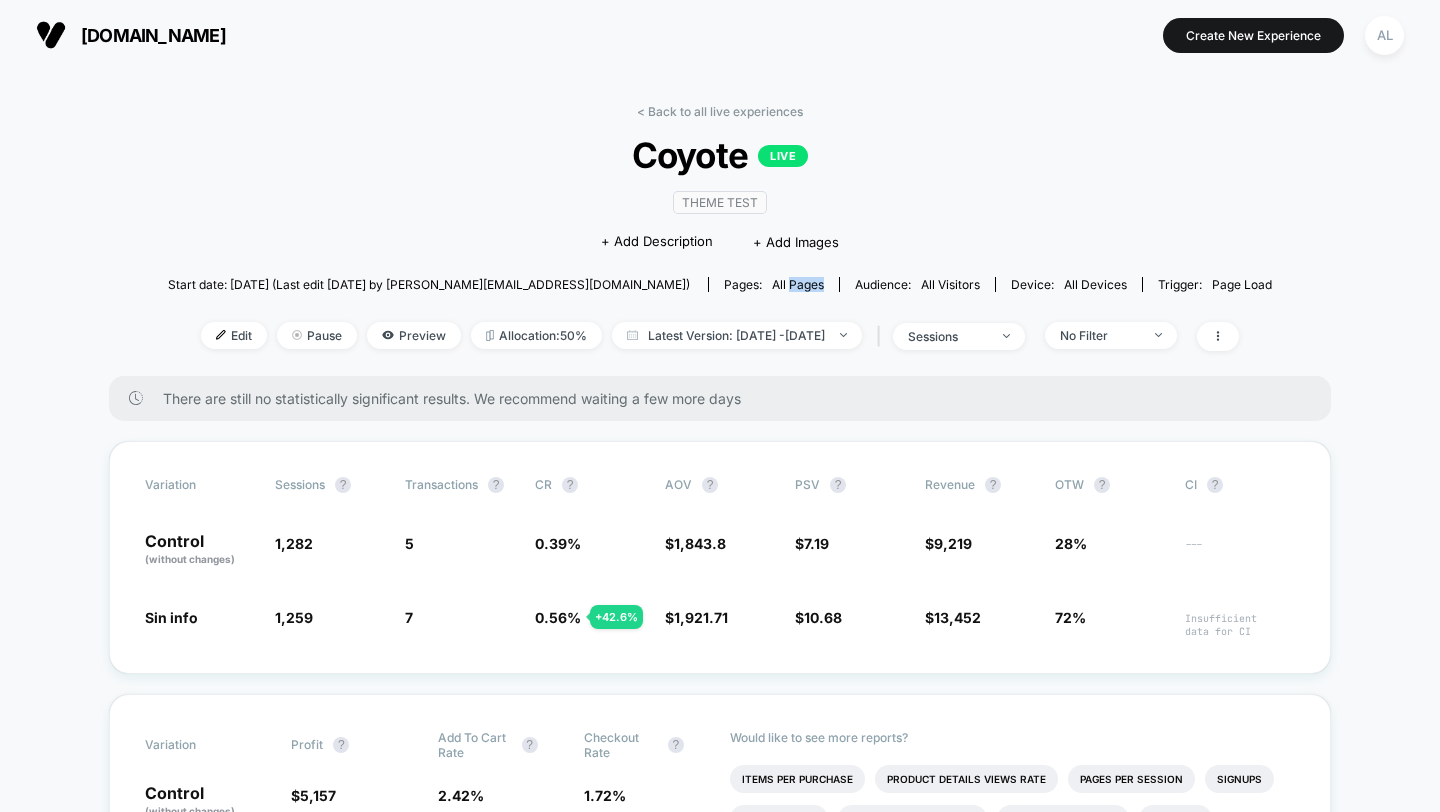 click on "all pages" at bounding box center [798, 284] 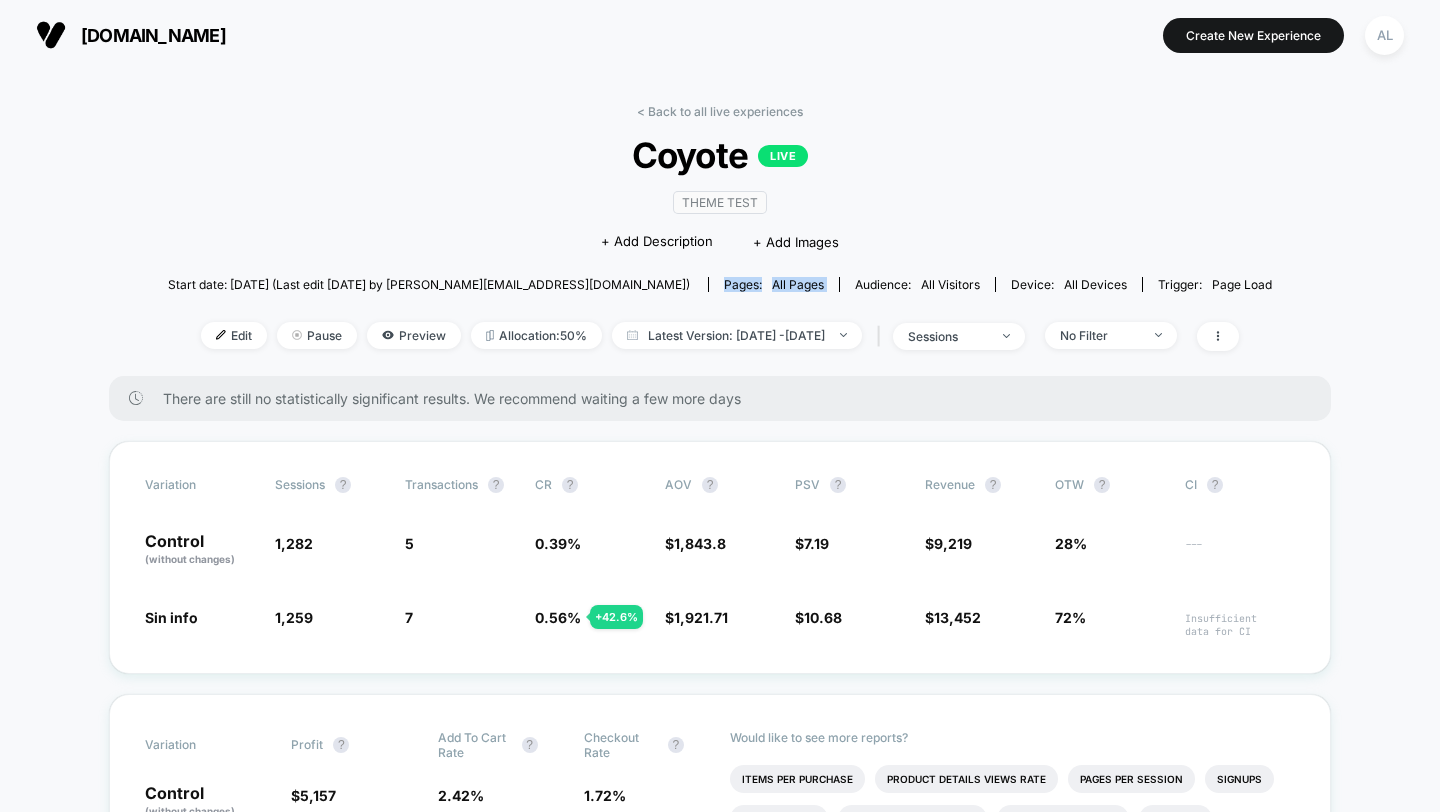 click on "all pages" at bounding box center [798, 284] 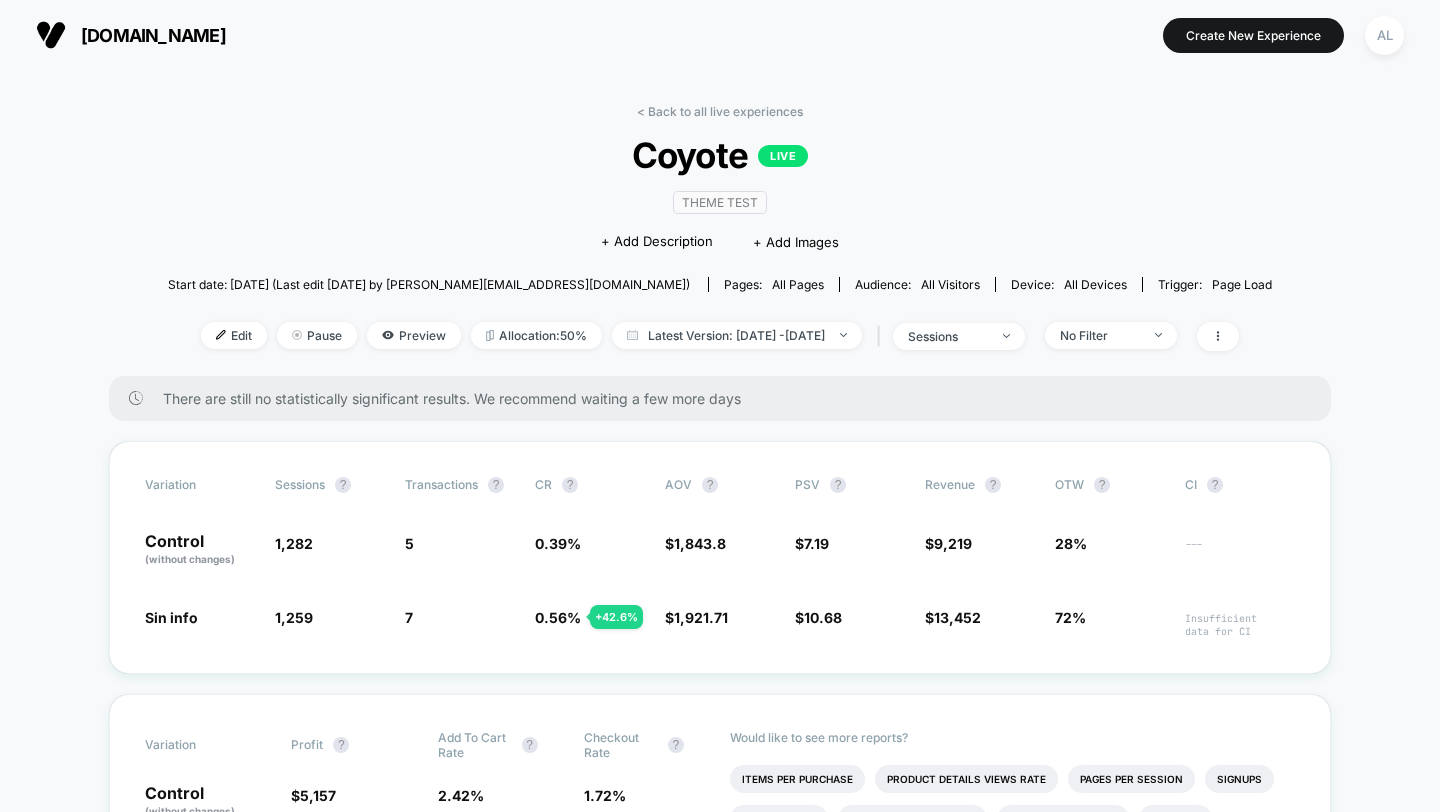 click on "< Back to all live experiences  Coyote LIVE Theme Test Click to edit experience details + Add Description + Add Images Start date: 24/7/2025 (Last edit 24/7/2025 by jardon@amatoramx.com) Pages: all pages Audience: All Visitors Device: all devices Trigger: Page Load Edit Pause  Preview Allocation:  50% Latest Version:     Jul 24, 2025    -    Jul 24, 2025 |   sessions   No Filter" at bounding box center (720, 240) 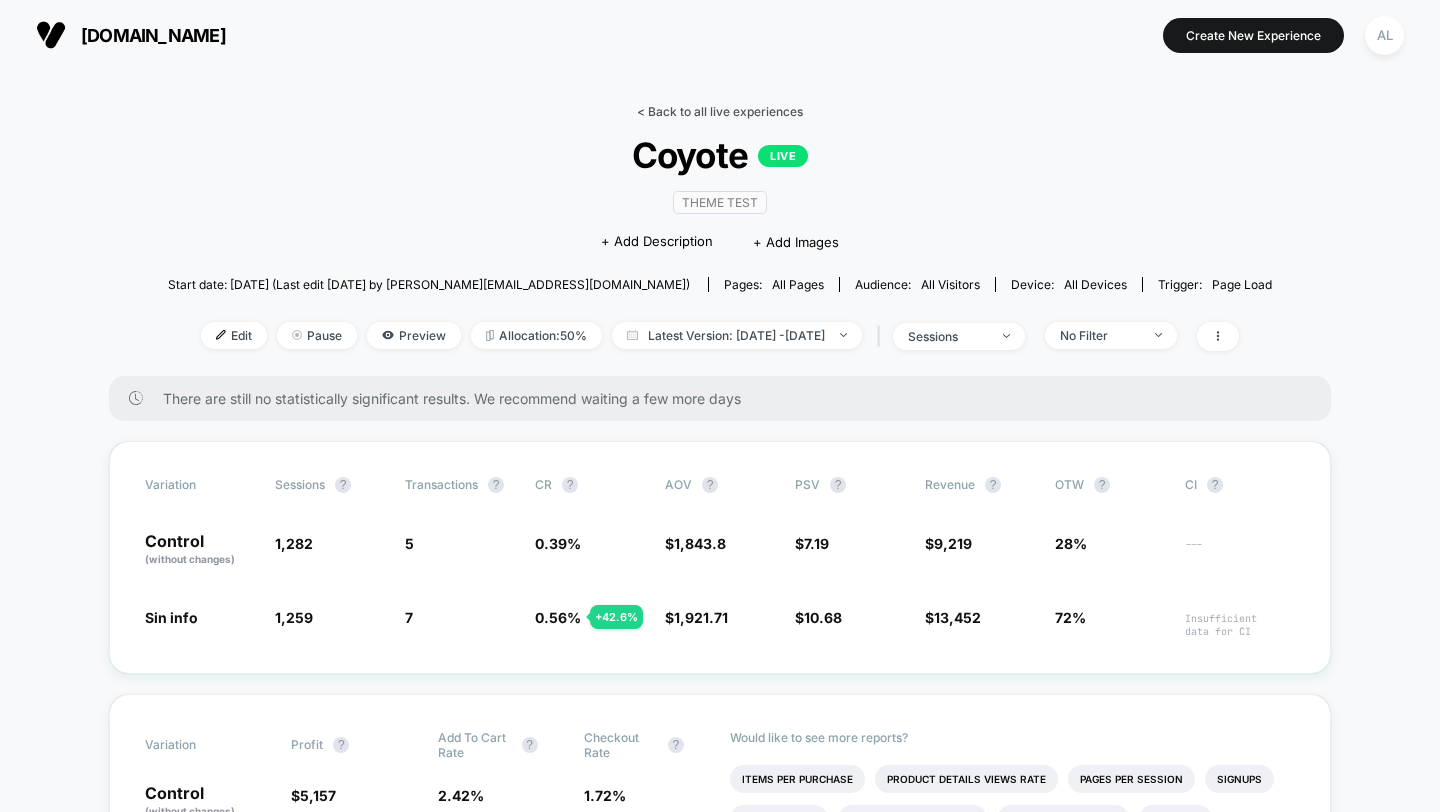 click on "< Back to all live experiences" at bounding box center [720, 111] 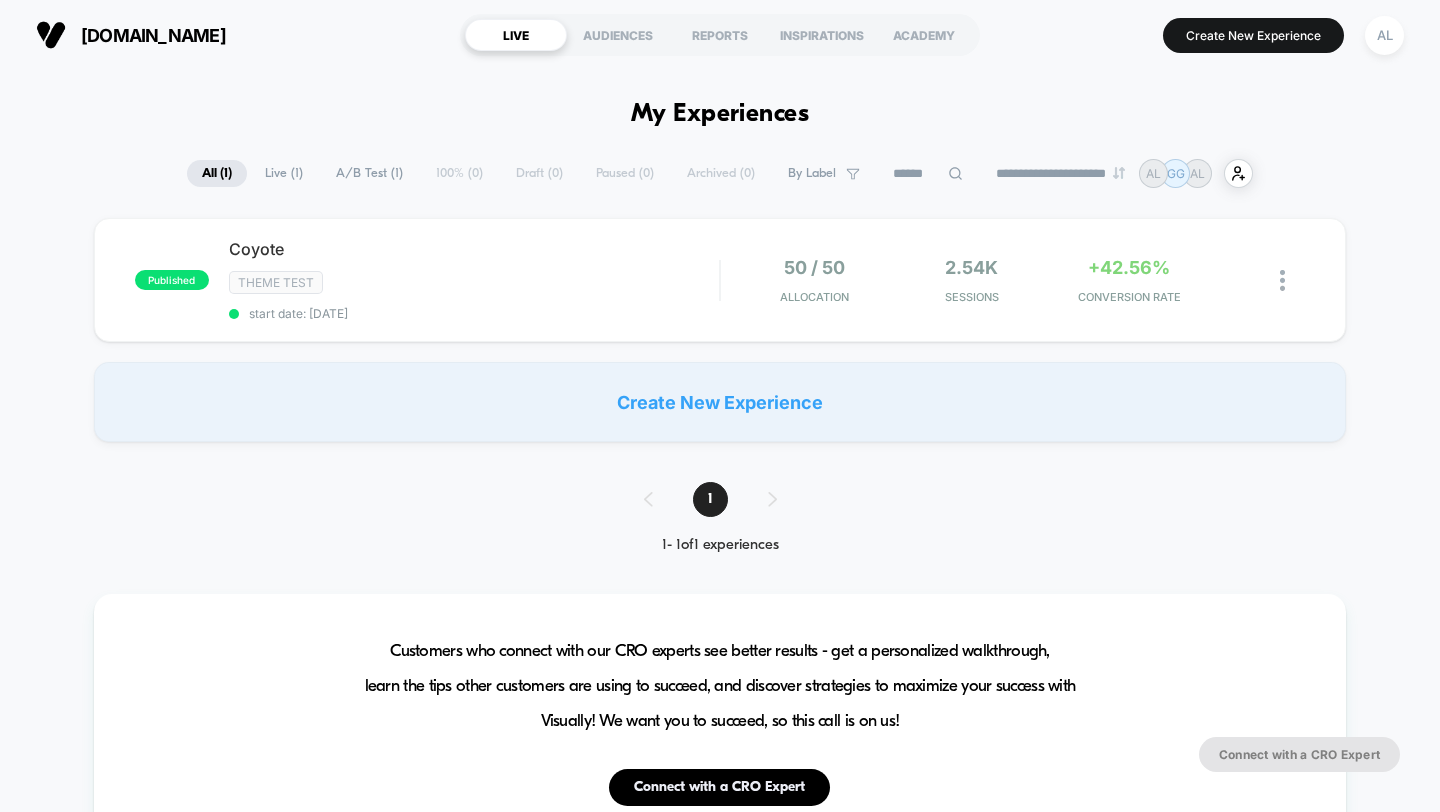scroll, scrollTop: 0, scrollLeft: 0, axis: both 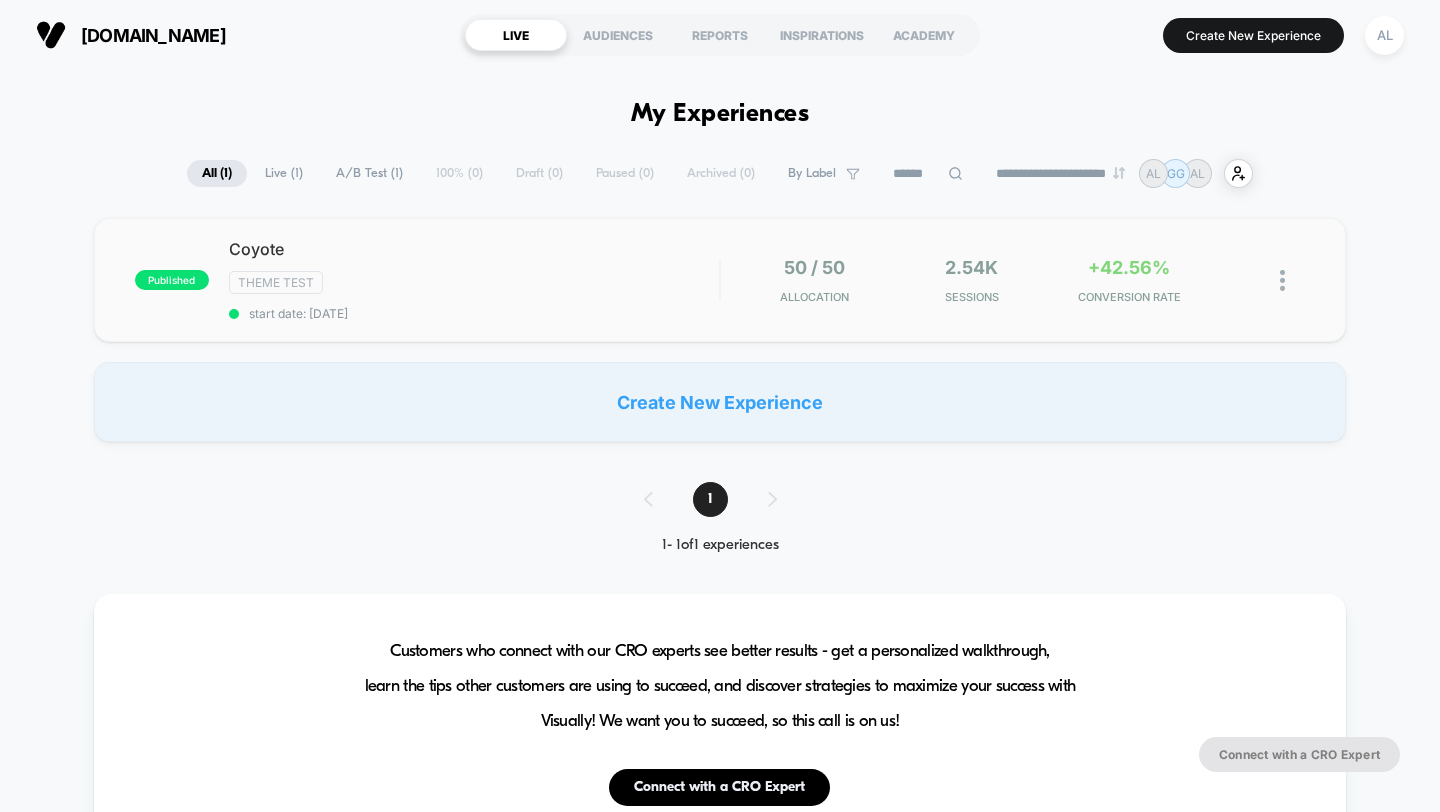 click at bounding box center (1292, 280) 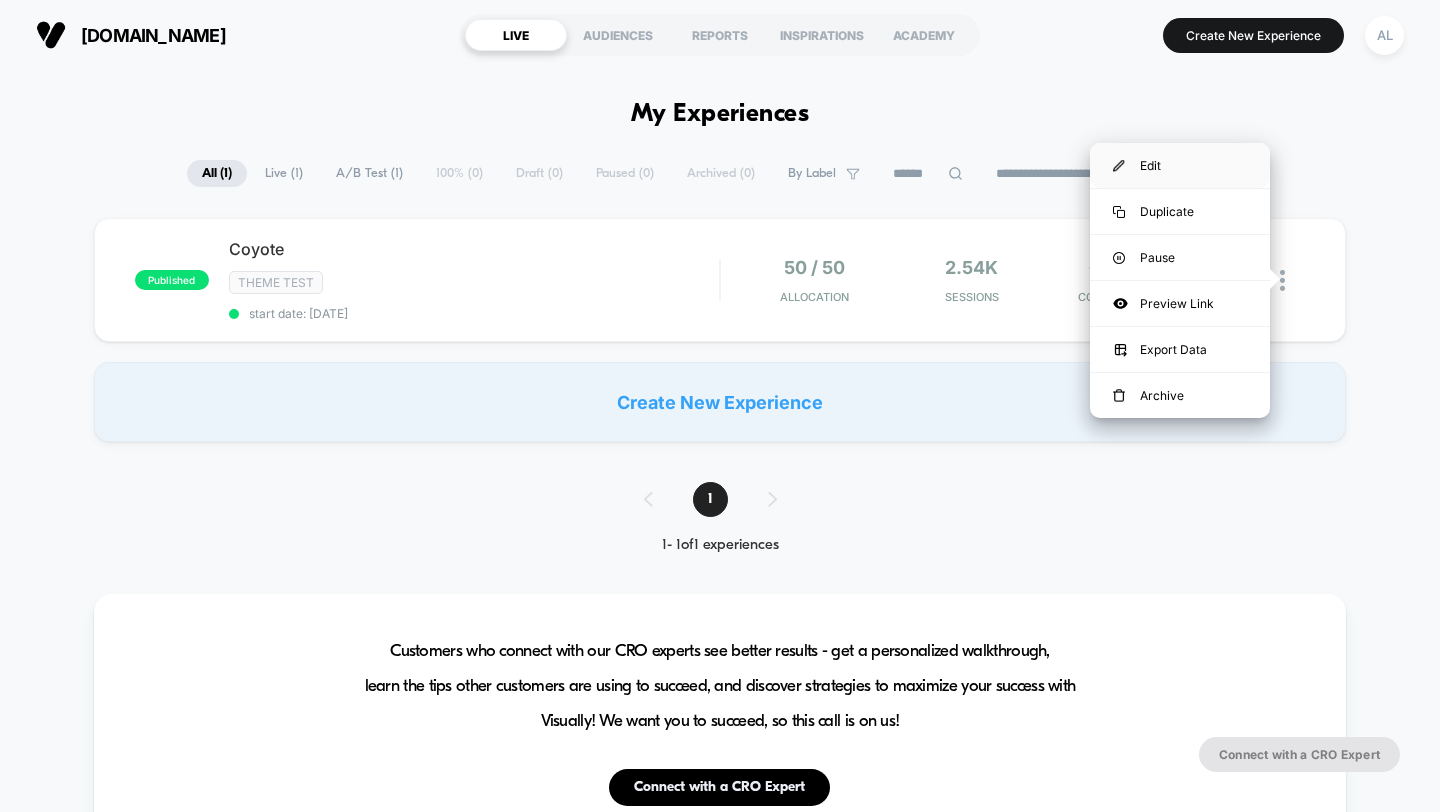 click on "Edit" at bounding box center (1180, 165) 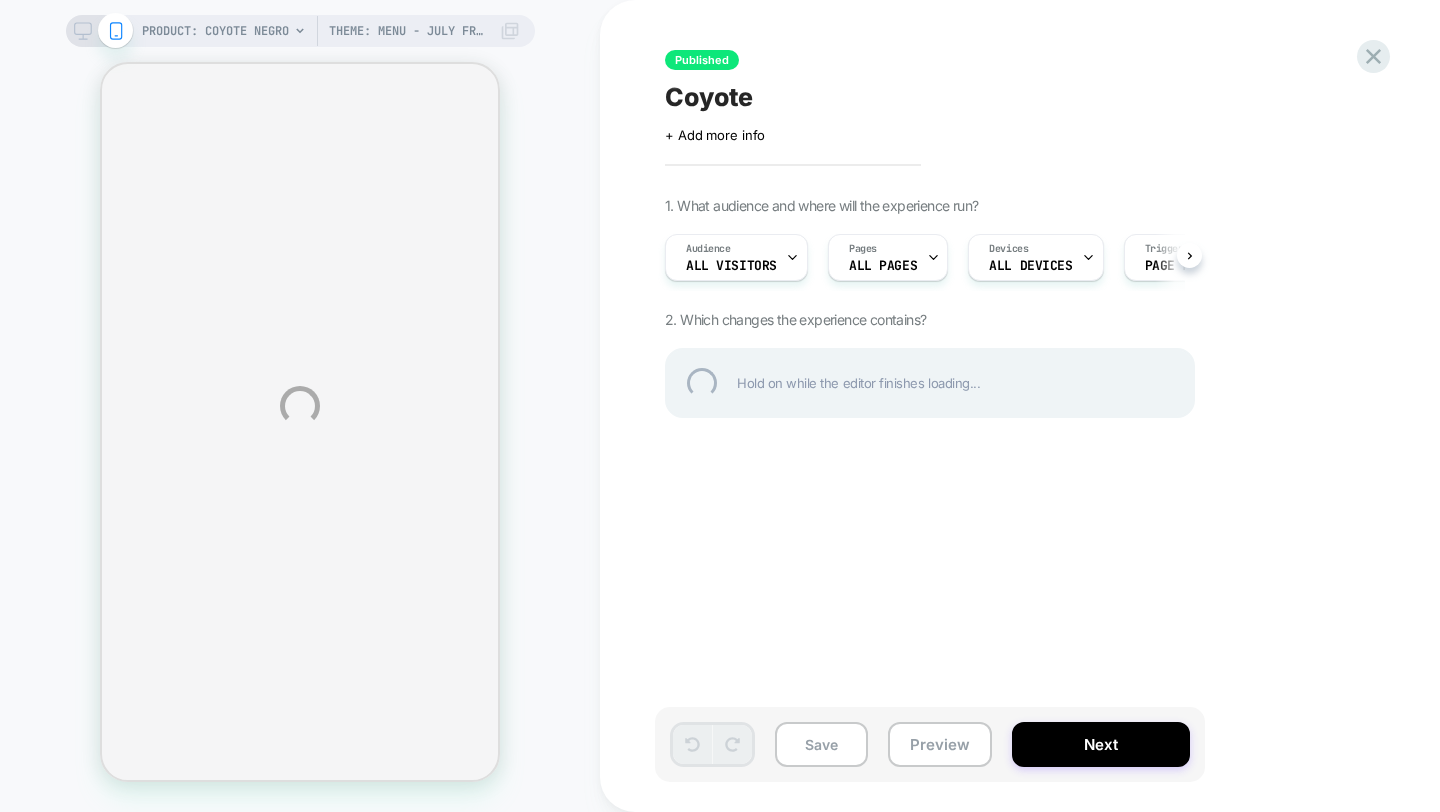 click on "PRODUCT: Coyote Negro Theme: Menu - July Free - Guia de Tallas PRODUCT: Coyote Negro Theme: Menu - July Free - Guia de Tallas Published Coyote Click to edit experience details + Add more info 1. What audience and where will the experience run? Audience All Visitors Pages ALL PAGES Devices ALL DEVICES Trigger Page Load 2. Which changes the experience contains? Hold on while the editor finishes loading... Save Preview Next" at bounding box center [720, 406] 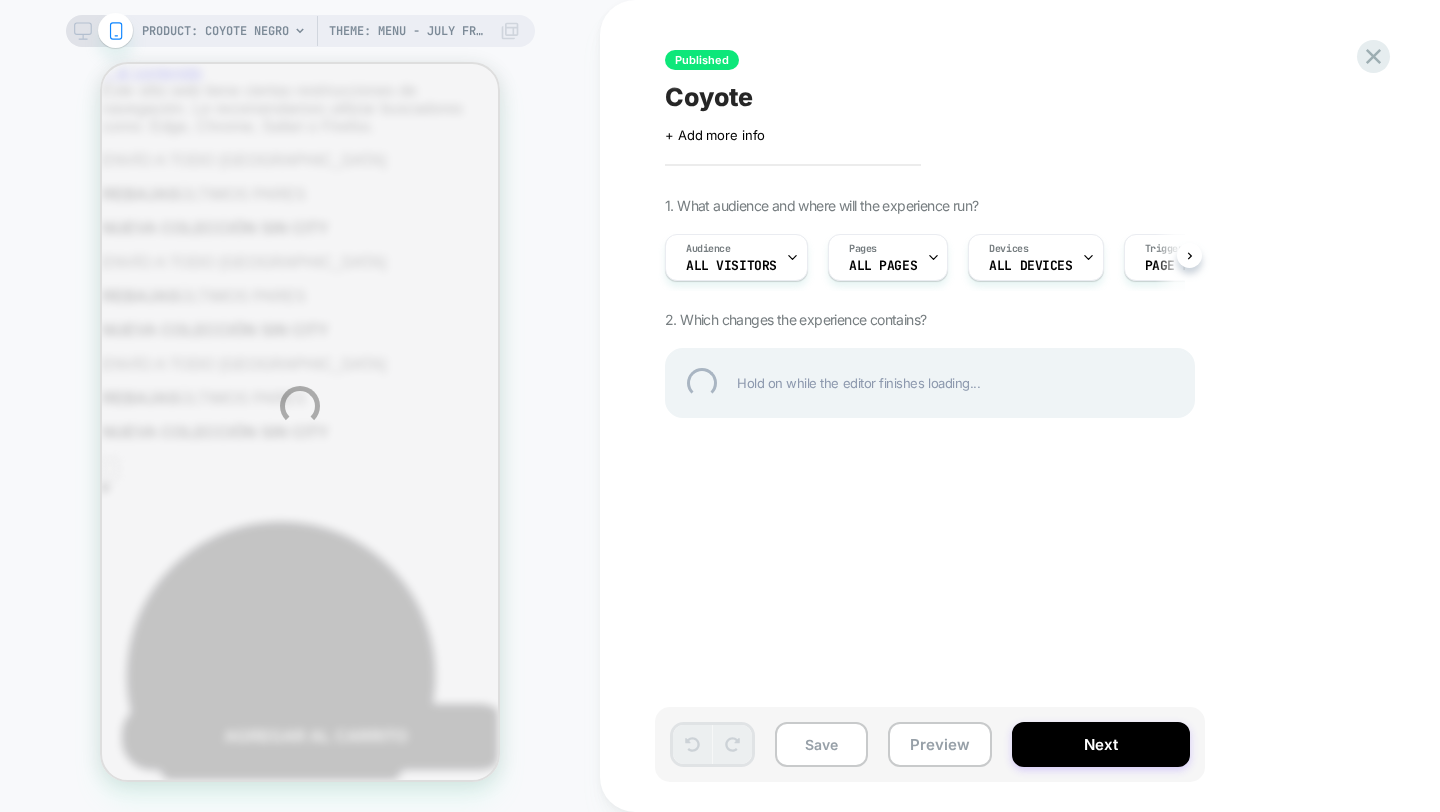 scroll, scrollTop: 0, scrollLeft: 0, axis: both 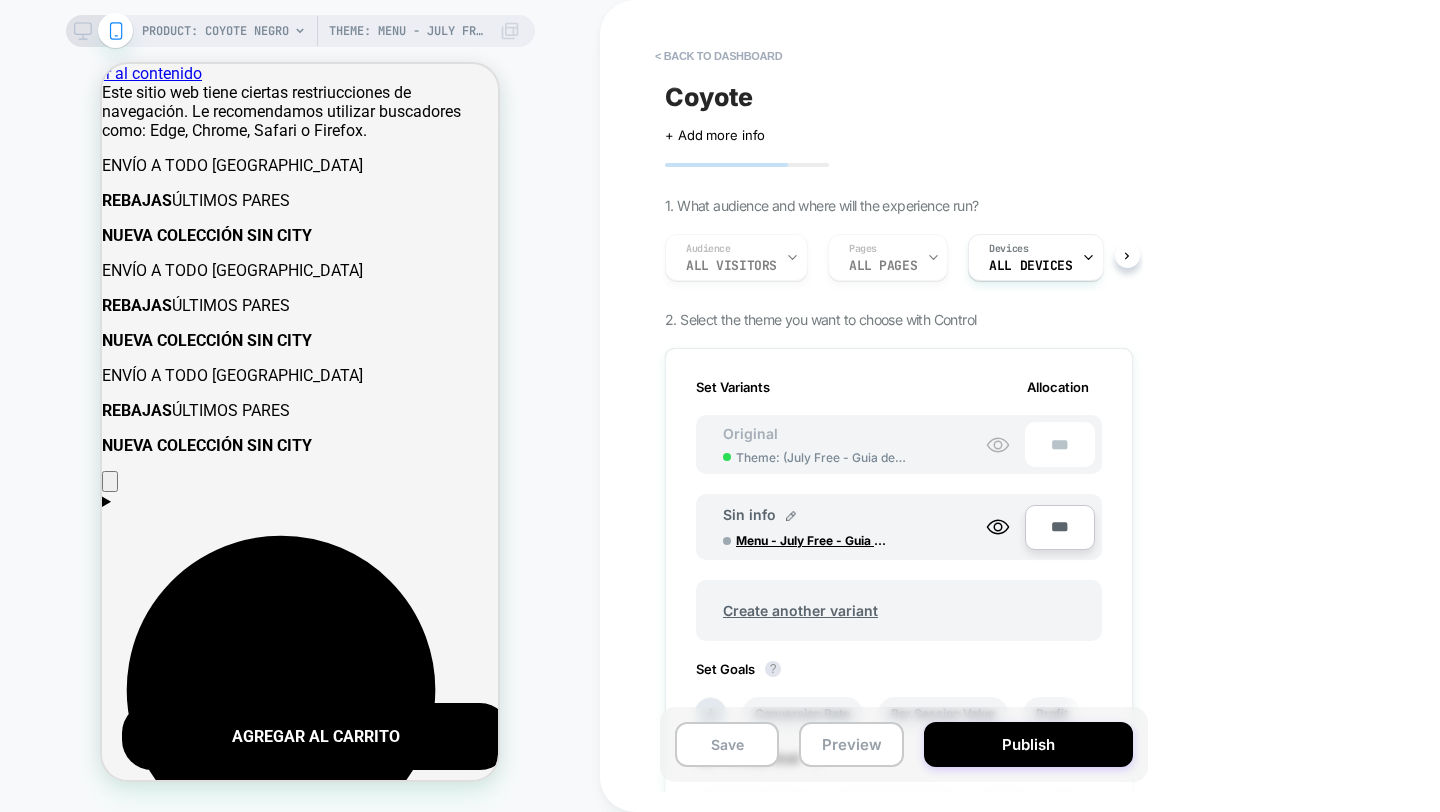 click on "Audience All Visitors Pages ALL PAGES Devices ALL DEVICES" at bounding box center [889, 257] 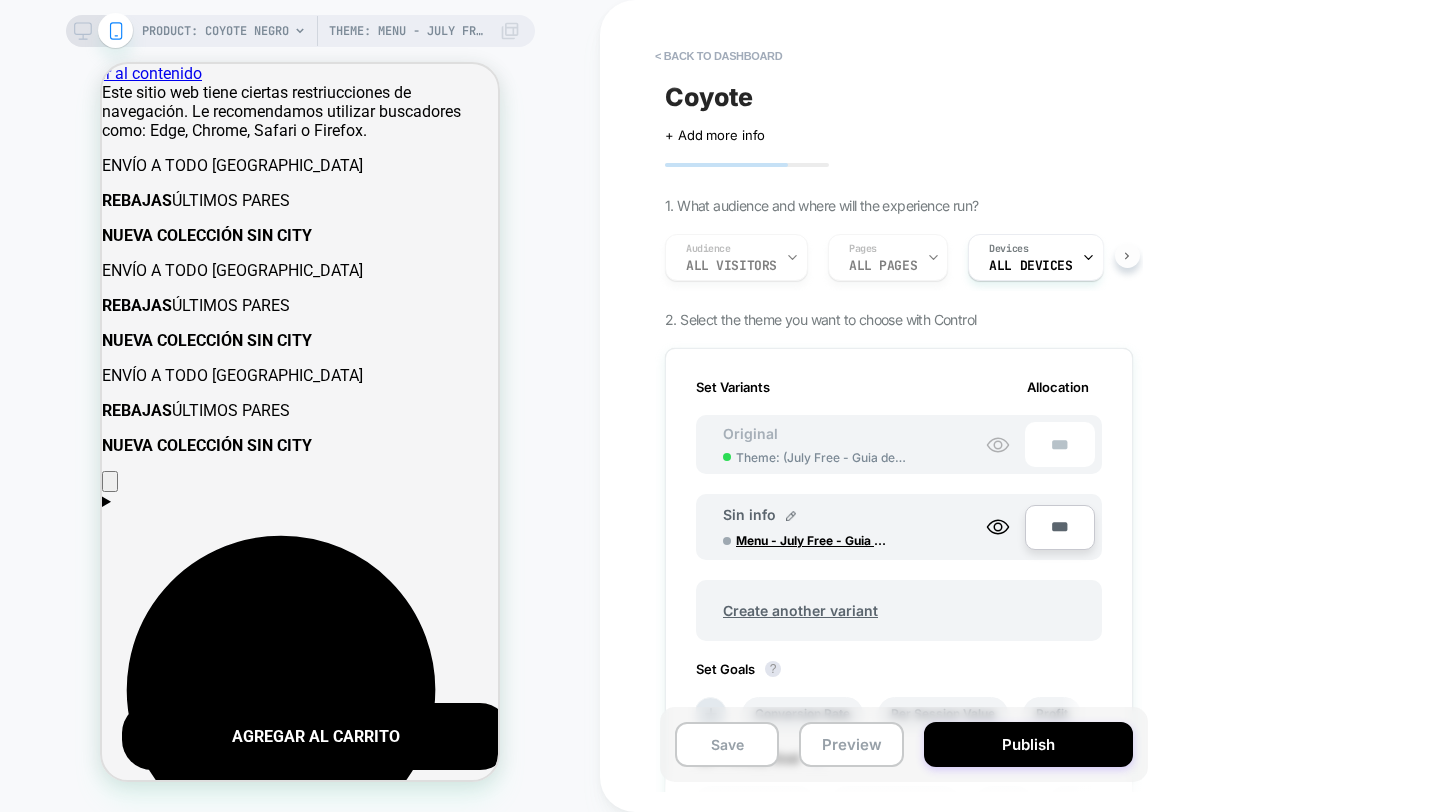 click at bounding box center [1127, 255] 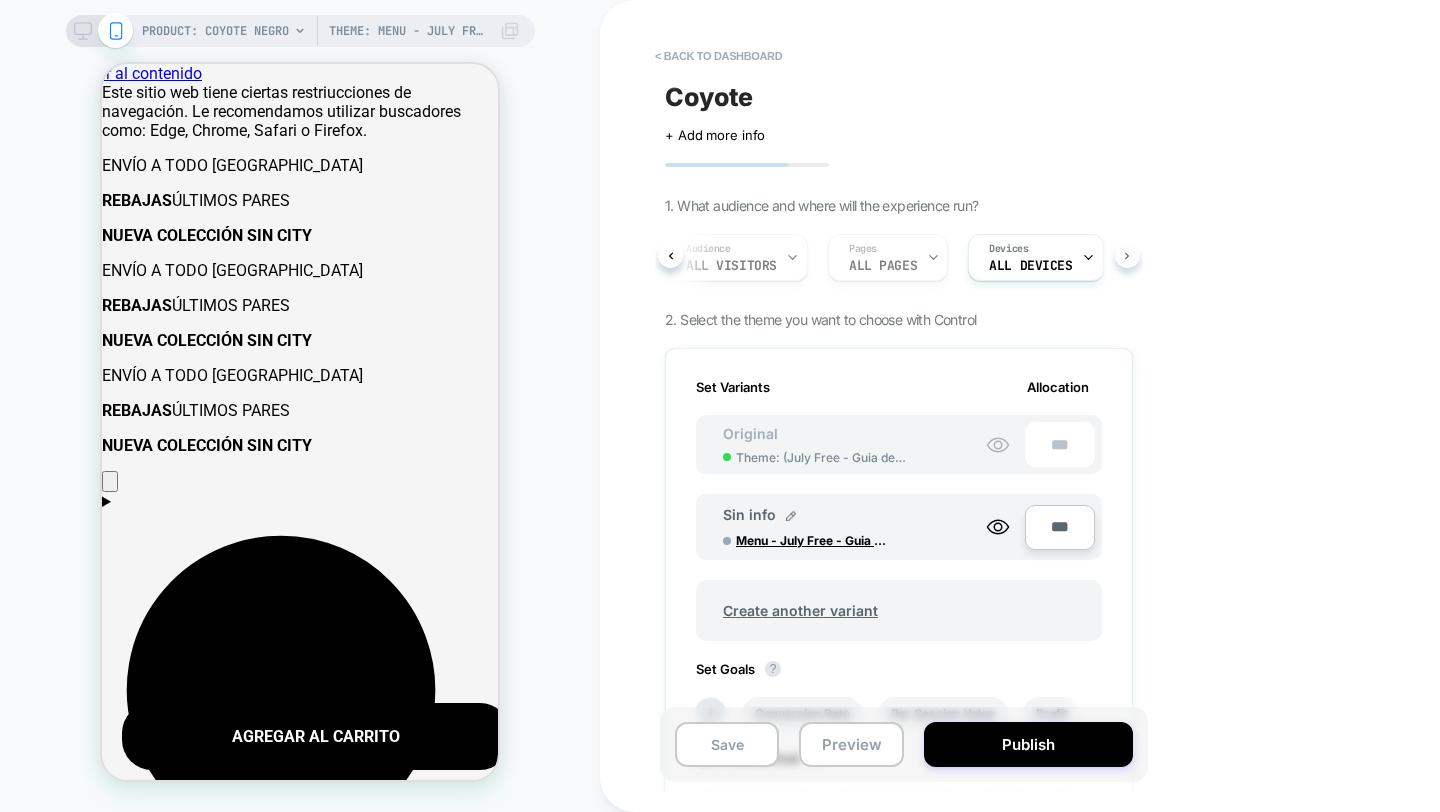 scroll, scrollTop: 0, scrollLeft: 64, axis: horizontal 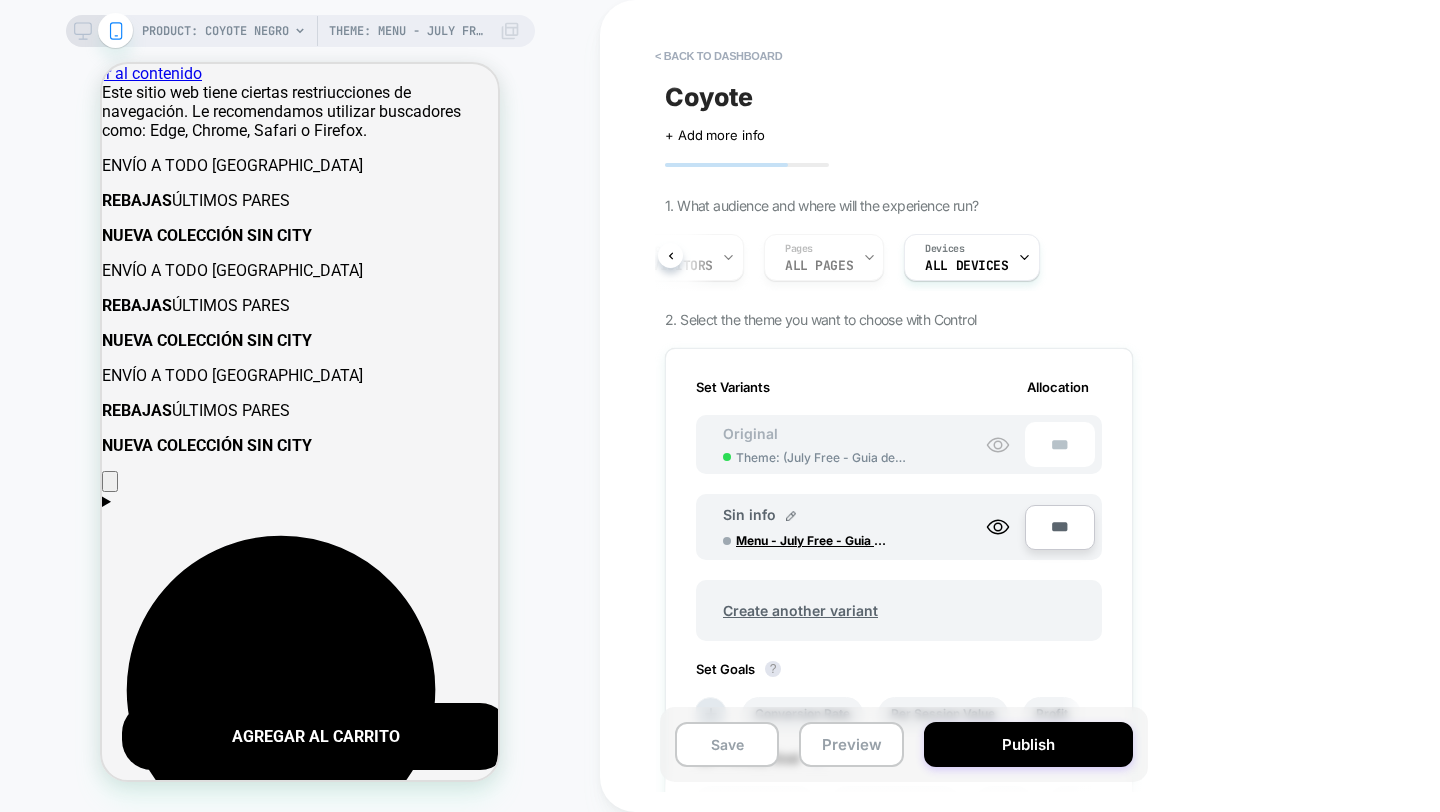 click on "Audience All Visitors Pages ALL PAGES Devices ALL DEVICES" at bounding box center [889, 257] 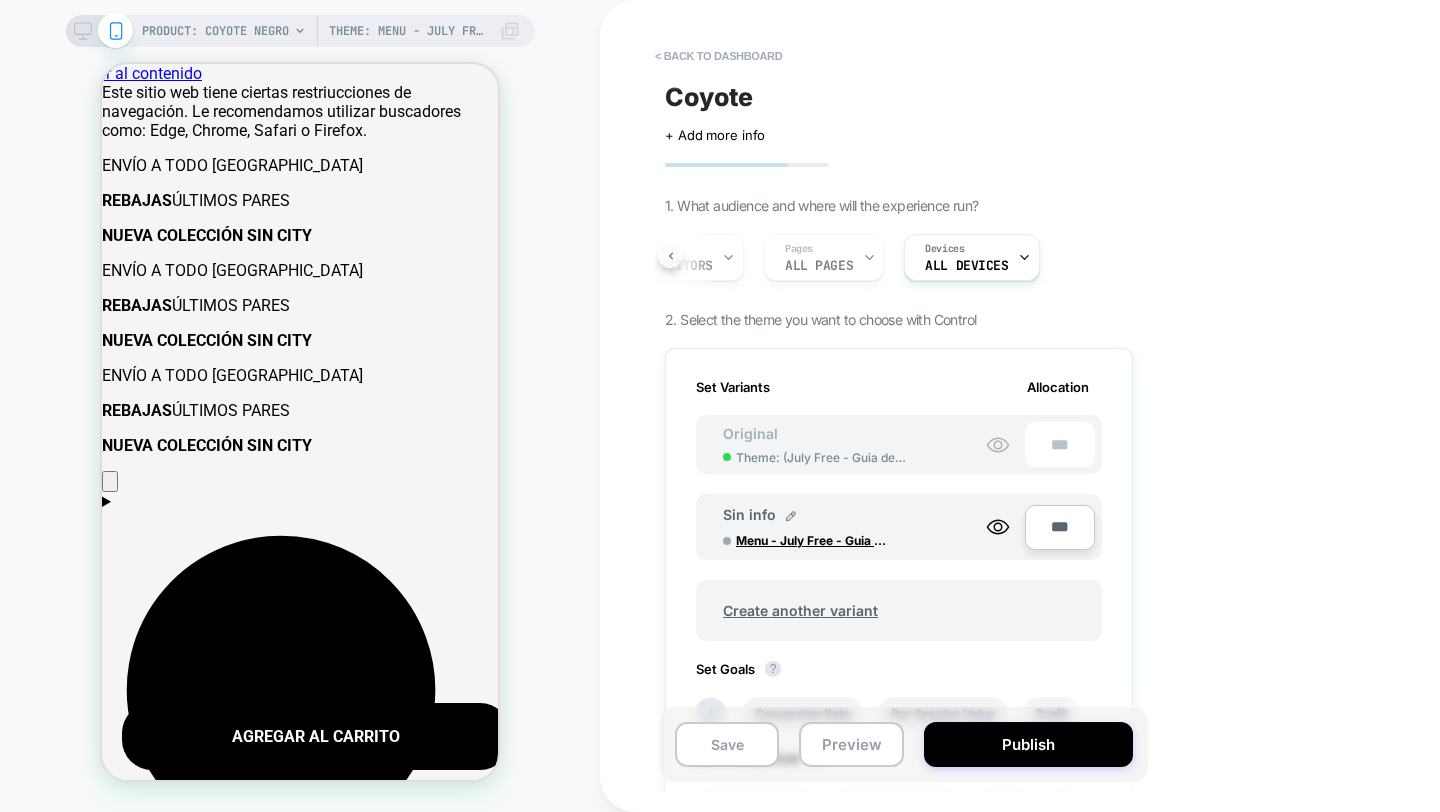 scroll, scrollTop: 0, scrollLeft: 4, axis: horizontal 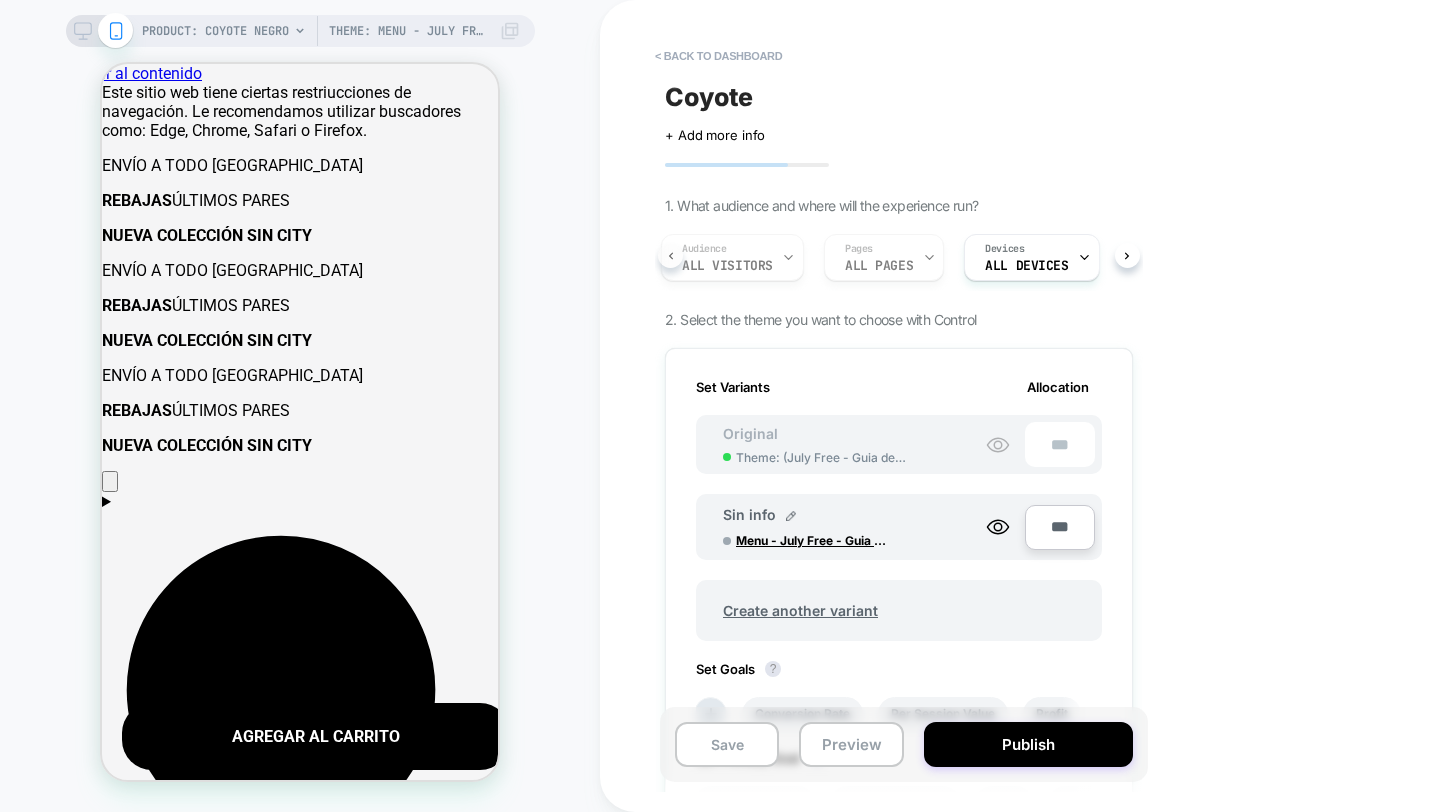 click on "Audience All Visitors Pages ALL PAGES Devices ALL DEVICES" at bounding box center (889, 257) 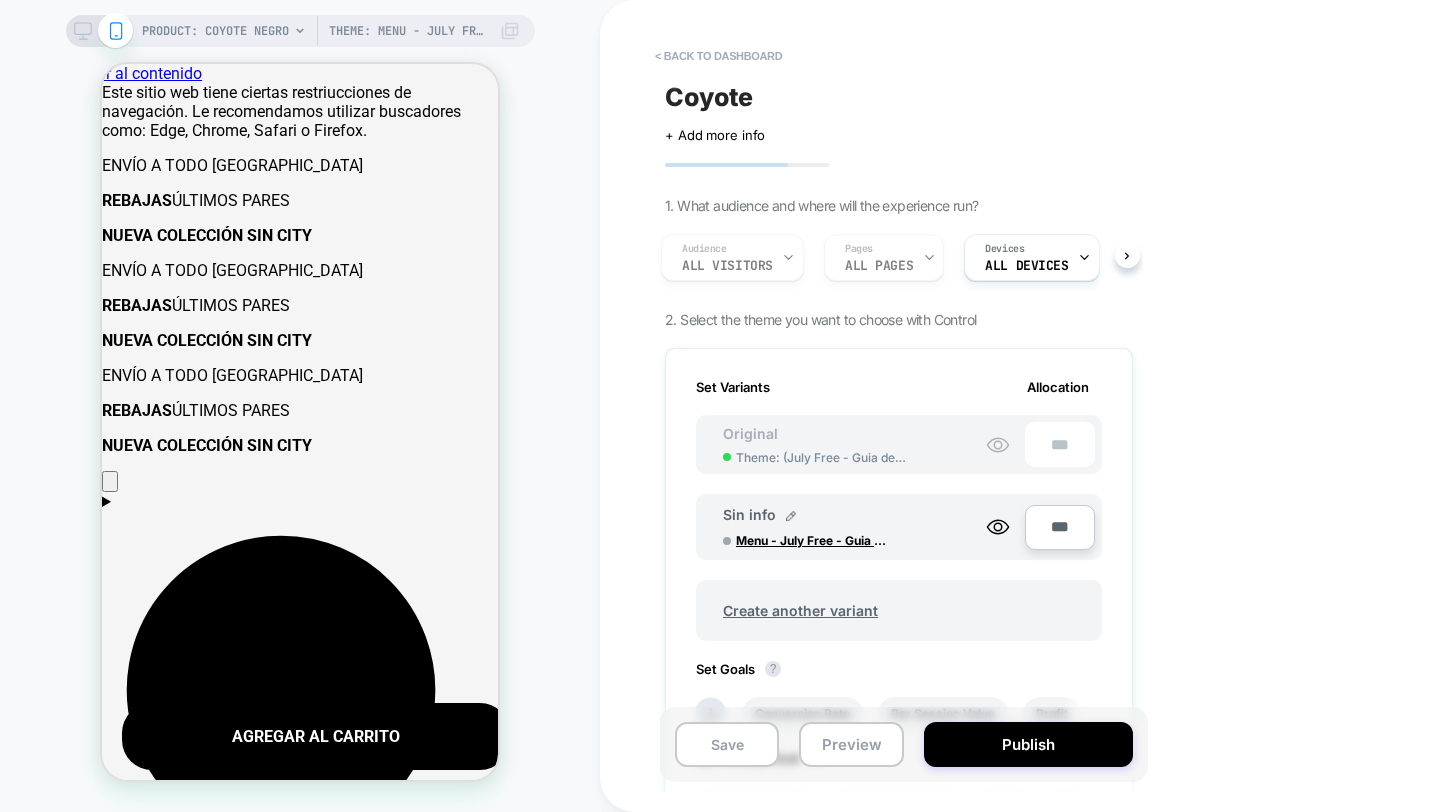 click on "Audience All Visitors Pages ALL PAGES Devices ALL DEVICES" at bounding box center (889, 257) 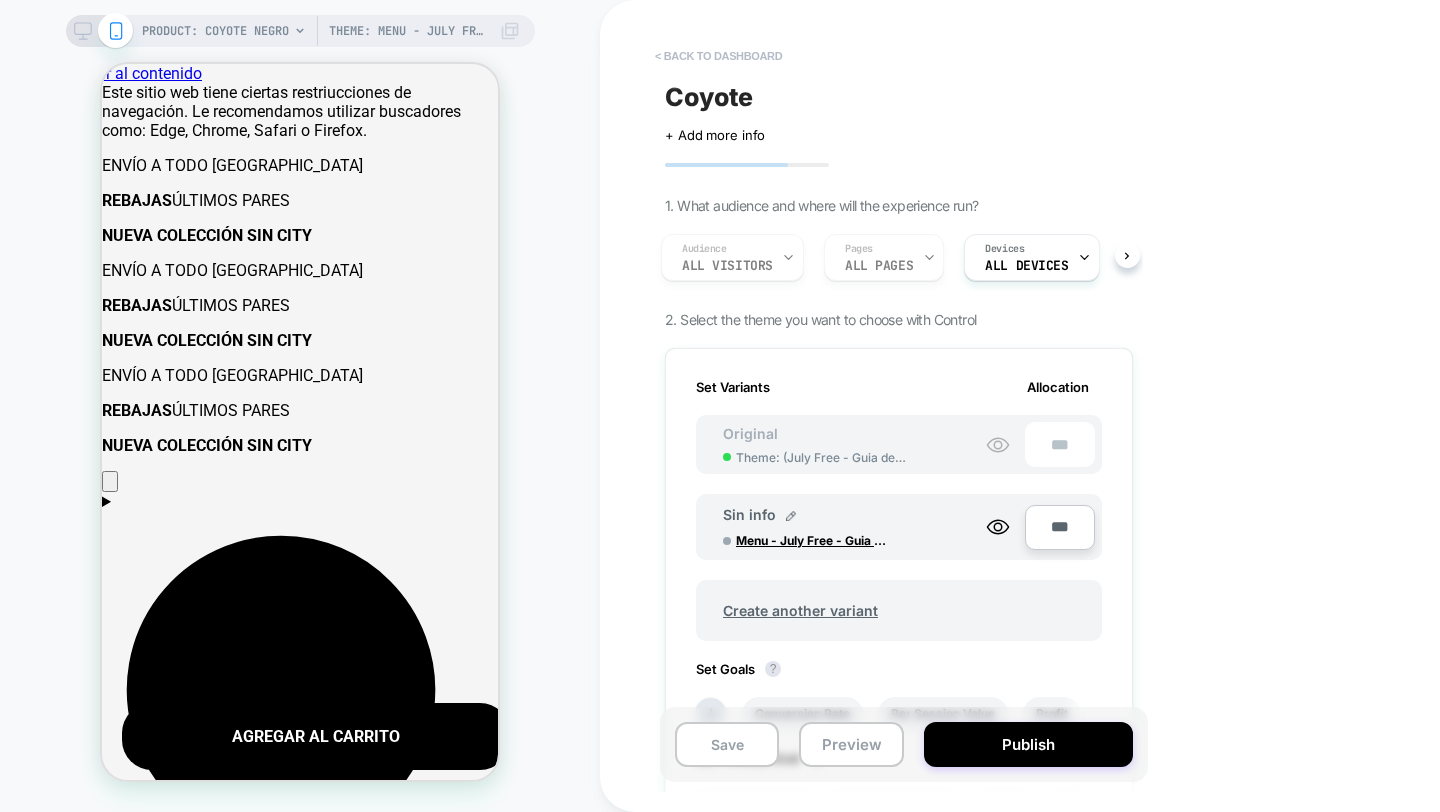 click on "< back to dashboard" at bounding box center (718, 56) 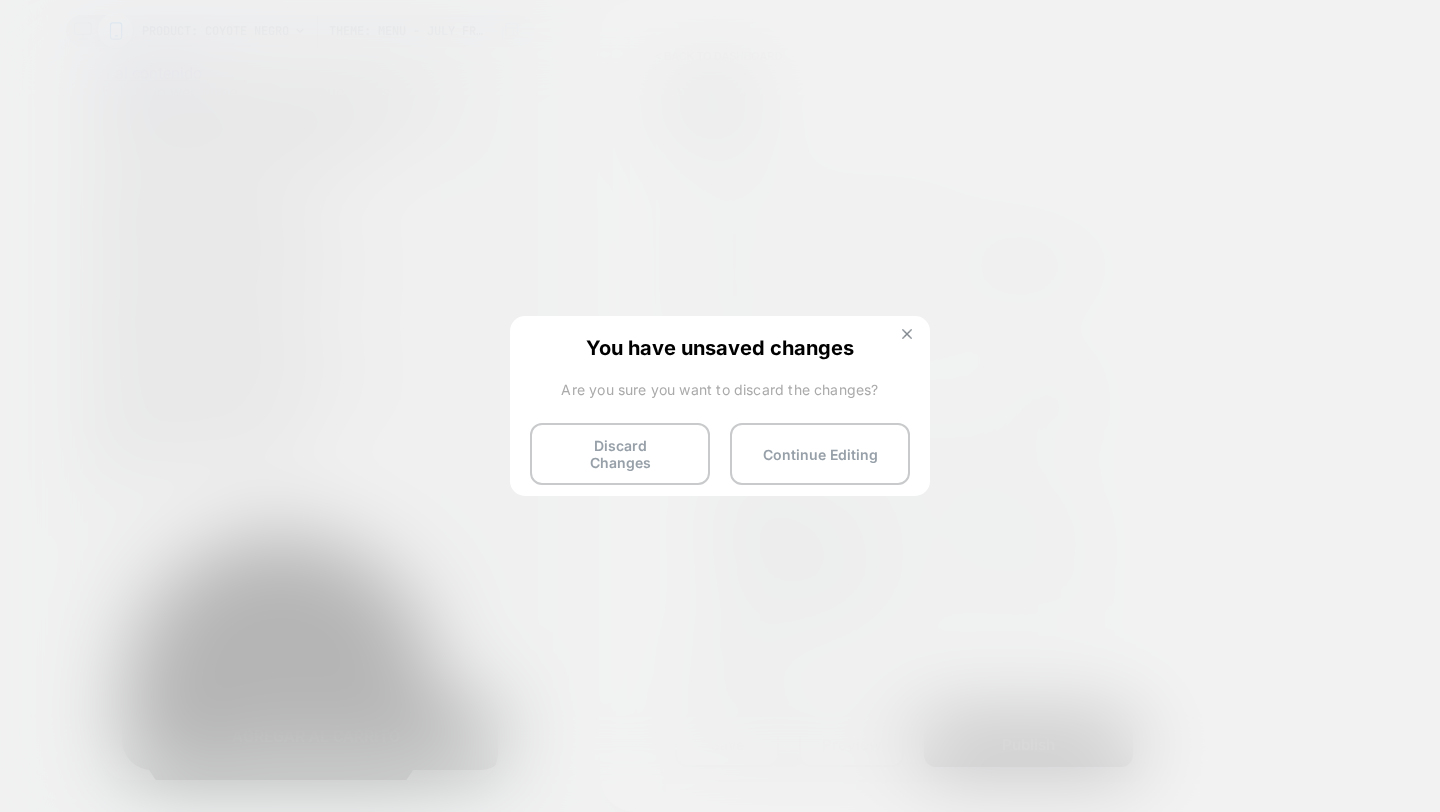 click at bounding box center [907, 336] 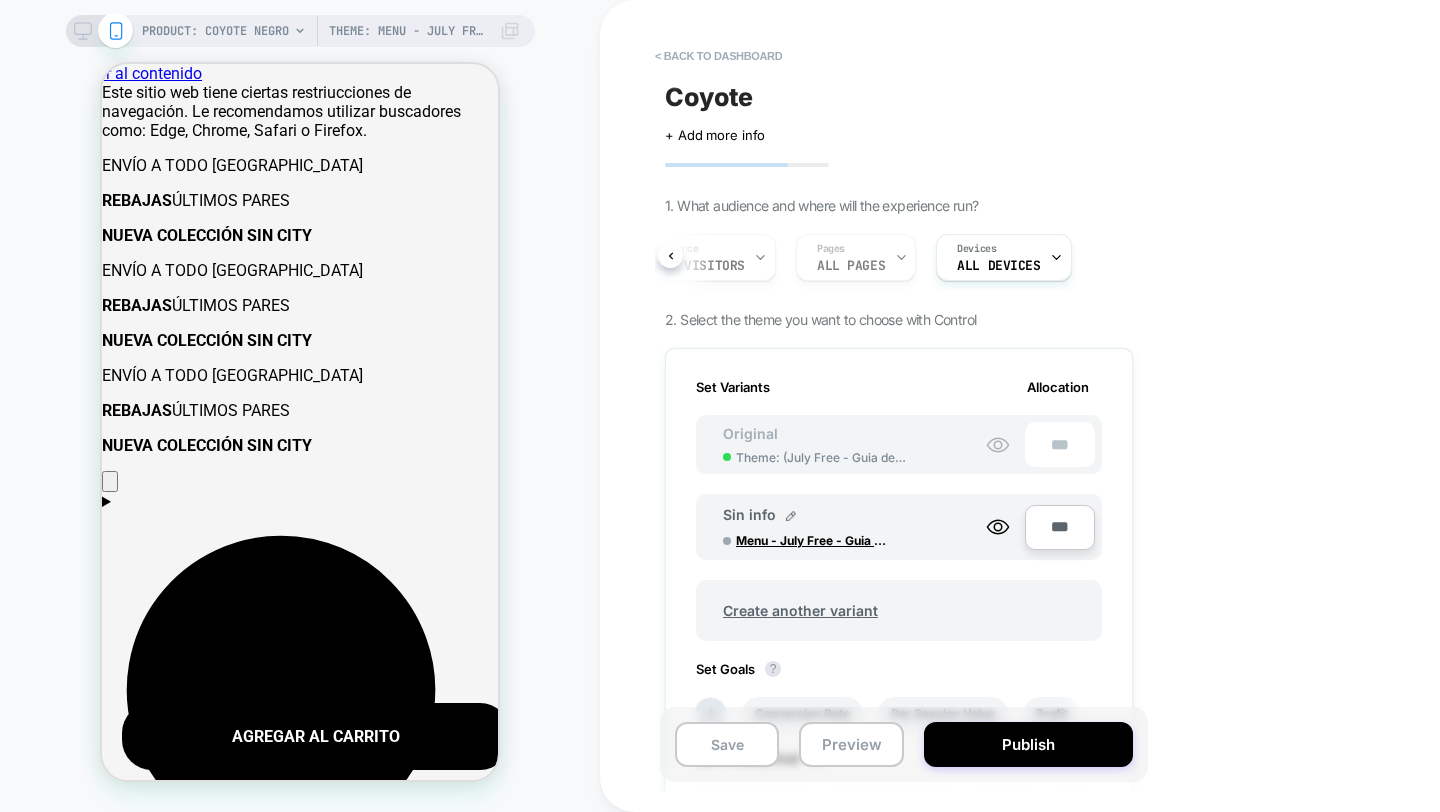 scroll, scrollTop: 0, scrollLeft: 48, axis: horizontal 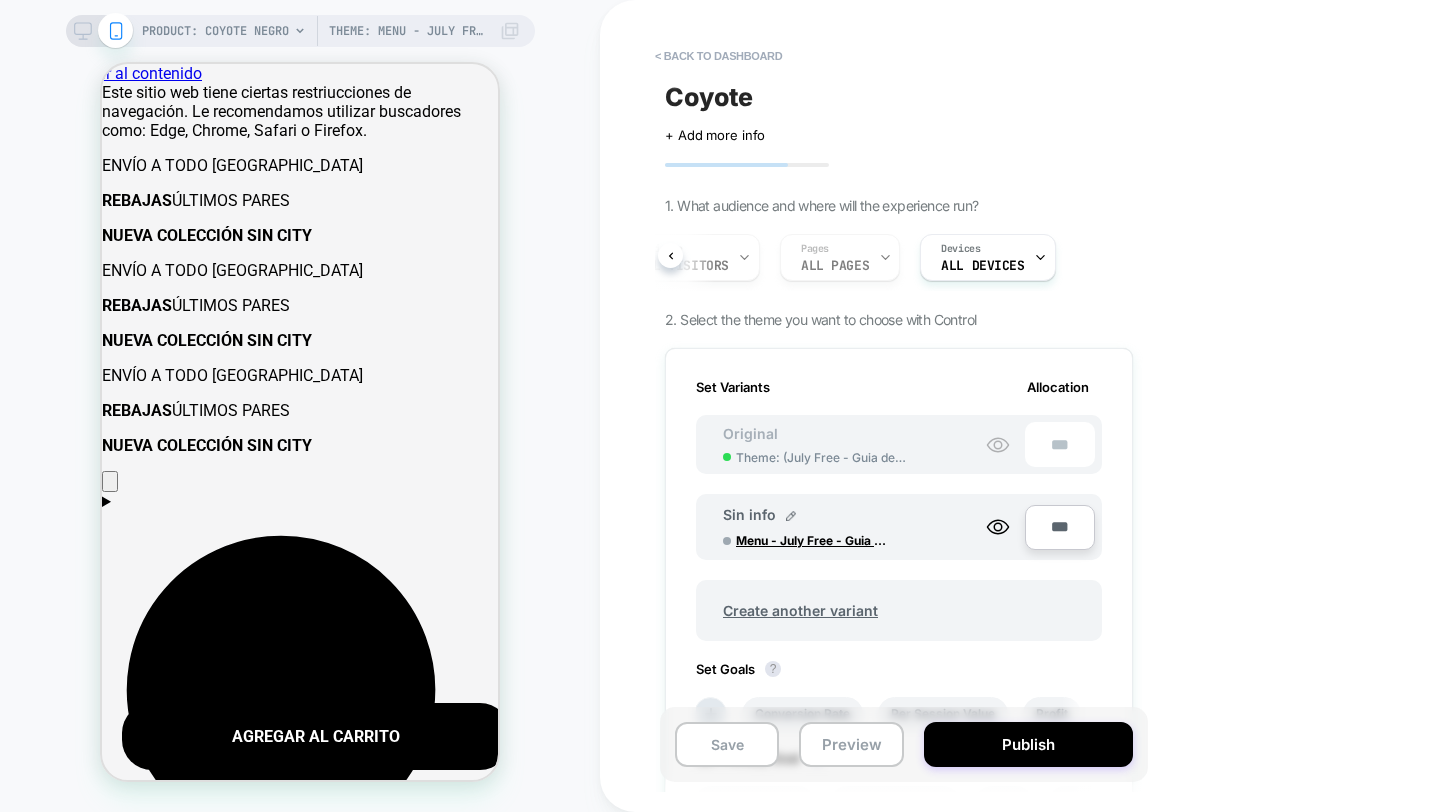 click on "Coyote Click to edit experience details + Add more info 1. What audience and where will the experience run? Audience All Visitors Pages ALL PAGES Devices ALL DEVICES 2. Select the theme you want to choose with Control Set Variants Allocation Original Theme: ( July Free - Guia de [PERSON_NAME] ) *** Sin info Menu - July Free - Guia [PERSON_NAME] *** Create another variant Set Goals ? Conversion Rate Per Session Value Profit Revenue Add To Cart Rate Checkout Rate Set Primary Goal ? Conversion Rate Per Session Value Profit Revenue Add To Cart Rate Checkout Rate Send events to google analytics 4. When do you like to run this experience? Now I would like to schedule the run" at bounding box center (899, 406) 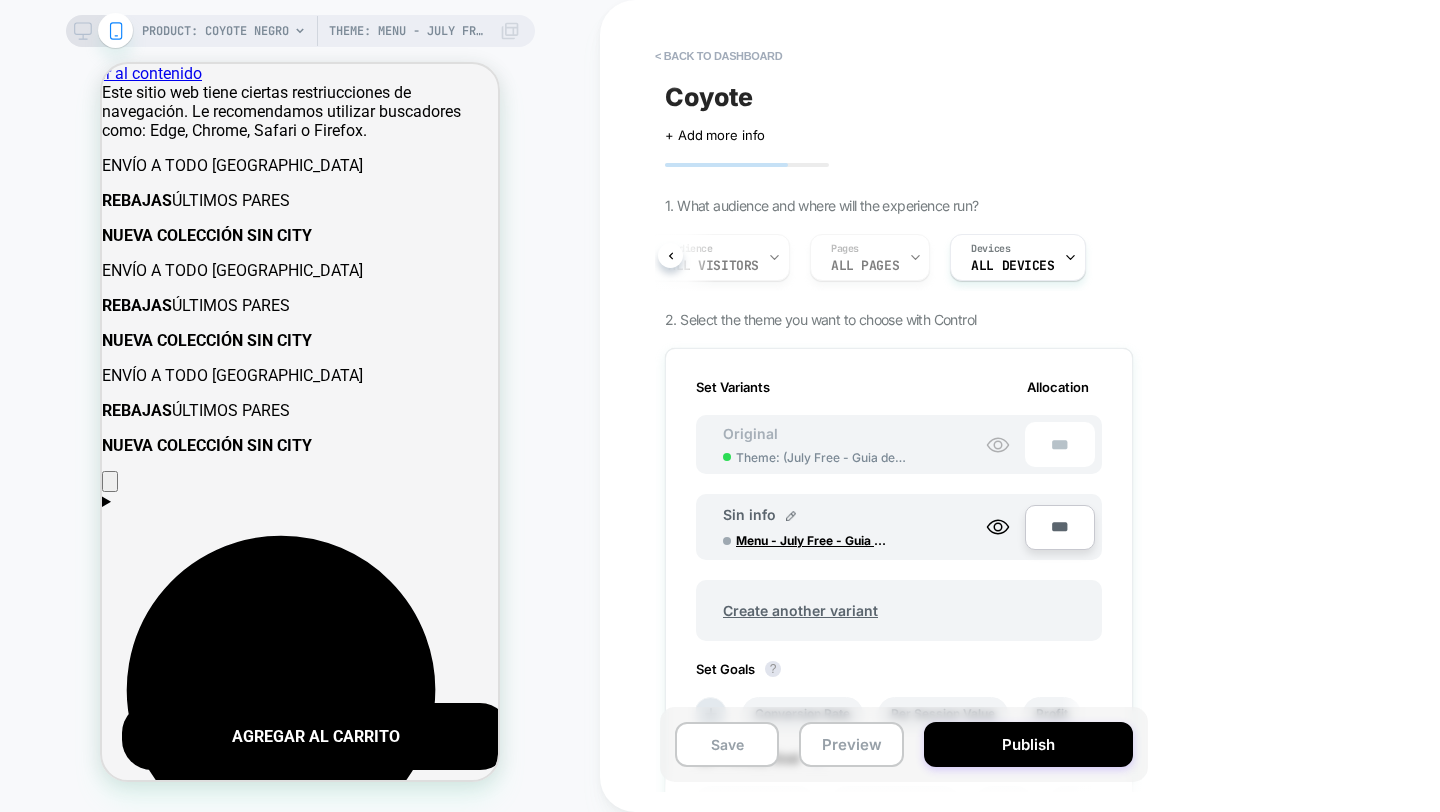 scroll, scrollTop: 0, scrollLeft: 0, axis: both 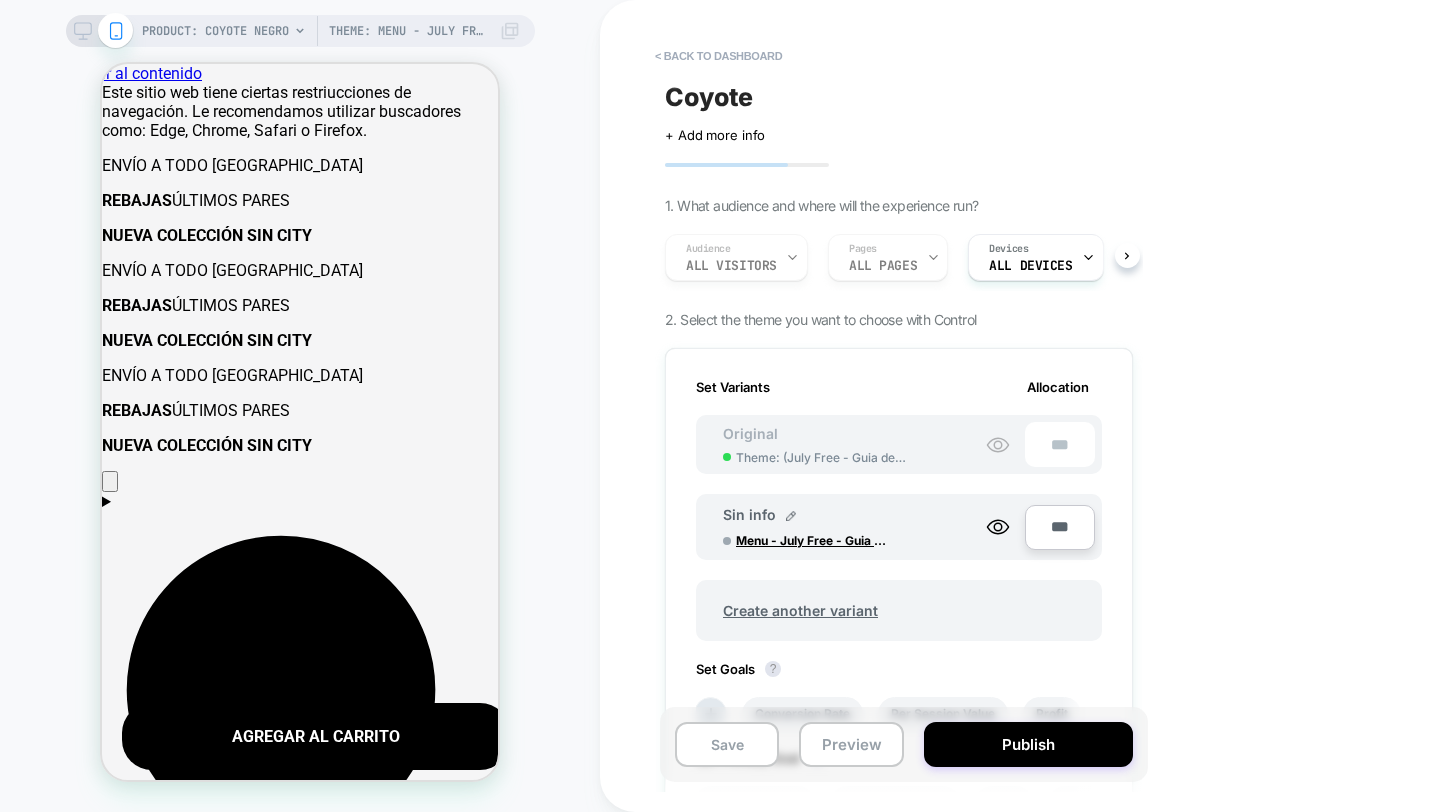 click on "Audience All Visitors Pages ALL PAGES Devices ALL DEVICES" at bounding box center (889, 257) 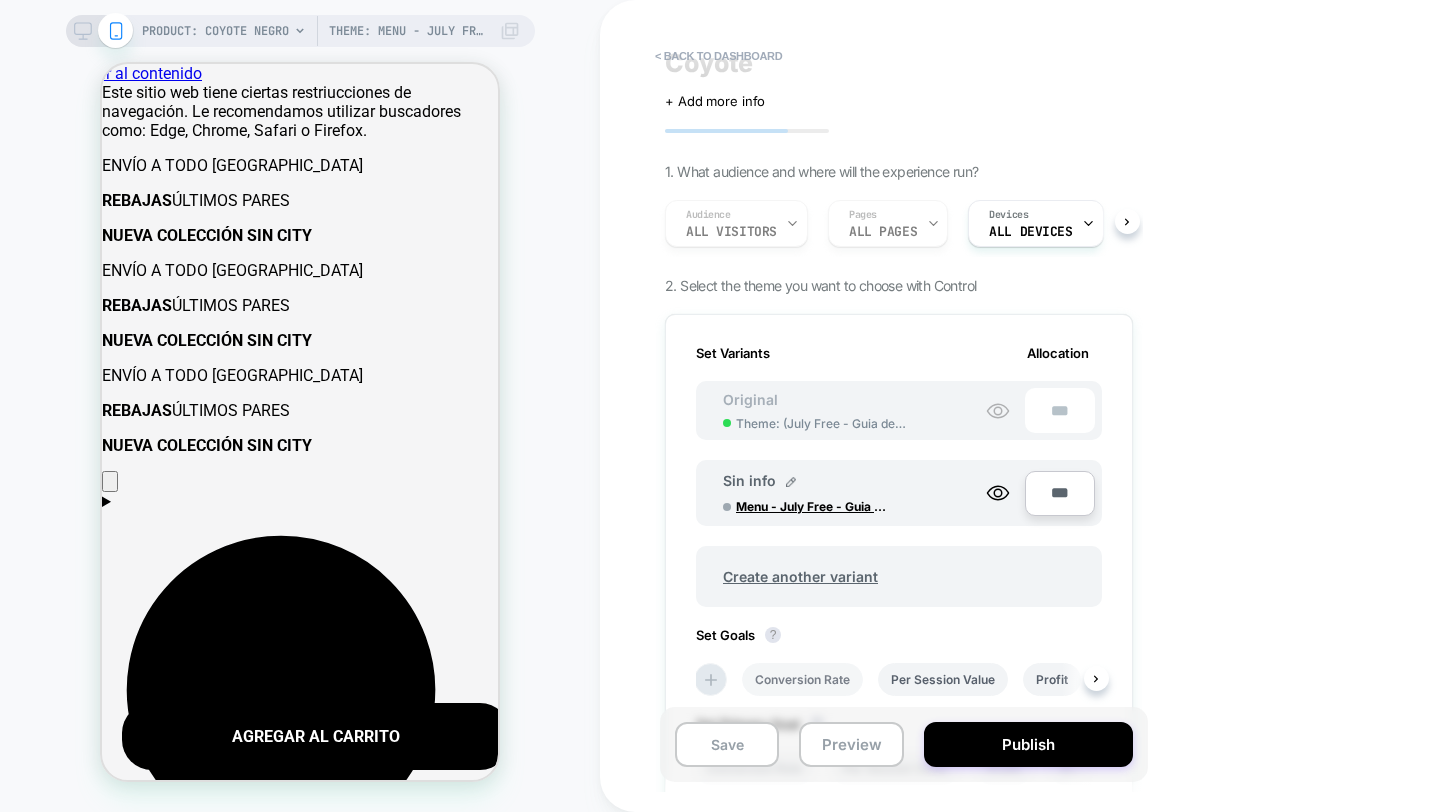 scroll, scrollTop: 28, scrollLeft: 0, axis: vertical 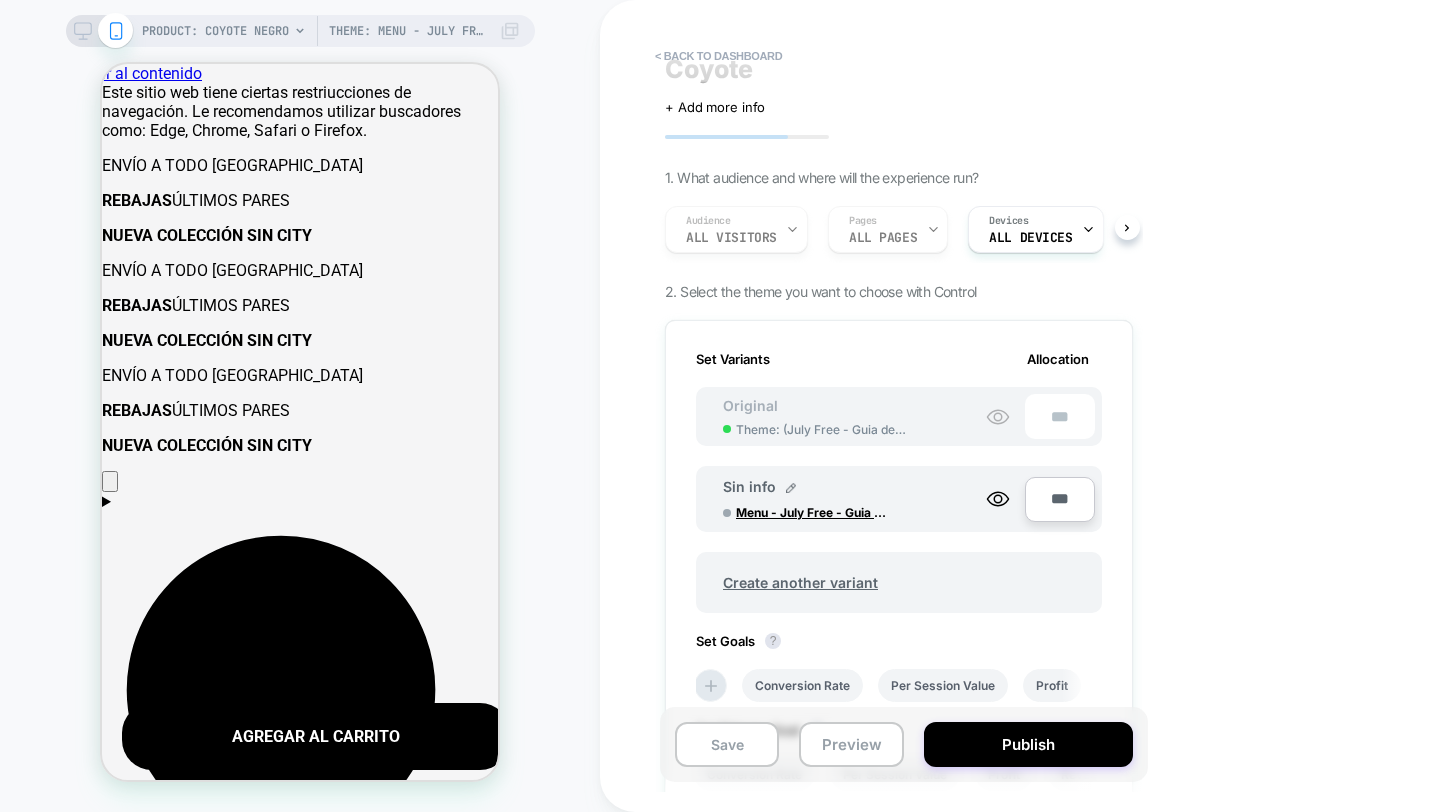 click on "Audience All Visitors Pages ALL PAGES Devices ALL DEVICES" at bounding box center [889, 229] 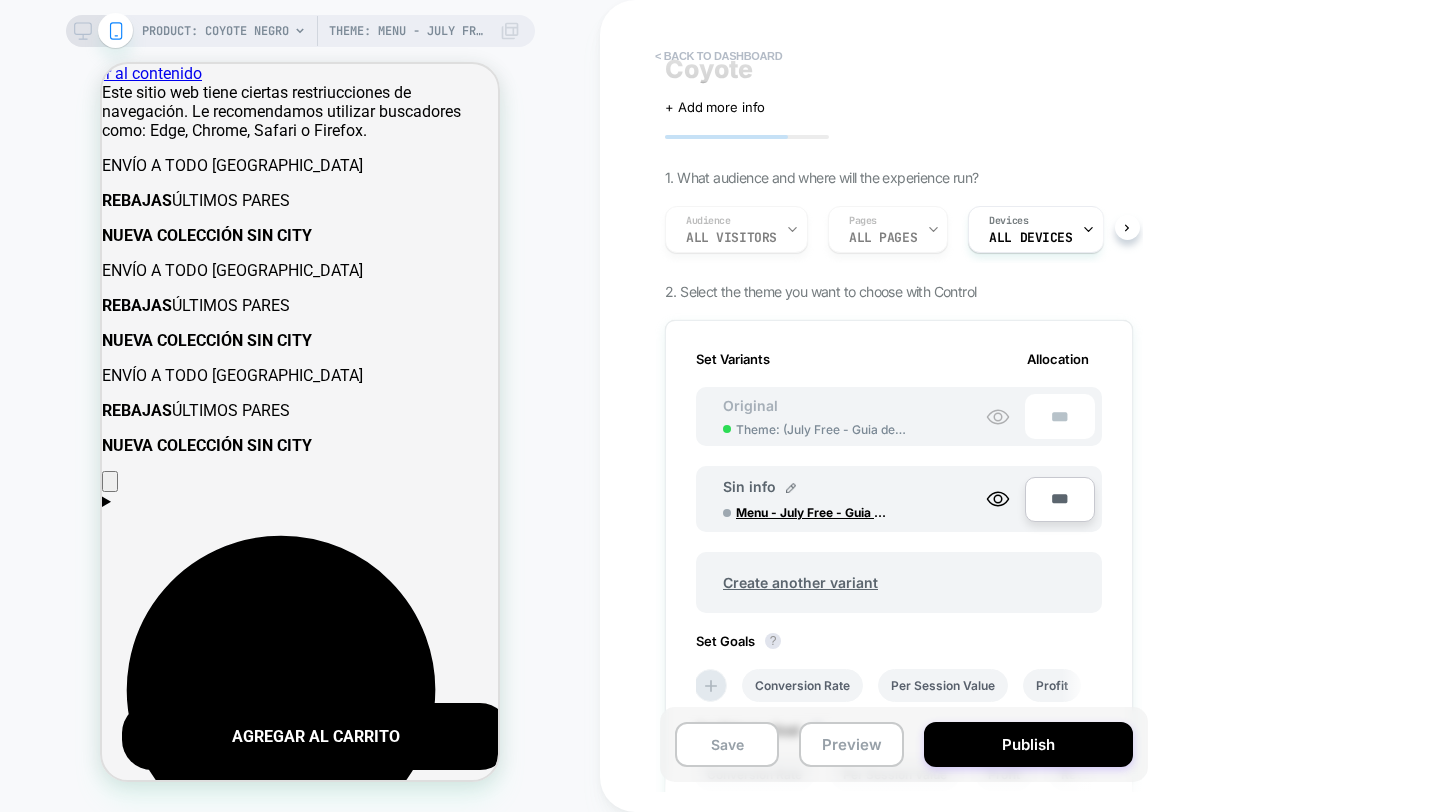 click on "< back to dashboard" at bounding box center (718, 56) 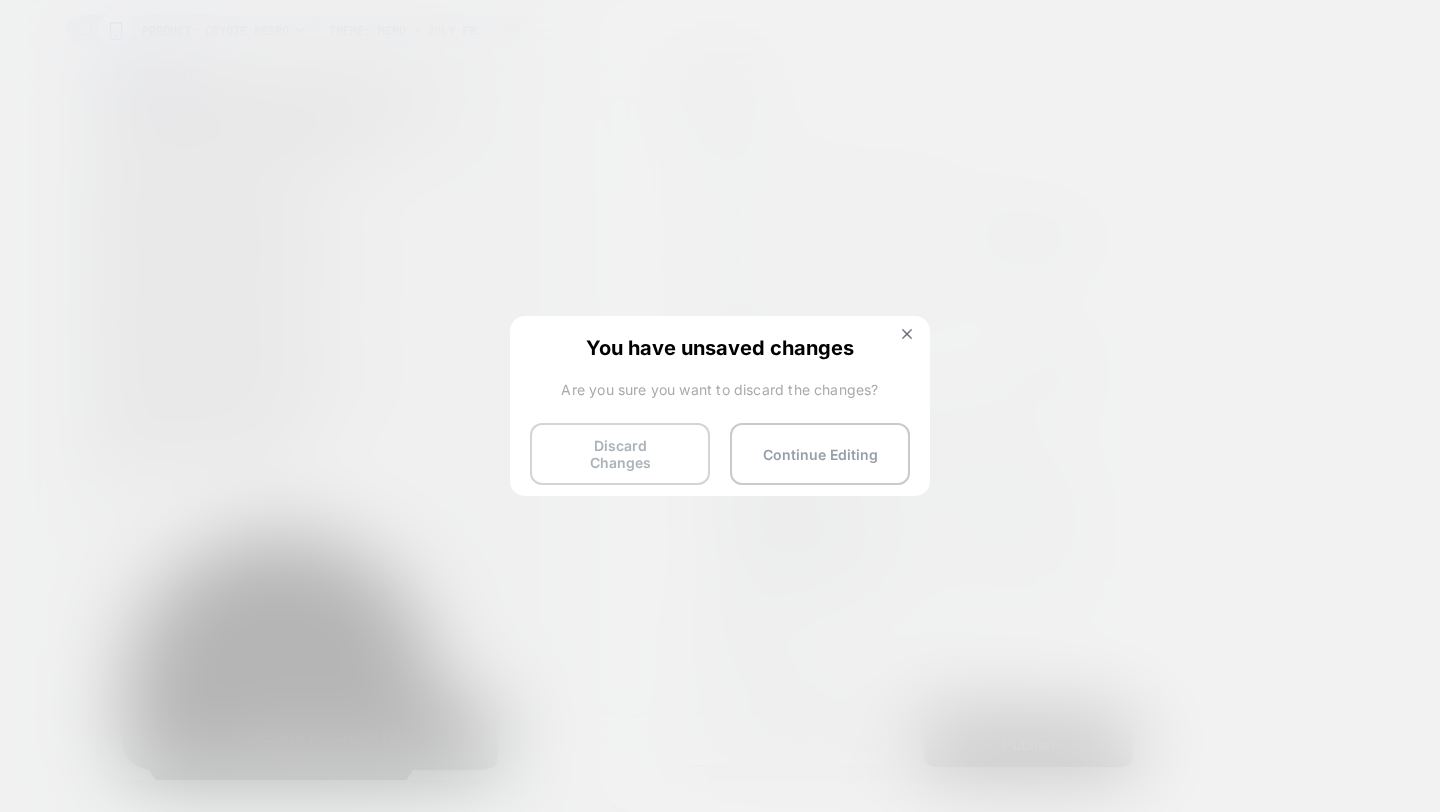 click on "Discard Changes" at bounding box center (620, 454) 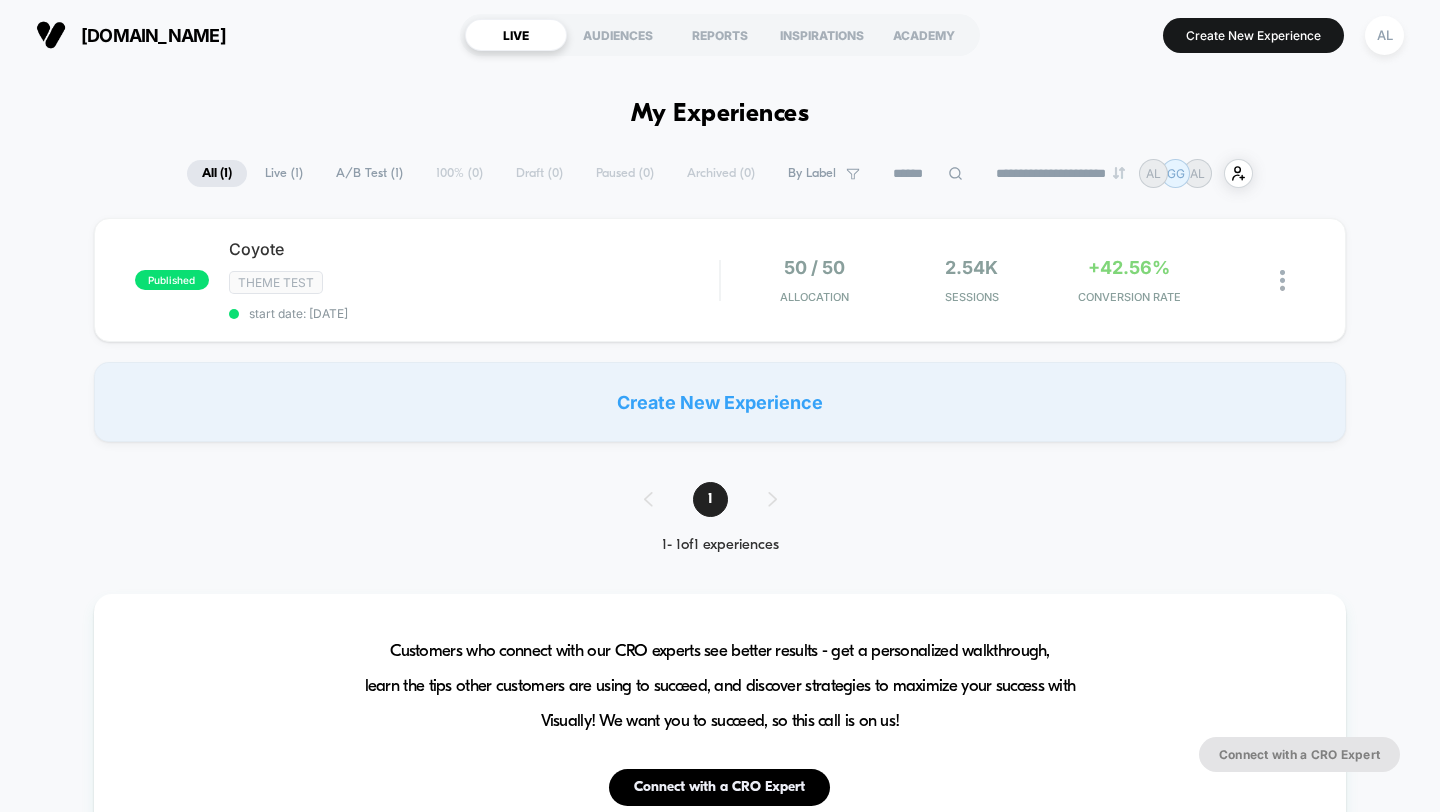scroll, scrollTop: 0, scrollLeft: 0, axis: both 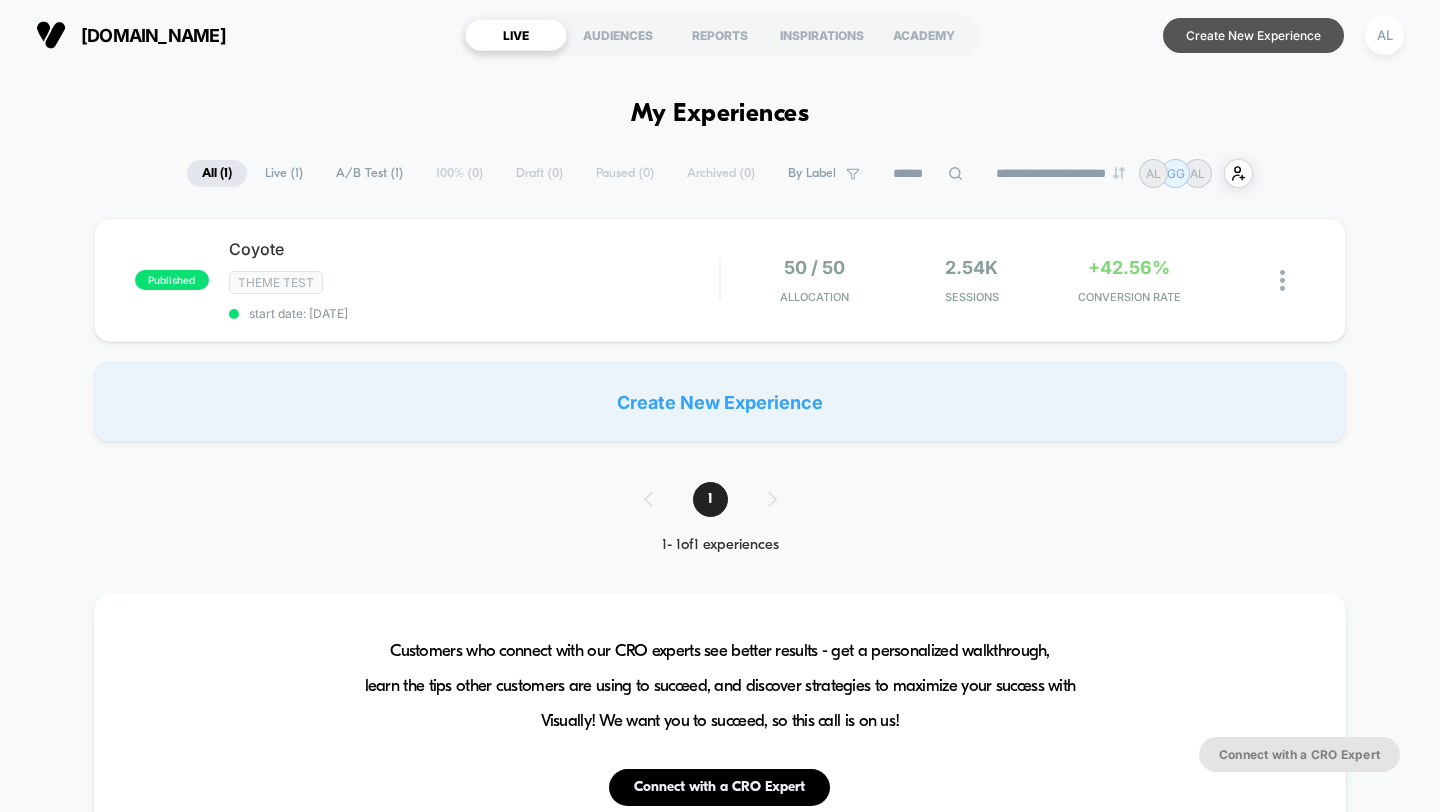 click on "Create New Experience" at bounding box center (1253, 35) 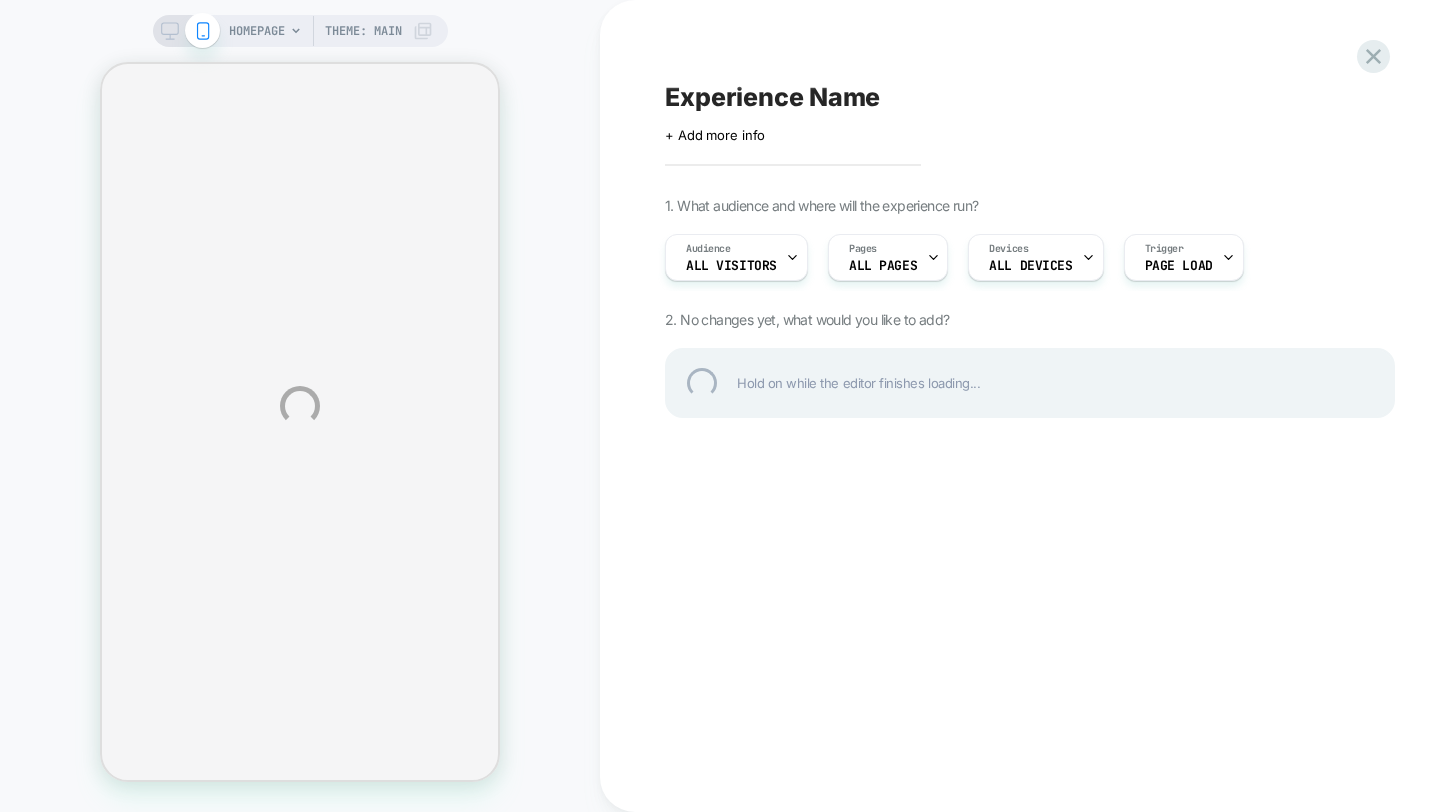 click on "HOMEPAGE Theme: MAIN Experience Name Click to edit experience details + Add more info 1. What audience and where will the experience run? Audience All Visitors Pages ALL PAGES Devices ALL DEVICES Trigger Page Load 2. No changes yet, what would you like to add? Hold on while the editor finishes loading..." at bounding box center (720, 406) 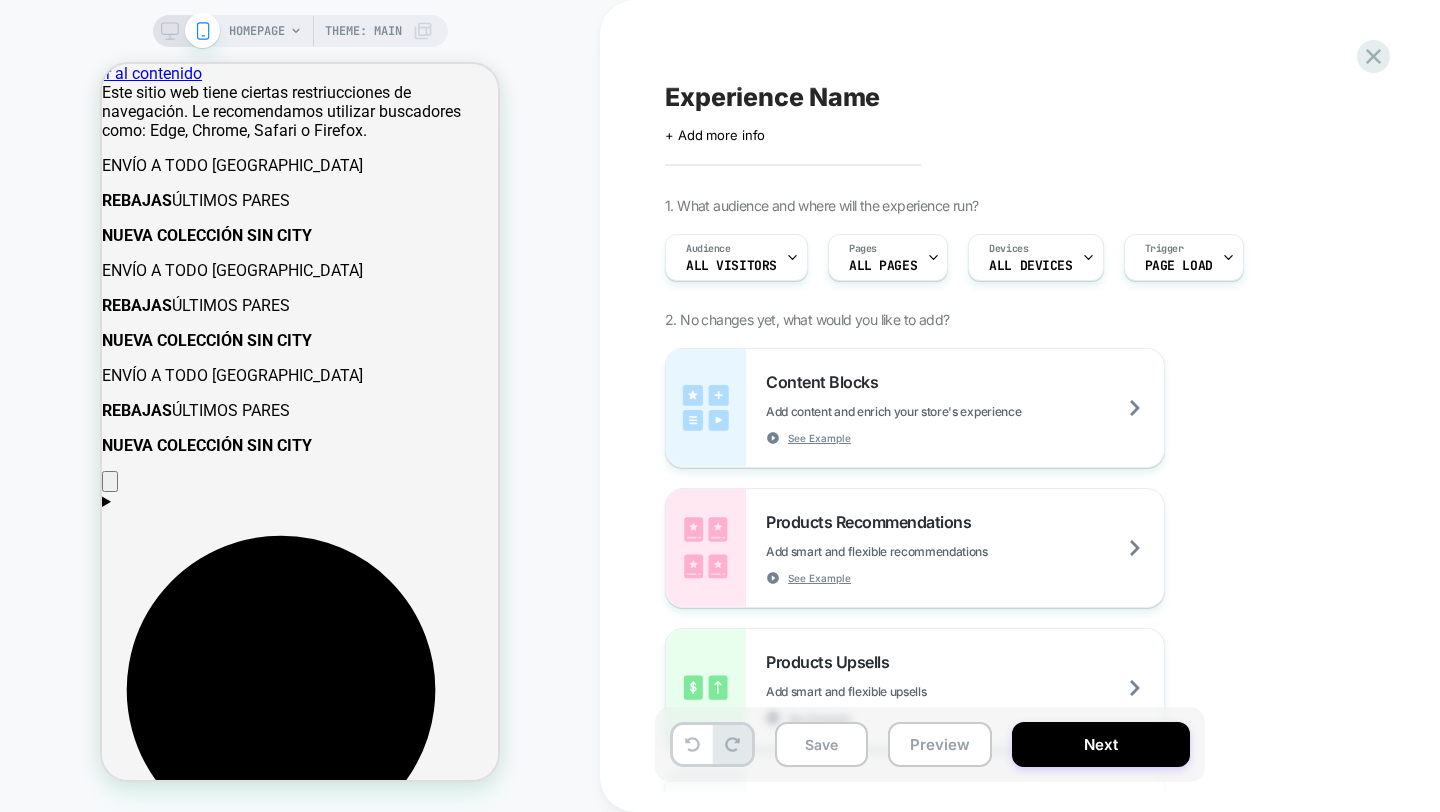 scroll, scrollTop: 0, scrollLeft: 0, axis: both 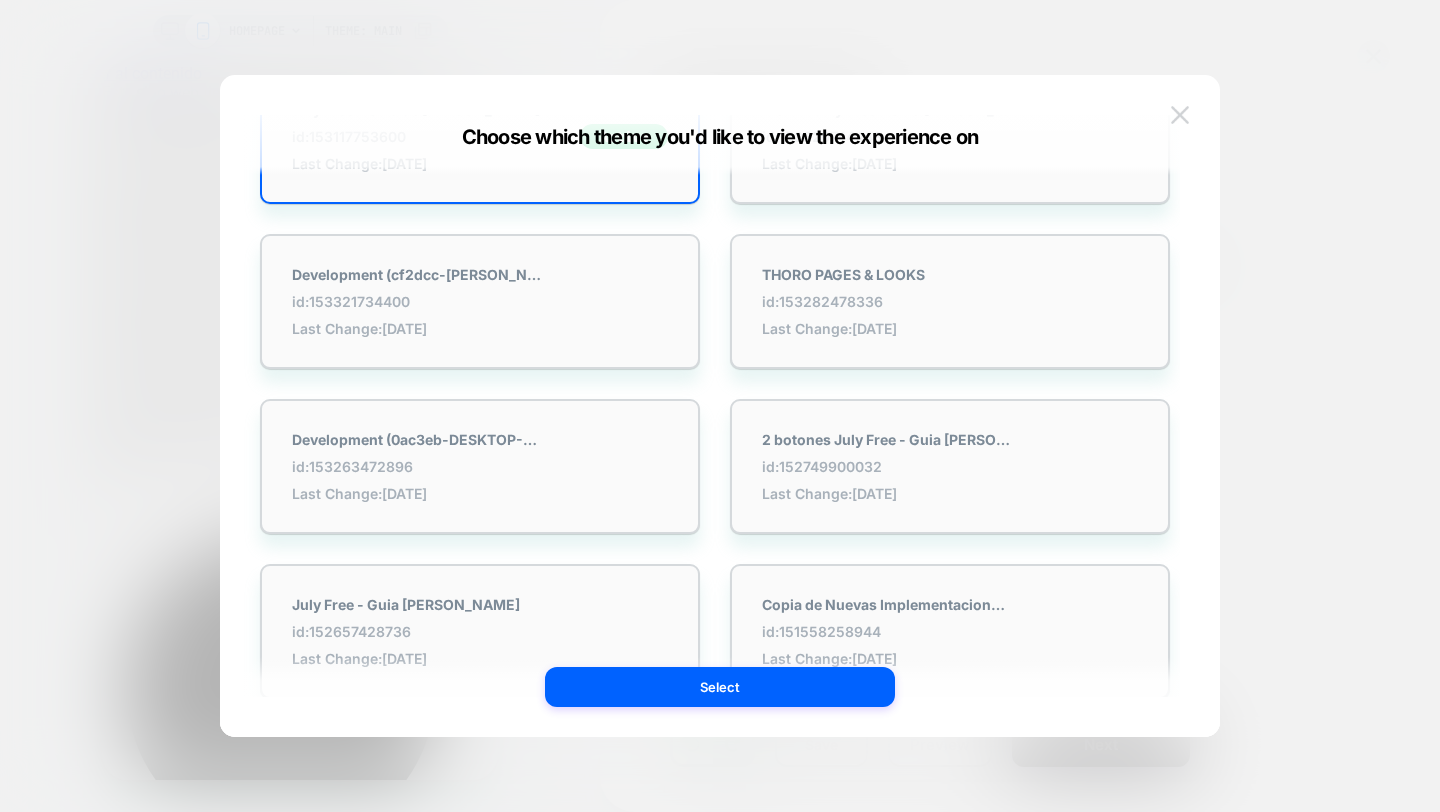 click at bounding box center (1180, 115) 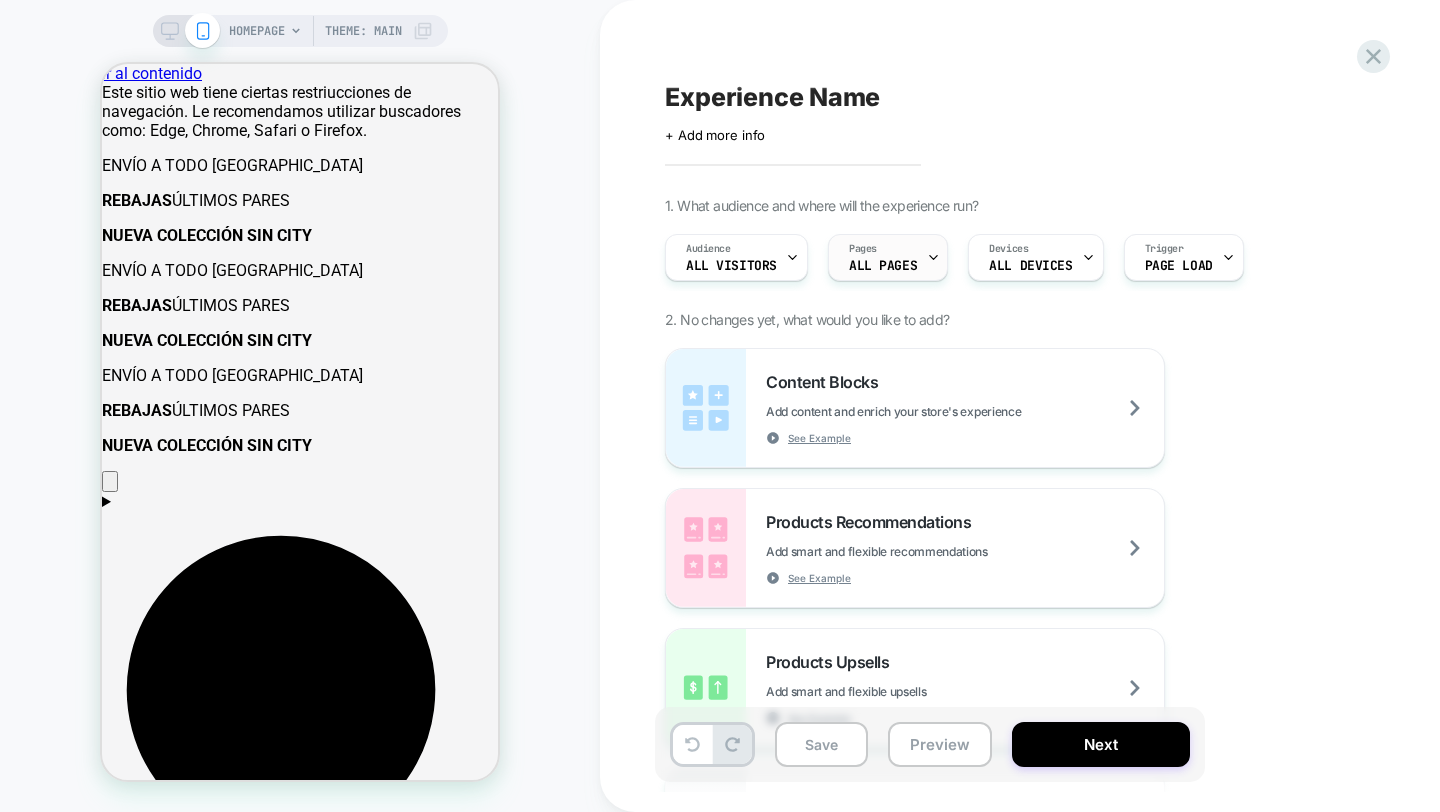 click on "Pages ALL PAGES" at bounding box center (883, 257) 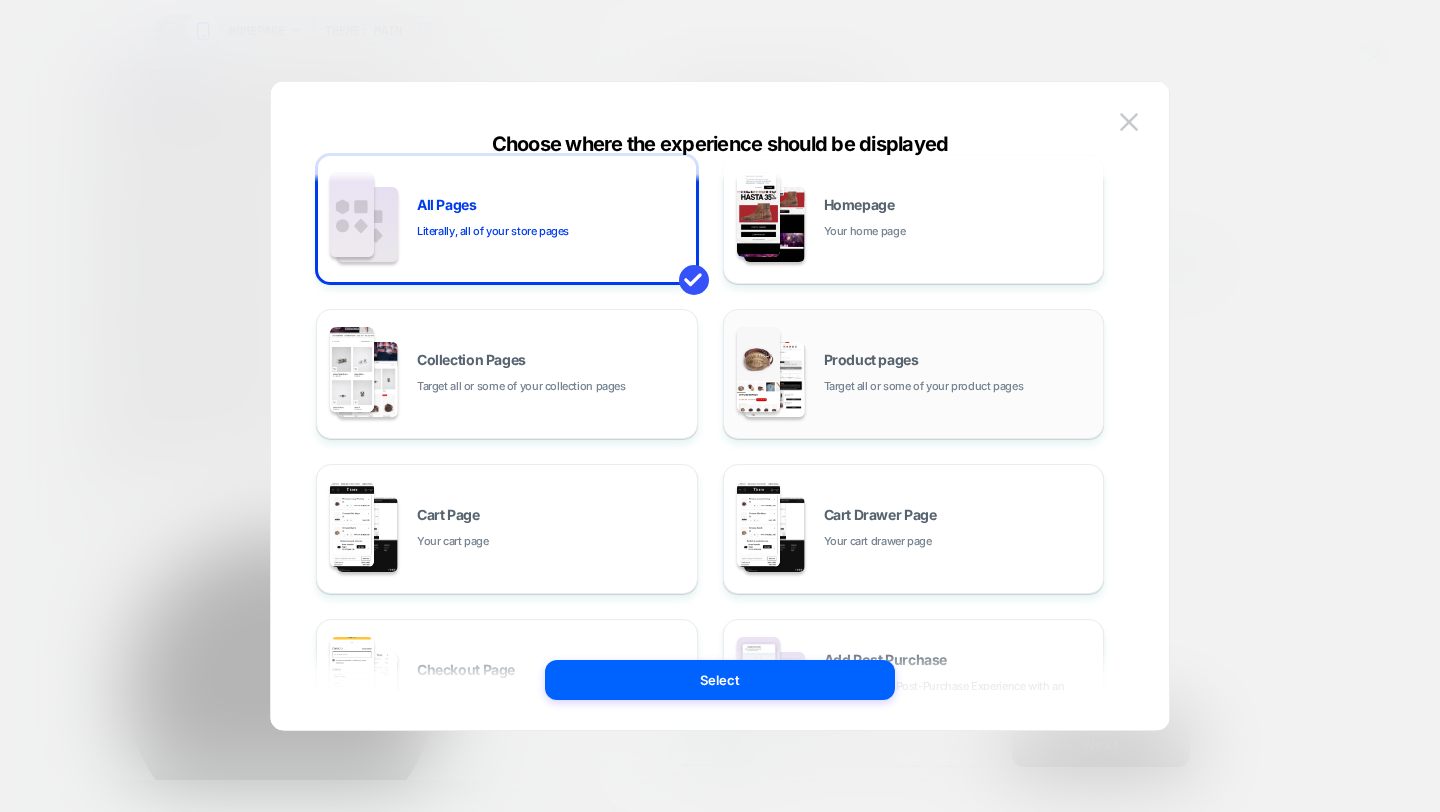 scroll, scrollTop: 35, scrollLeft: 0, axis: vertical 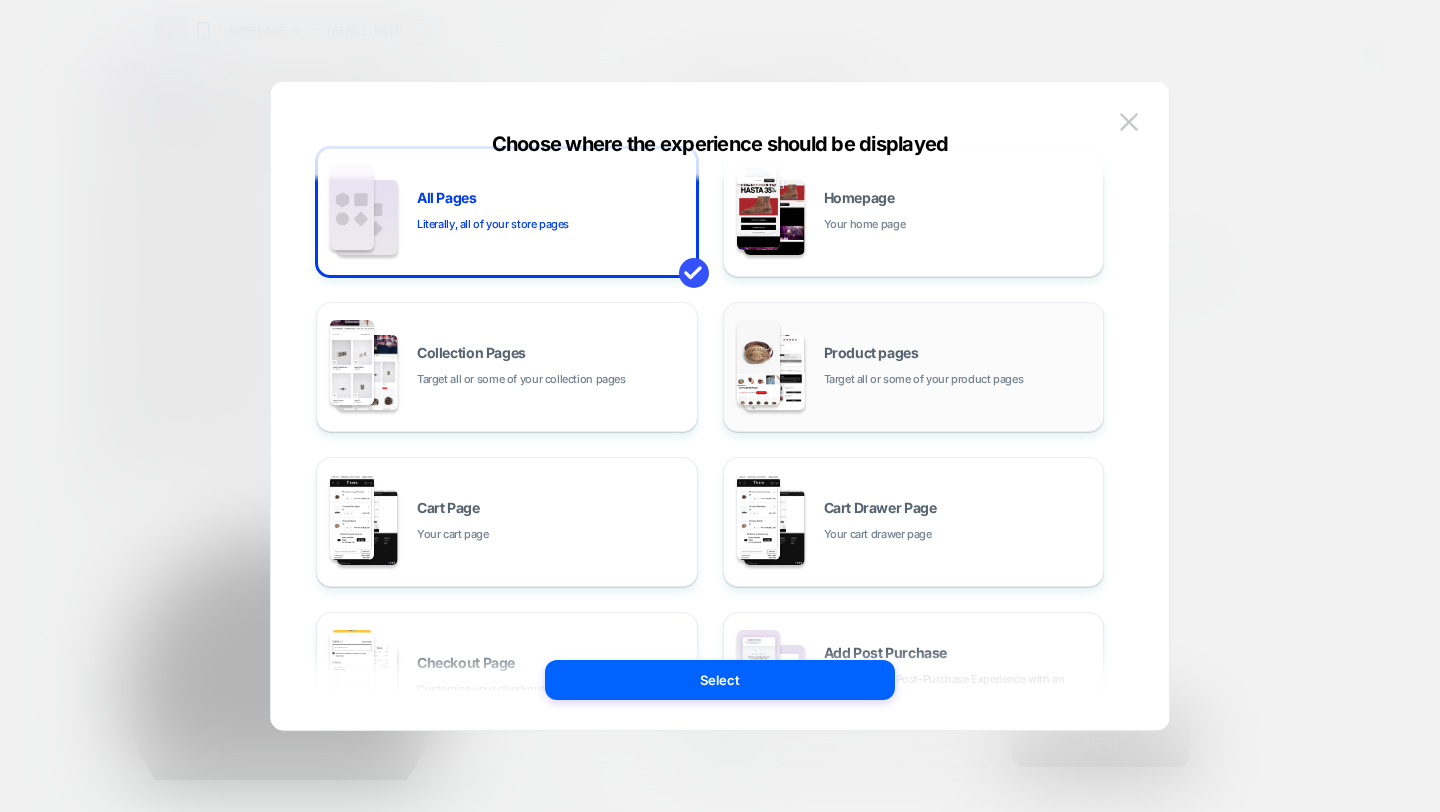 click on "Target all or some of your product pages" at bounding box center [924, 379] 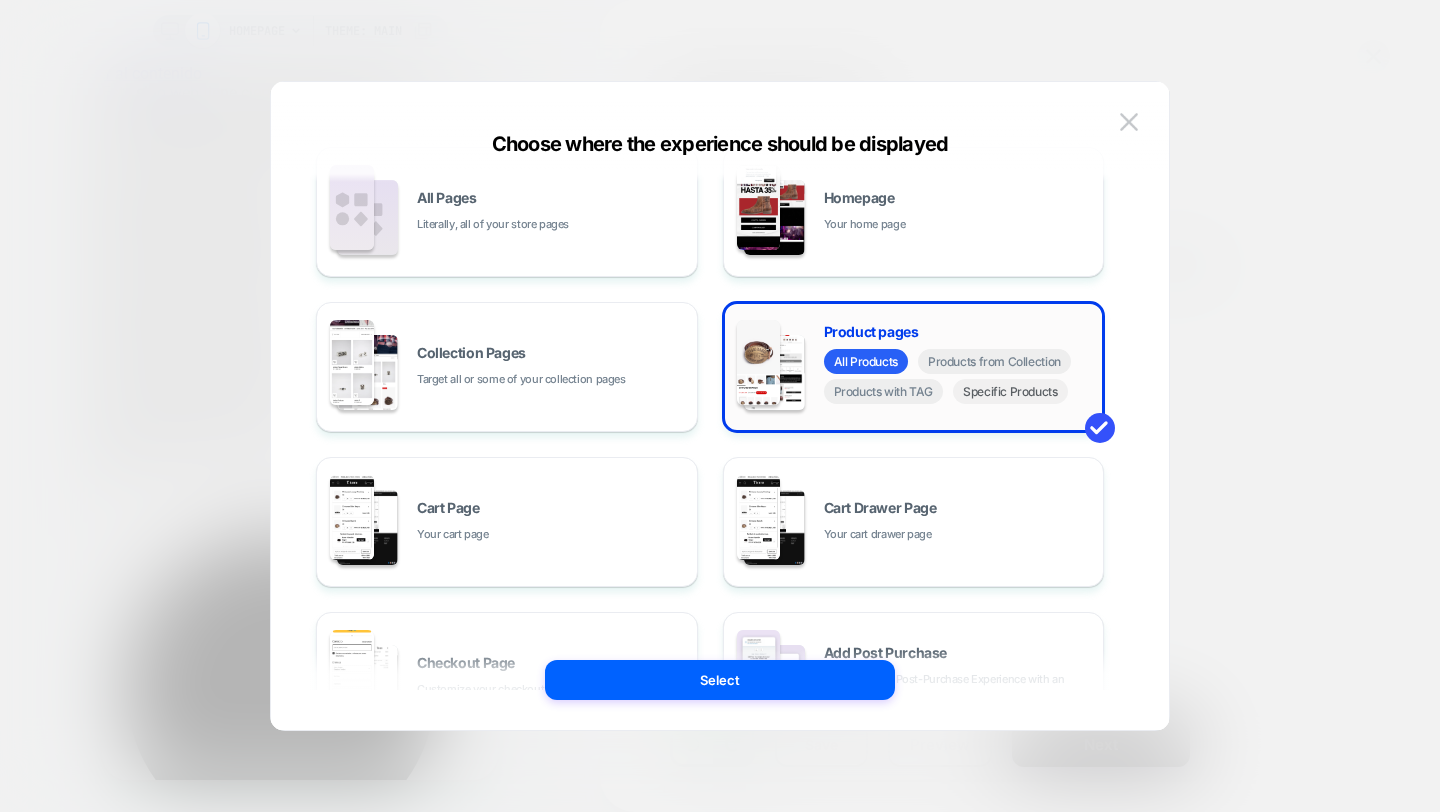 click on "Specific Products" at bounding box center [1010, 391] 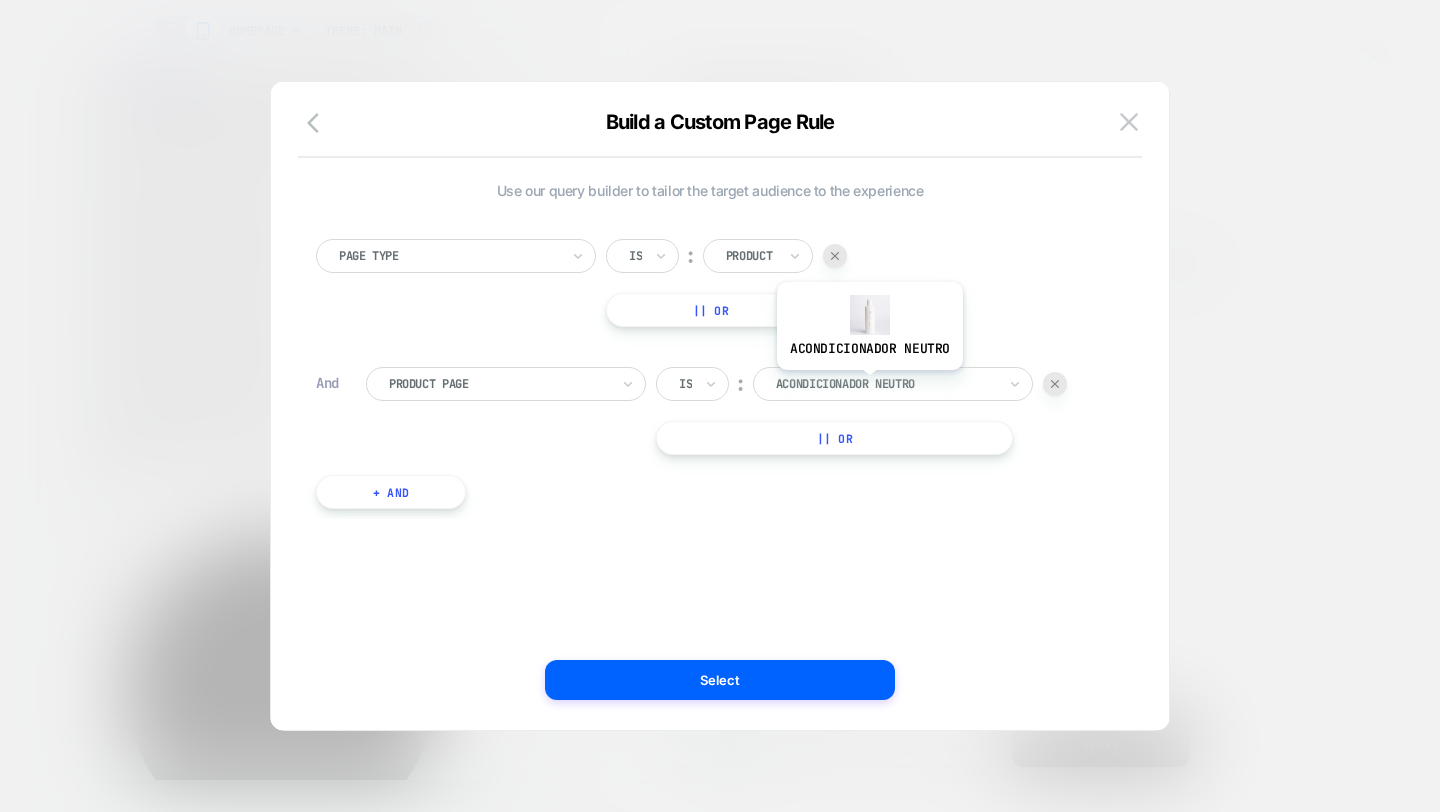 click at bounding box center (886, 384) 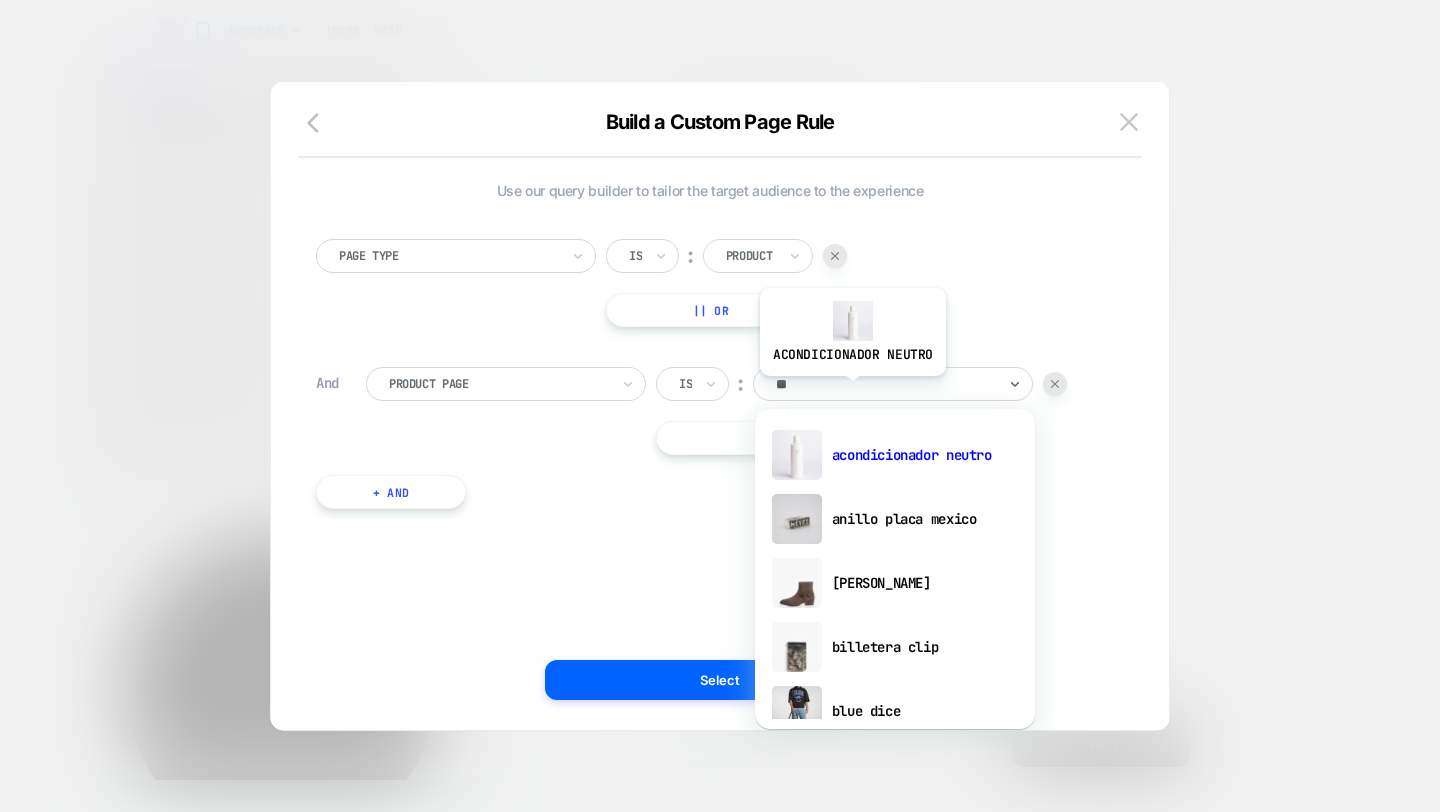 type on "***" 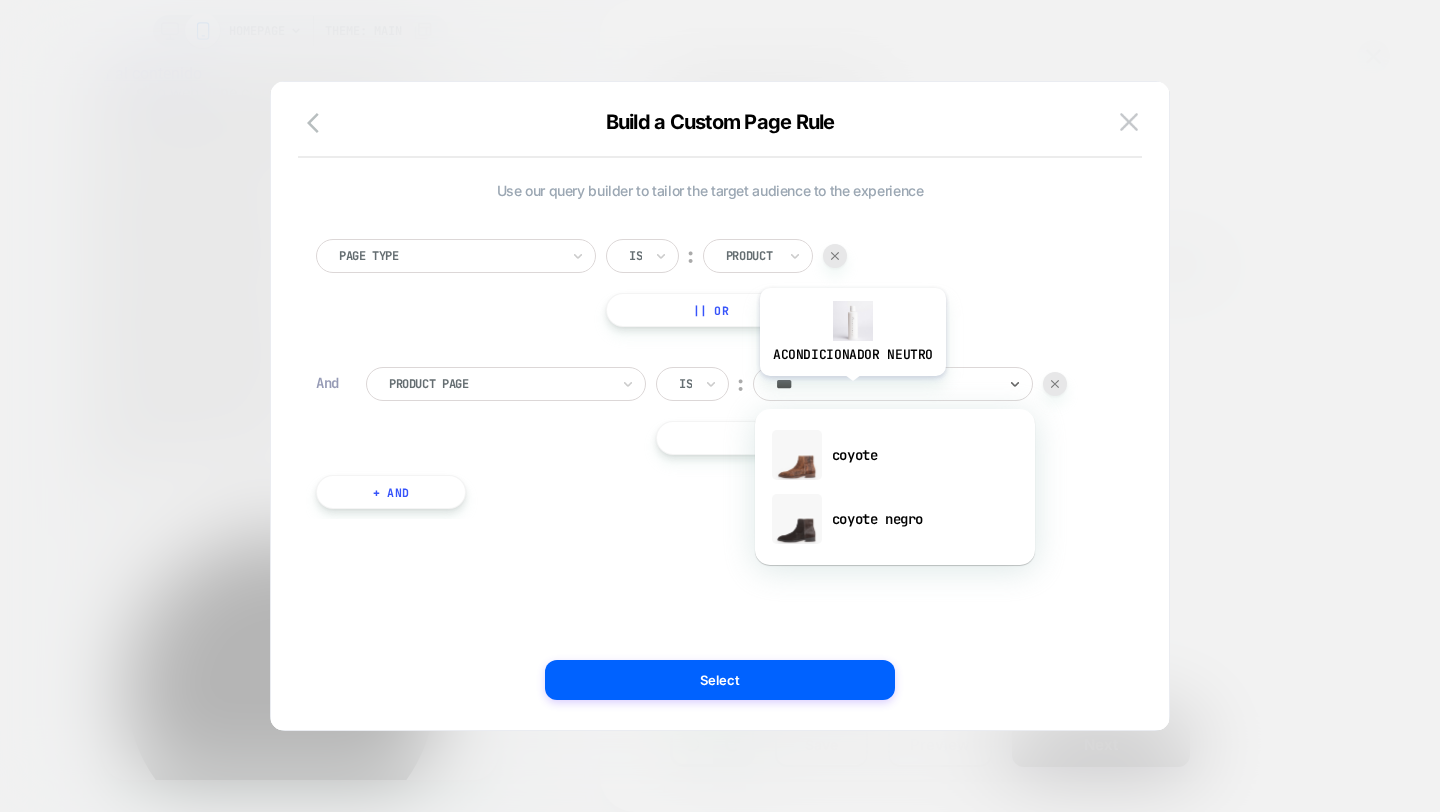 scroll, scrollTop: 0, scrollLeft: 1176, axis: horizontal 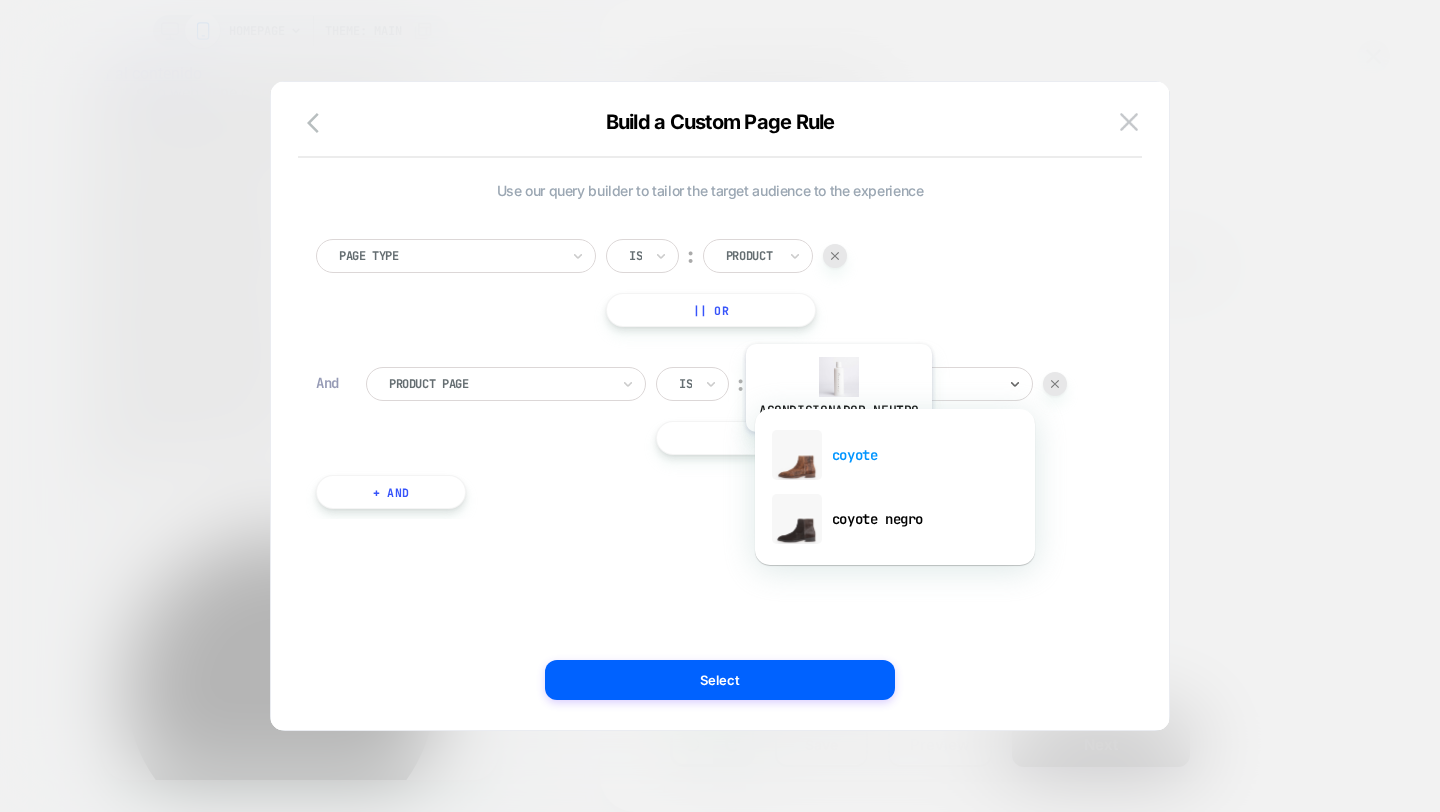click on "coyote" at bounding box center (895, 455) 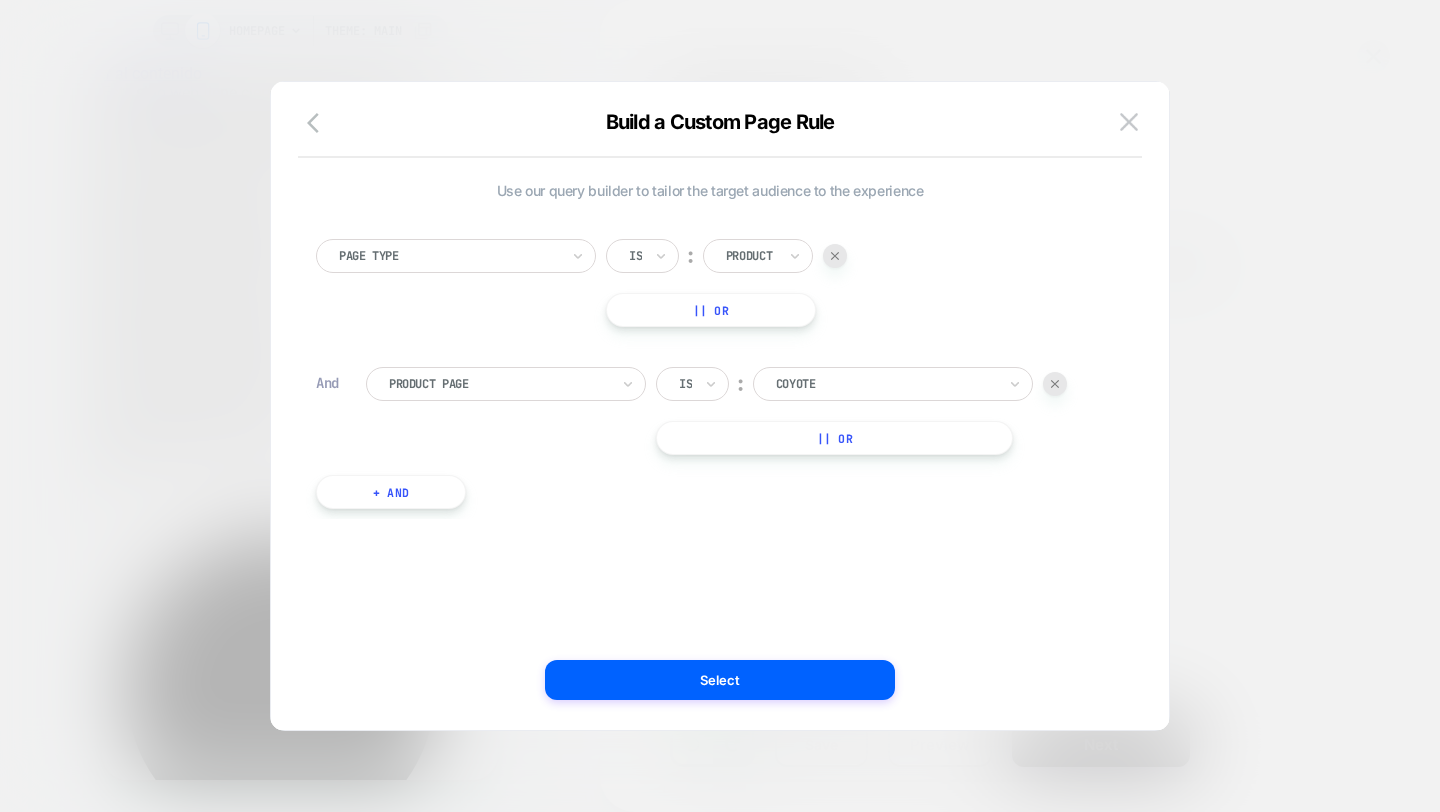 click on "|| Or" at bounding box center [834, 438] 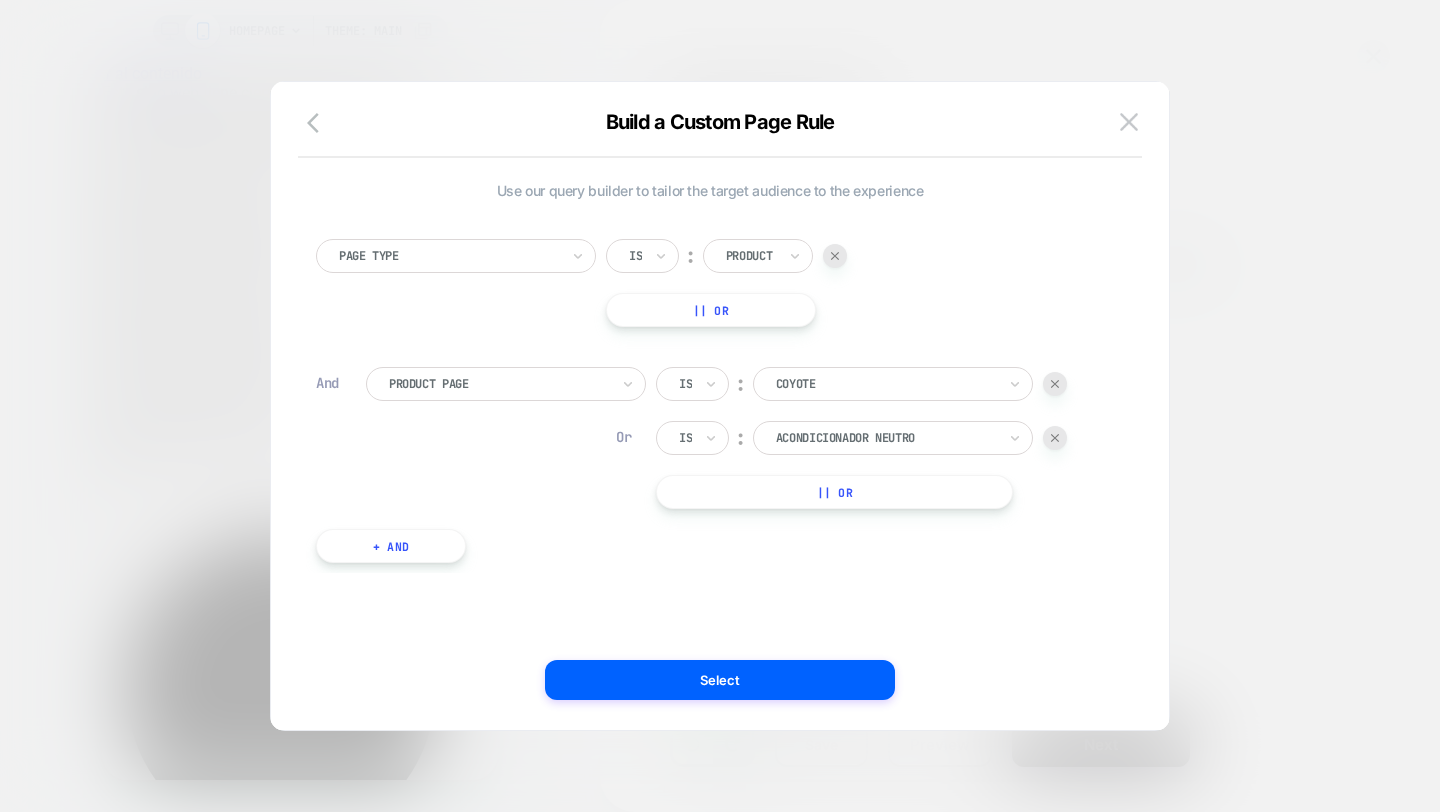 click at bounding box center [886, 438] 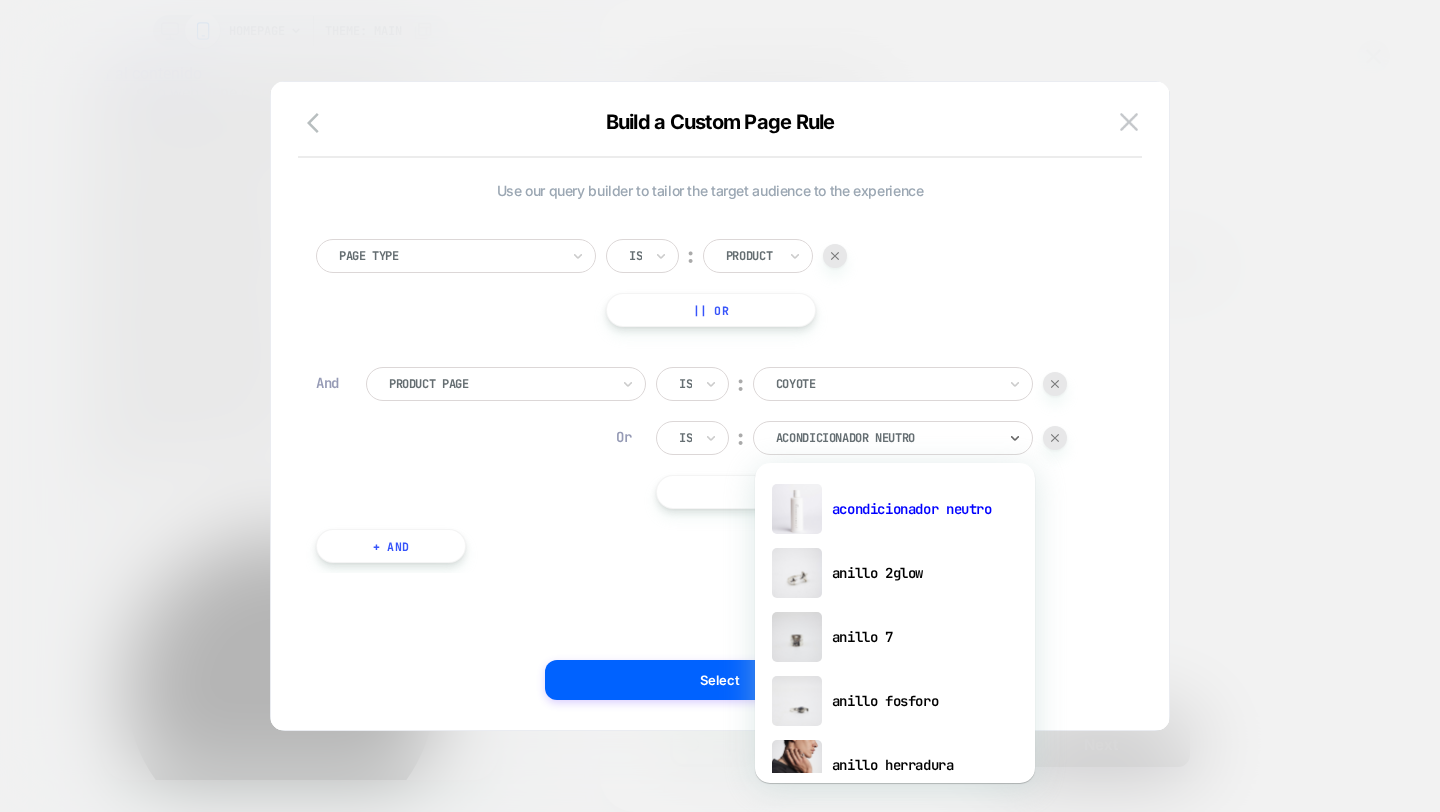 scroll, scrollTop: 0, scrollLeft: 1470, axis: horizontal 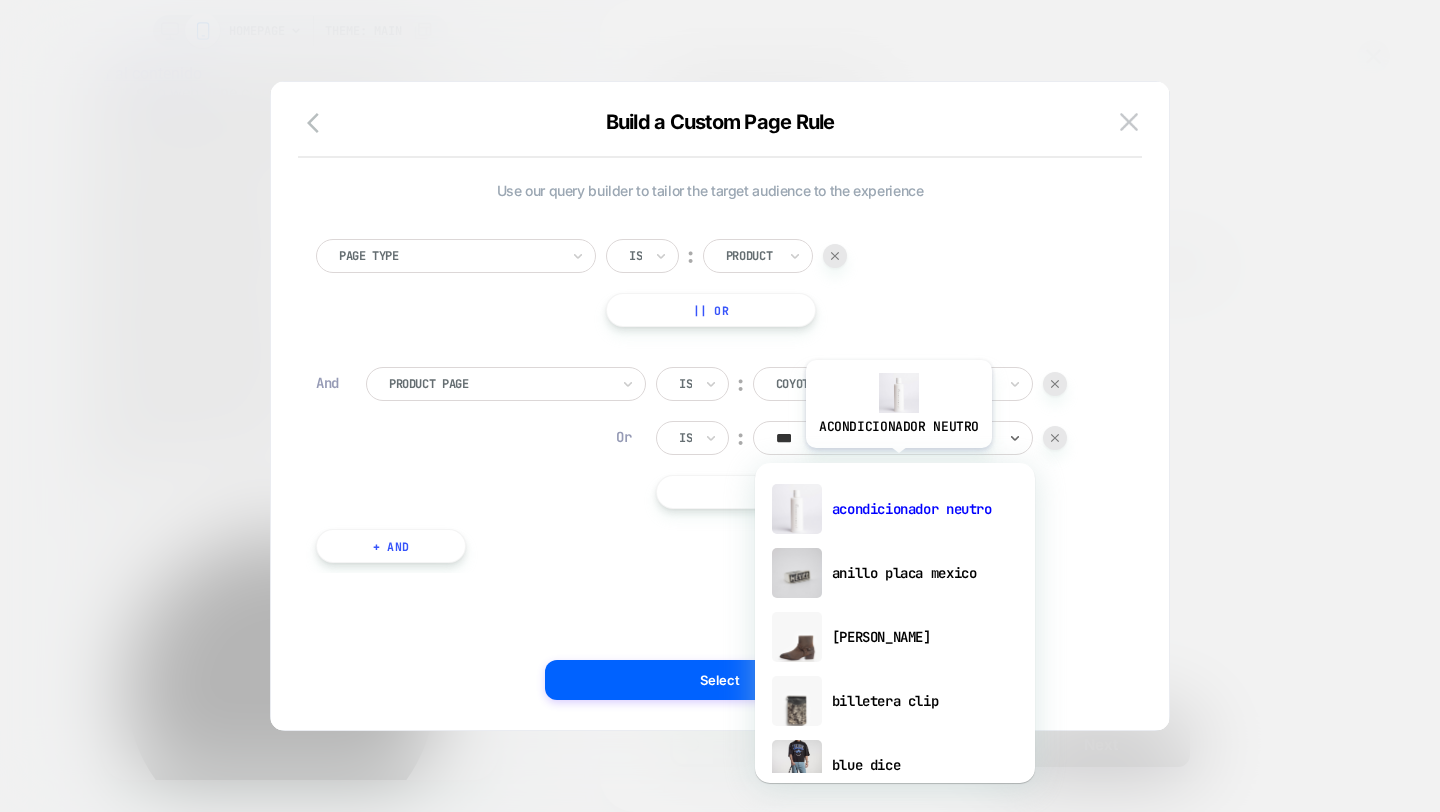 type on "****" 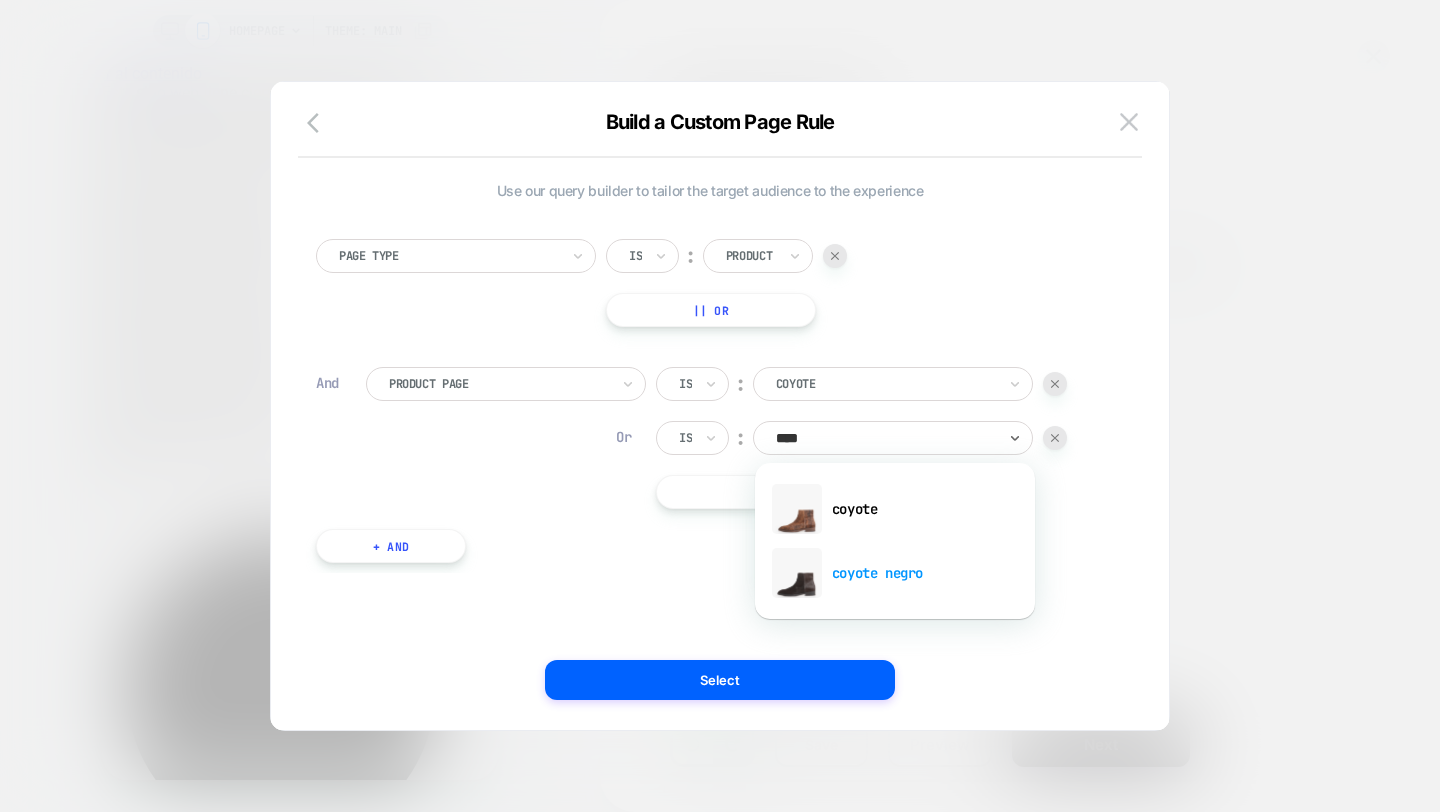 click on "coyote negro" at bounding box center [895, 573] 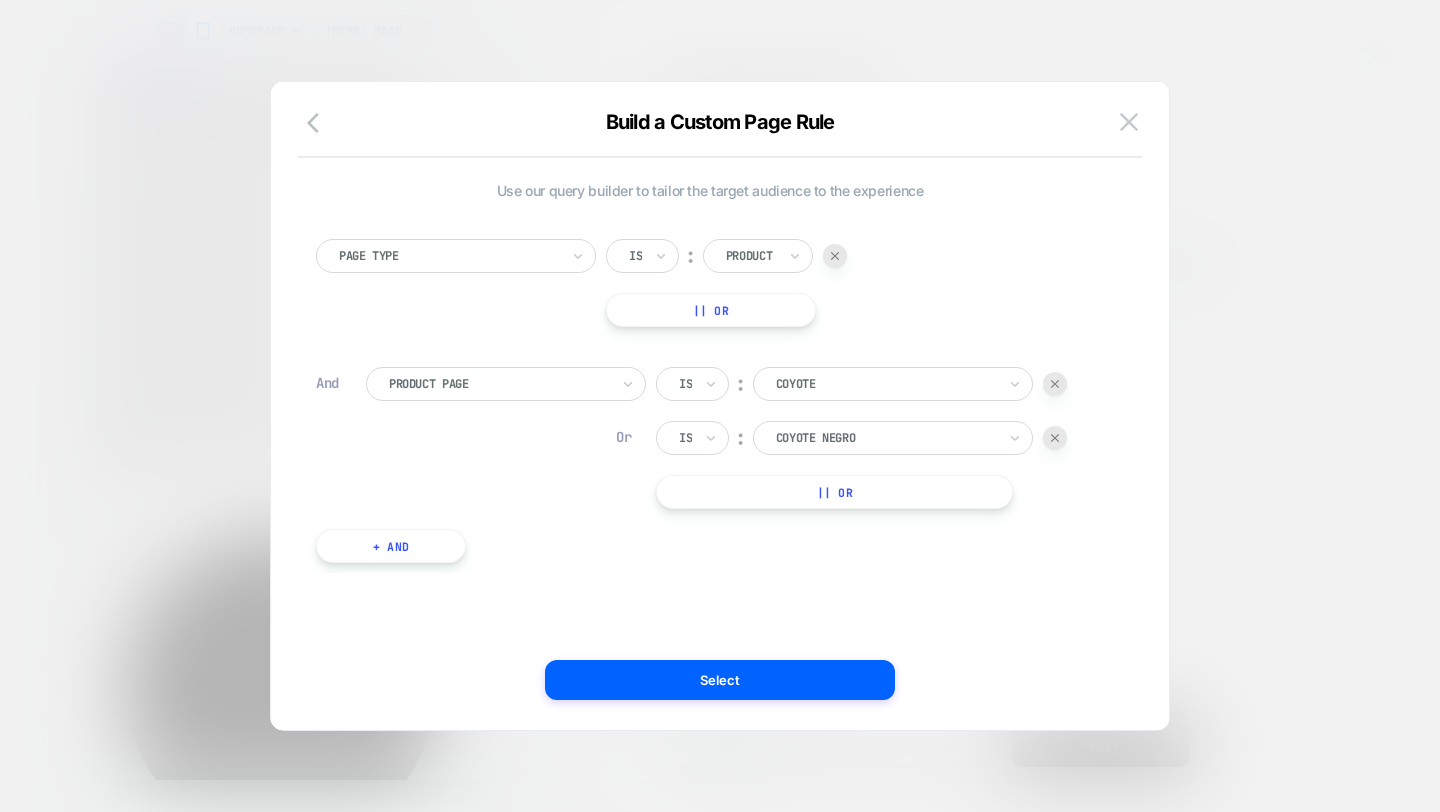 scroll, scrollTop: 0, scrollLeft: 1764, axis: horizontal 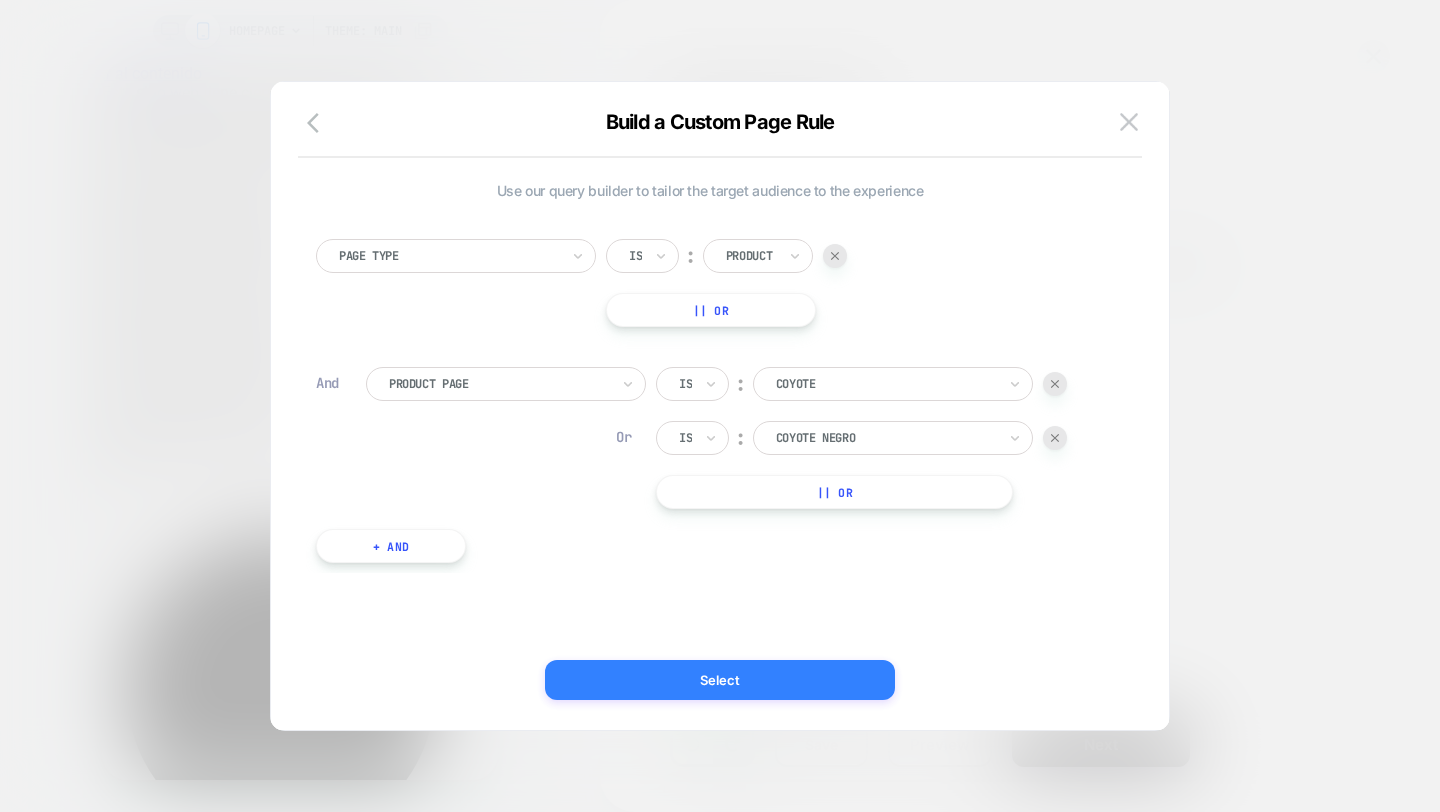 click on "Select" at bounding box center [720, 680] 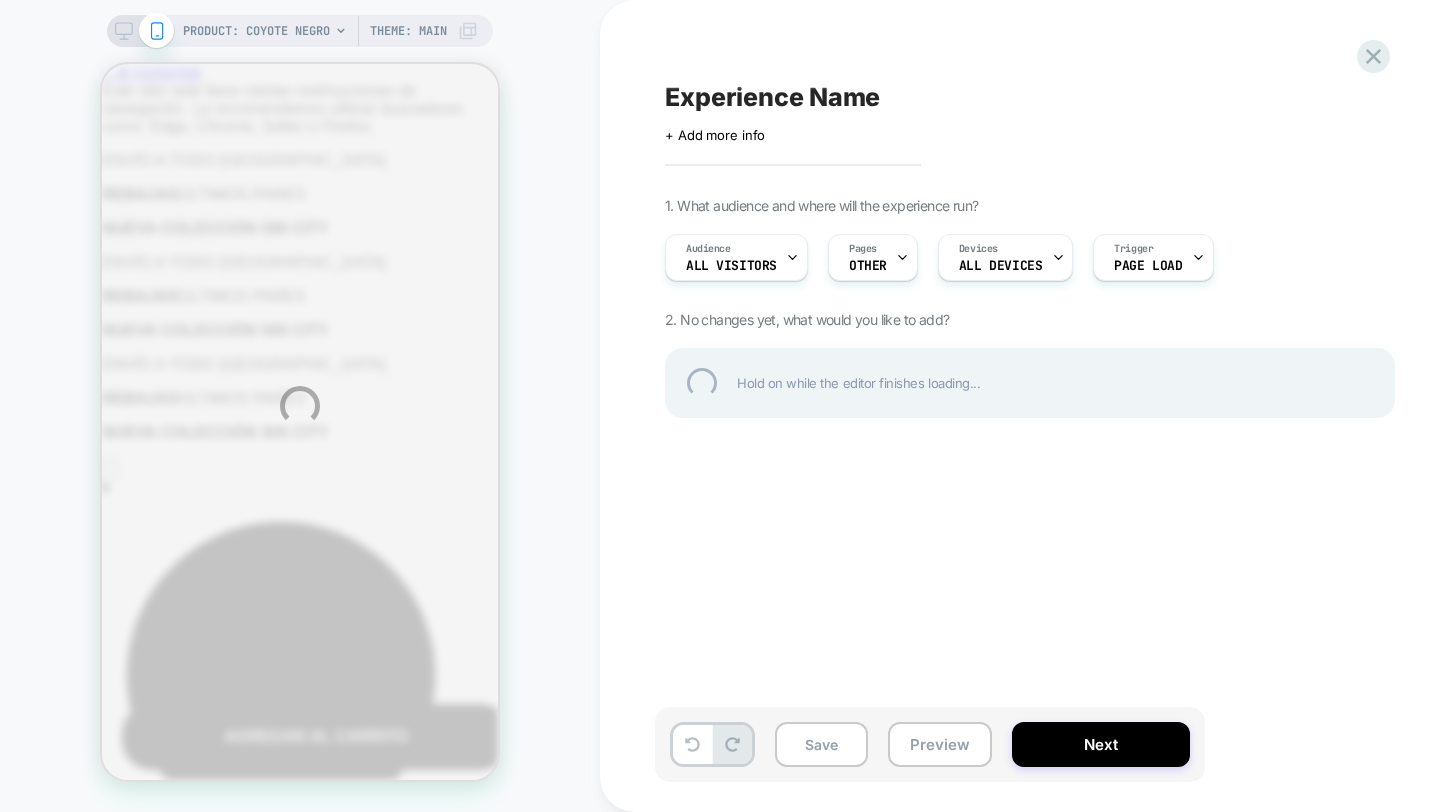 scroll, scrollTop: 0, scrollLeft: 0, axis: both 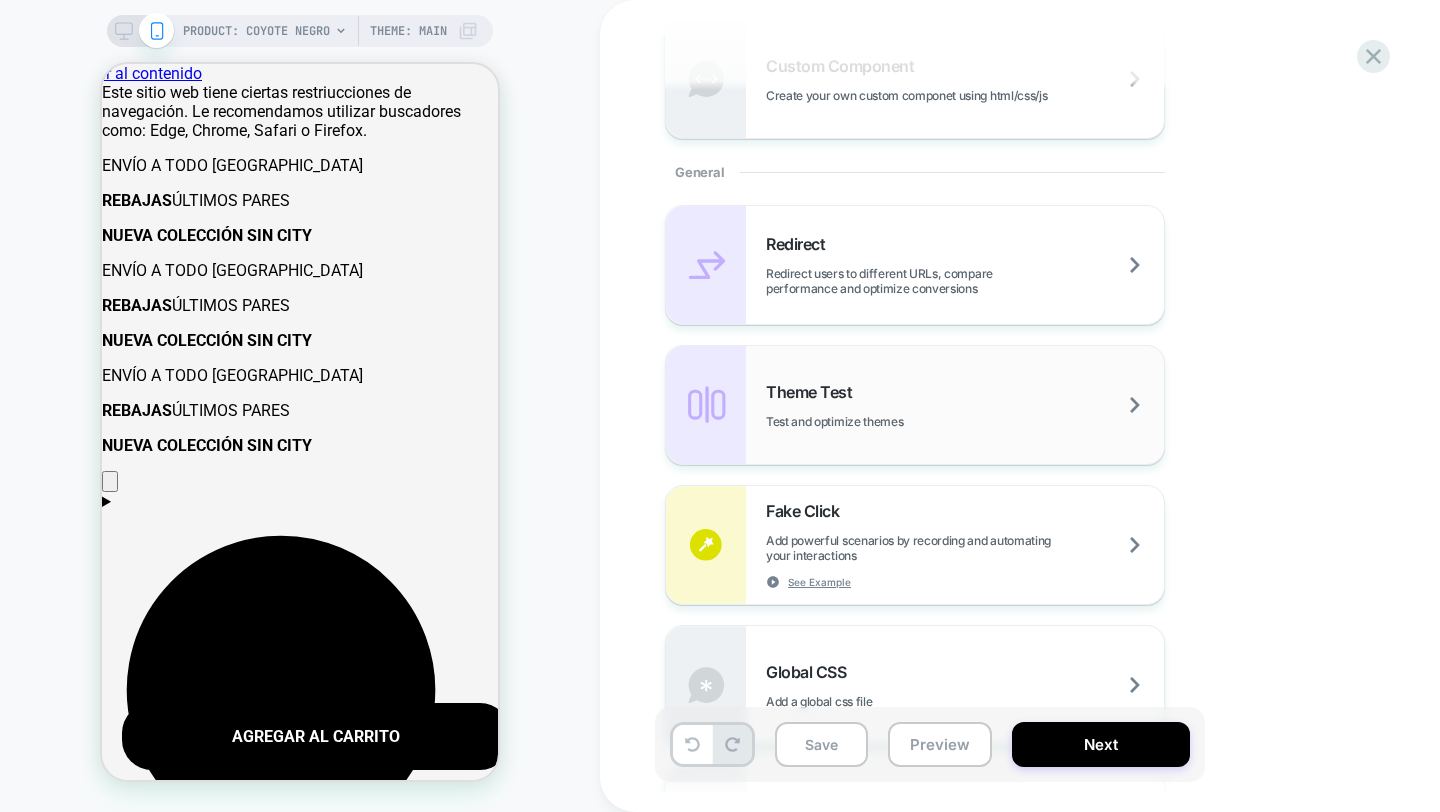 click on "Test and optimize themes" at bounding box center [884, 421] 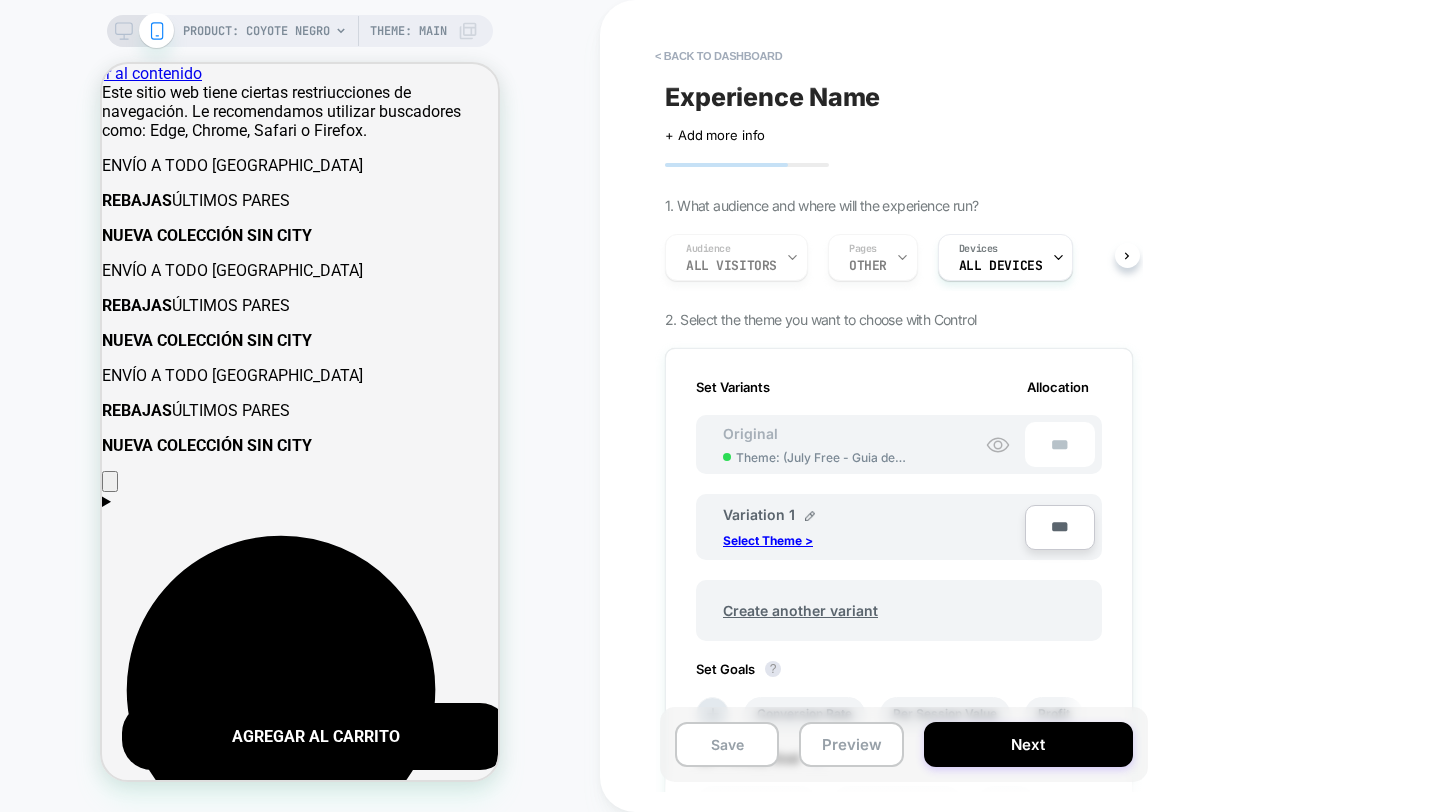 scroll, scrollTop: 0, scrollLeft: 2, axis: horizontal 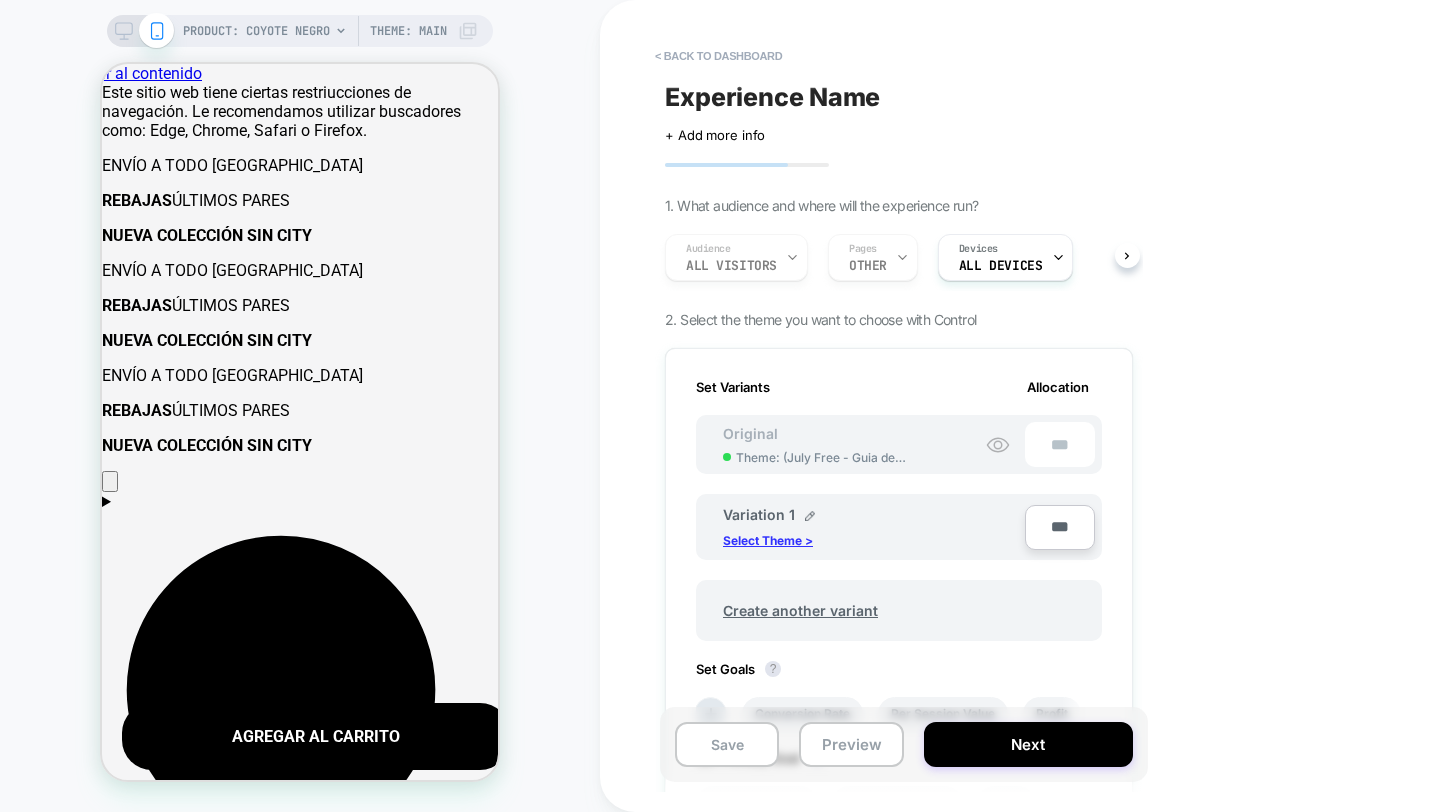 click on "Select Theme >" at bounding box center (768, 540) 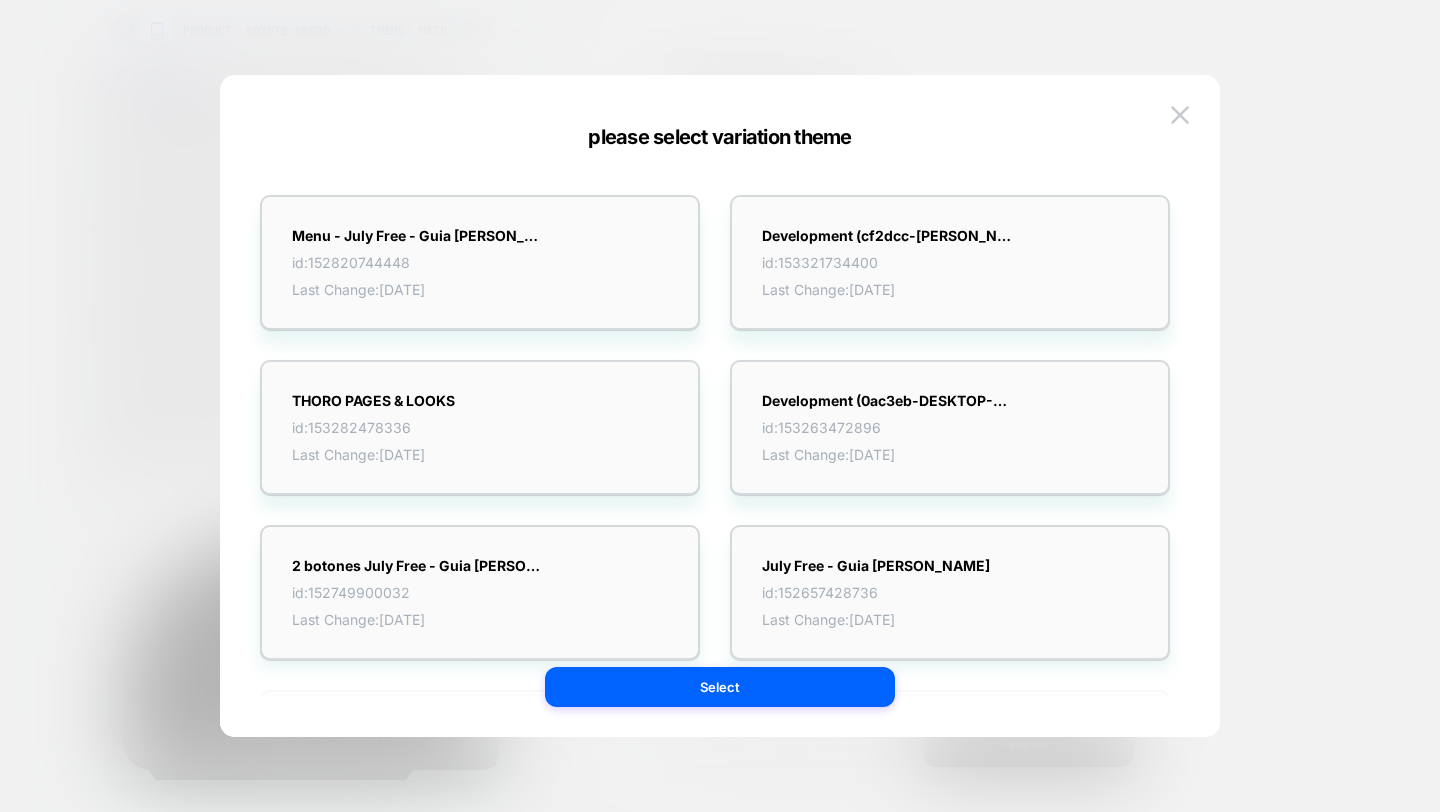 scroll, scrollTop: 0, scrollLeft: 882, axis: horizontal 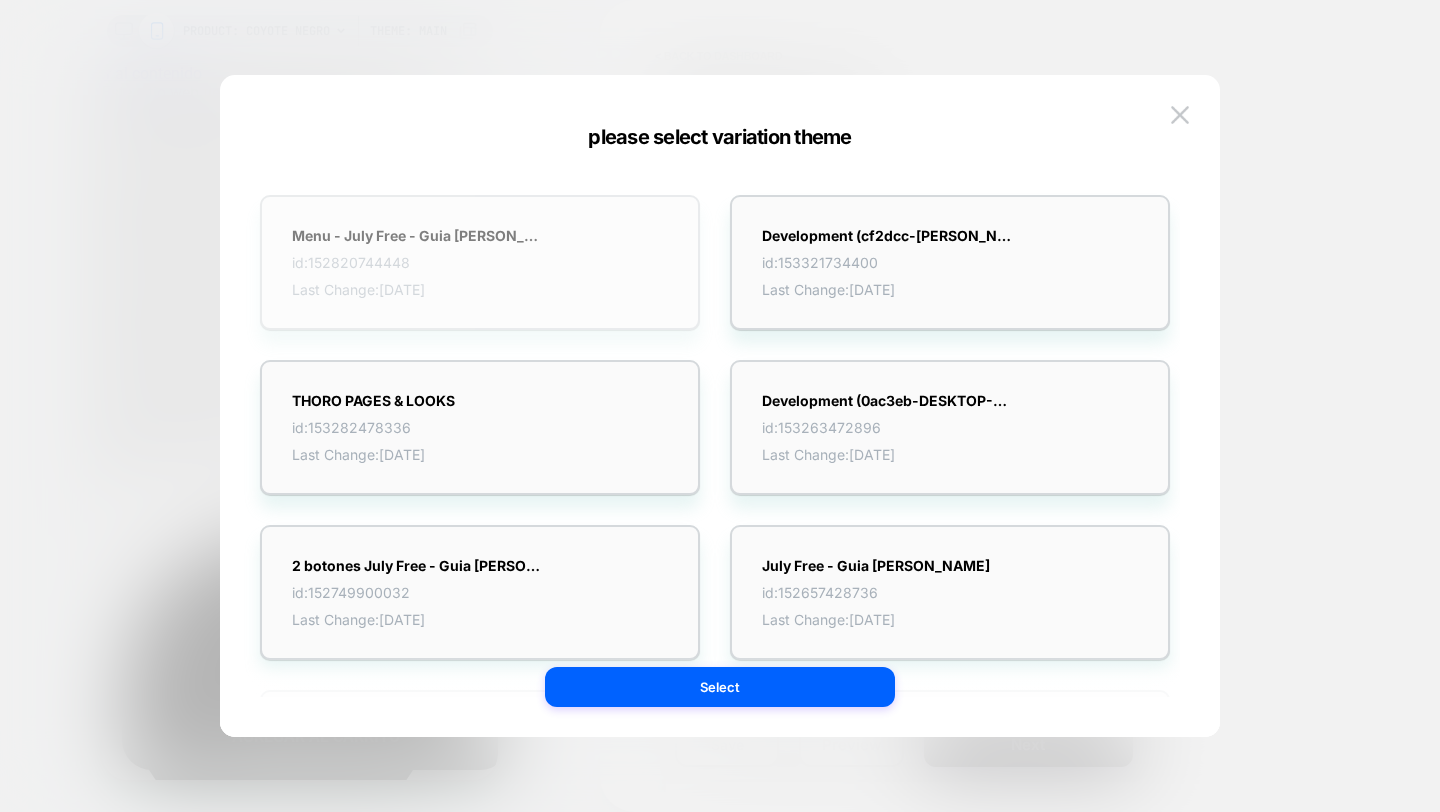 click on "Menu - July Free - Guia [PERSON_NAME] id:  152820744448 Last Change:  [DATE]" at bounding box center (417, 262) 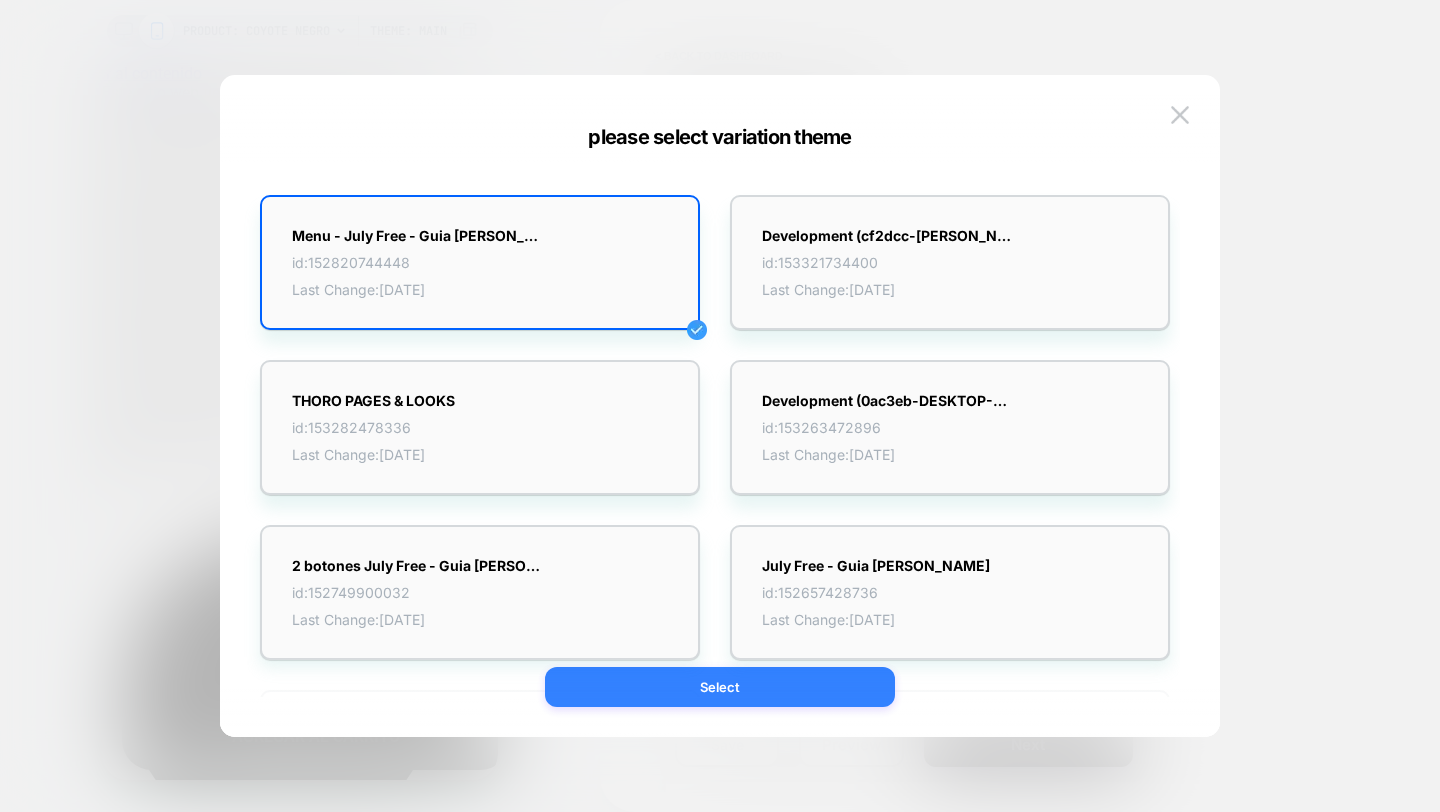 scroll, scrollTop: 0, scrollLeft: 1470, axis: horizontal 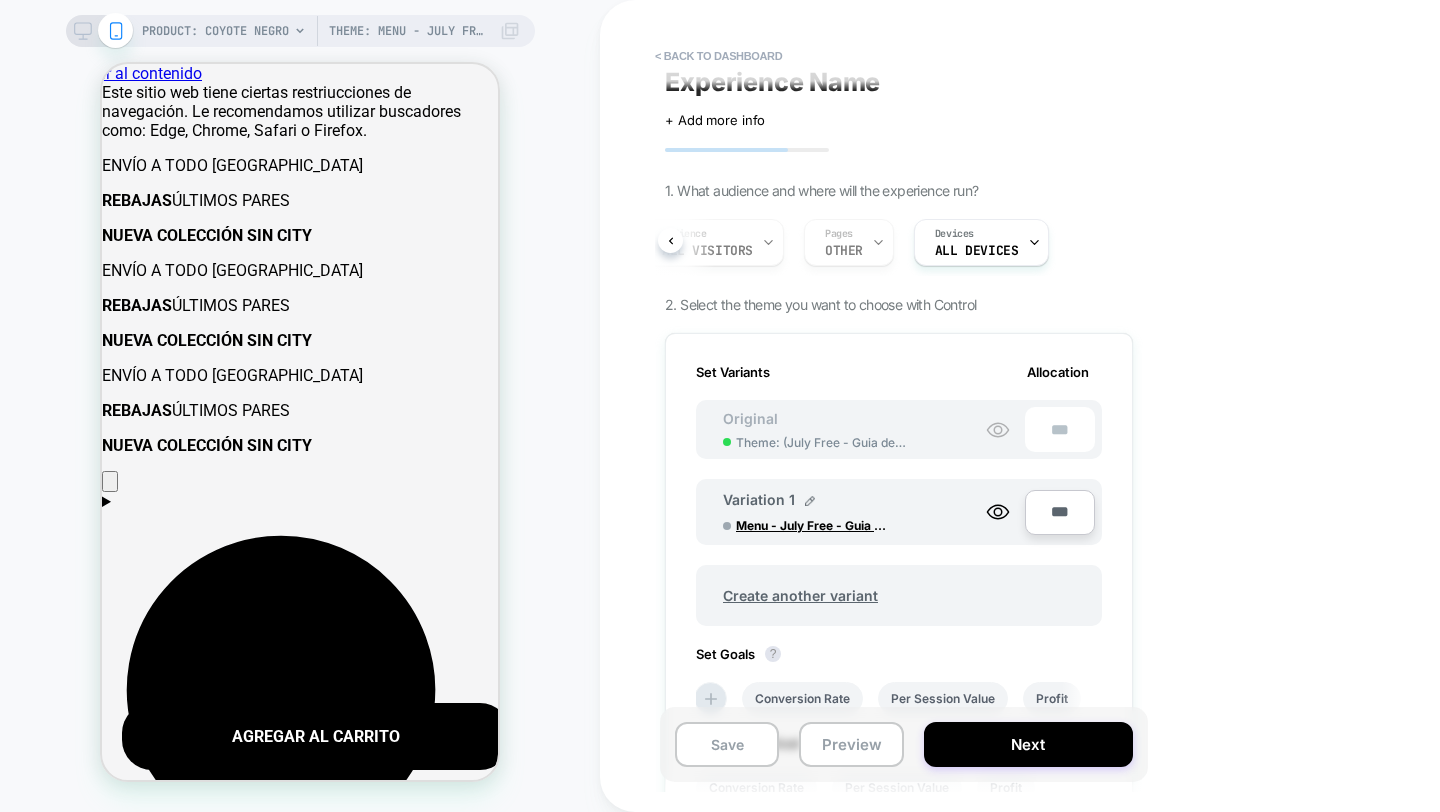 click on "Audience All Visitors Pages OTHER Devices ALL DEVICES" at bounding box center (899, 242) 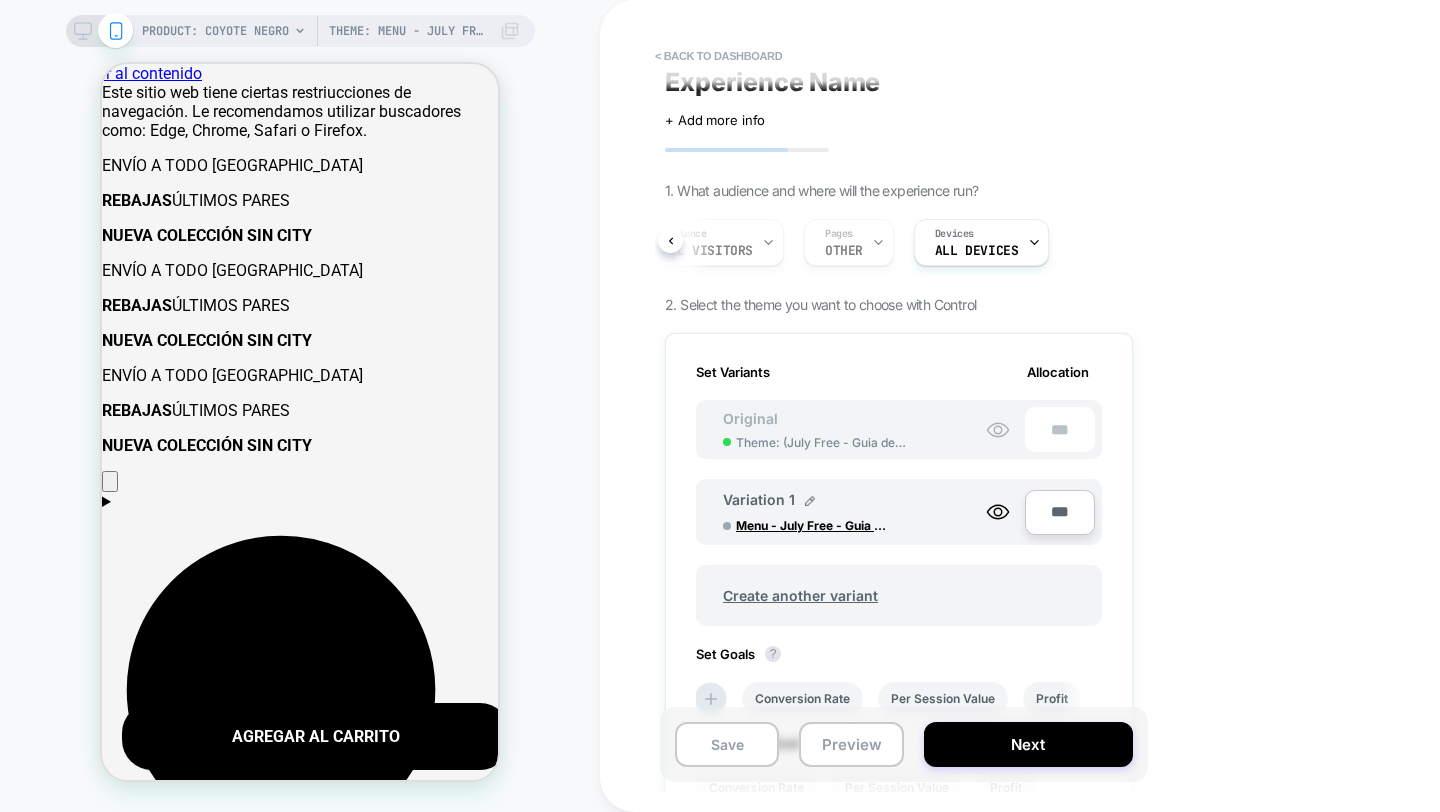 scroll, scrollTop: 0, scrollLeft: 8, axis: horizontal 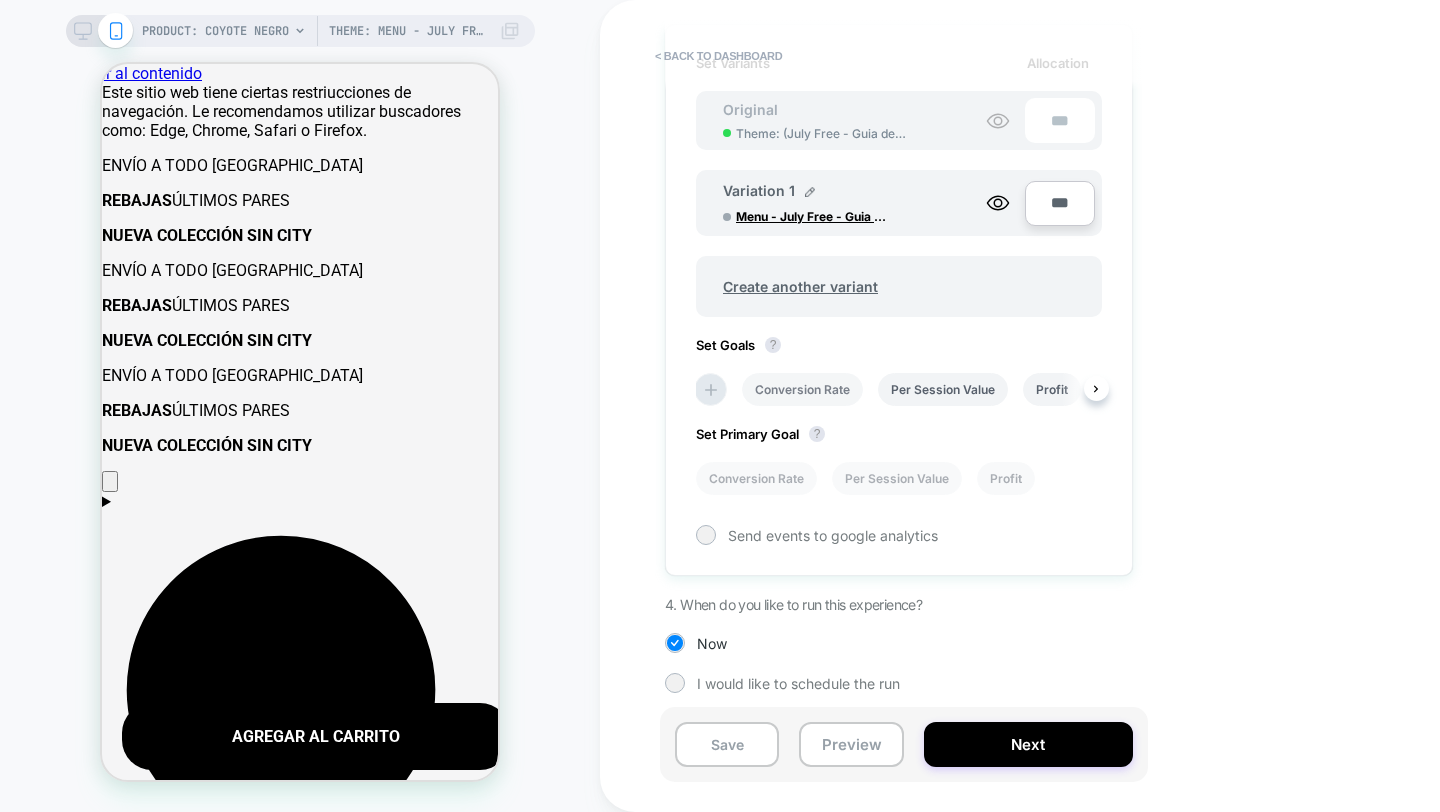 click on "Conversion Rate" at bounding box center [802, 389] 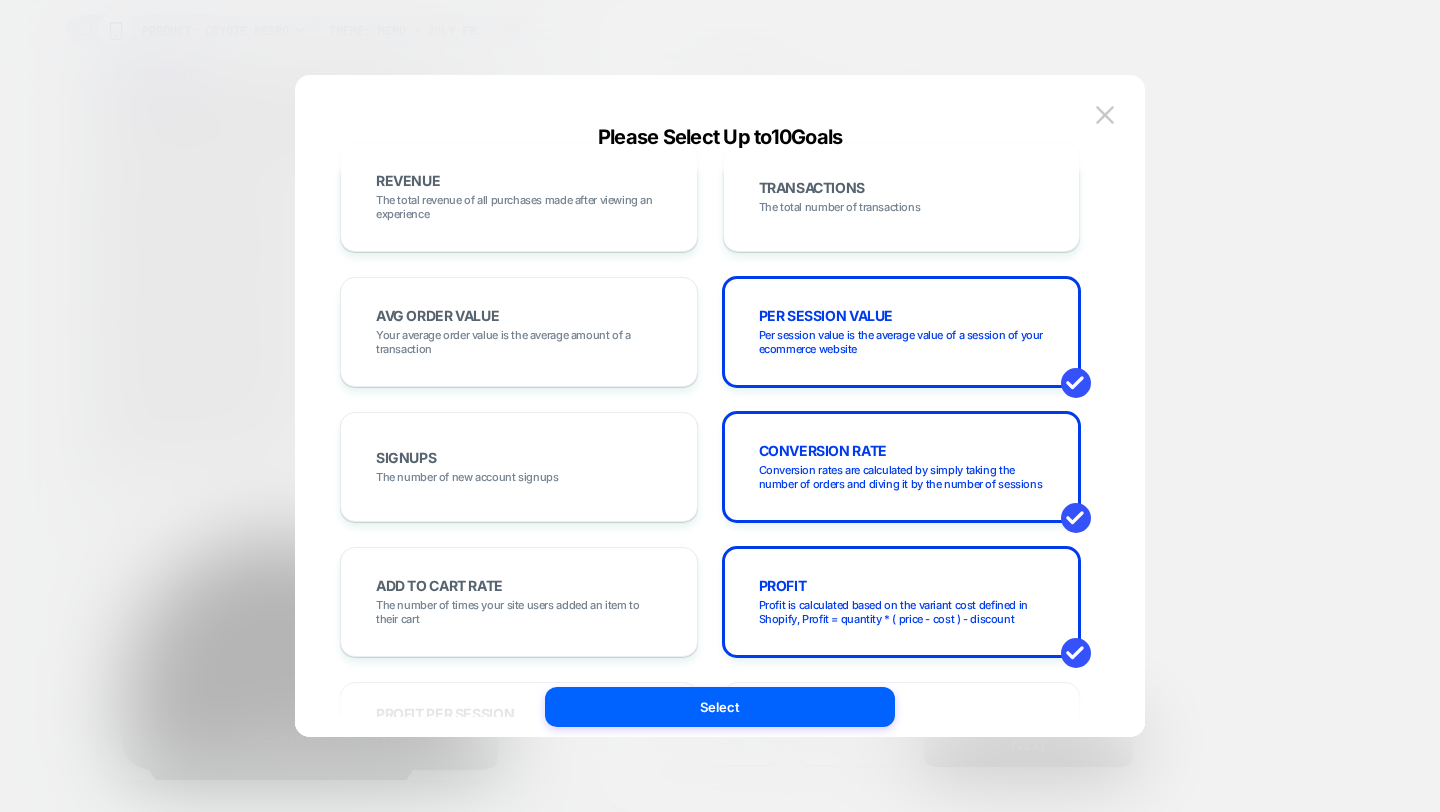 scroll, scrollTop: 35, scrollLeft: 0, axis: vertical 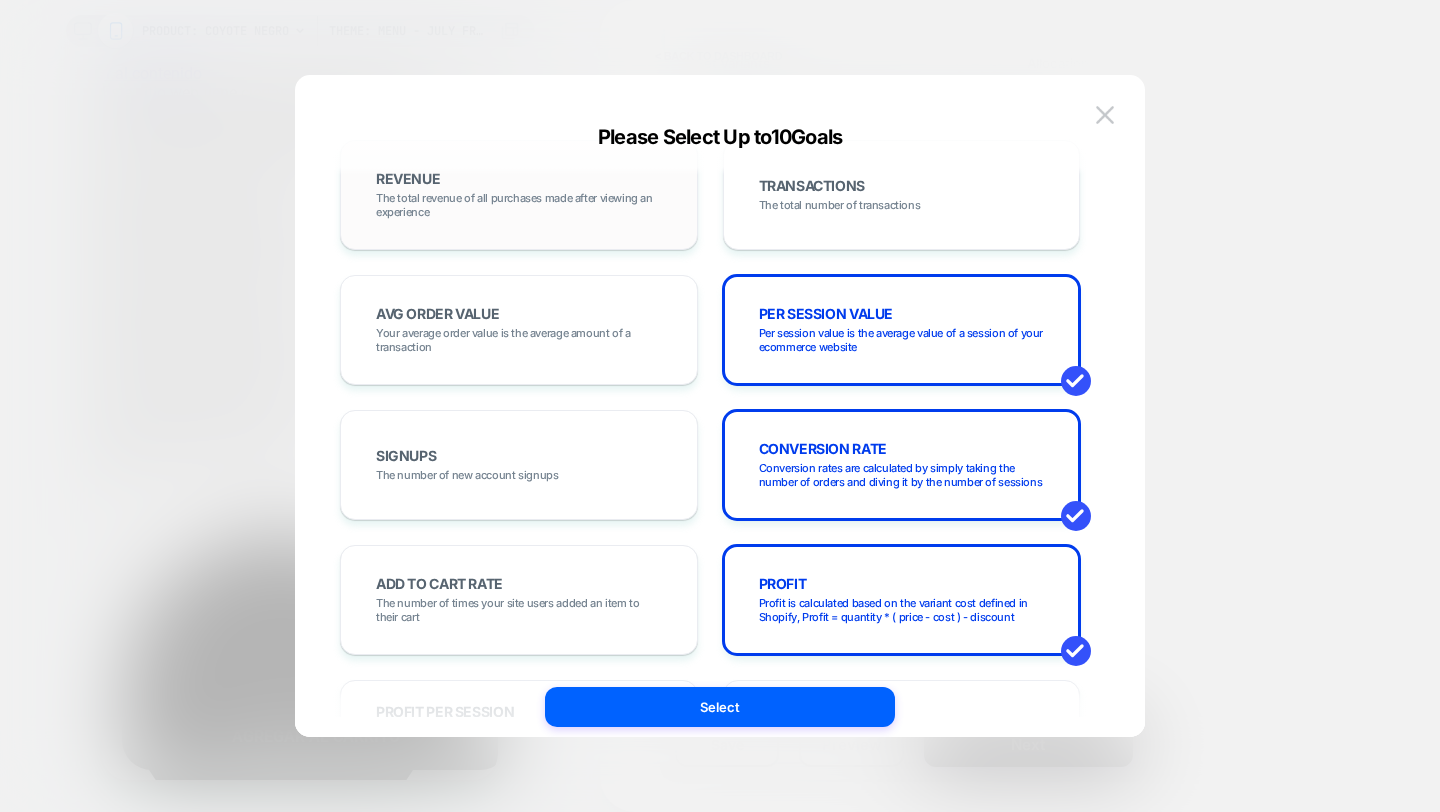 click on "REVENUE The total revenue of all purchases made after viewing an experience" at bounding box center (519, 195) 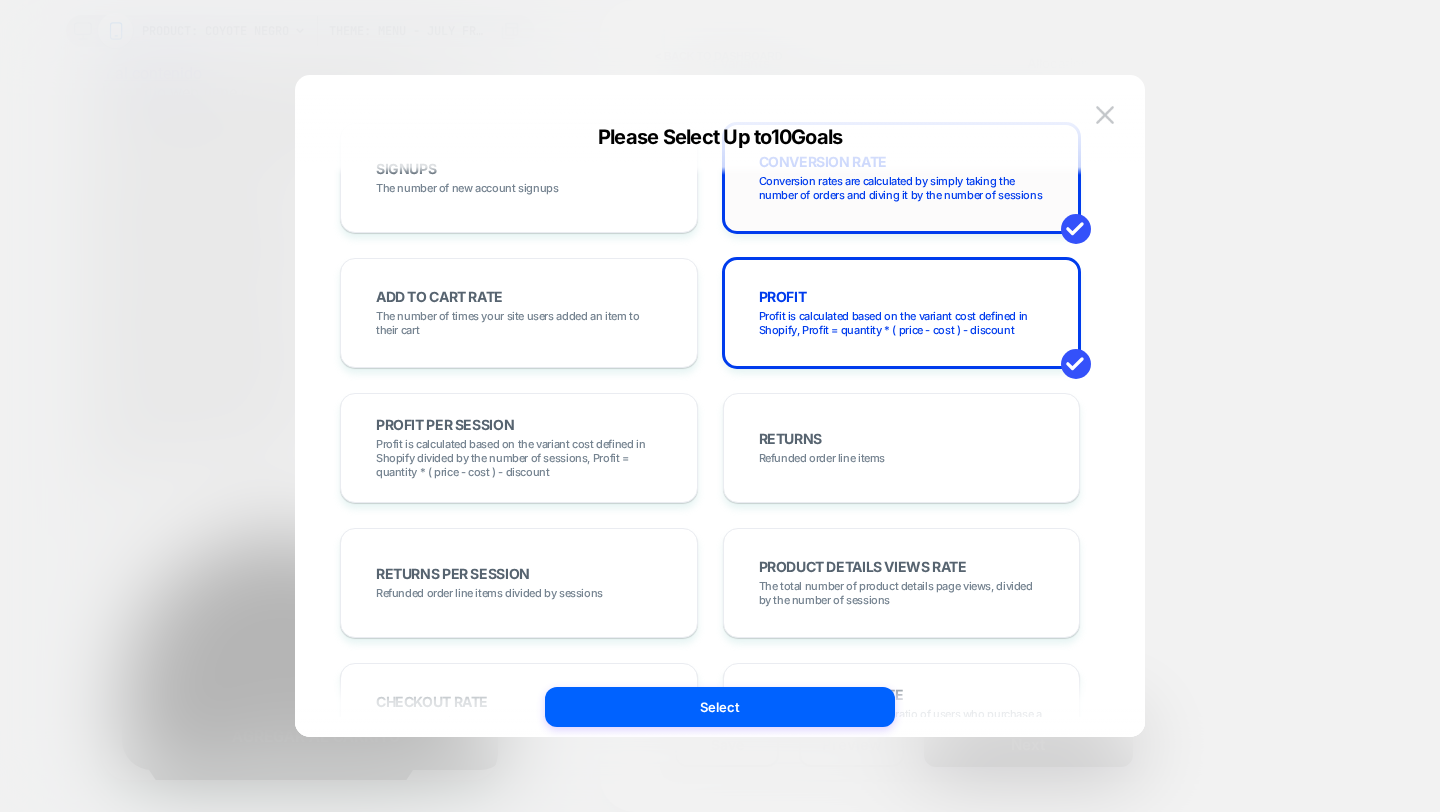 scroll, scrollTop: 325, scrollLeft: 0, axis: vertical 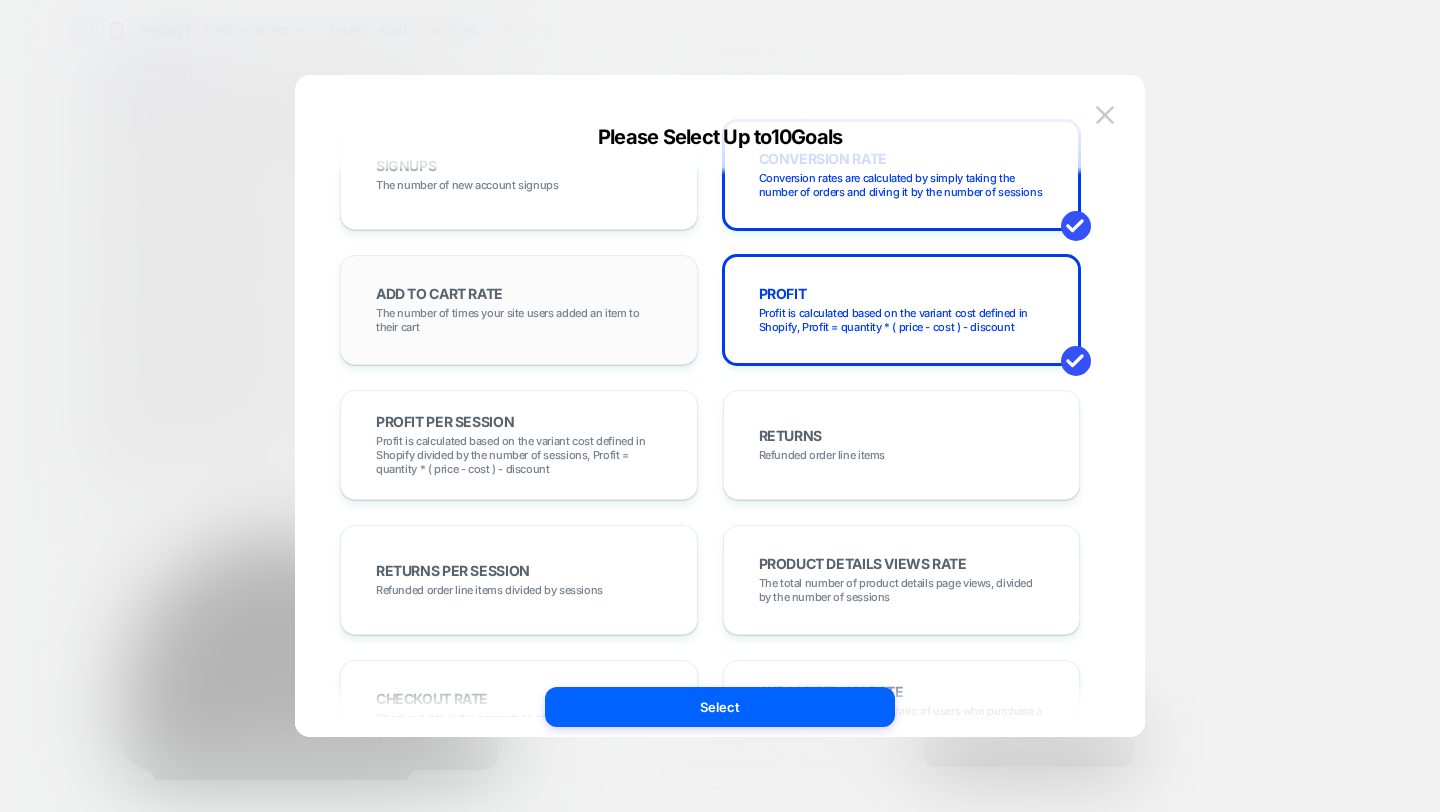click on "The number of times your site users added an item to their cart" at bounding box center (519, 320) 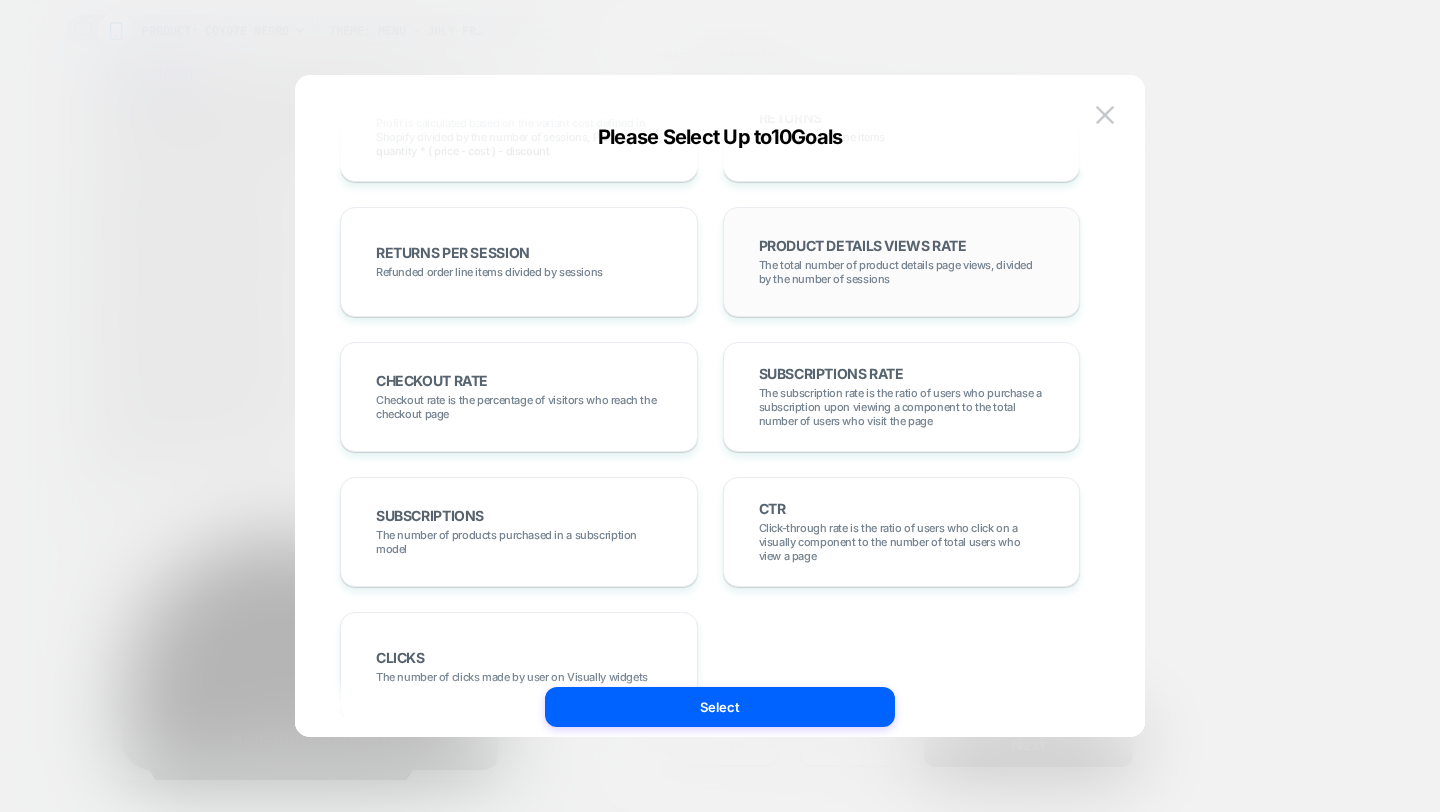 scroll, scrollTop: 649, scrollLeft: 0, axis: vertical 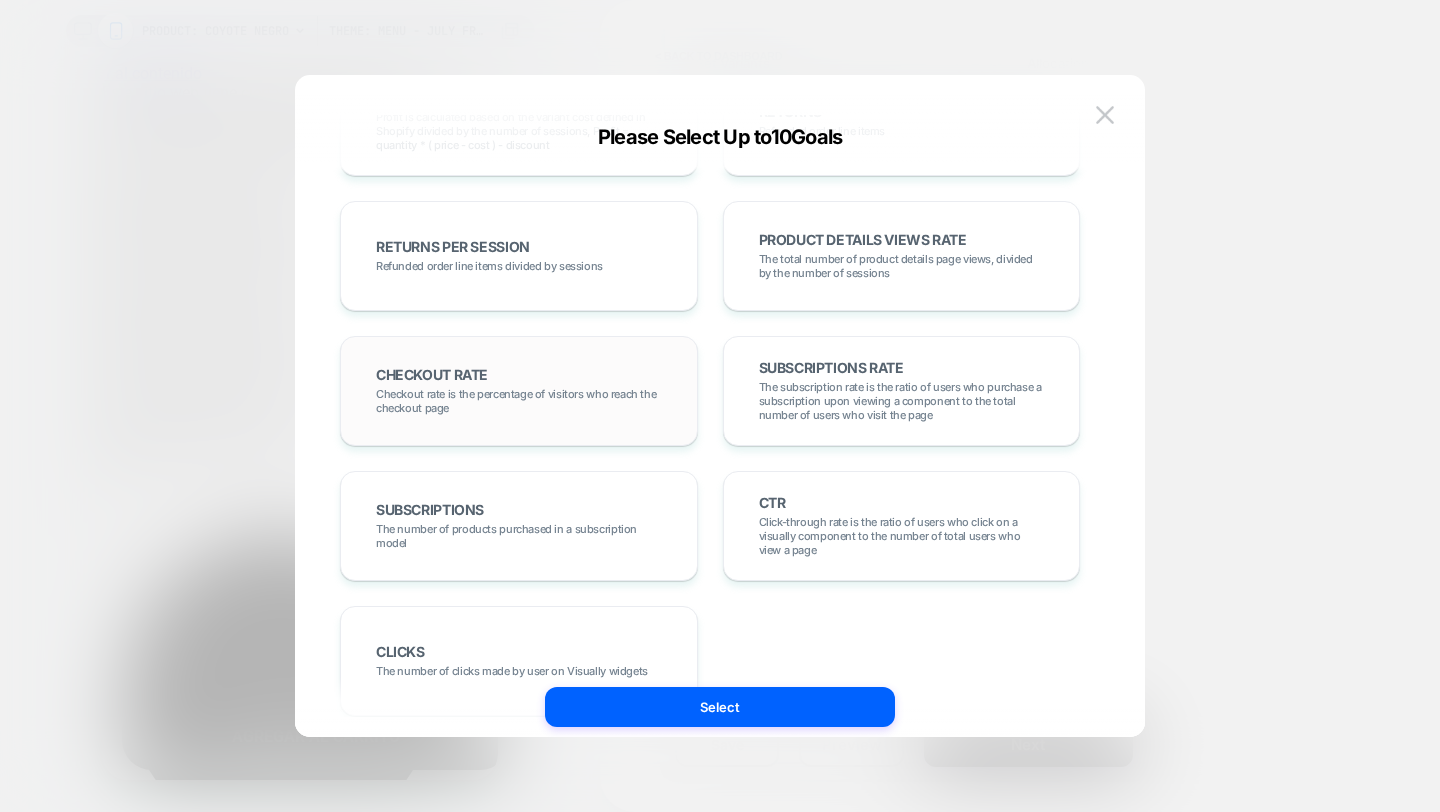 click on "CHECKOUT RATE Checkout rate is the percentage of visitors who reach the checkout page" at bounding box center (519, 391) 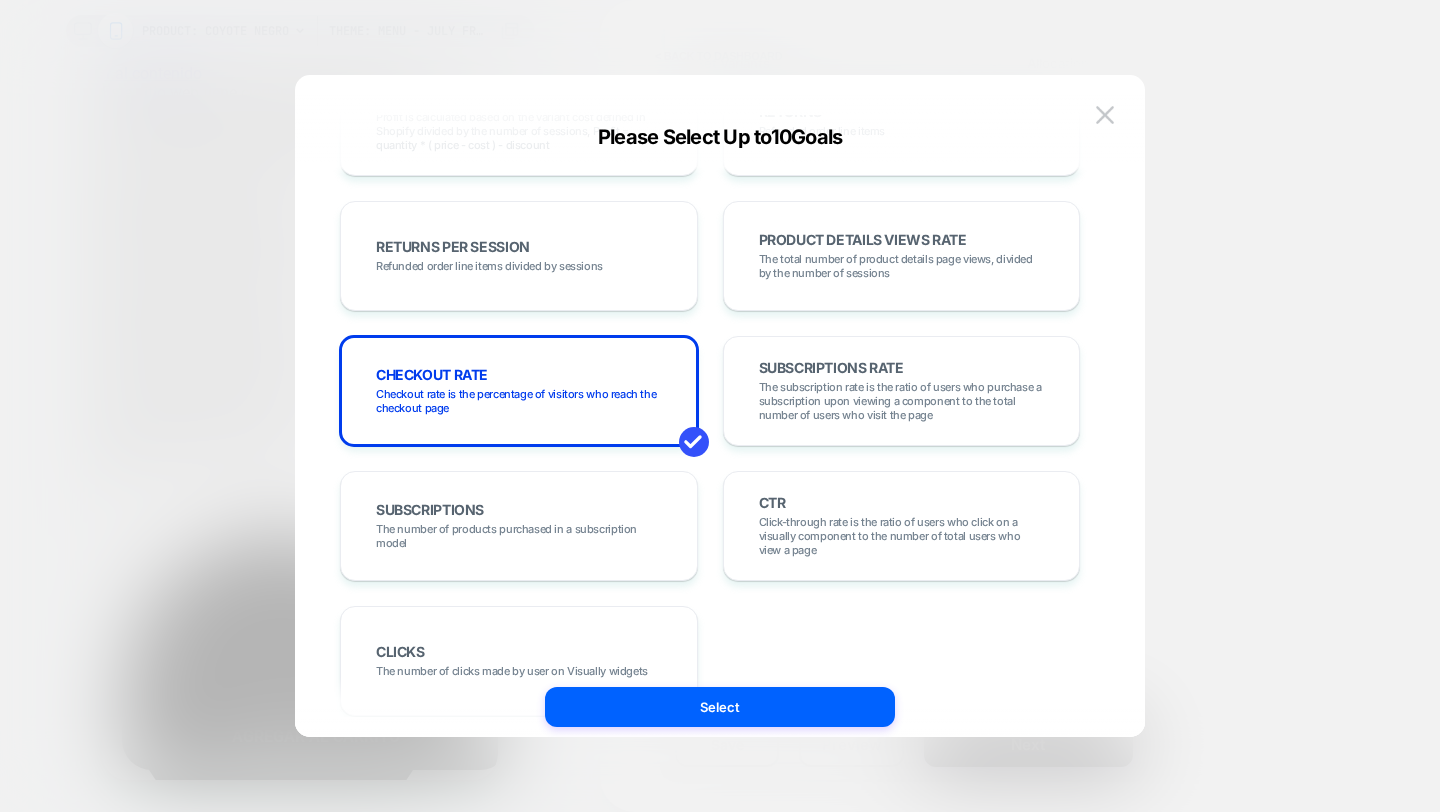 scroll, scrollTop: 683, scrollLeft: 0, axis: vertical 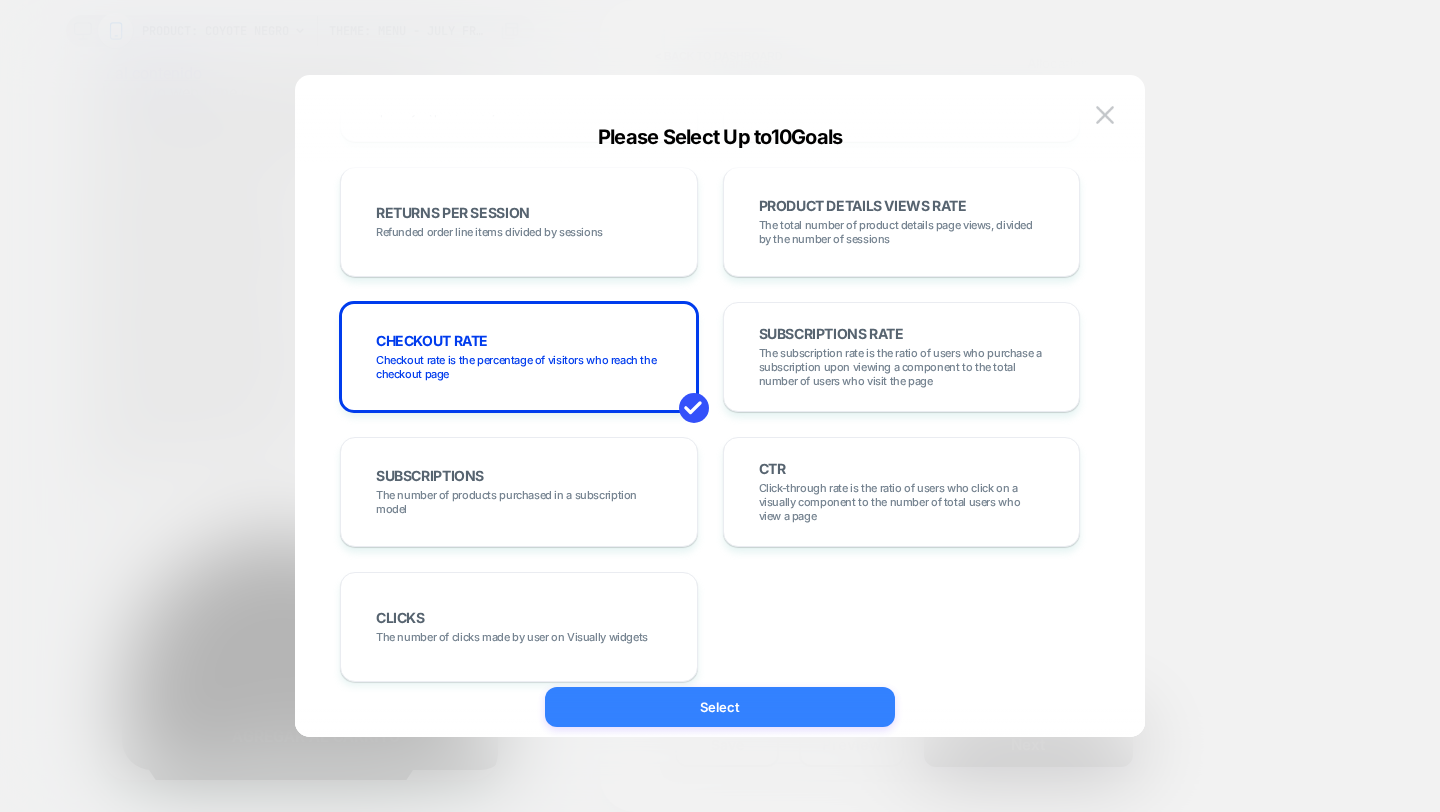 click on "Select" at bounding box center (720, 707) 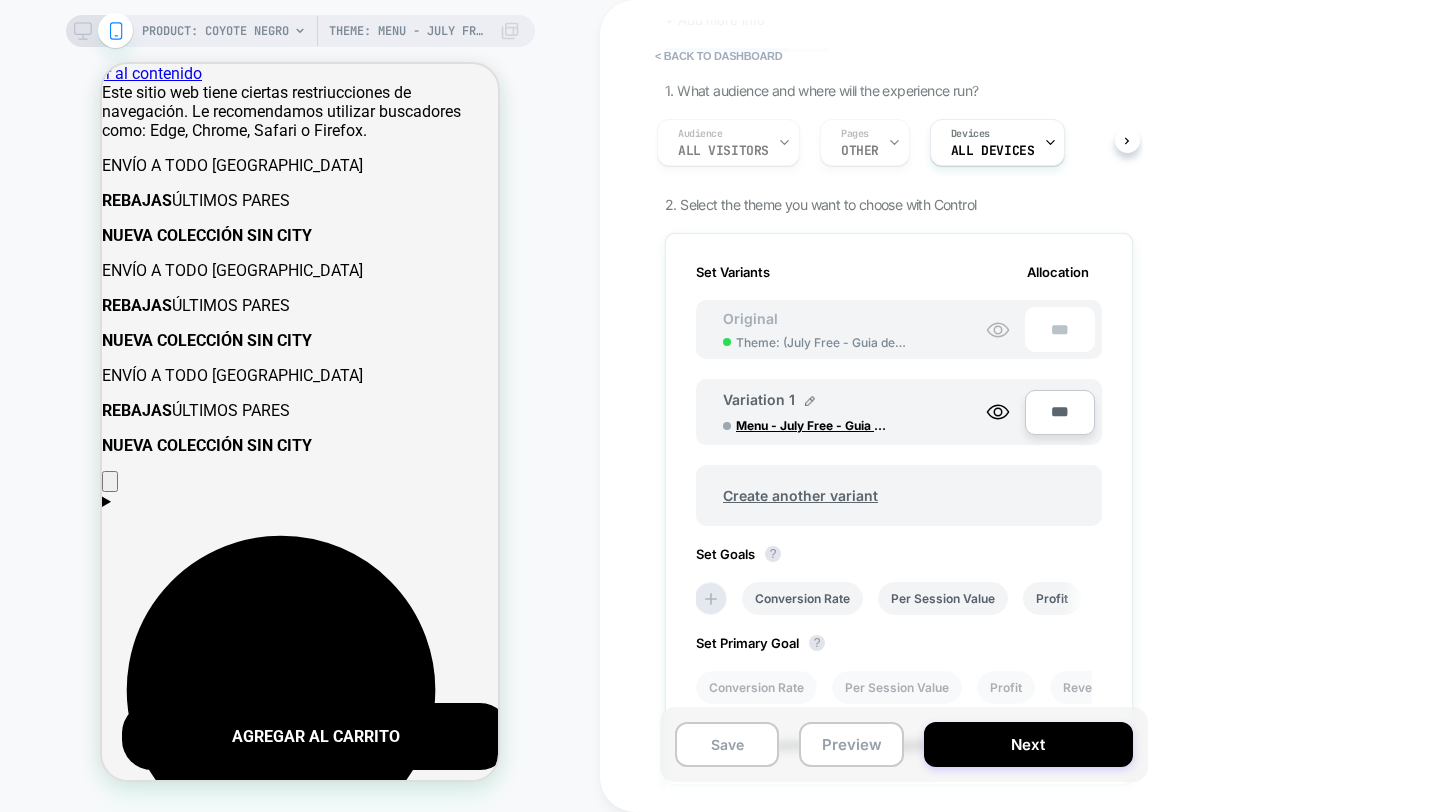 scroll, scrollTop: 0, scrollLeft: 0, axis: both 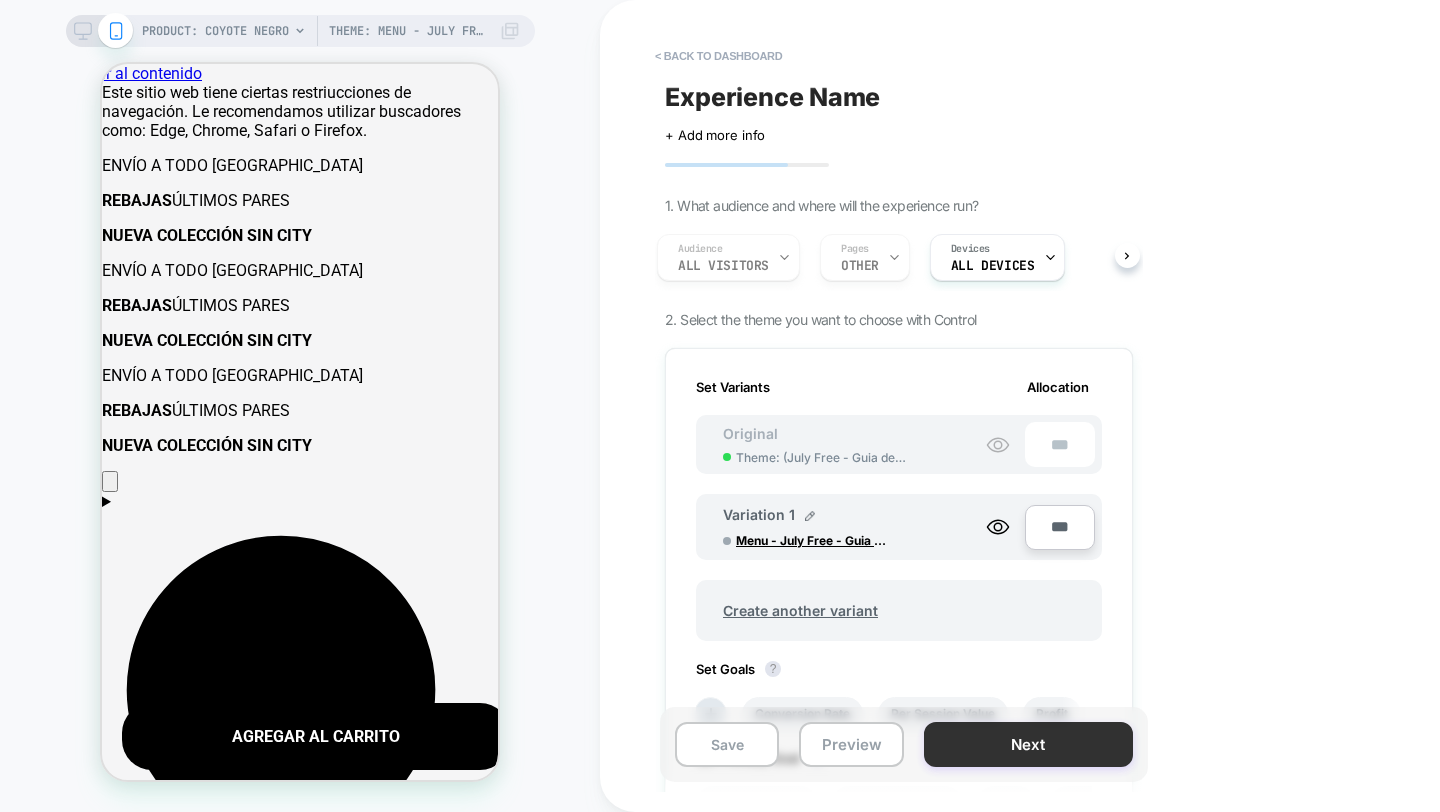 click on "Next" at bounding box center [1028, 744] 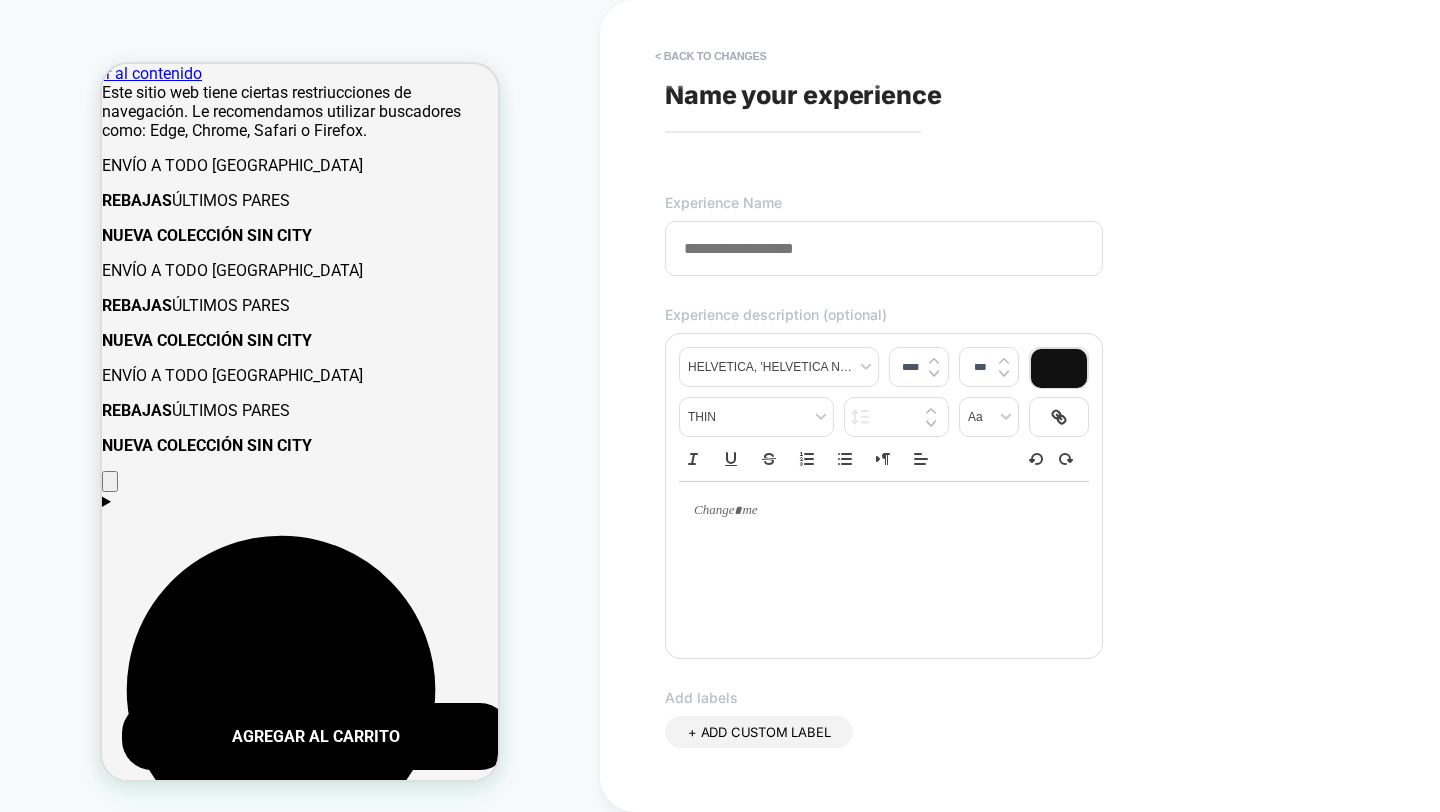 click at bounding box center [884, 248] 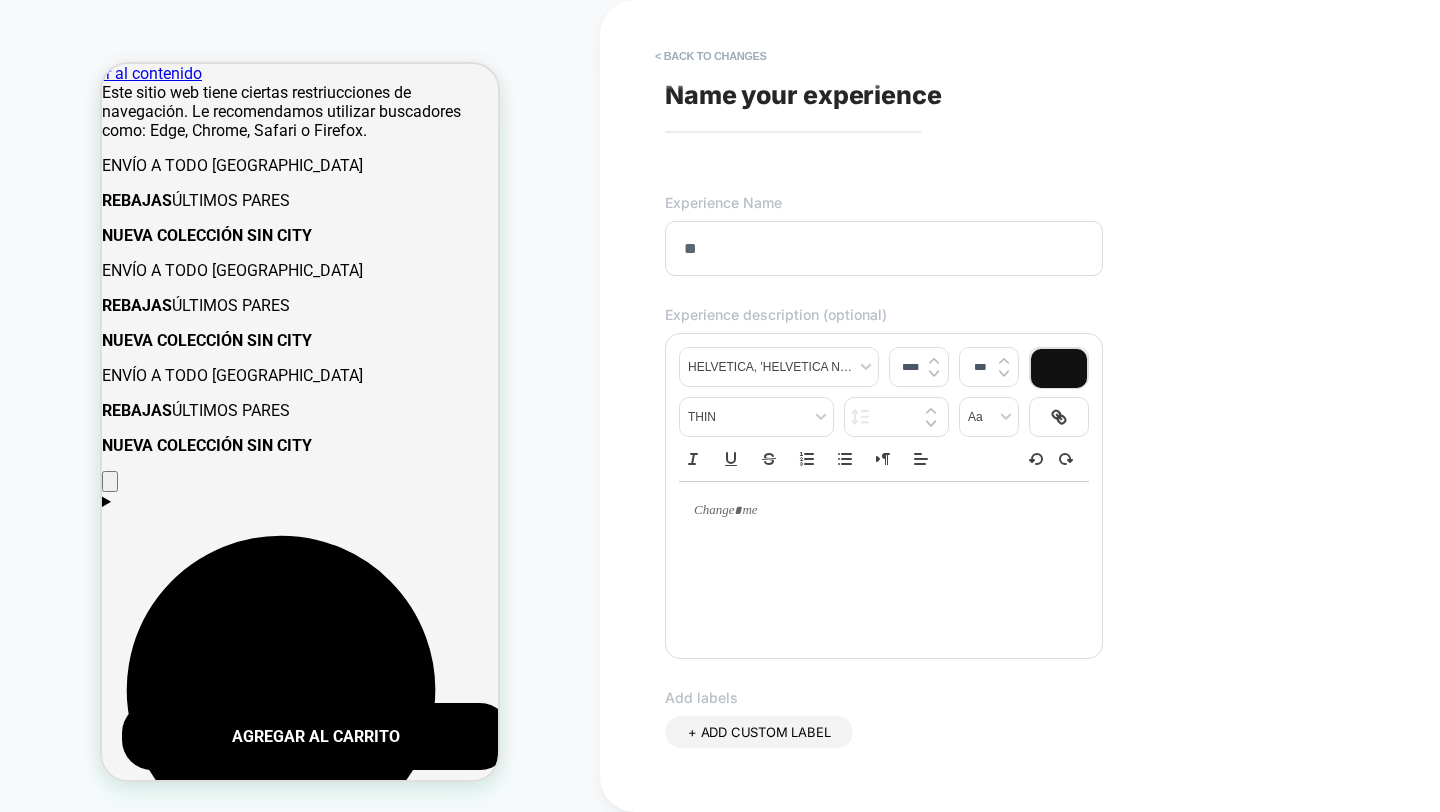 type on "*" 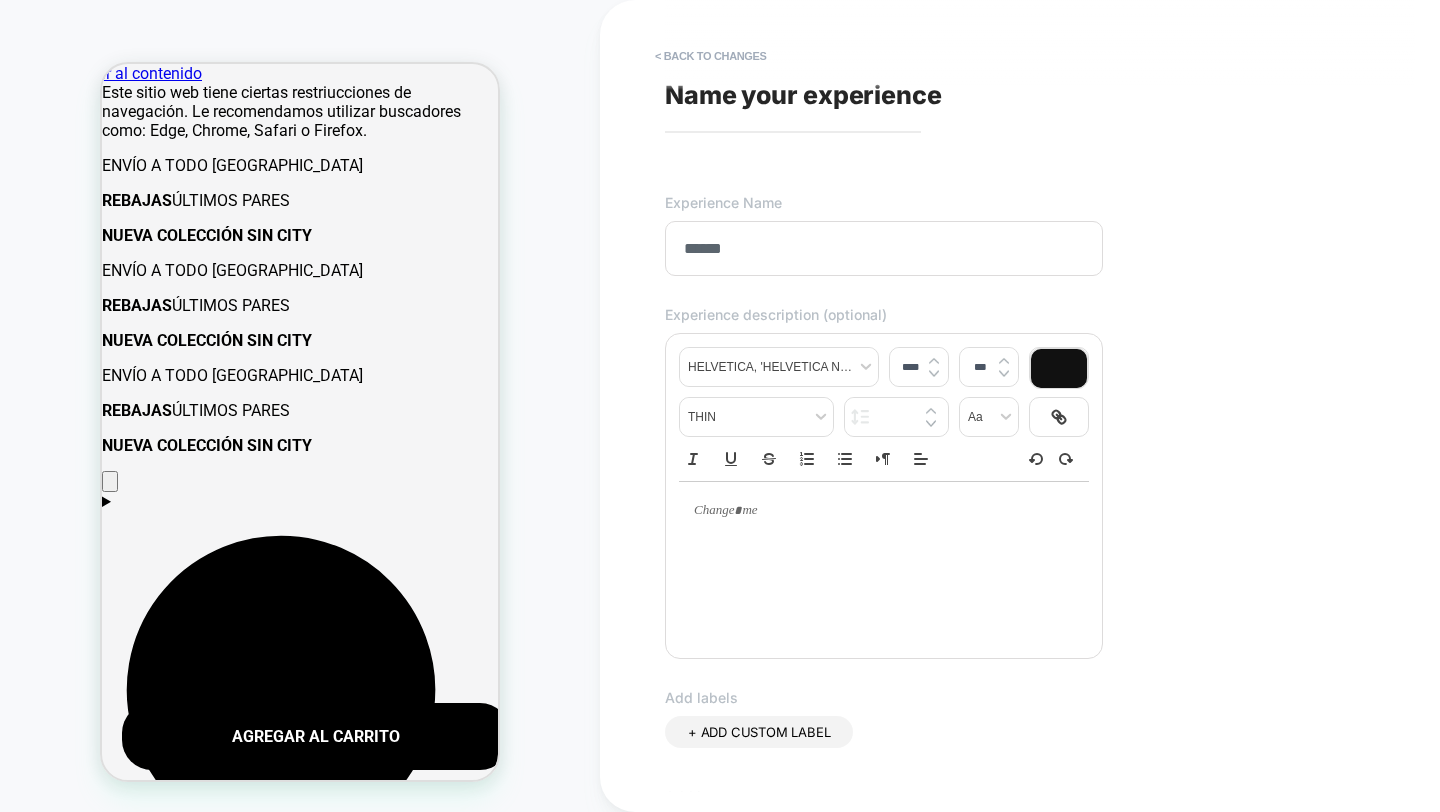 scroll, scrollTop: 462, scrollLeft: 0, axis: vertical 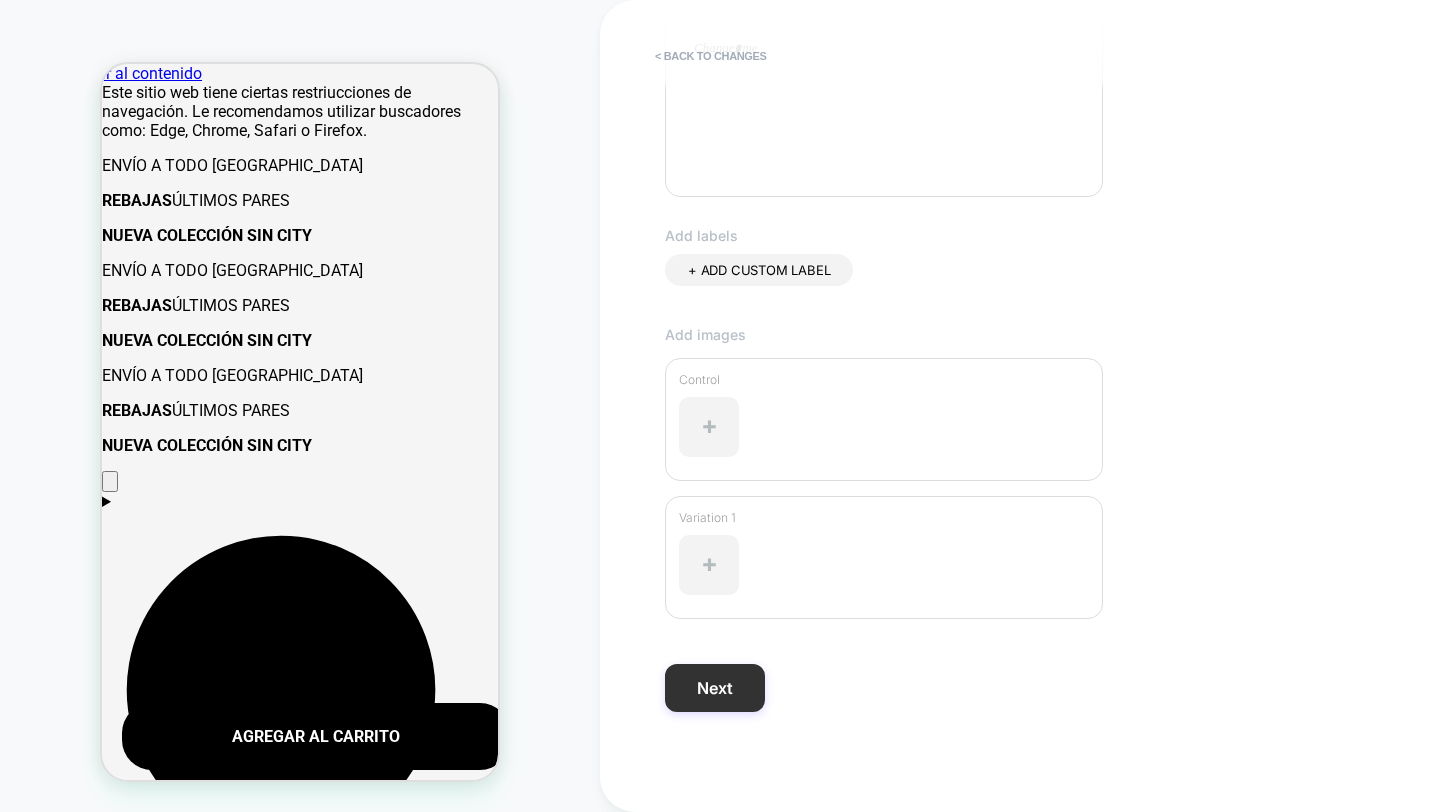 type on "******" 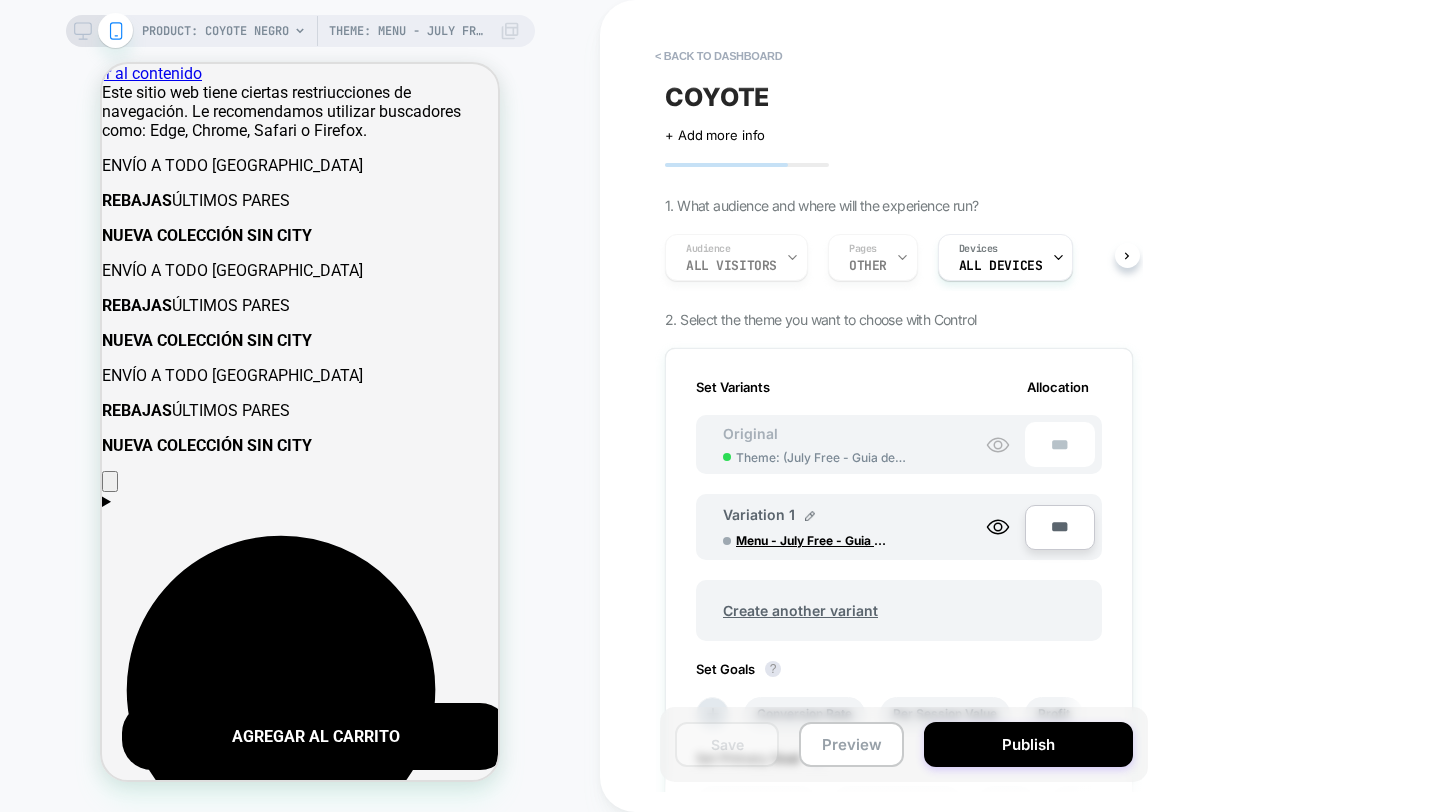 scroll, scrollTop: 0, scrollLeft: 2, axis: horizontal 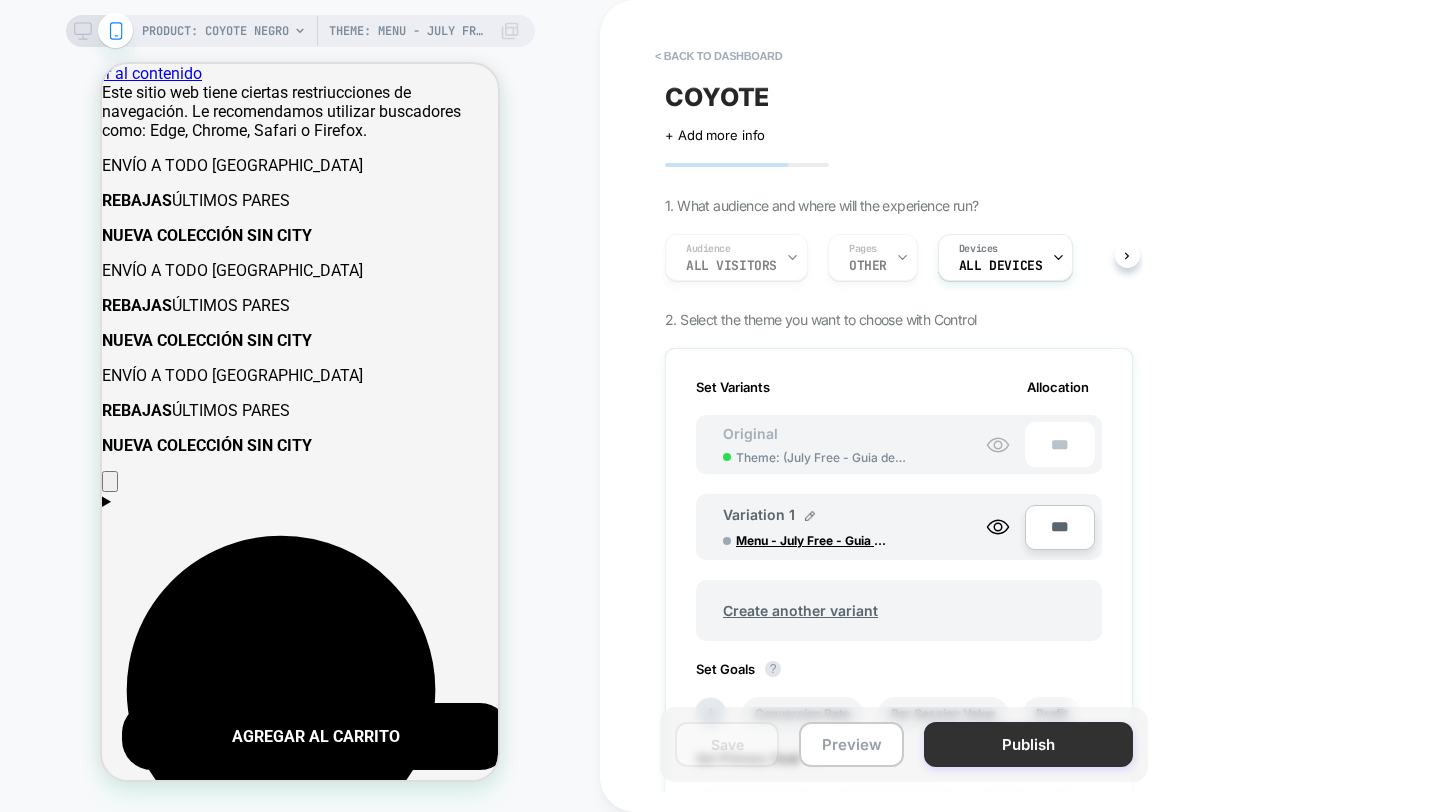 click on "Publish" at bounding box center (1028, 744) 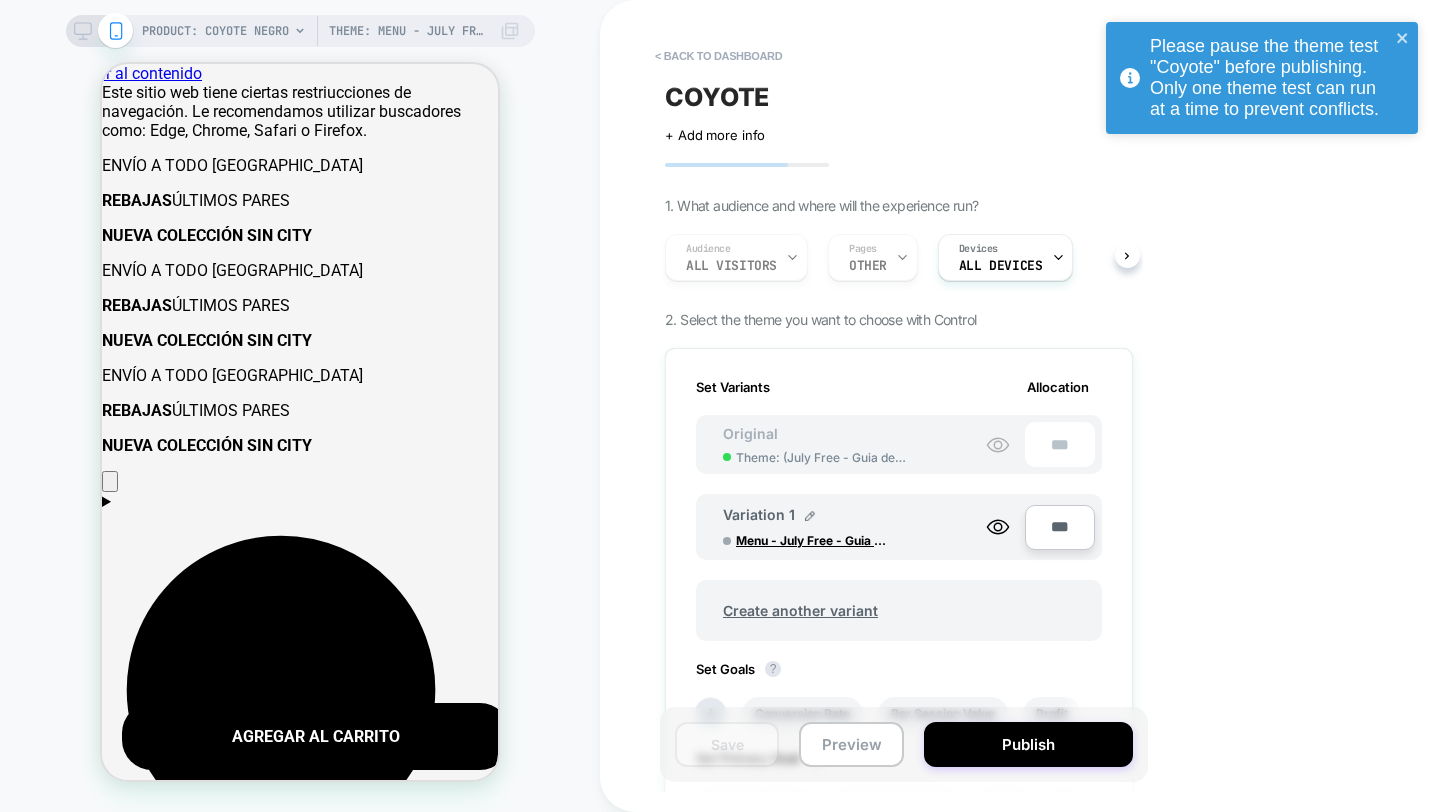 click on "Please pause the theme test "Coyote" before publishing. Only one theme test can run at a time to prevent conflicts." at bounding box center [1270, 78] 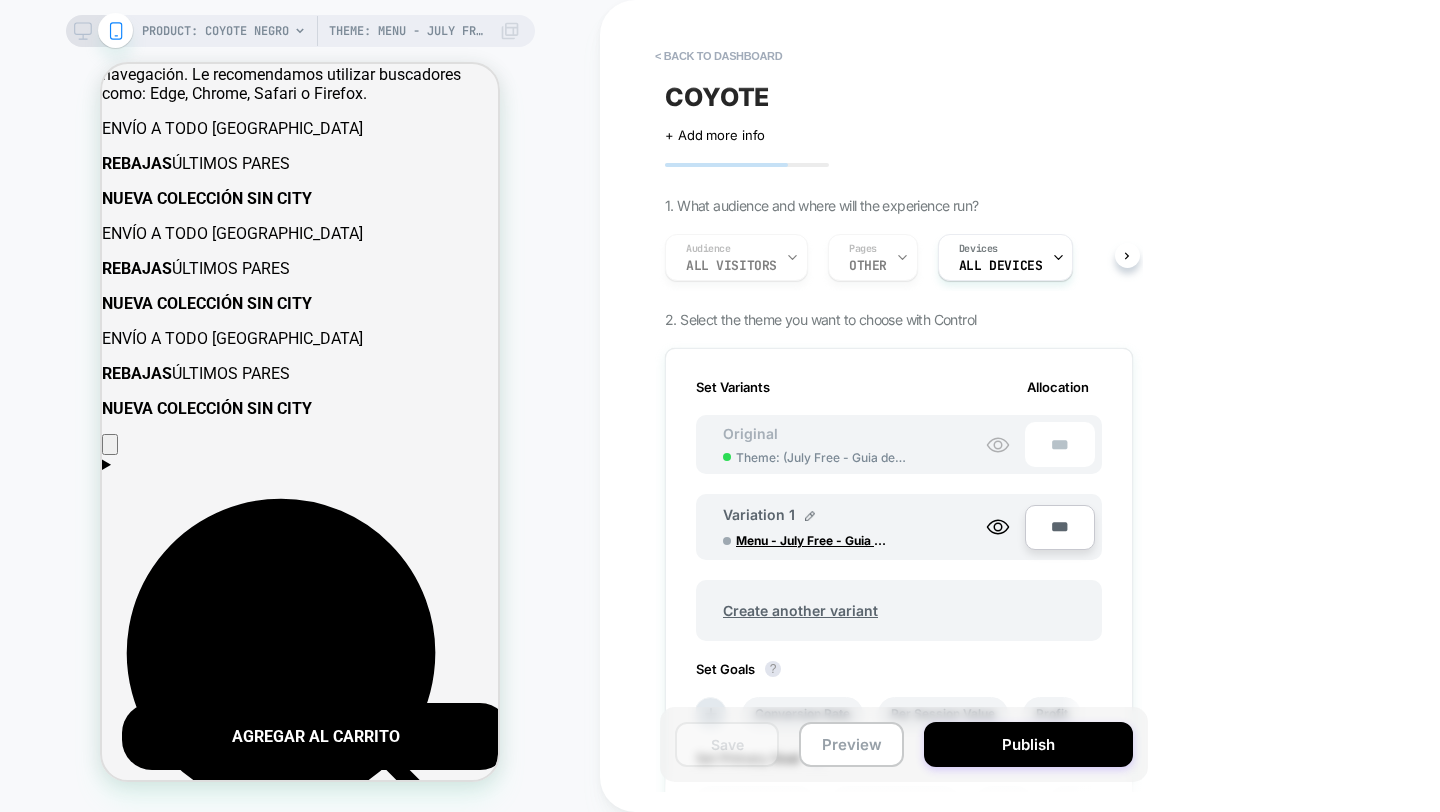 scroll, scrollTop: 13, scrollLeft: 0, axis: vertical 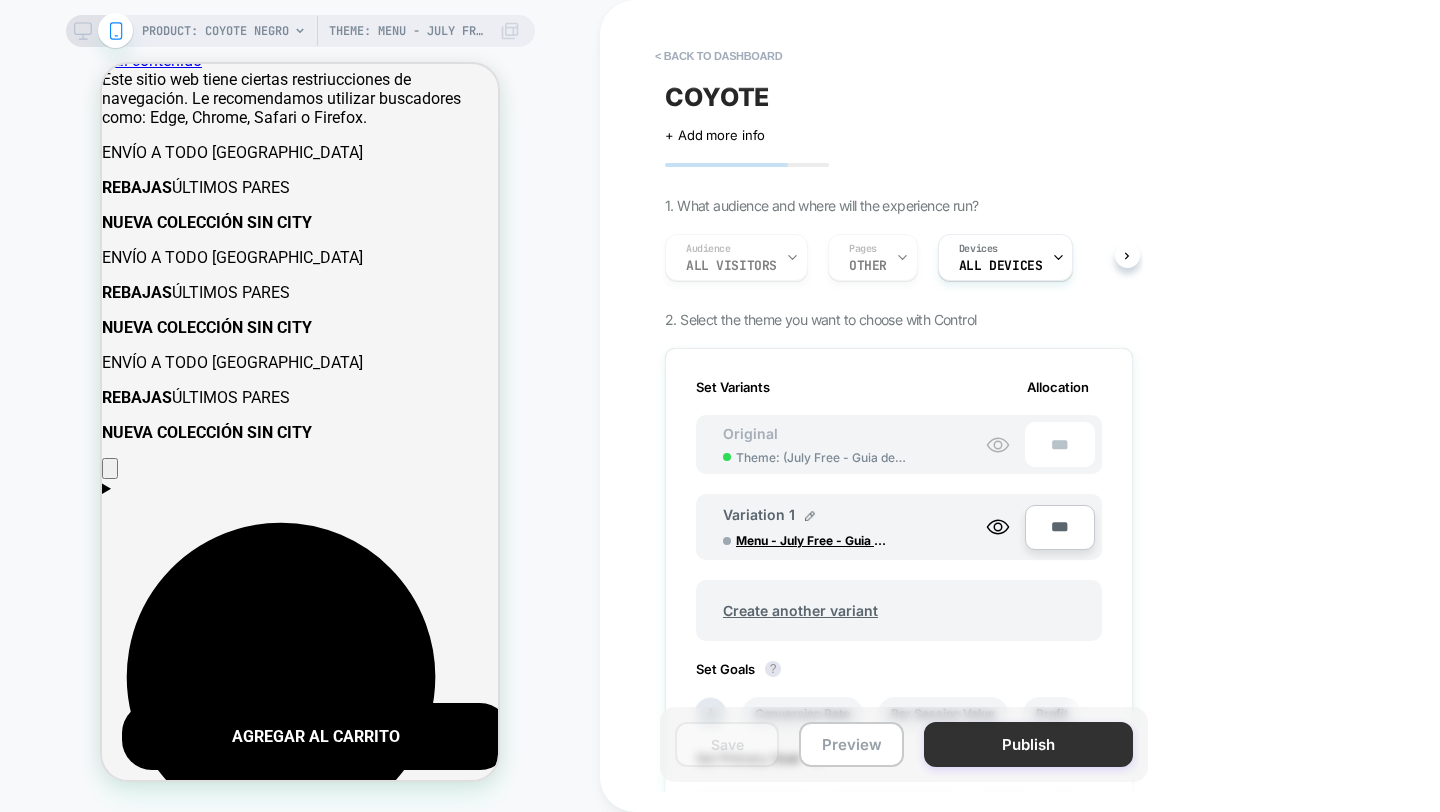 click on "Publish" at bounding box center (1028, 744) 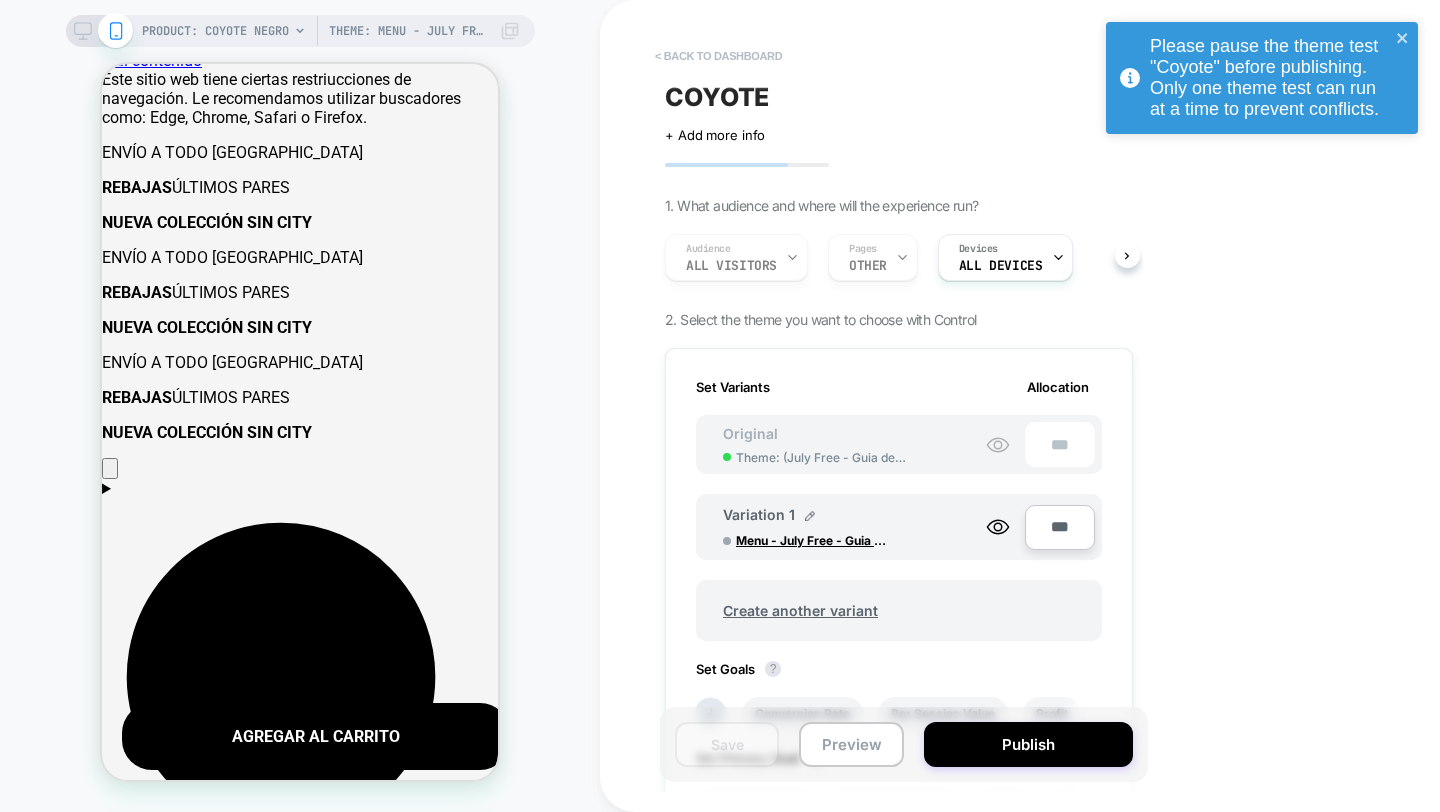 click on "< back to dashboard" at bounding box center (718, 56) 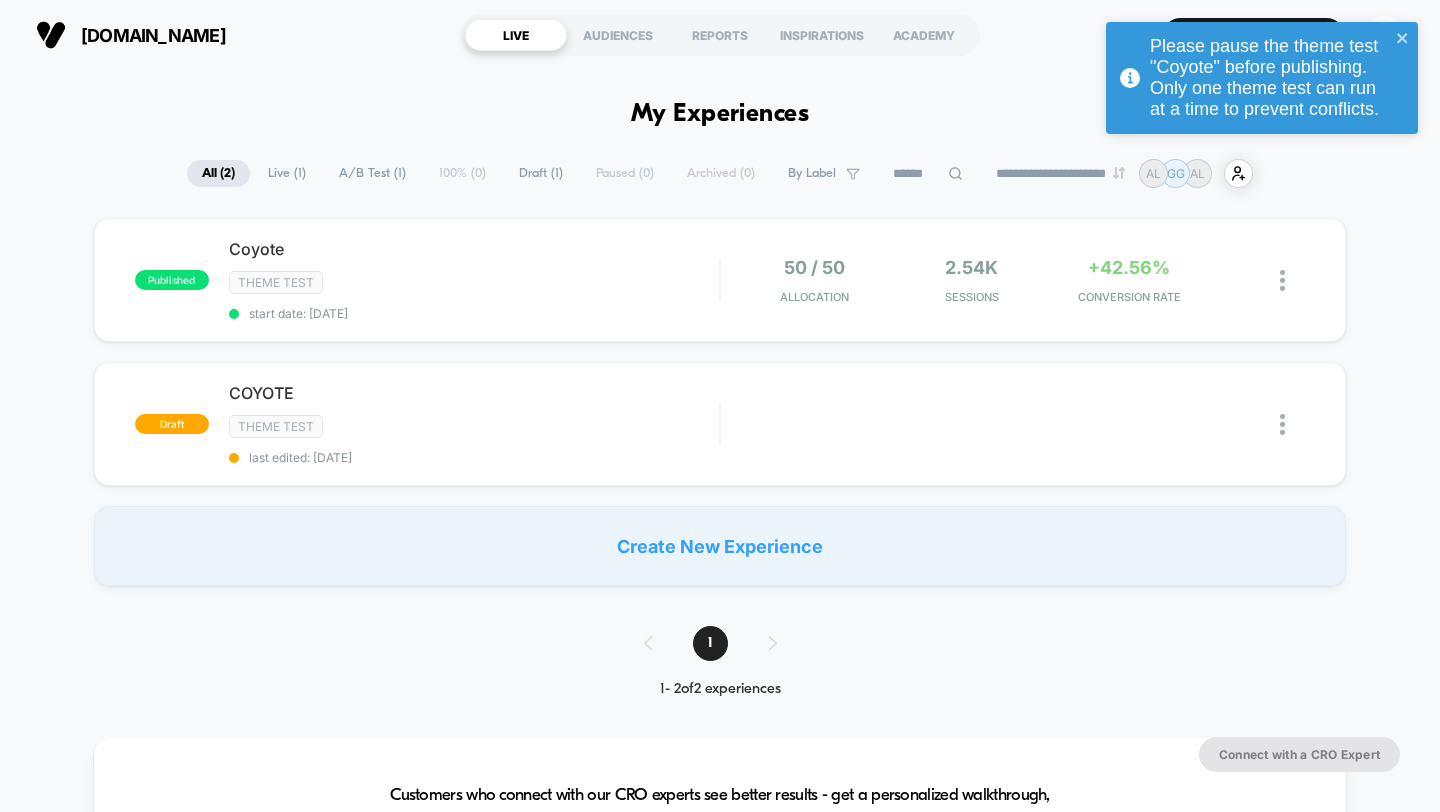 scroll, scrollTop: 0, scrollLeft: 0, axis: both 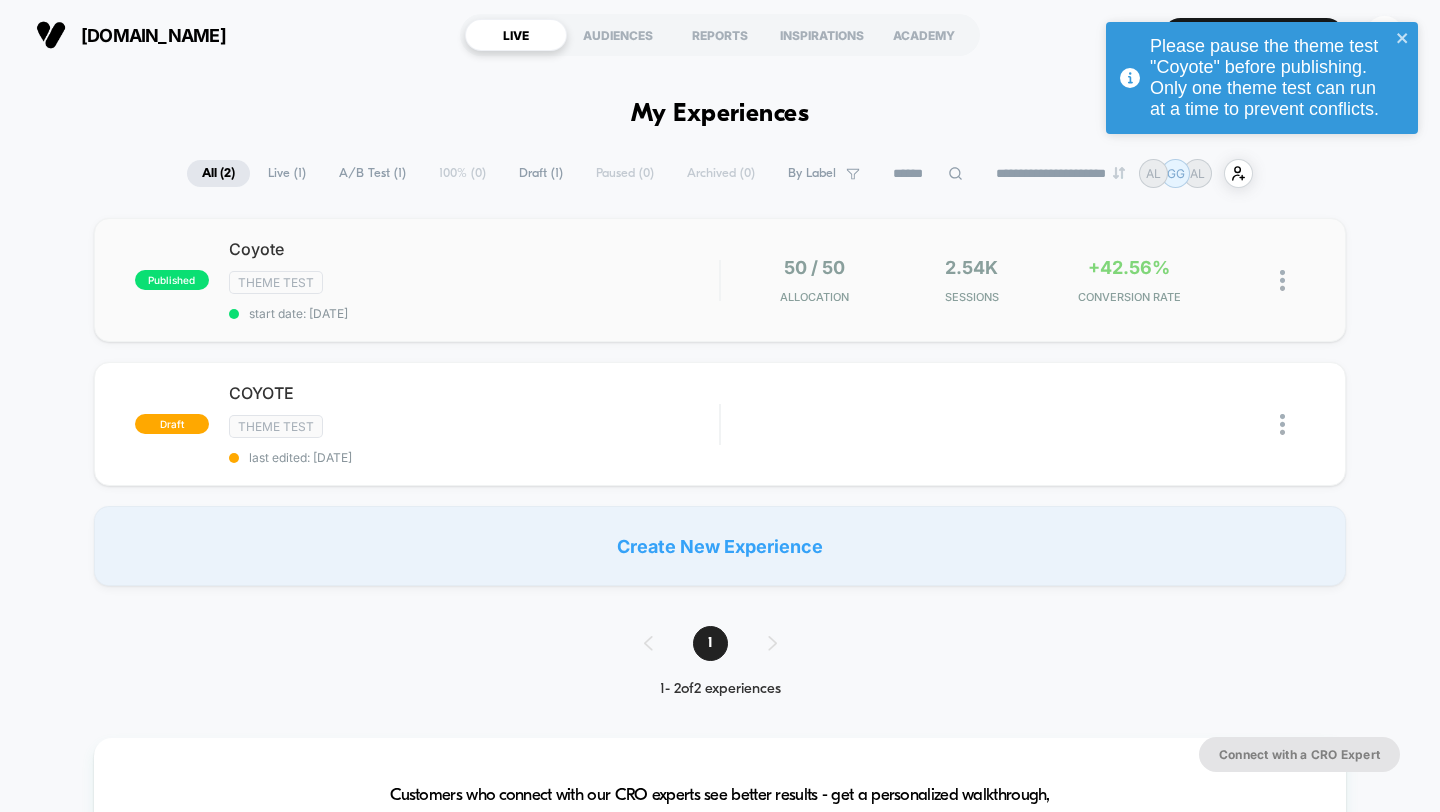 click at bounding box center [1282, 280] 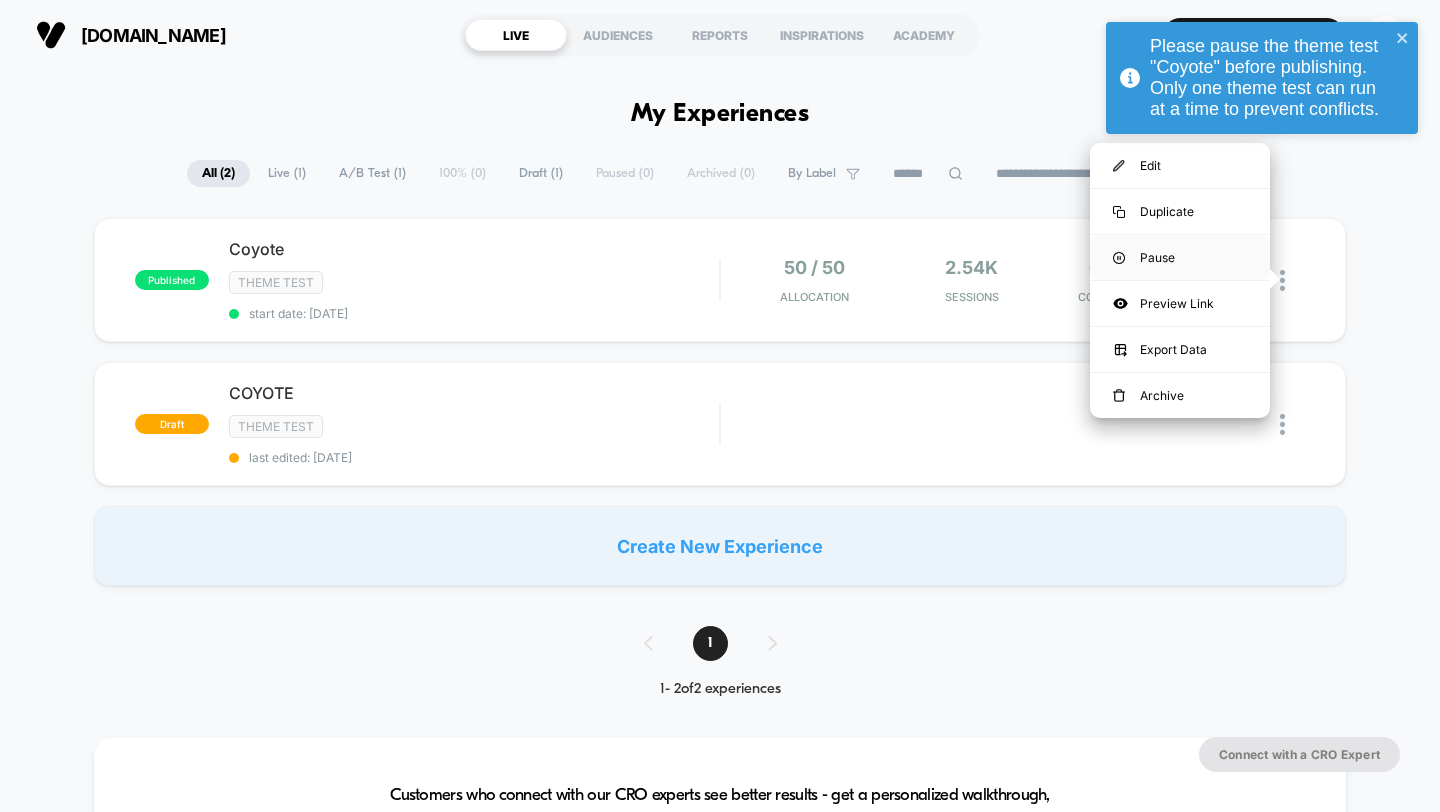 click on "Pause" at bounding box center [1180, 257] 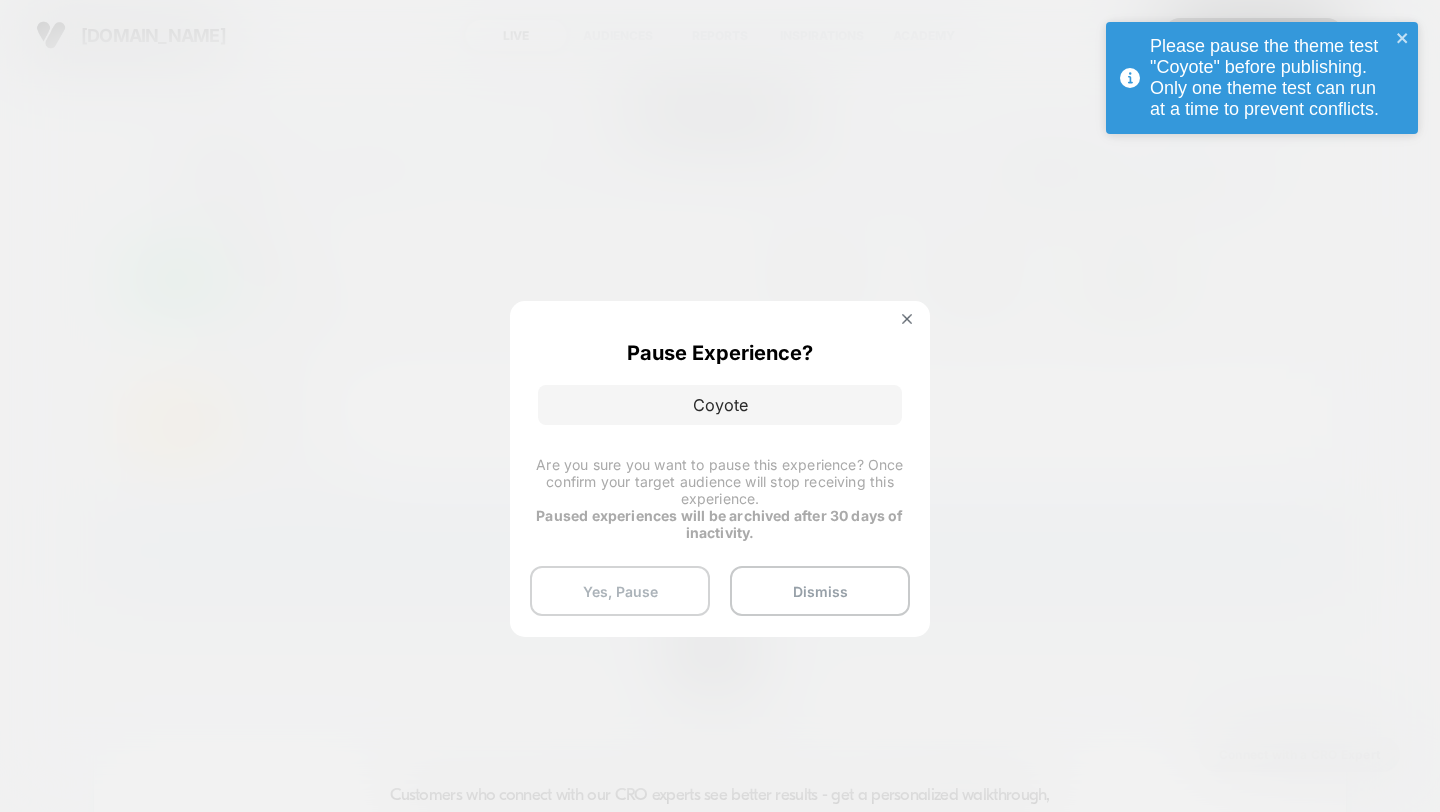 click on "Yes, Pause" at bounding box center (620, 591) 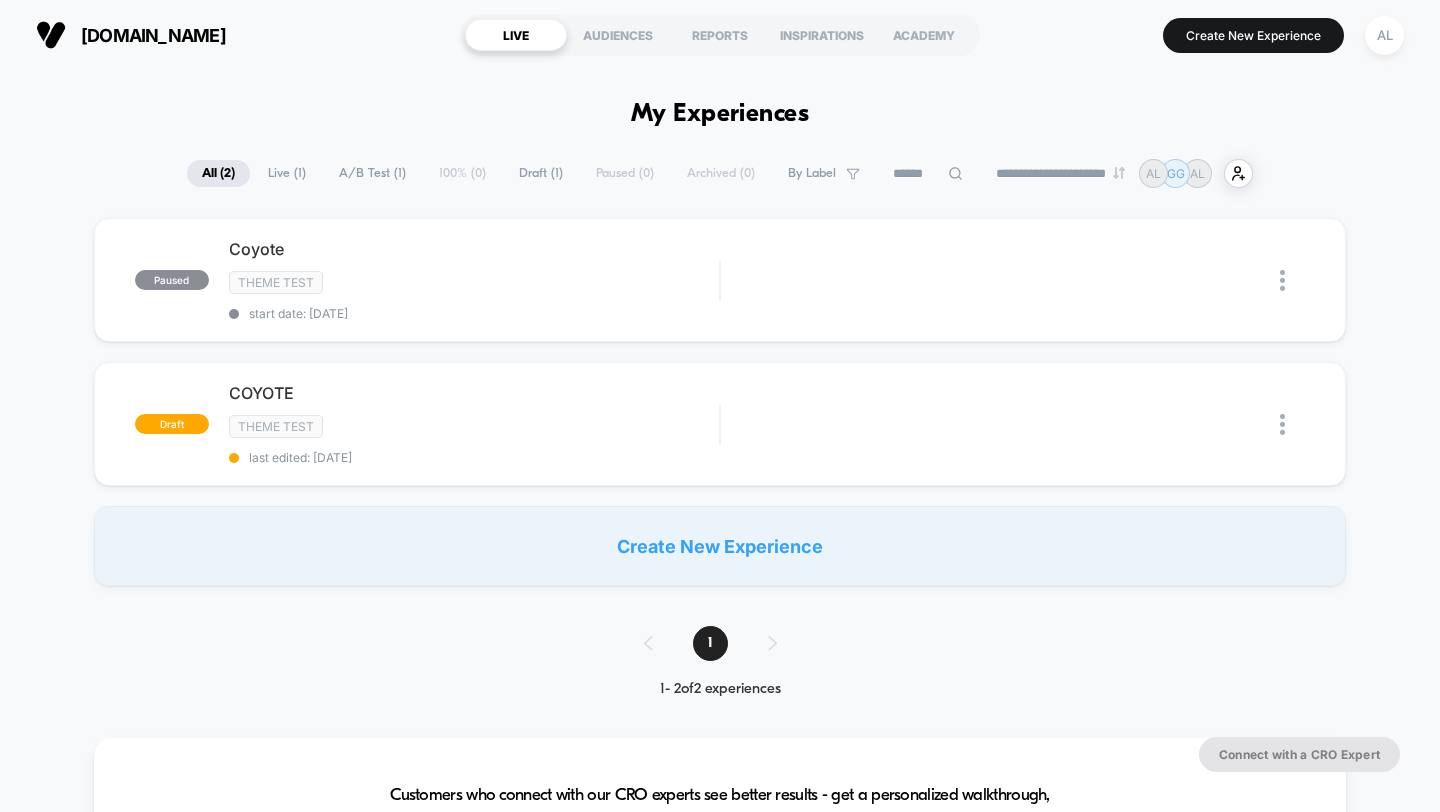 scroll, scrollTop: 0, scrollLeft: 0, axis: both 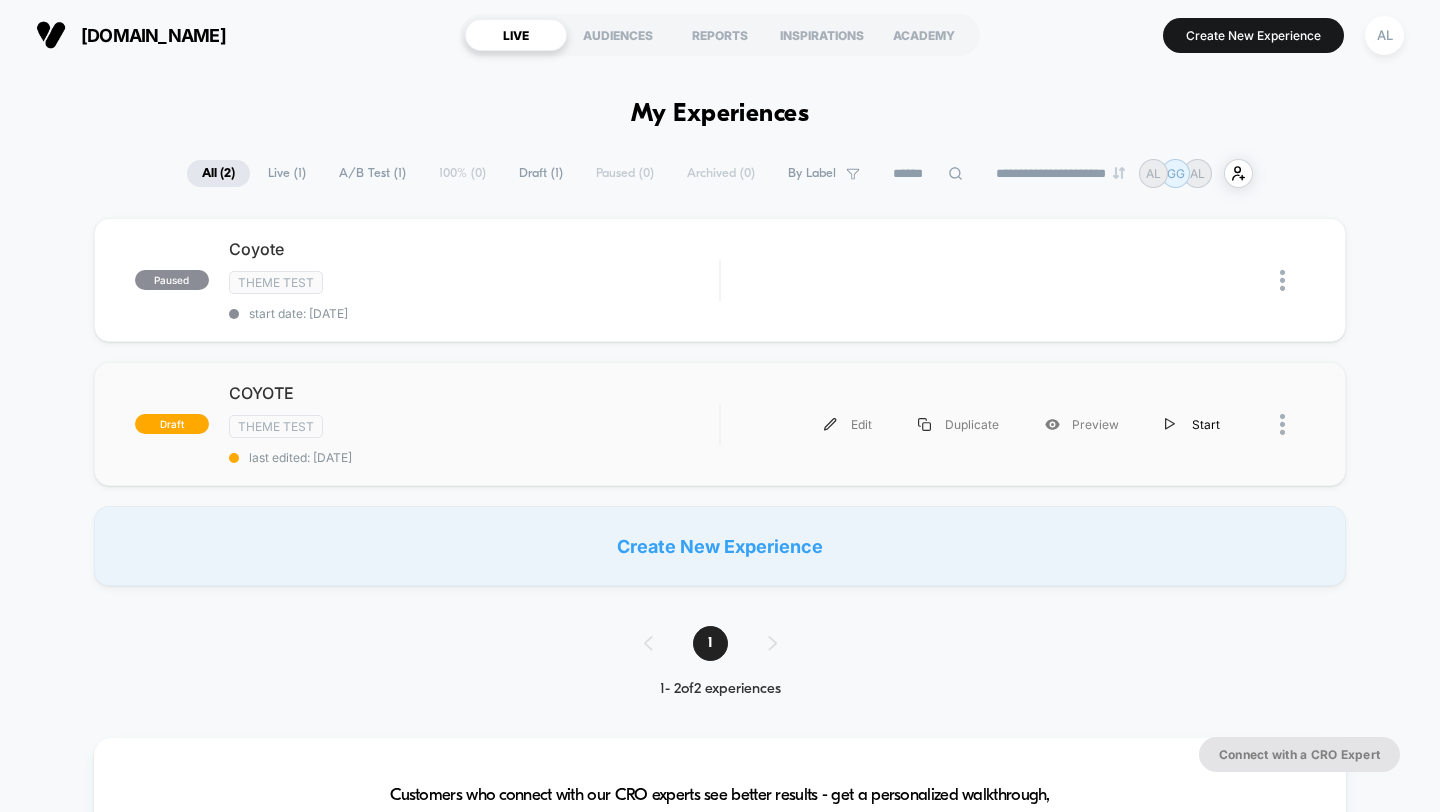 click on "Start" at bounding box center (1192, 424) 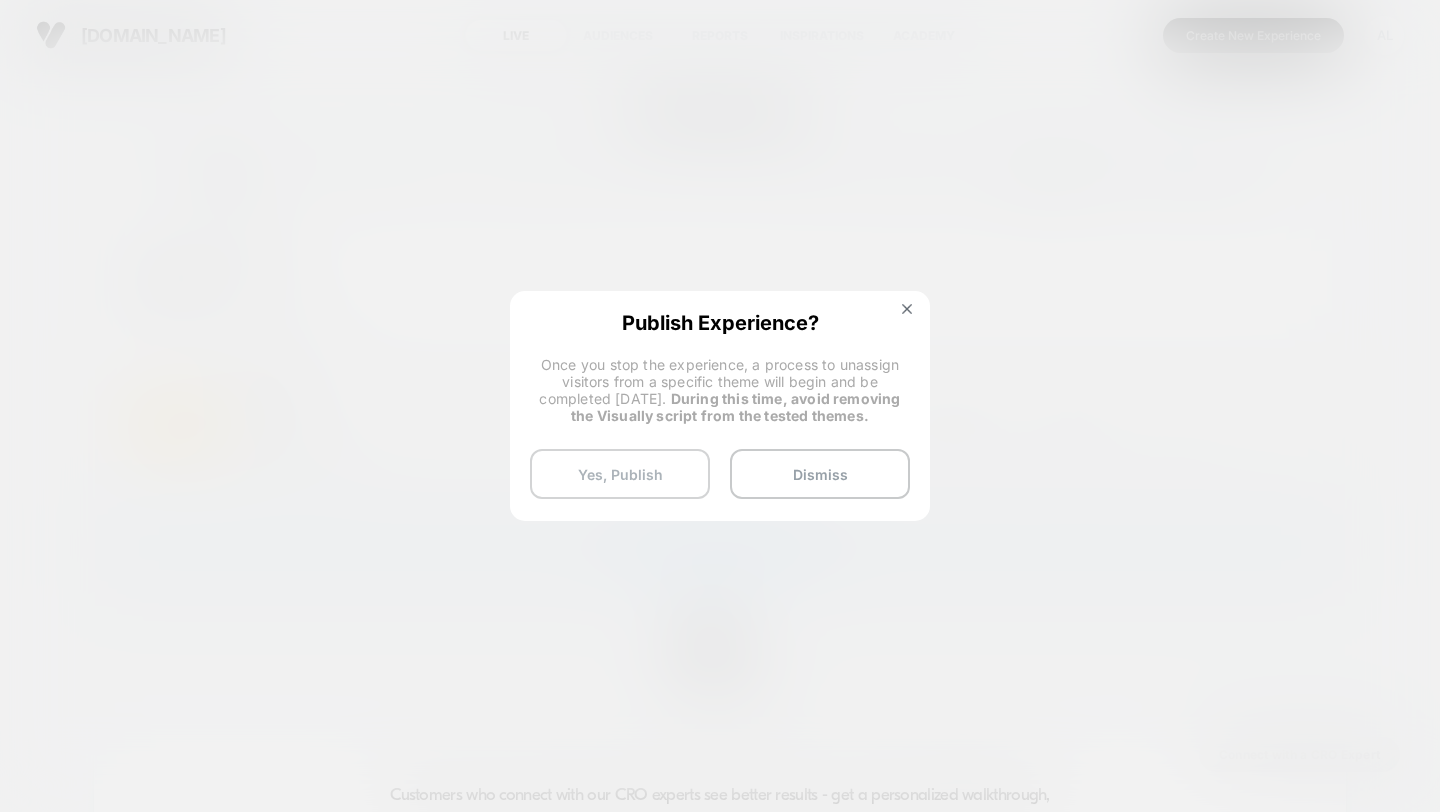 click on "Yes, Publish" at bounding box center [620, 474] 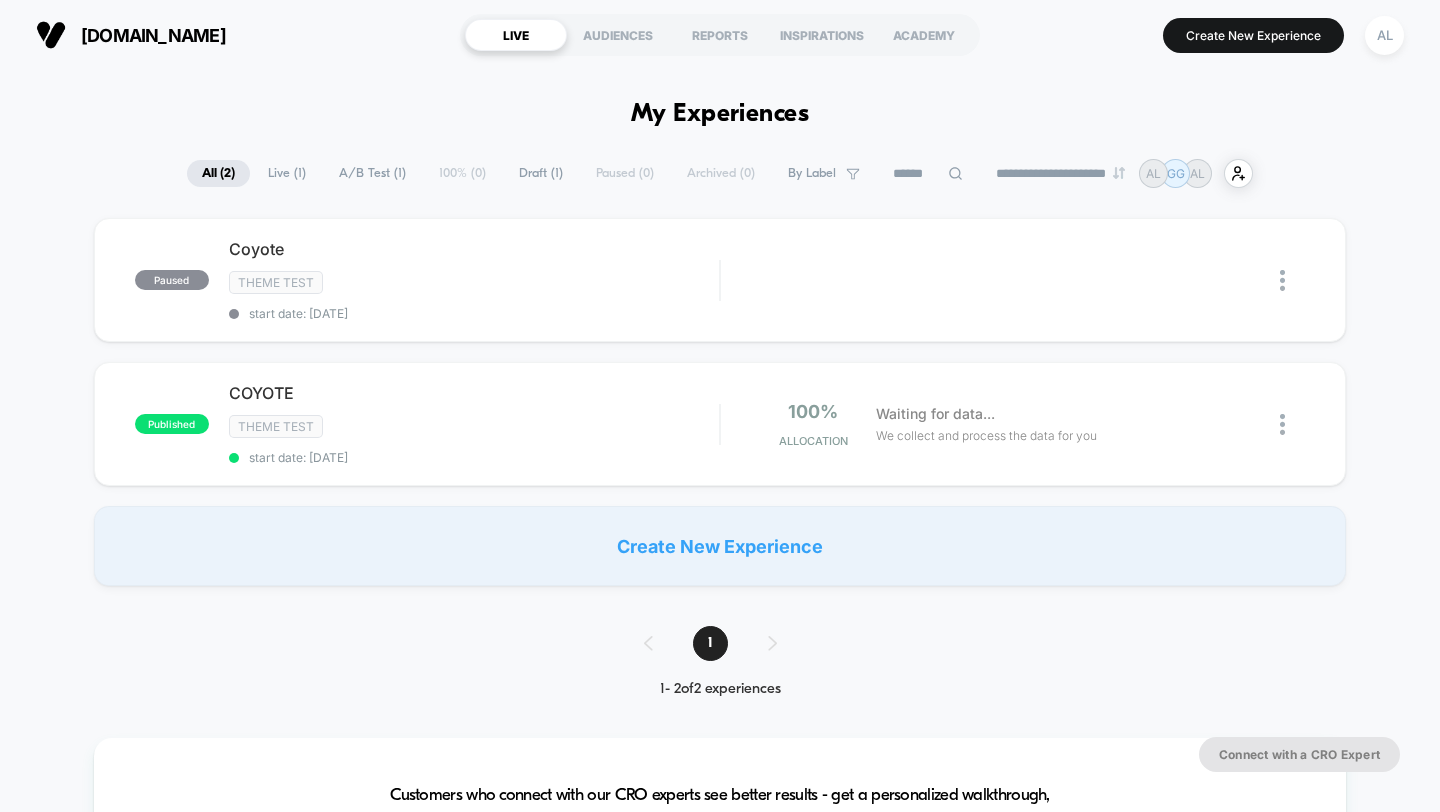 scroll, scrollTop: 0, scrollLeft: 0, axis: both 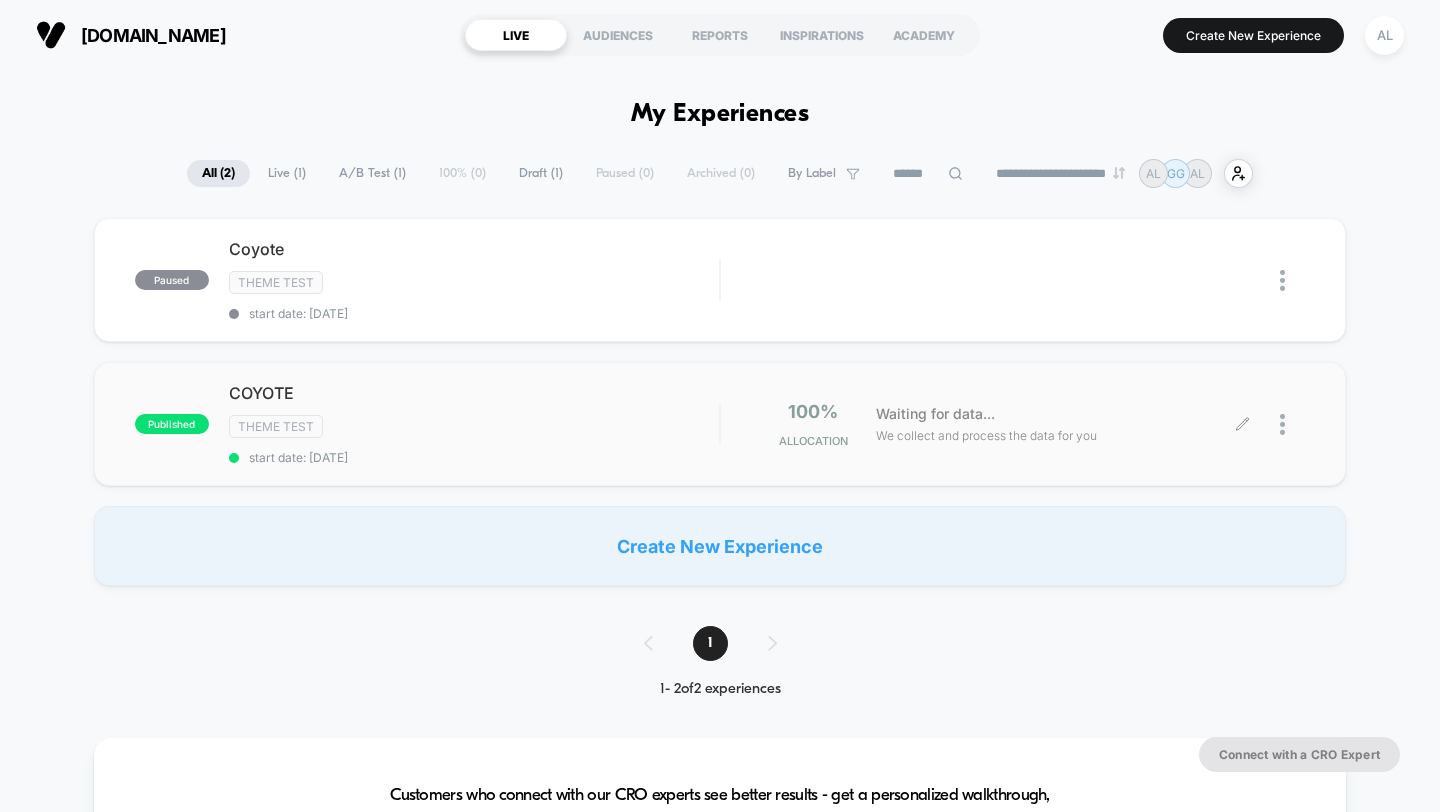 click 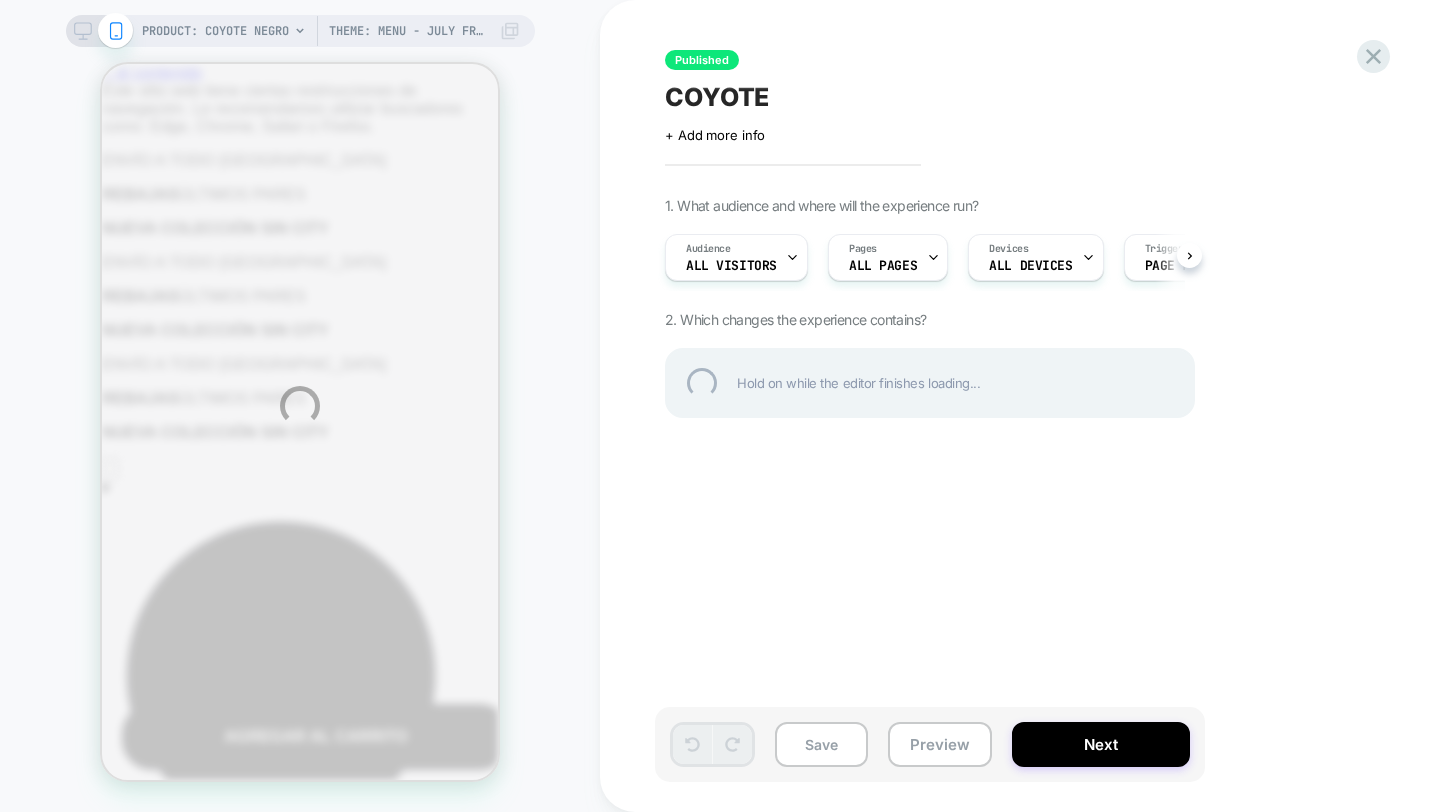 scroll, scrollTop: 0, scrollLeft: 0, axis: both 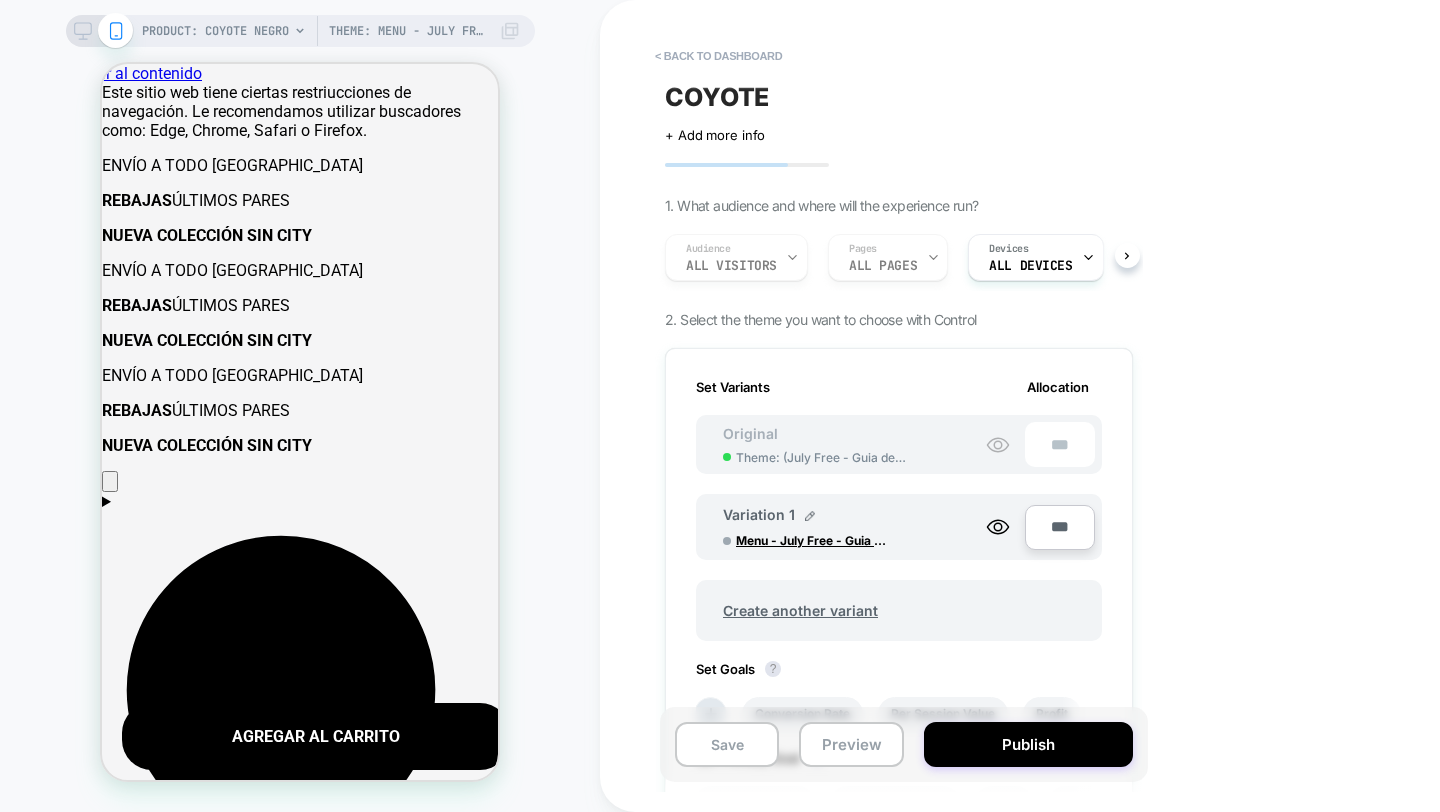 click on "Audience All Visitors Pages ALL PAGES Devices ALL DEVICES" at bounding box center (889, 257) 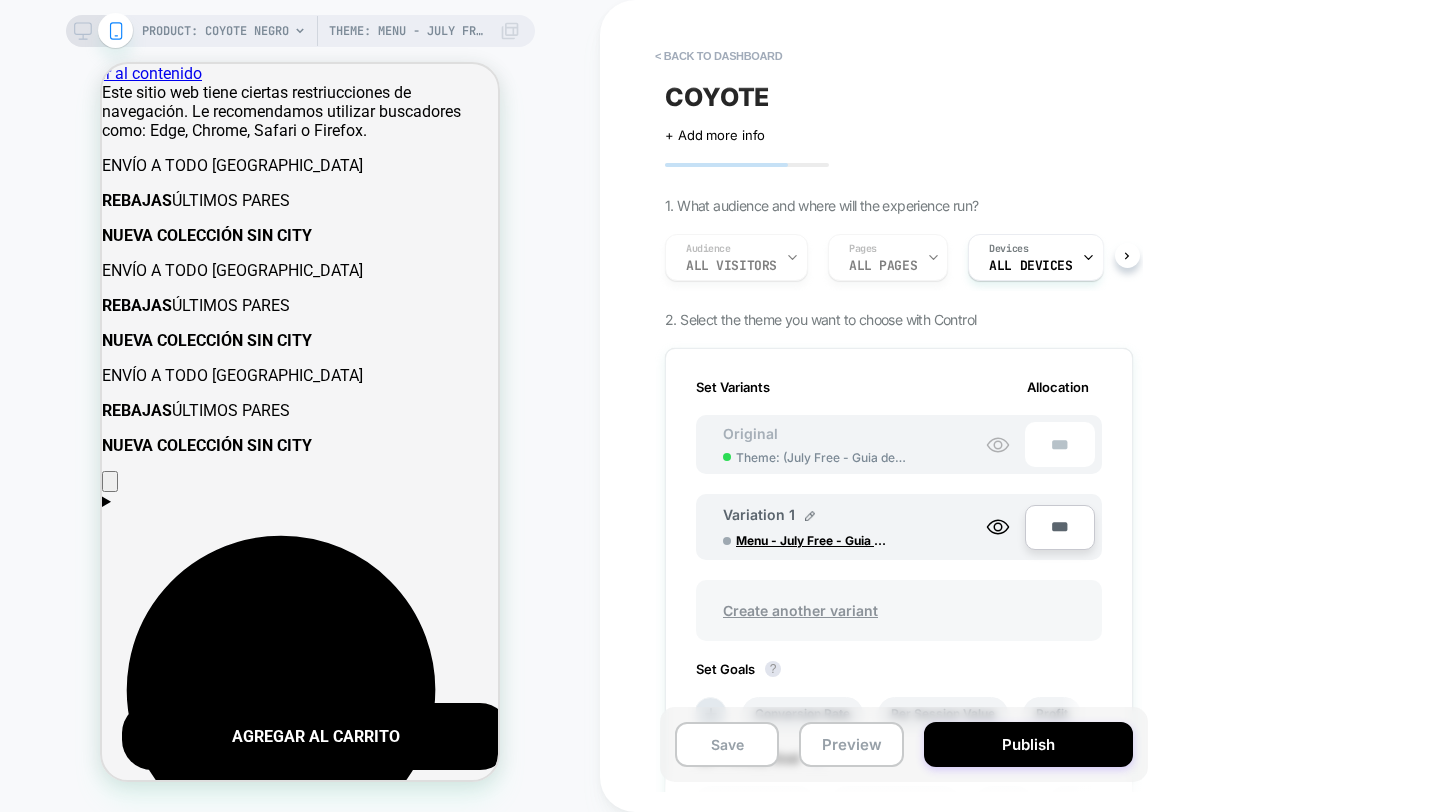 scroll, scrollTop: 66, scrollLeft: 0, axis: vertical 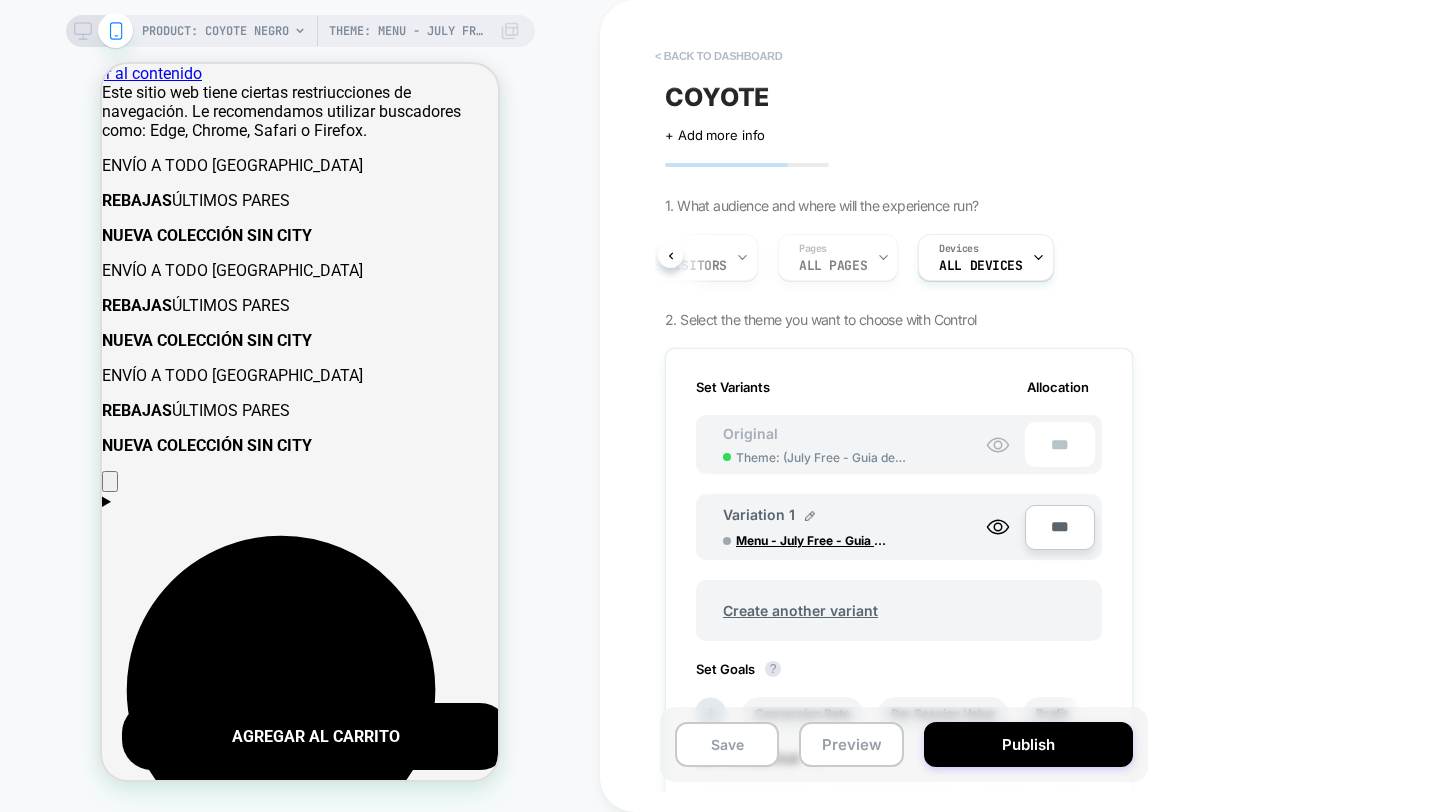 click on "< back to dashboard" at bounding box center (718, 56) 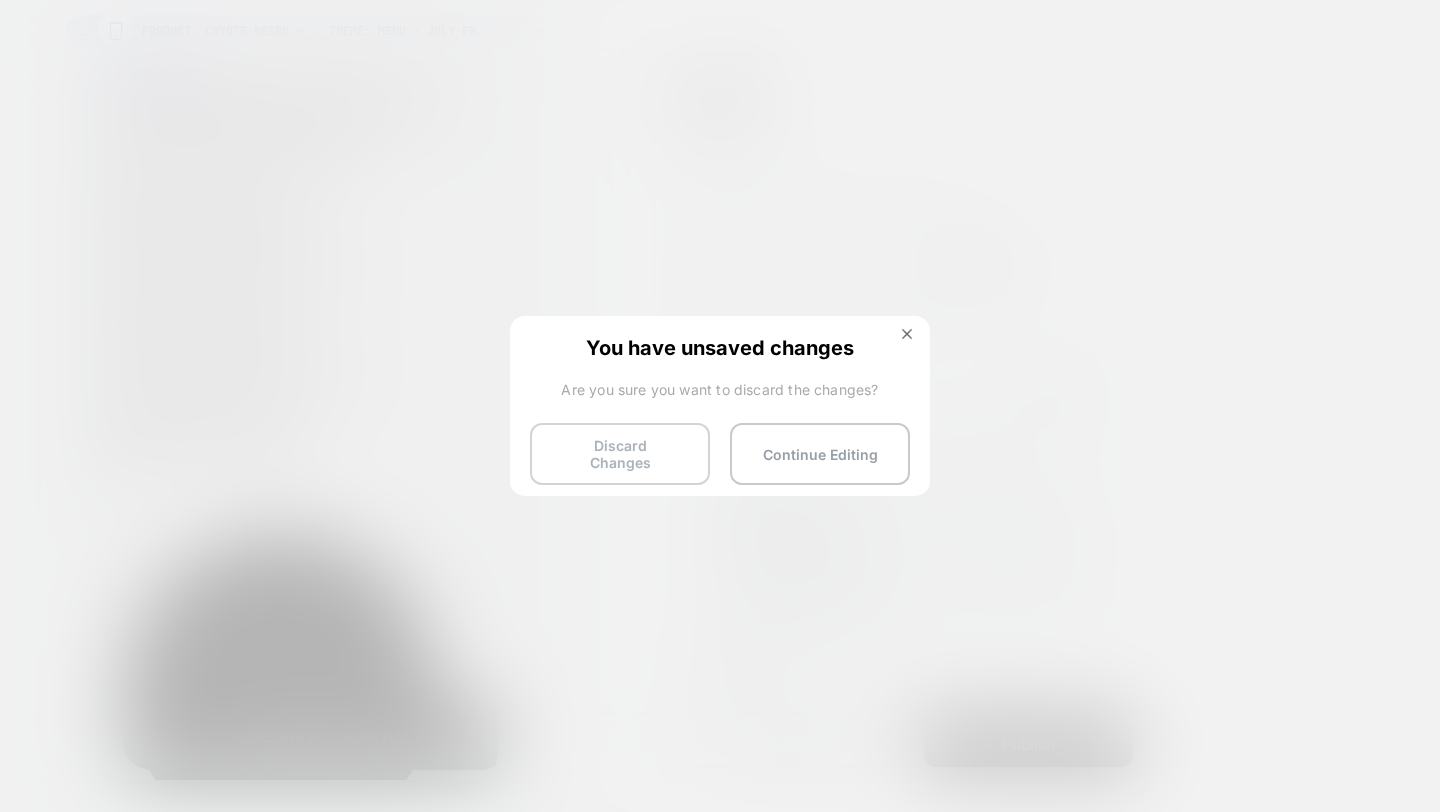 click on "Discard Changes" at bounding box center [620, 454] 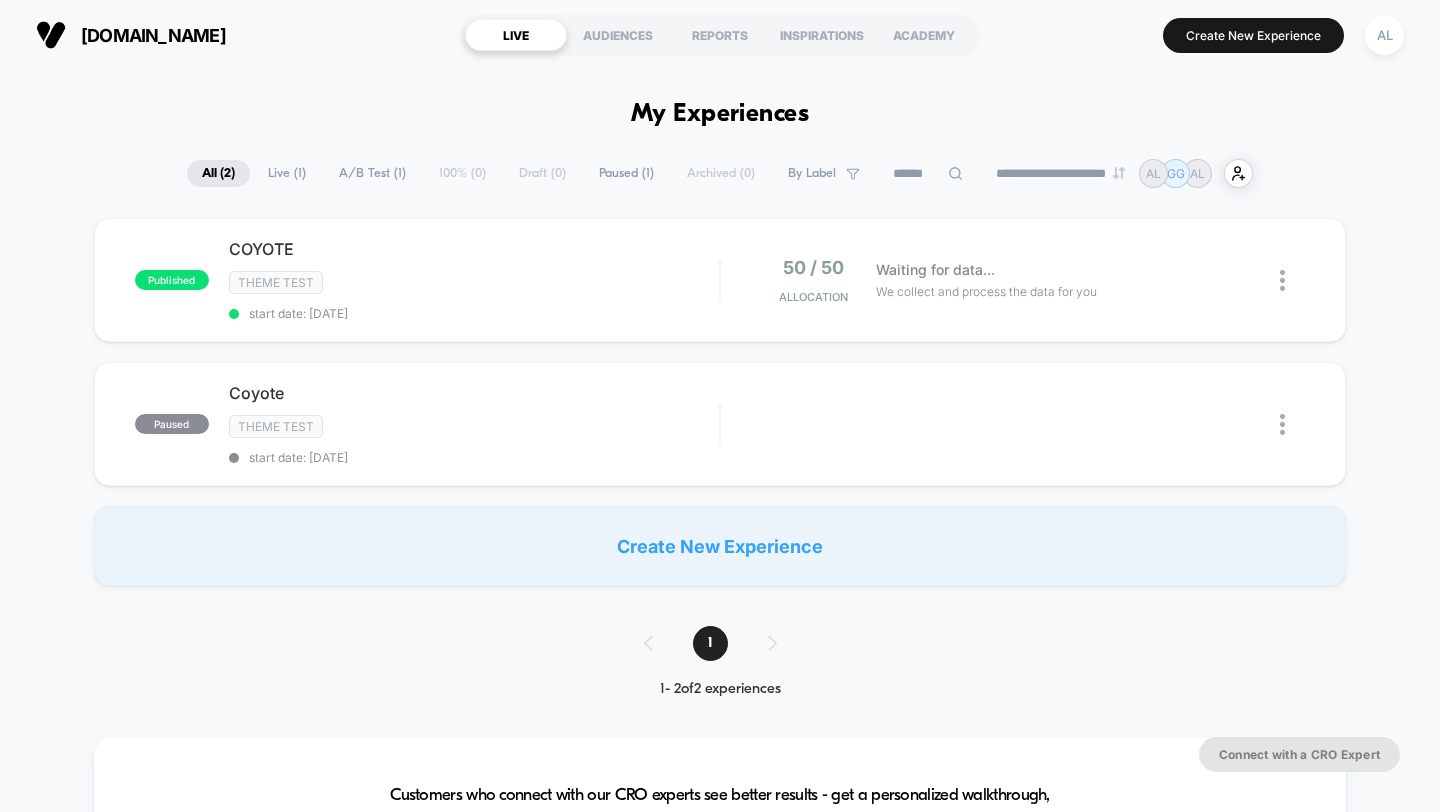 scroll, scrollTop: 0, scrollLeft: 0, axis: both 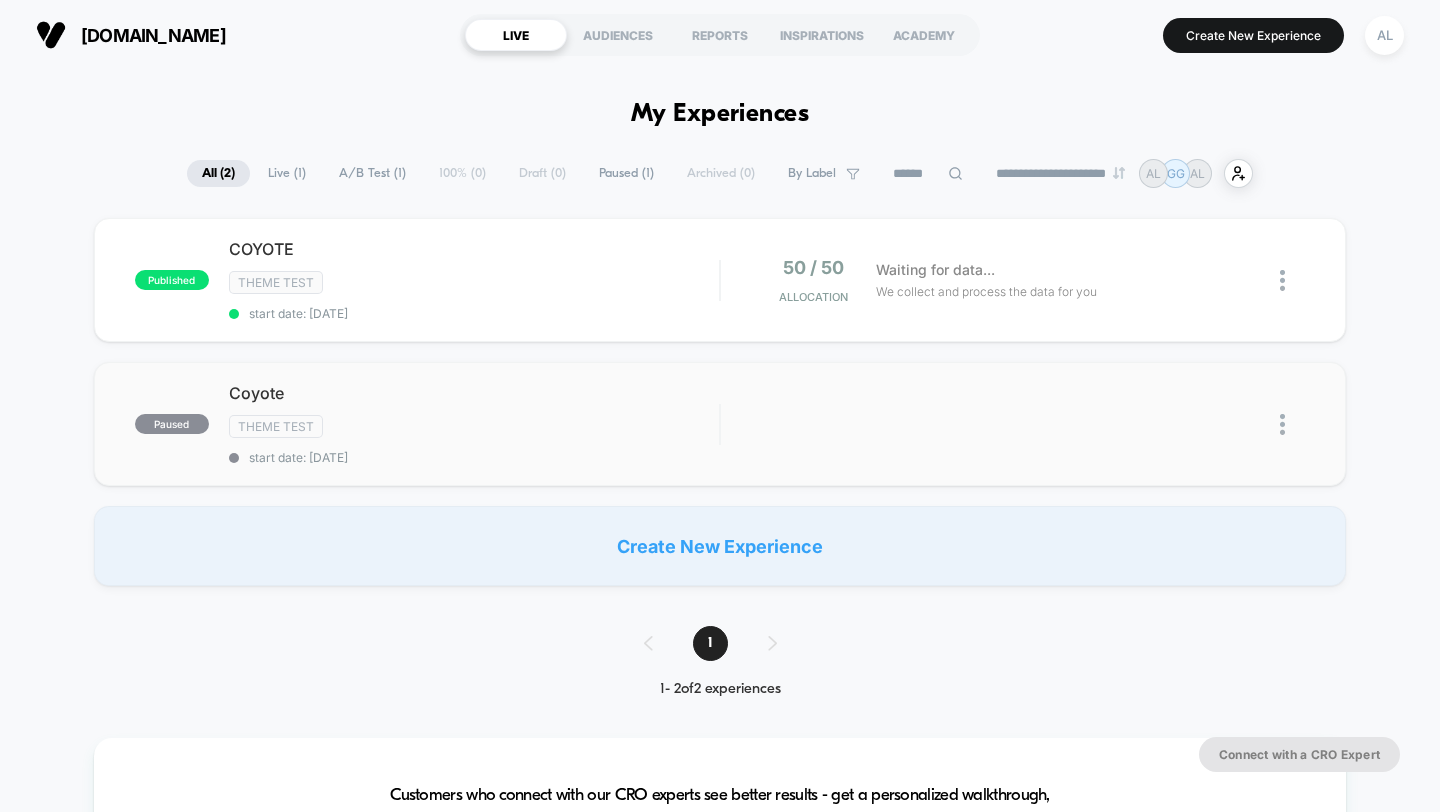 click on "Edit Duplicate Preview Start" at bounding box center [1013, 424] 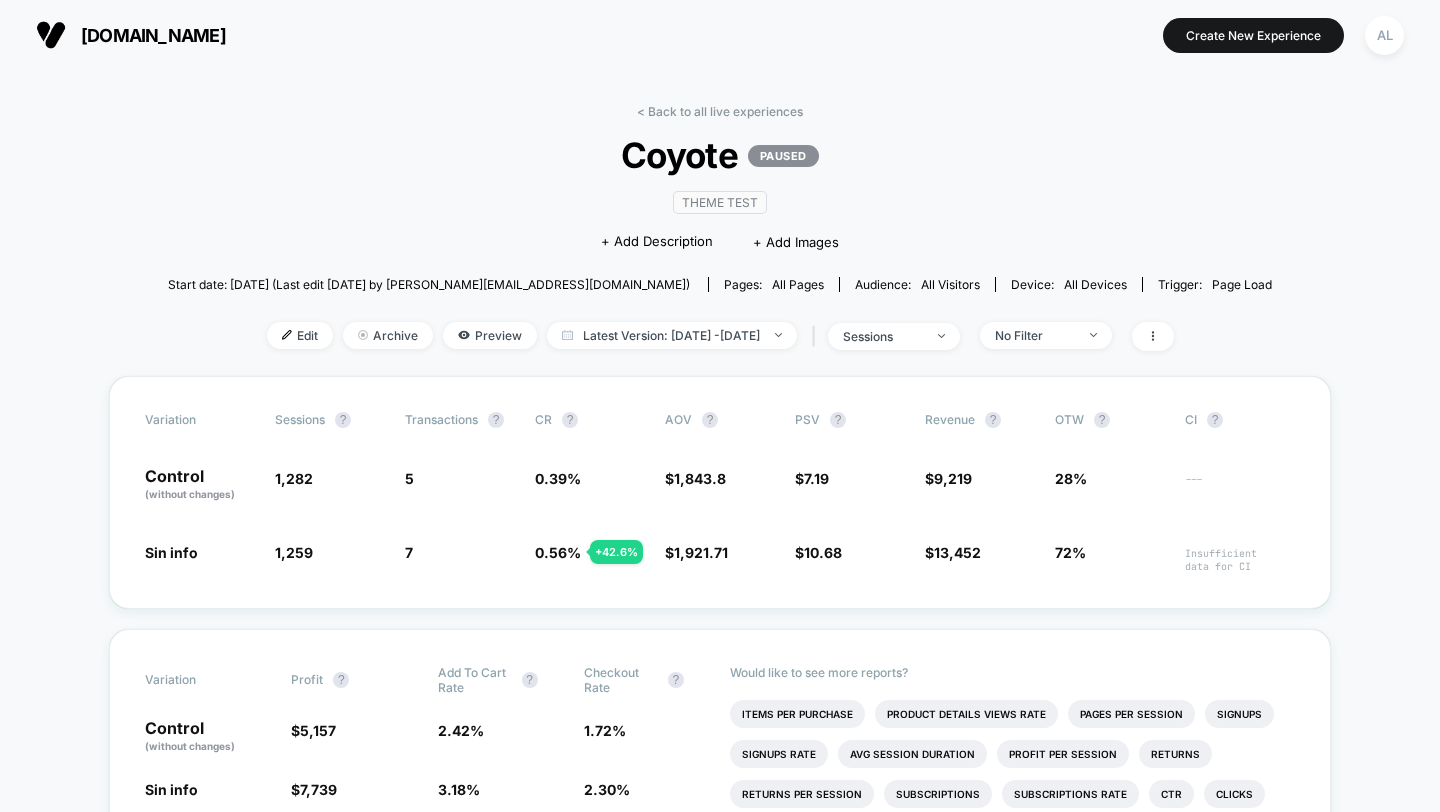 click on "all pages" at bounding box center [798, 284] 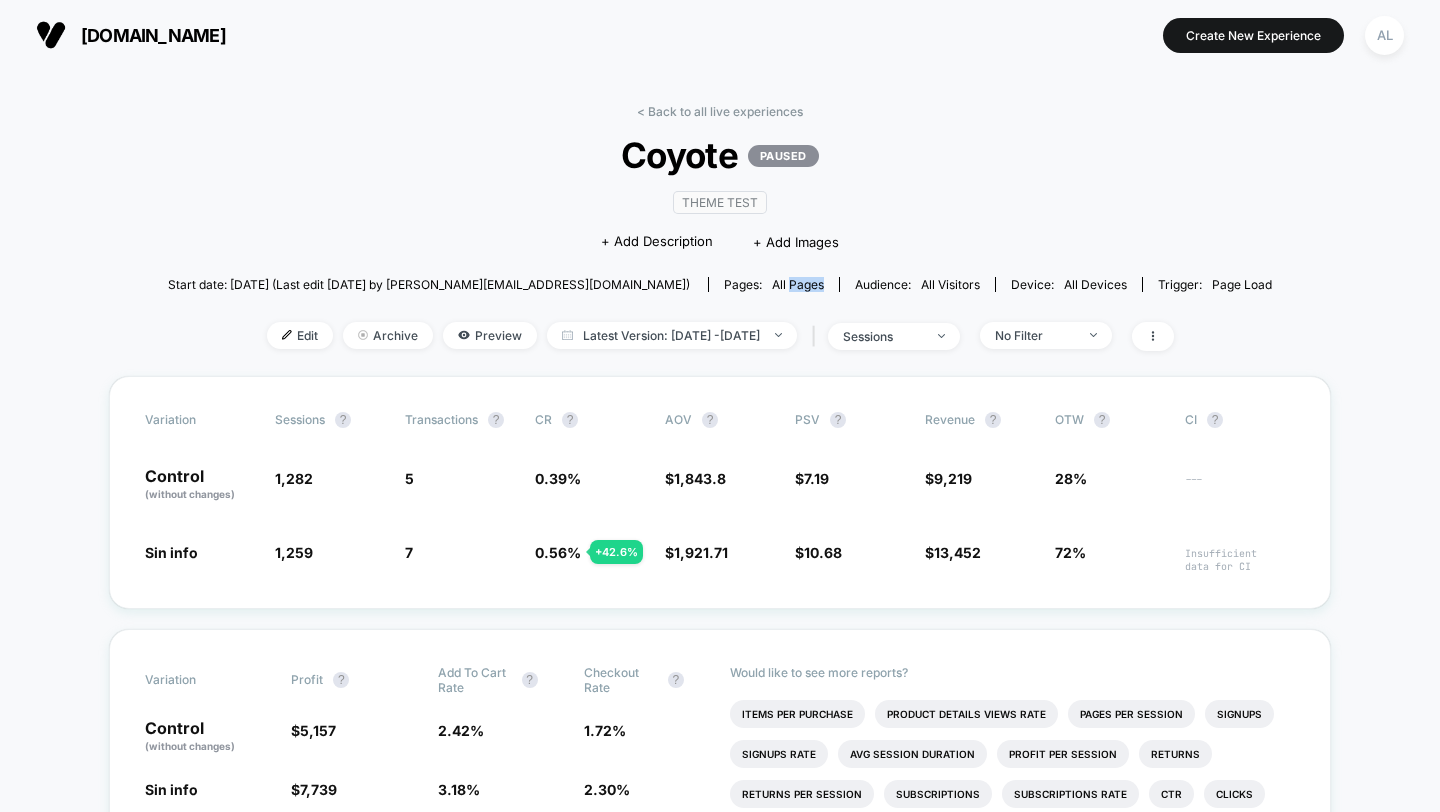 click on "all pages" at bounding box center (798, 284) 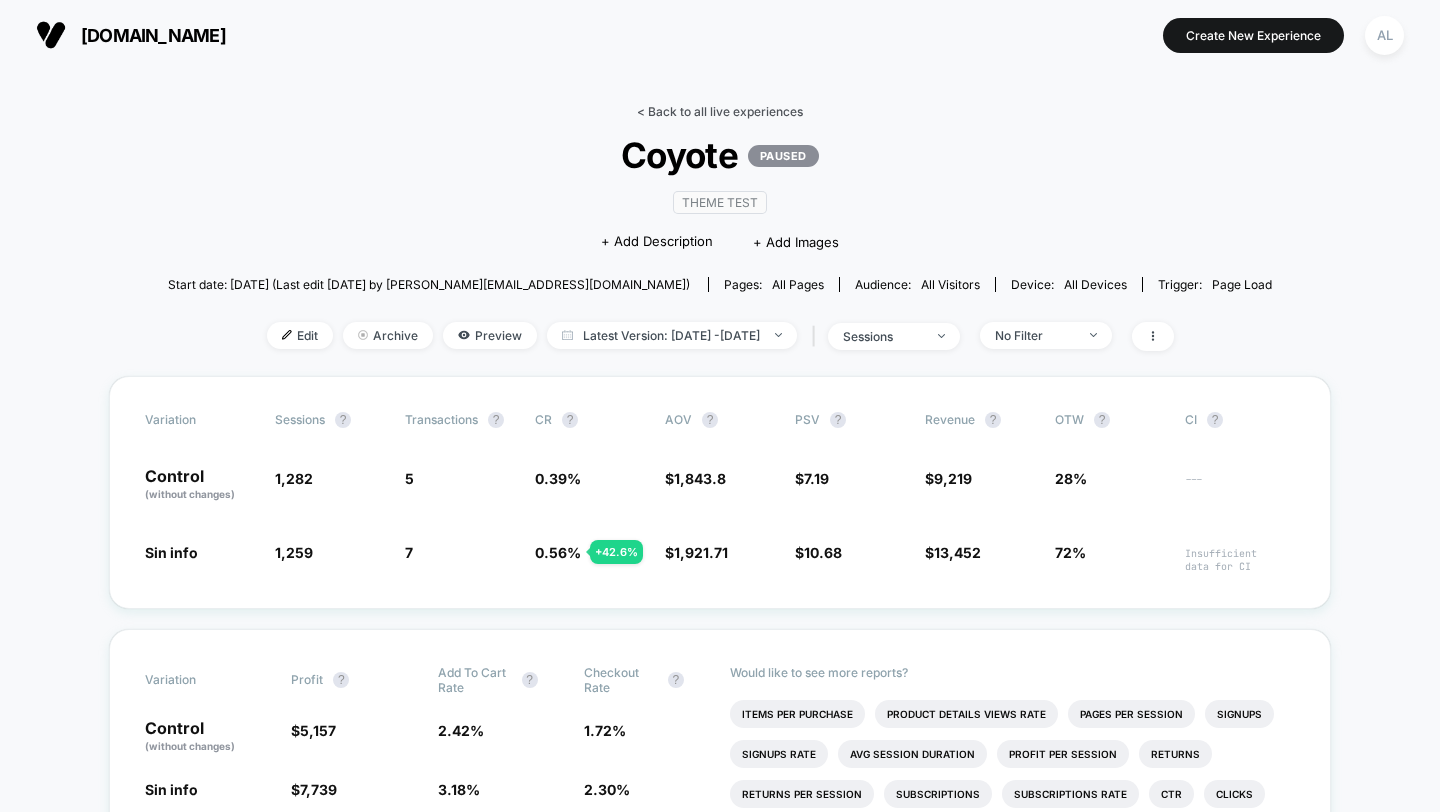 click on "< Back to all live experiences" at bounding box center [720, 111] 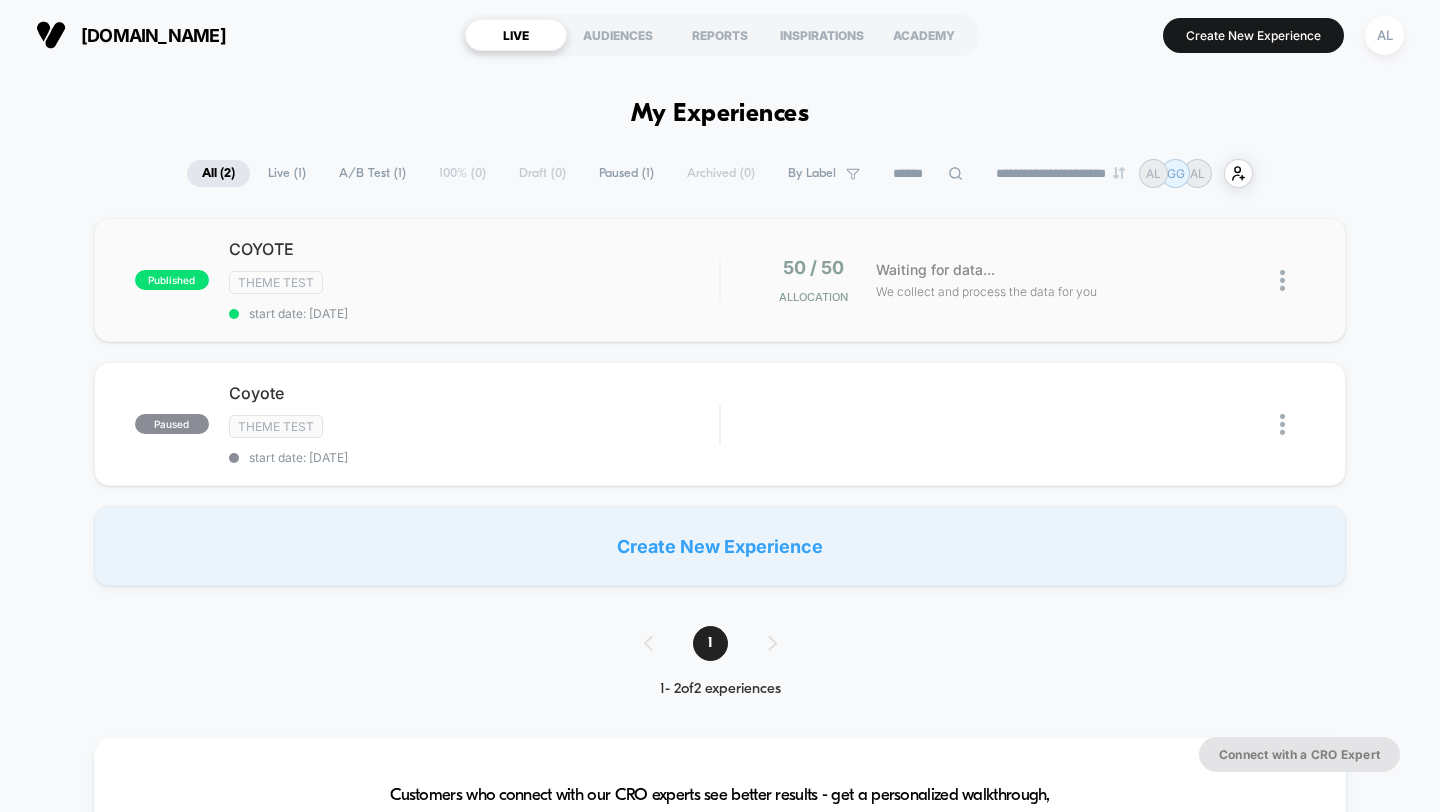 scroll, scrollTop: 0, scrollLeft: 0, axis: both 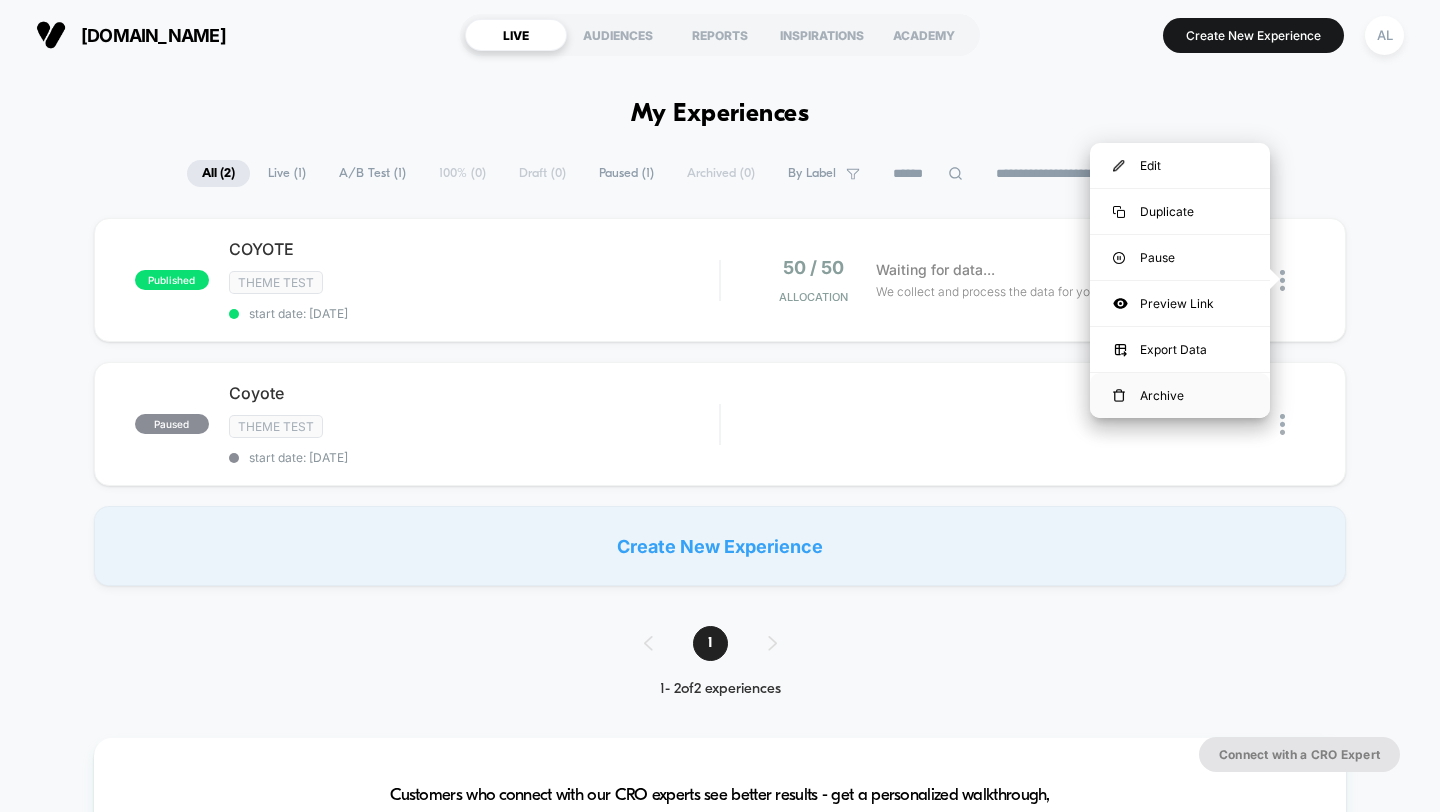 click on "Archive" at bounding box center [1180, 395] 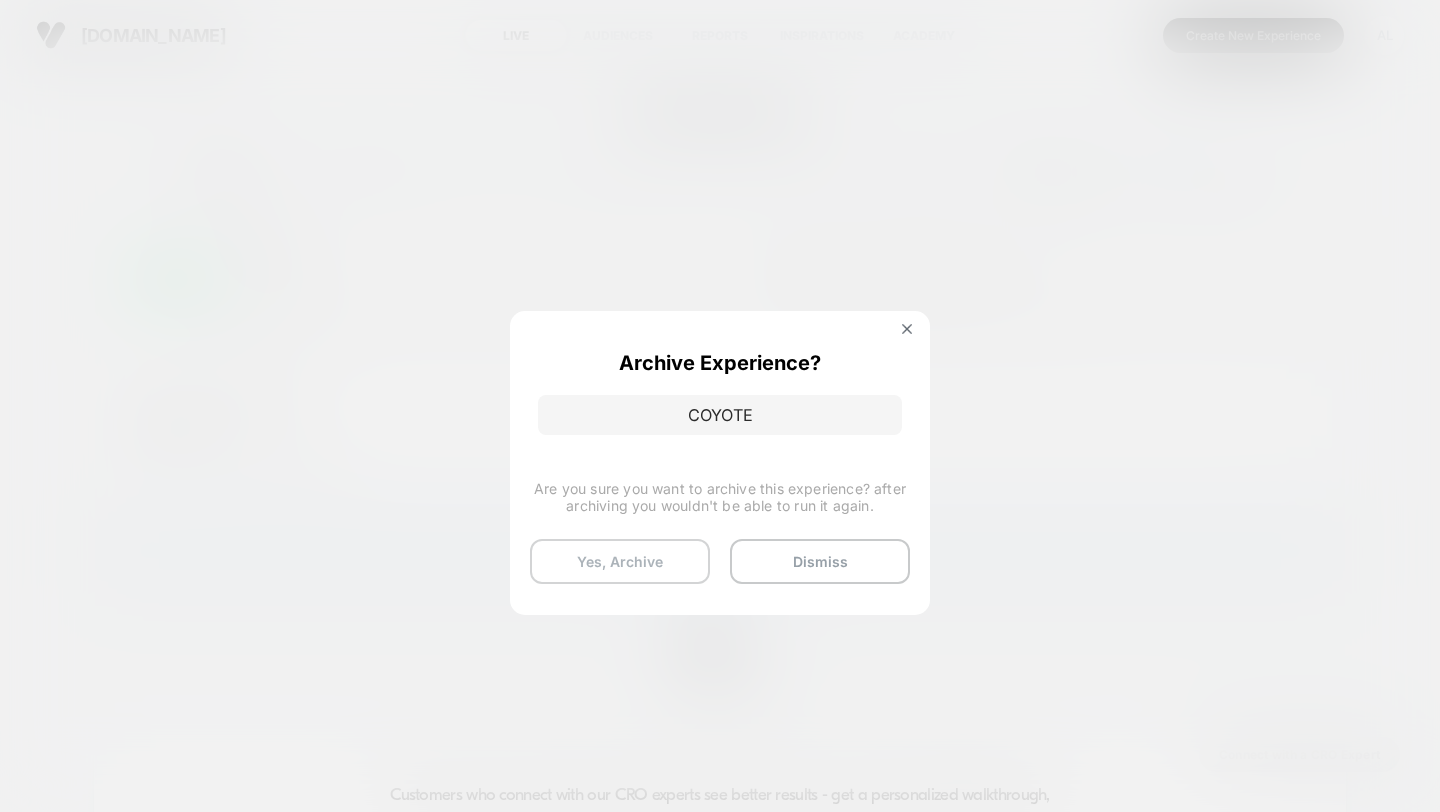 click on "Yes, Archive" at bounding box center [620, 561] 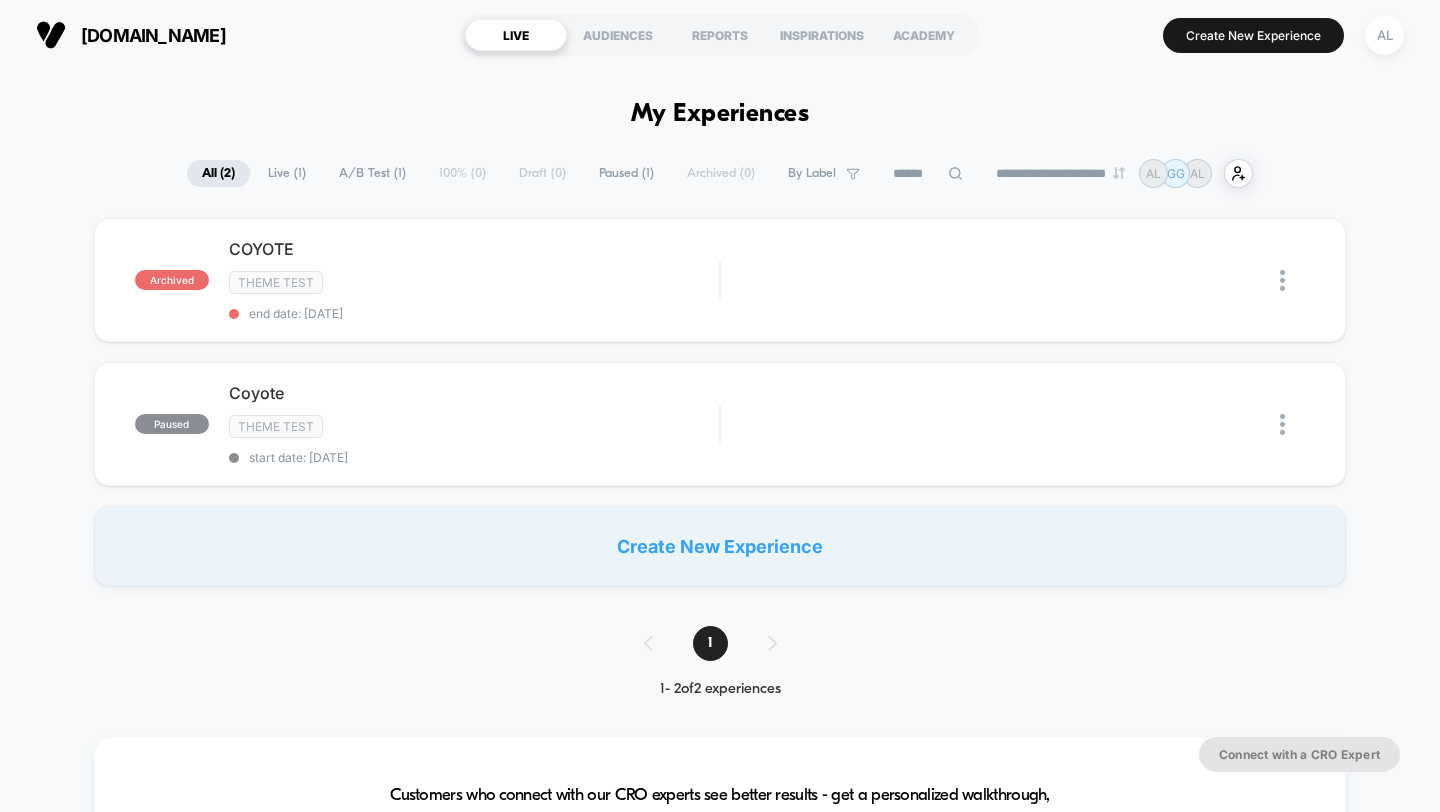 scroll, scrollTop: 0, scrollLeft: 0, axis: both 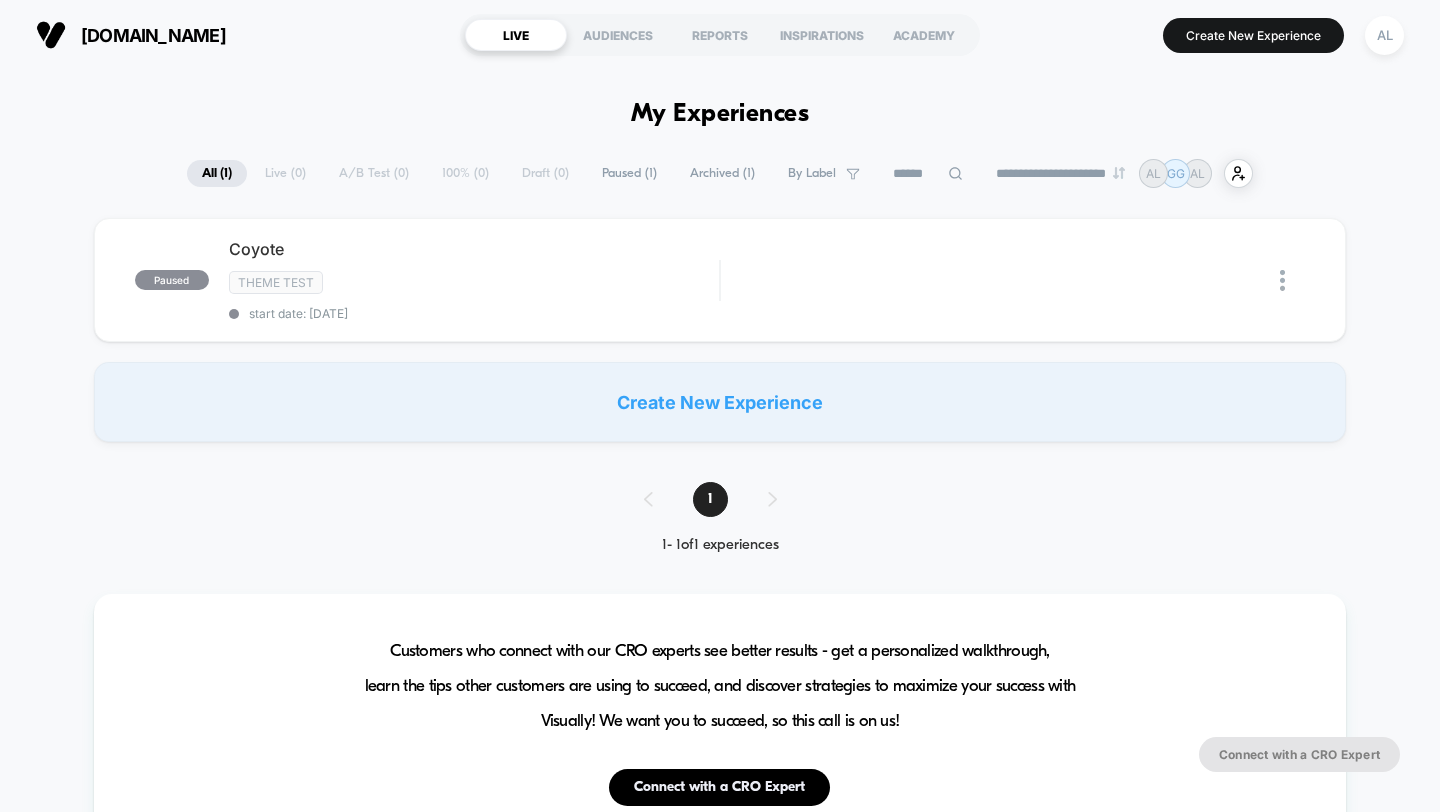 click on "Create New Experience AL" at bounding box center [1202, 35] 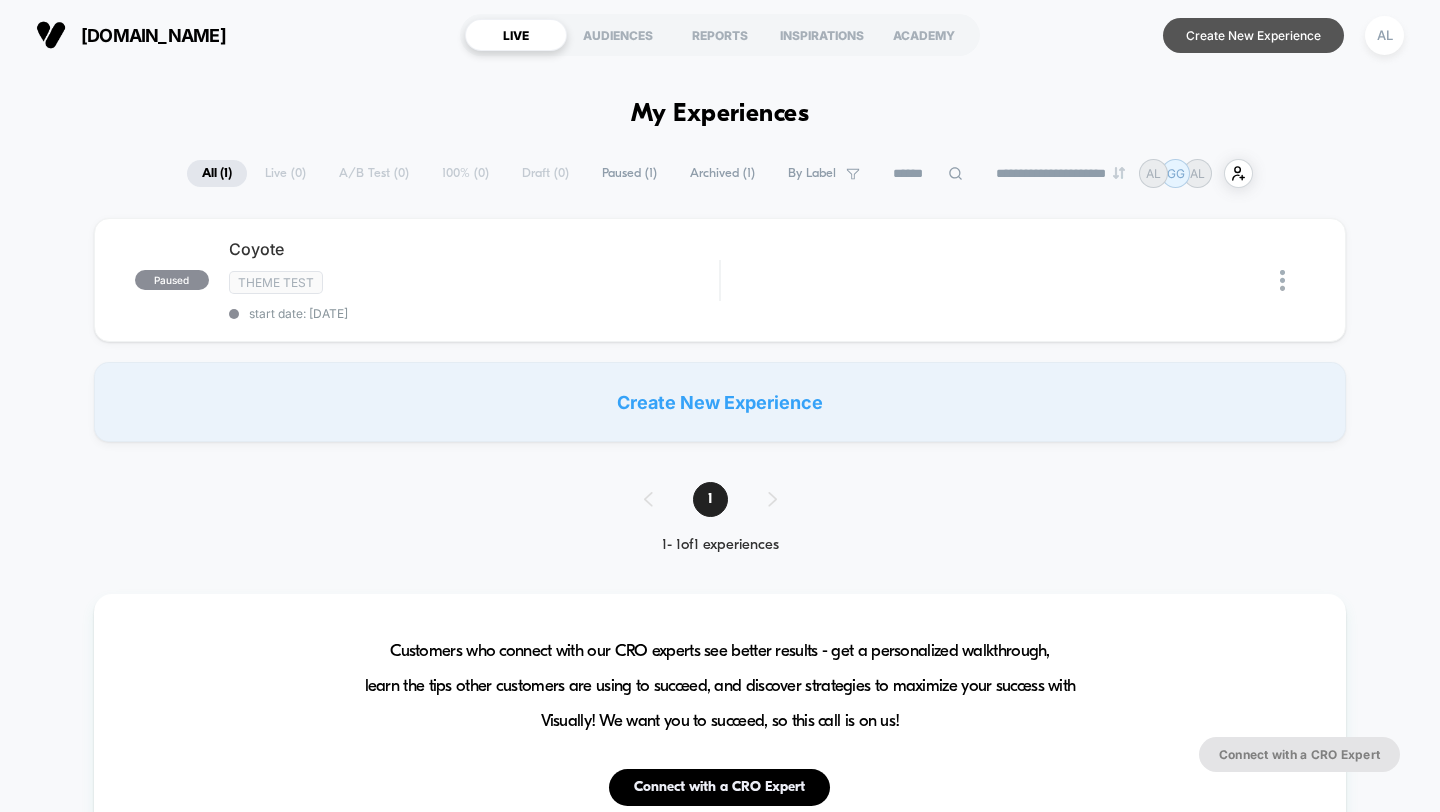 click on "Create New Experience" at bounding box center [1253, 35] 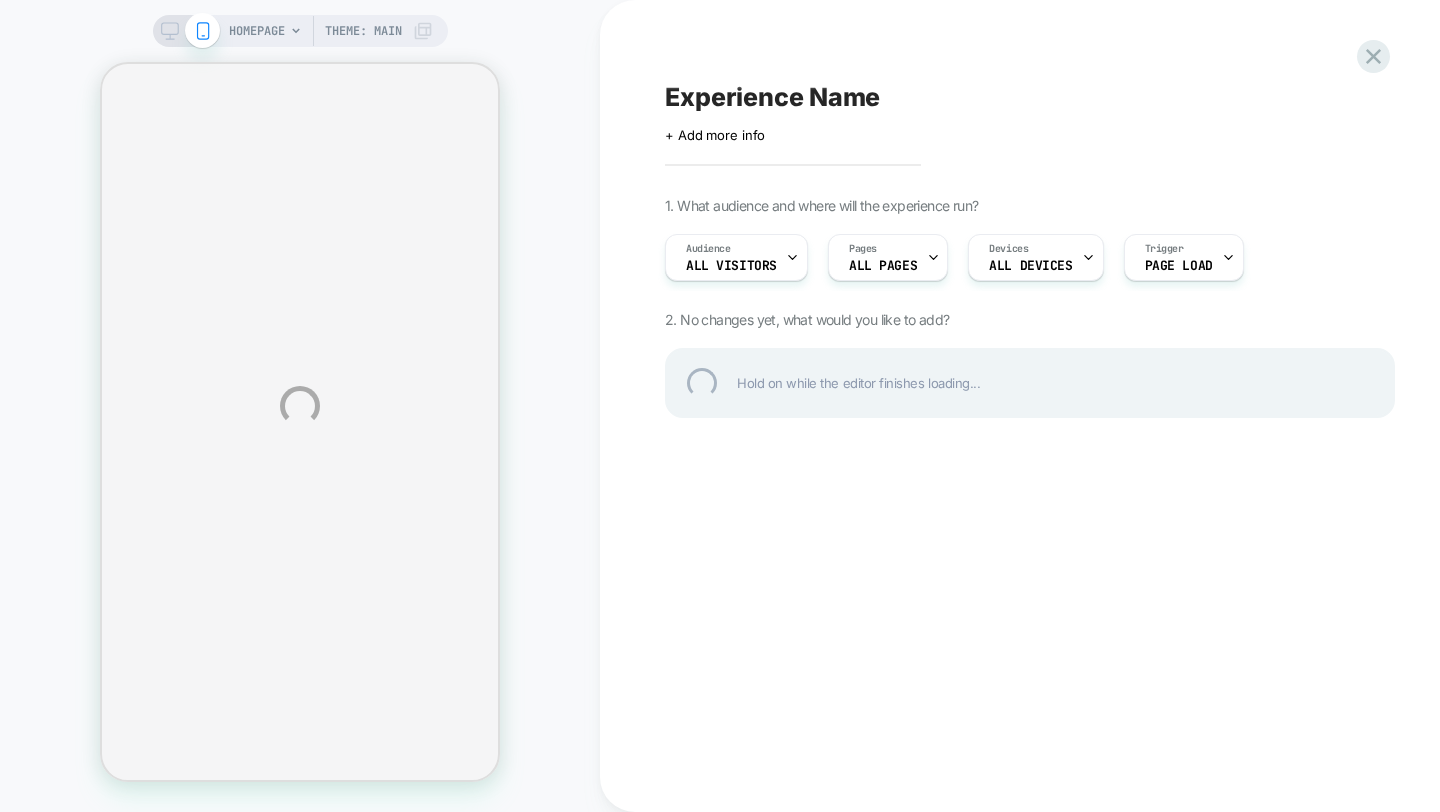 click on "HOMEPAGE Theme: MAIN Experience Name Click to edit experience details + Add more info 1. What audience and where will the experience run? Audience All Visitors Pages ALL PAGES Devices ALL DEVICES Trigger Page Load 2. No changes yet, what would you like to add? Hold on while the editor finishes loading..." at bounding box center (720, 406) 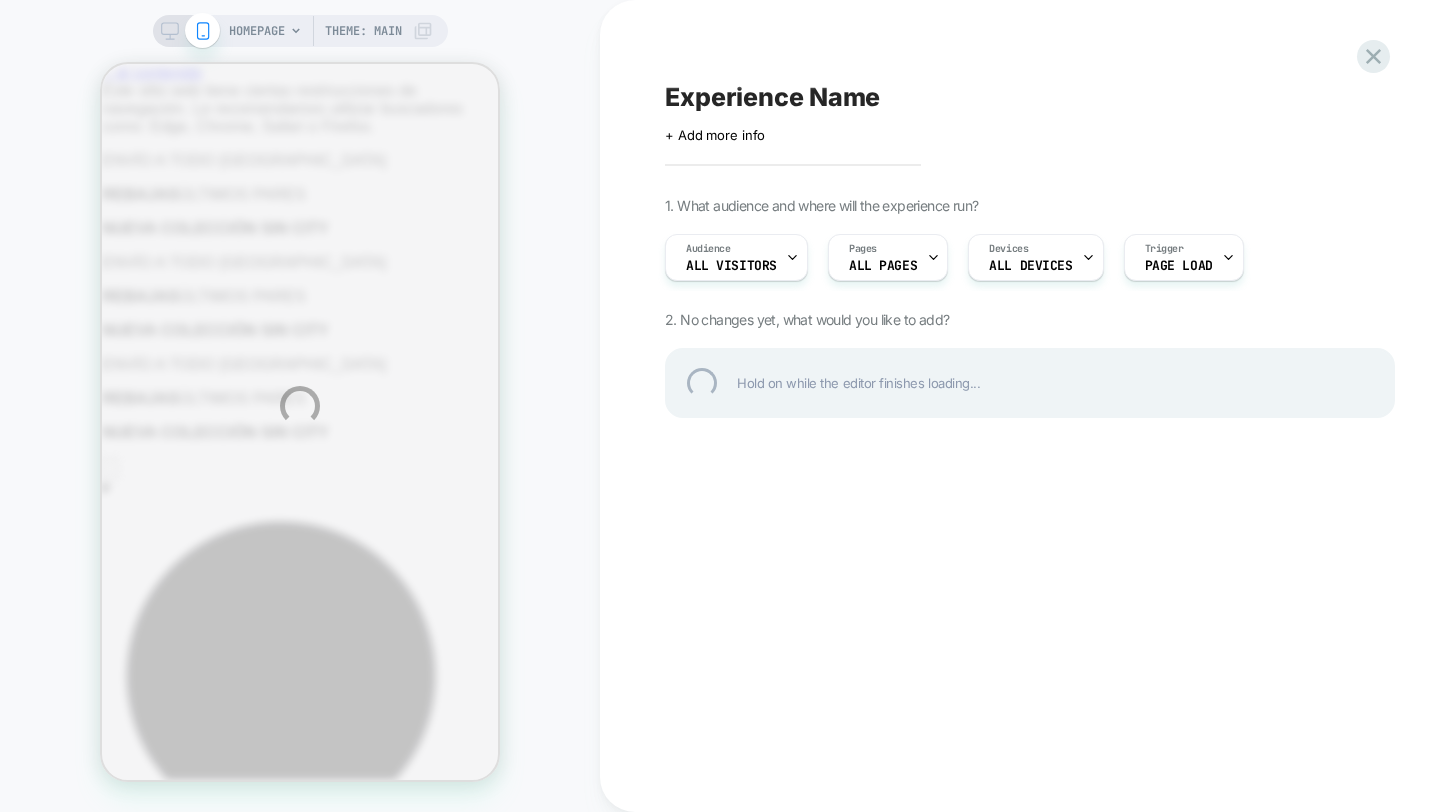 scroll, scrollTop: 0, scrollLeft: 0, axis: both 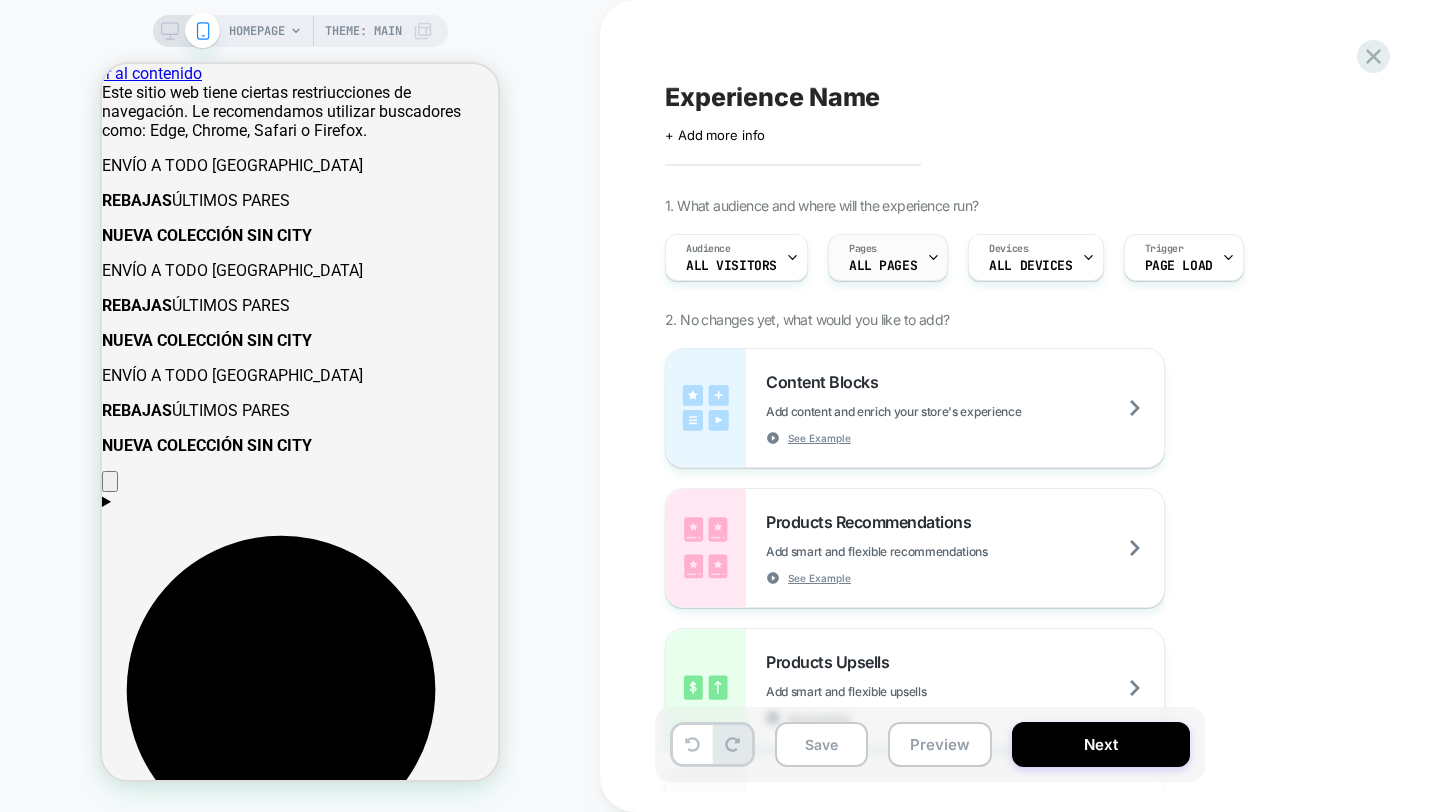 click on "ALL PAGES" at bounding box center [883, 266] 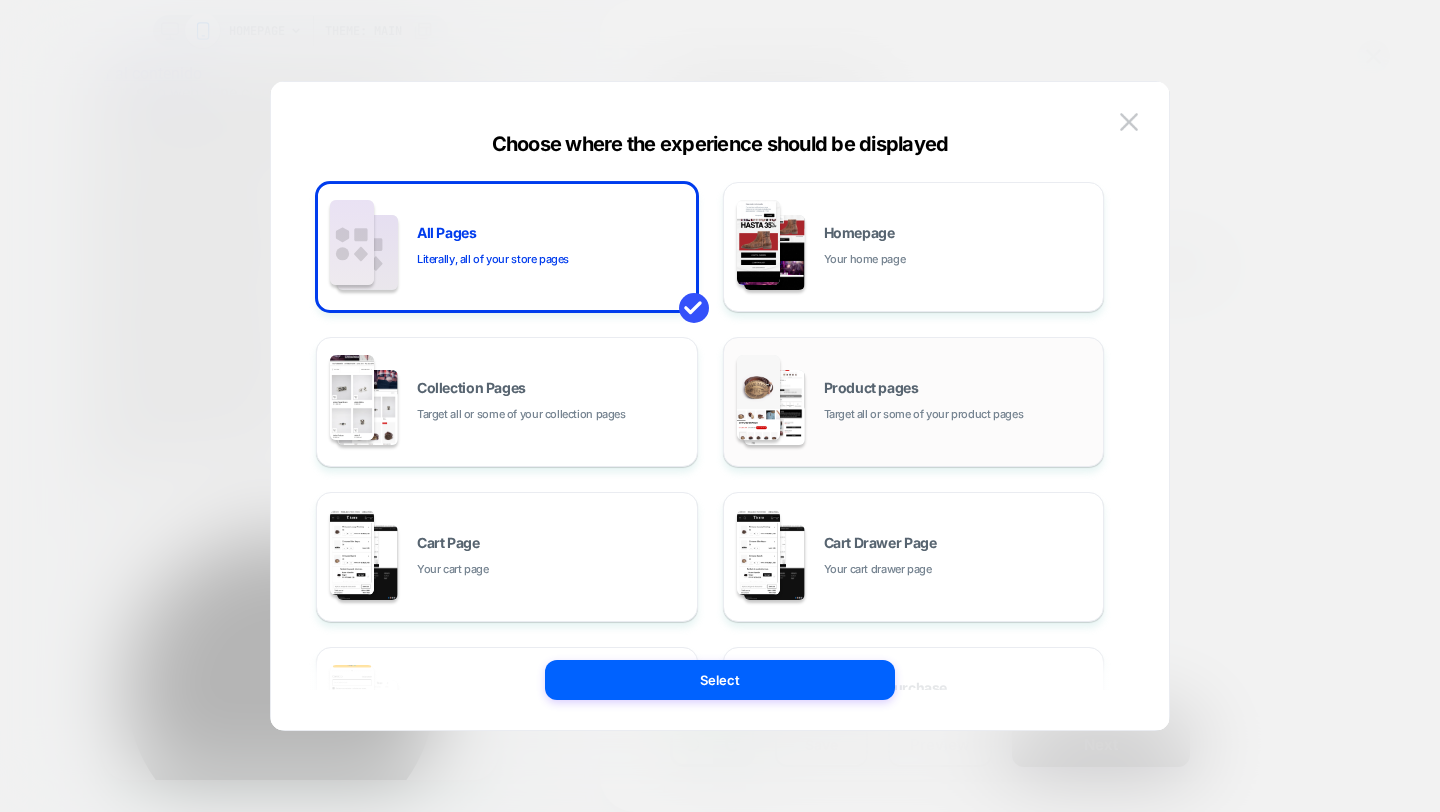 click on "Product pages Target all or some of your product pages" at bounding box center [914, 402] 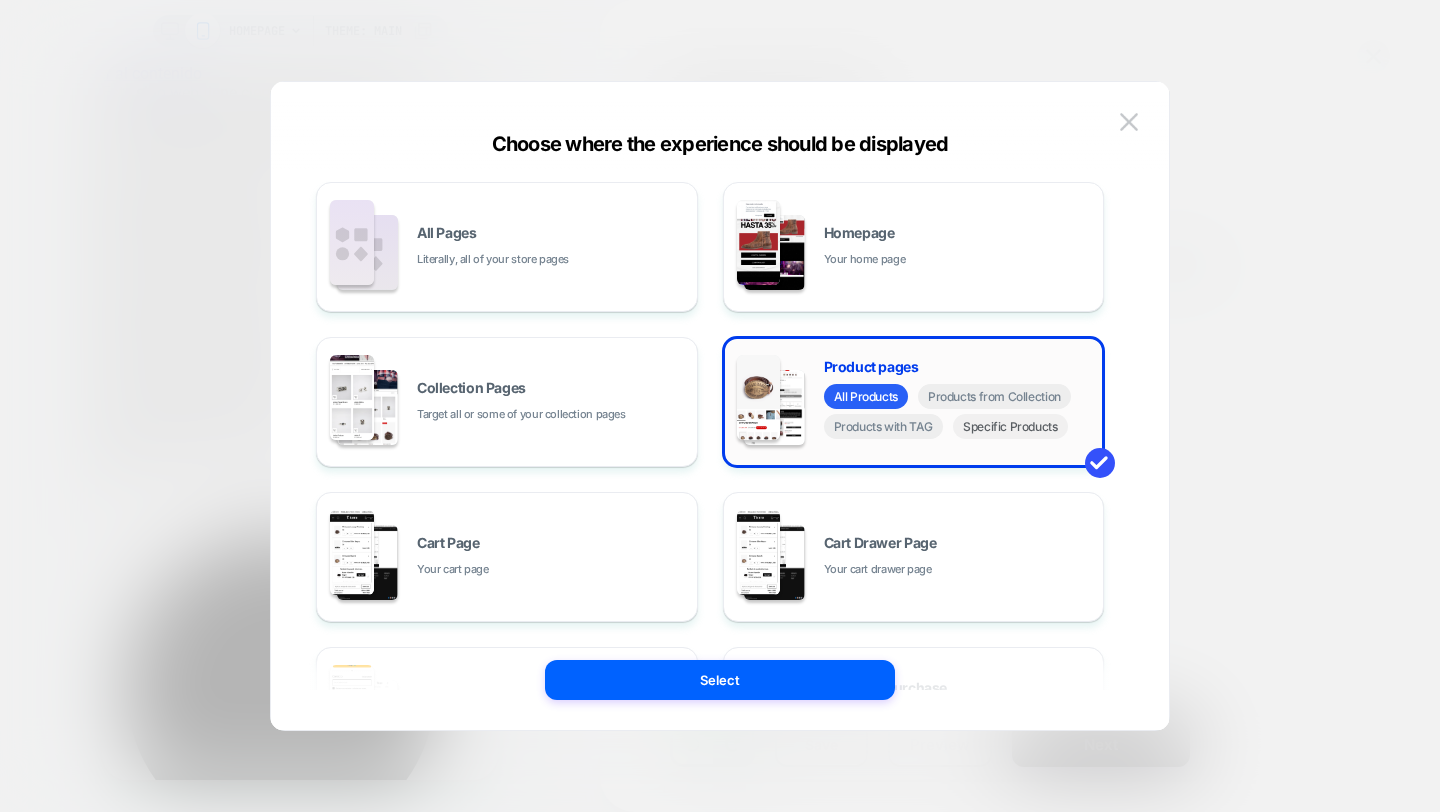 click on "Specific Products" at bounding box center [1010, 426] 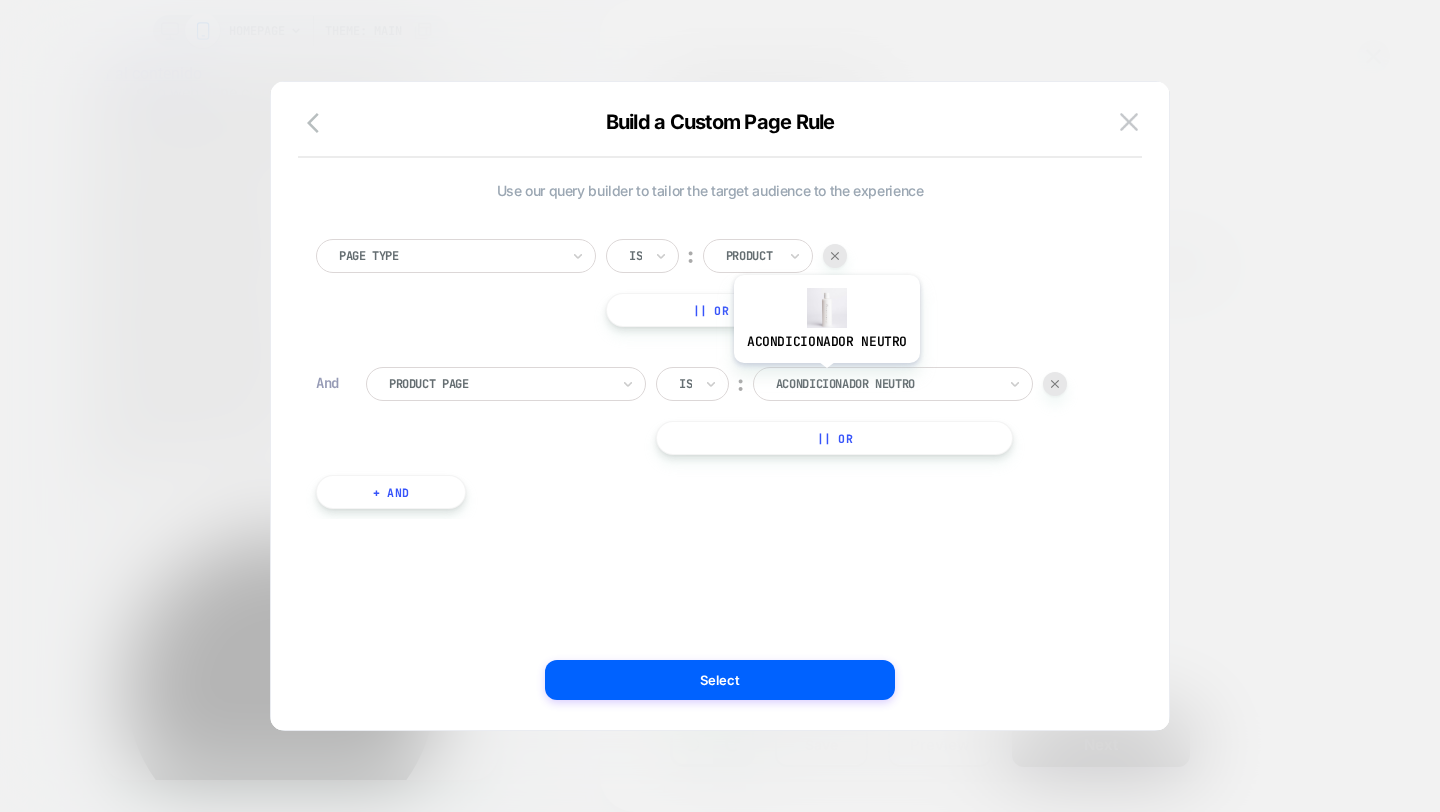 click at bounding box center (886, 384) 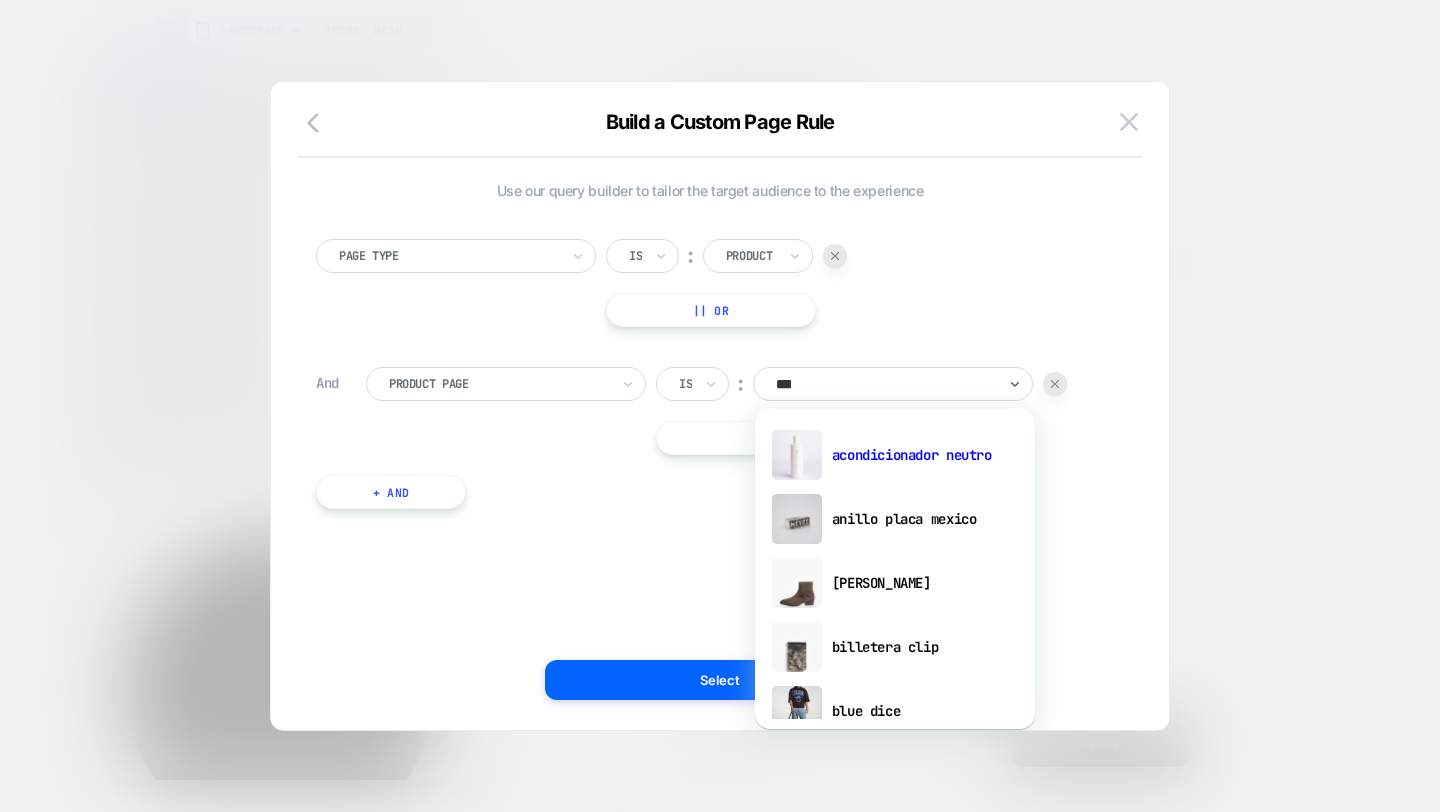 type on "****" 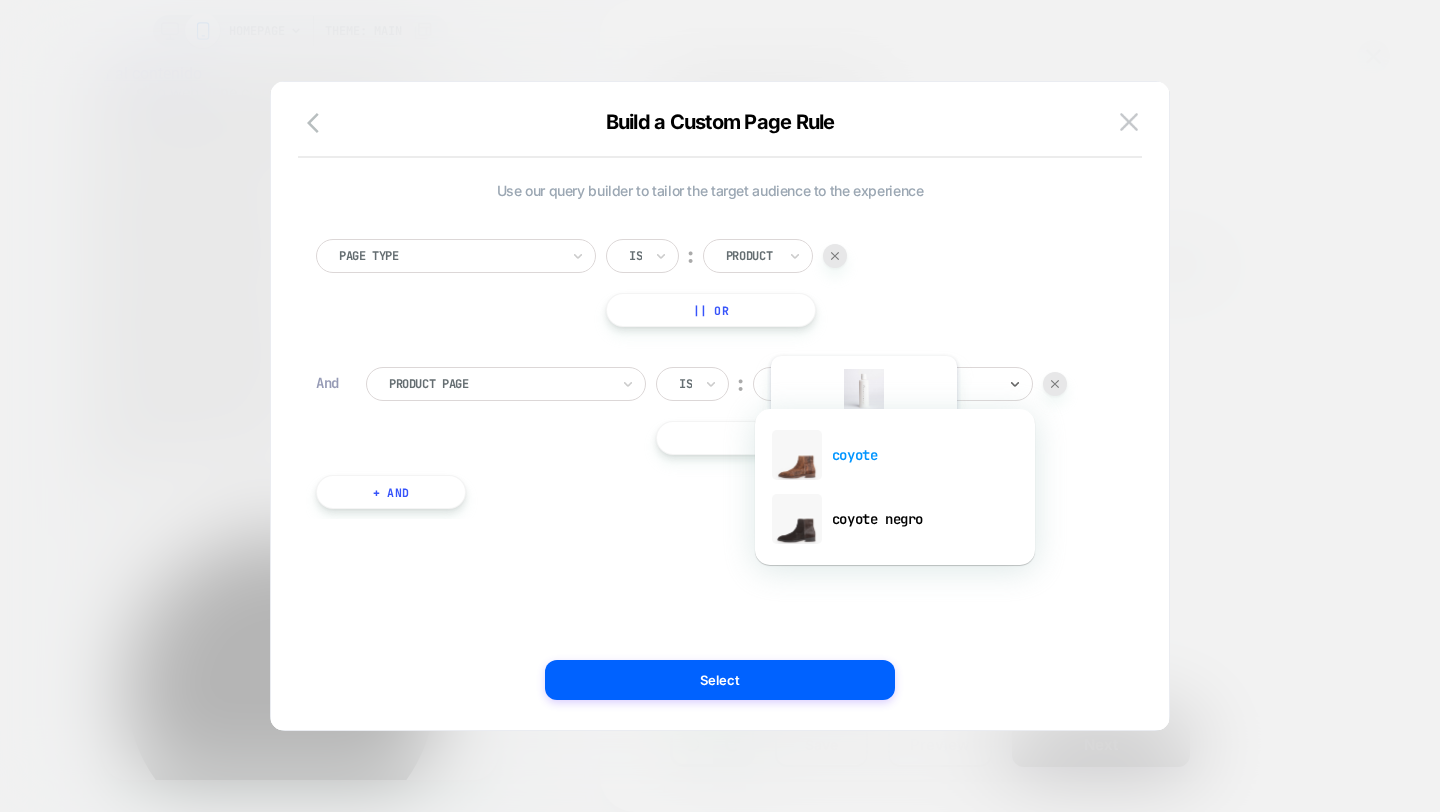 click on "coyote" at bounding box center [895, 455] 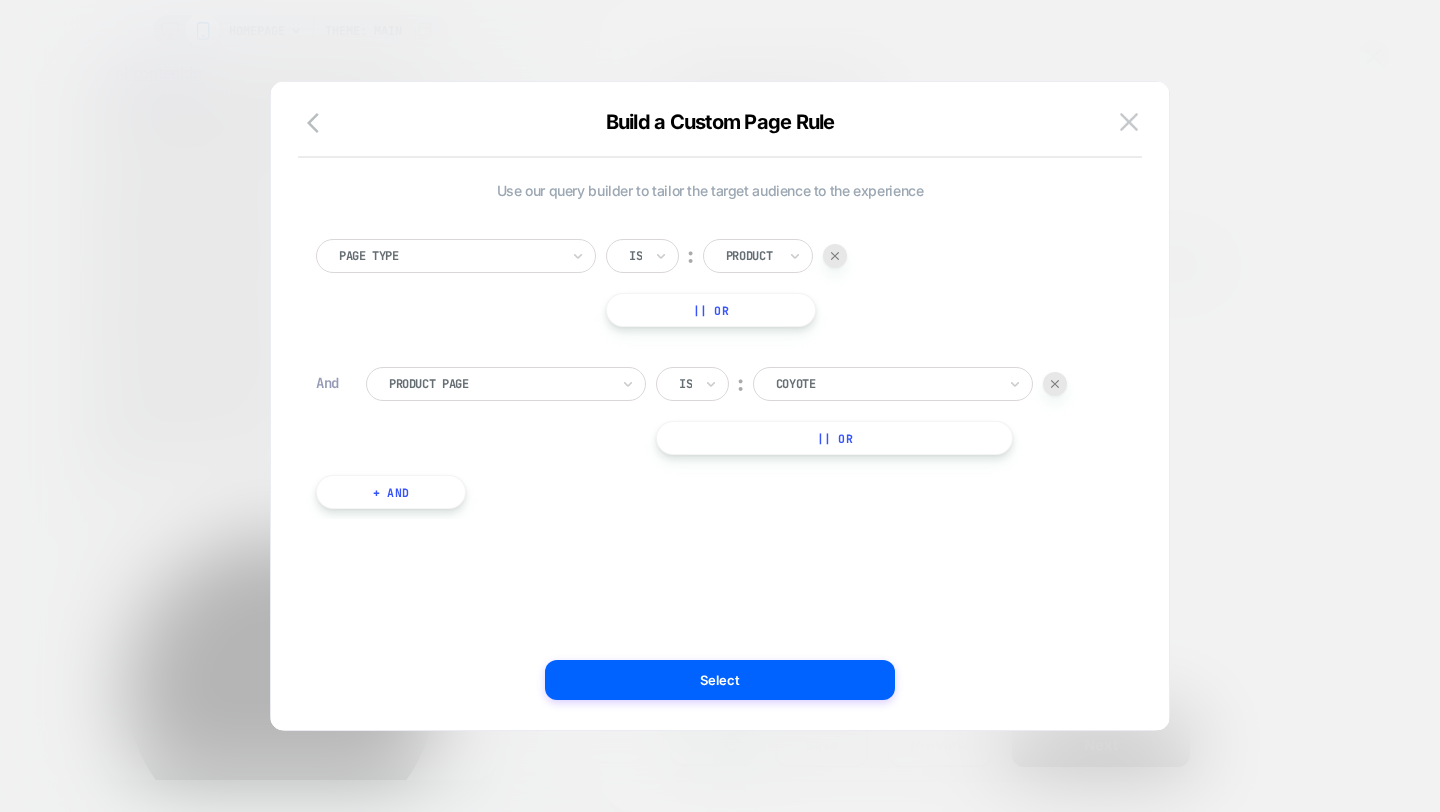 click on "Page Type Is ︰ Product || Or And Product Page Is ︰ coyote COYOTE || Or + And" at bounding box center (710, 364) 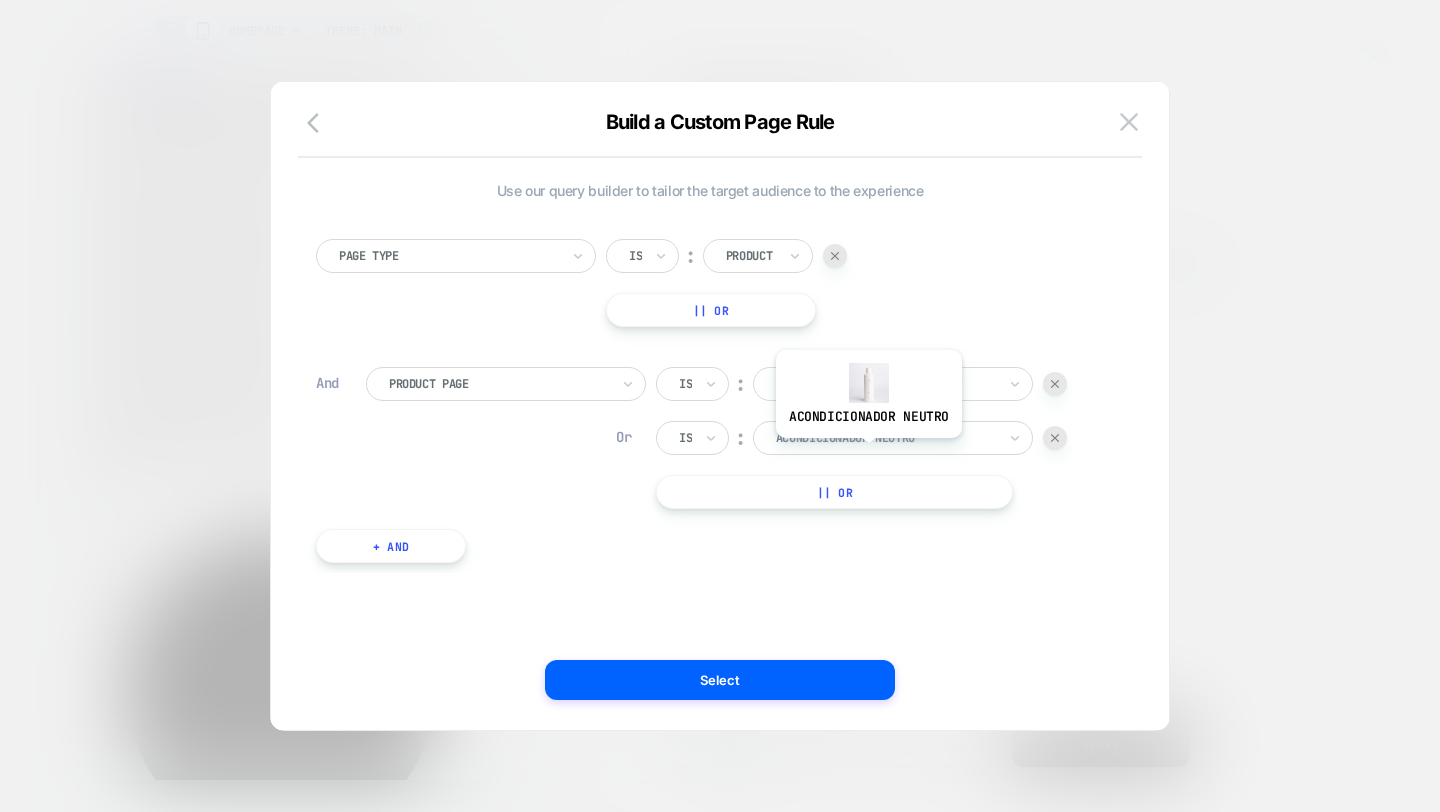 click at bounding box center (886, 438) 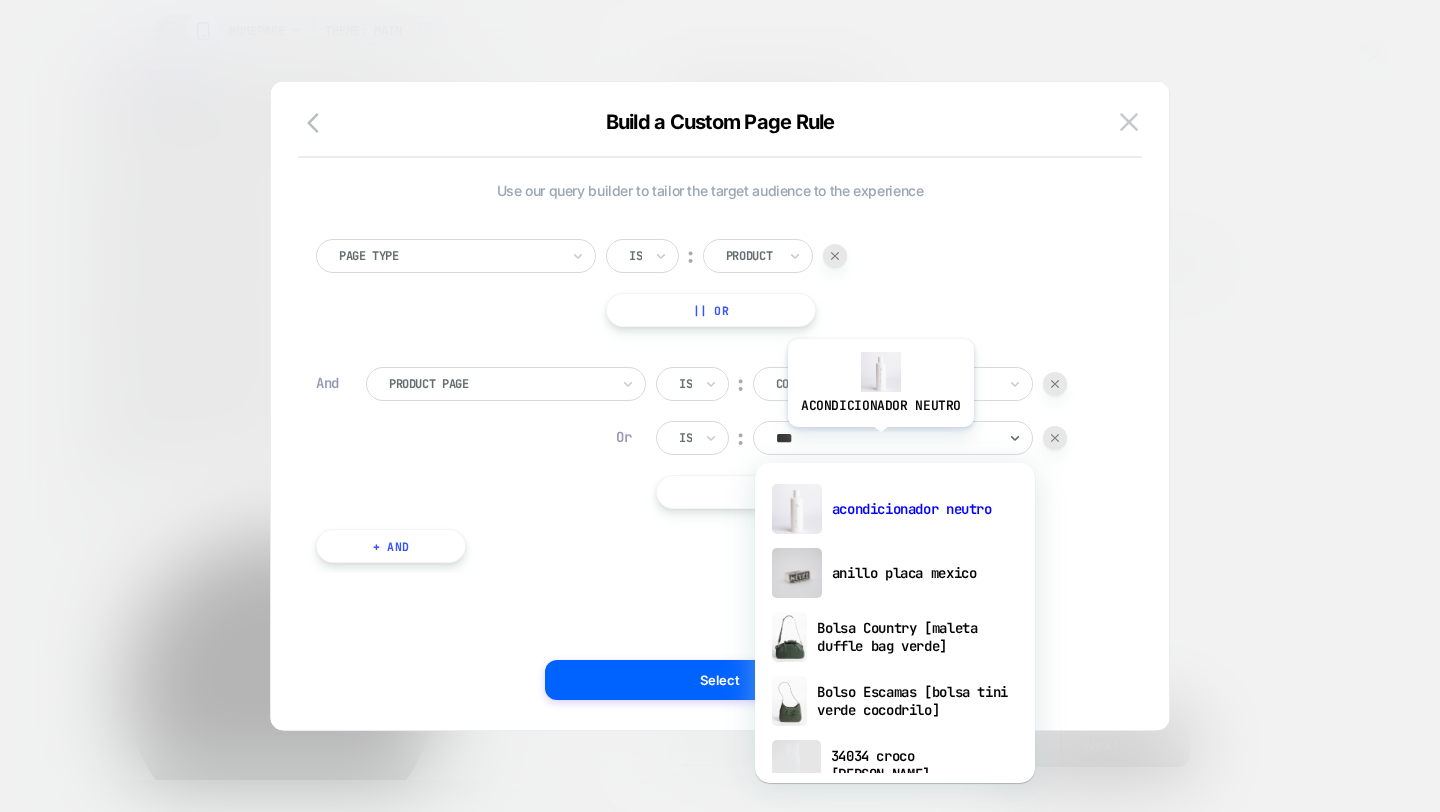 type on "****" 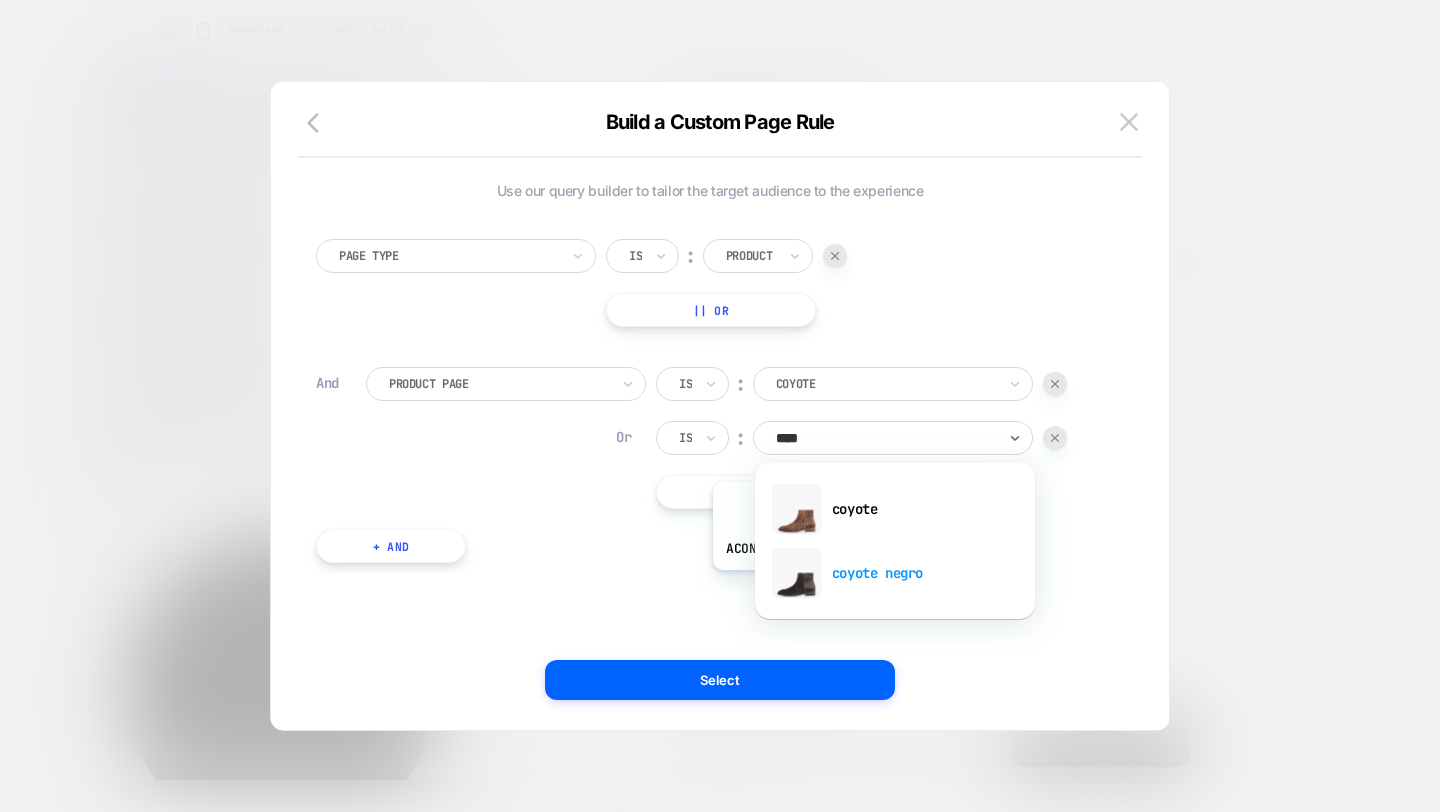click at bounding box center [797, 573] 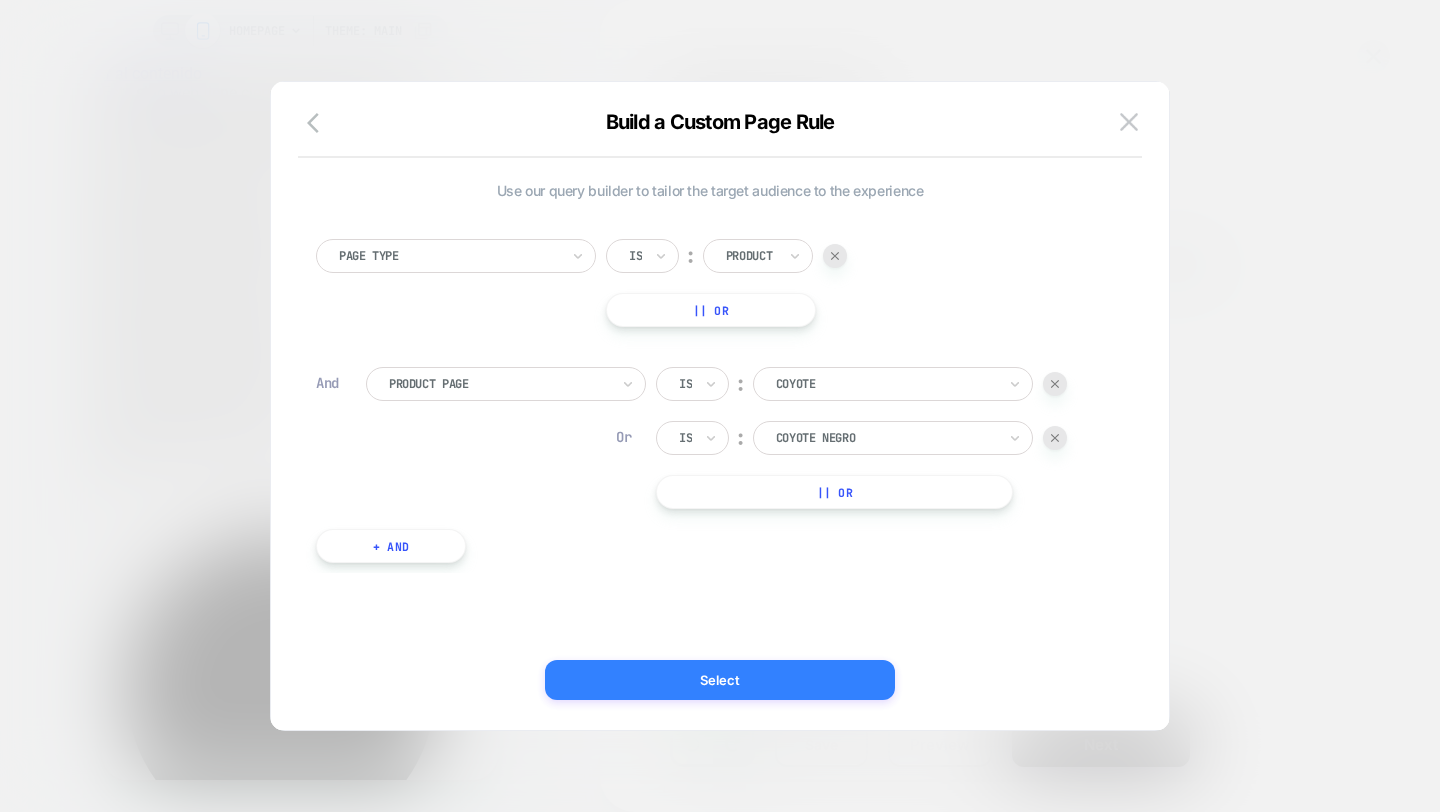 click on "Select" at bounding box center [720, 680] 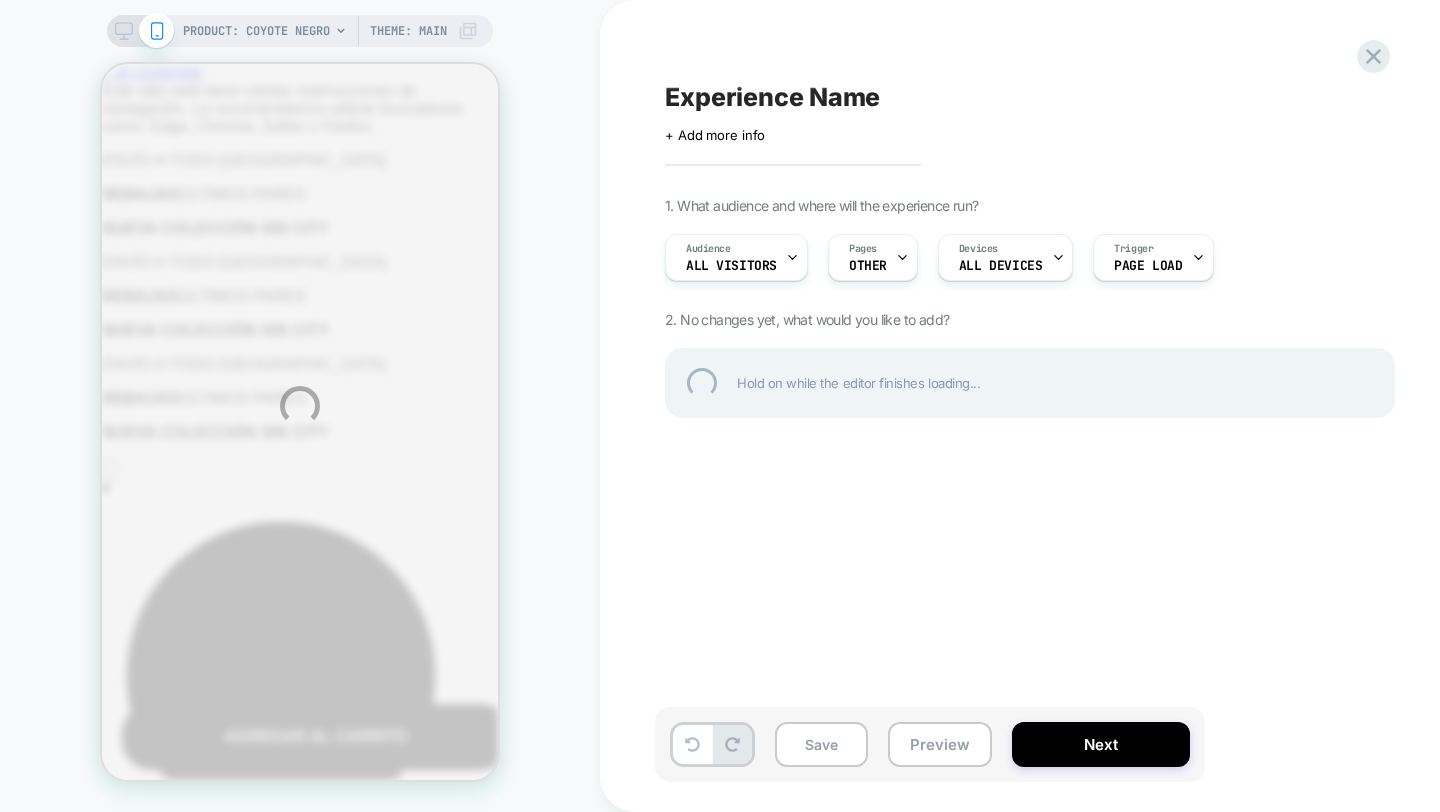 scroll, scrollTop: 0, scrollLeft: 0, axis: both 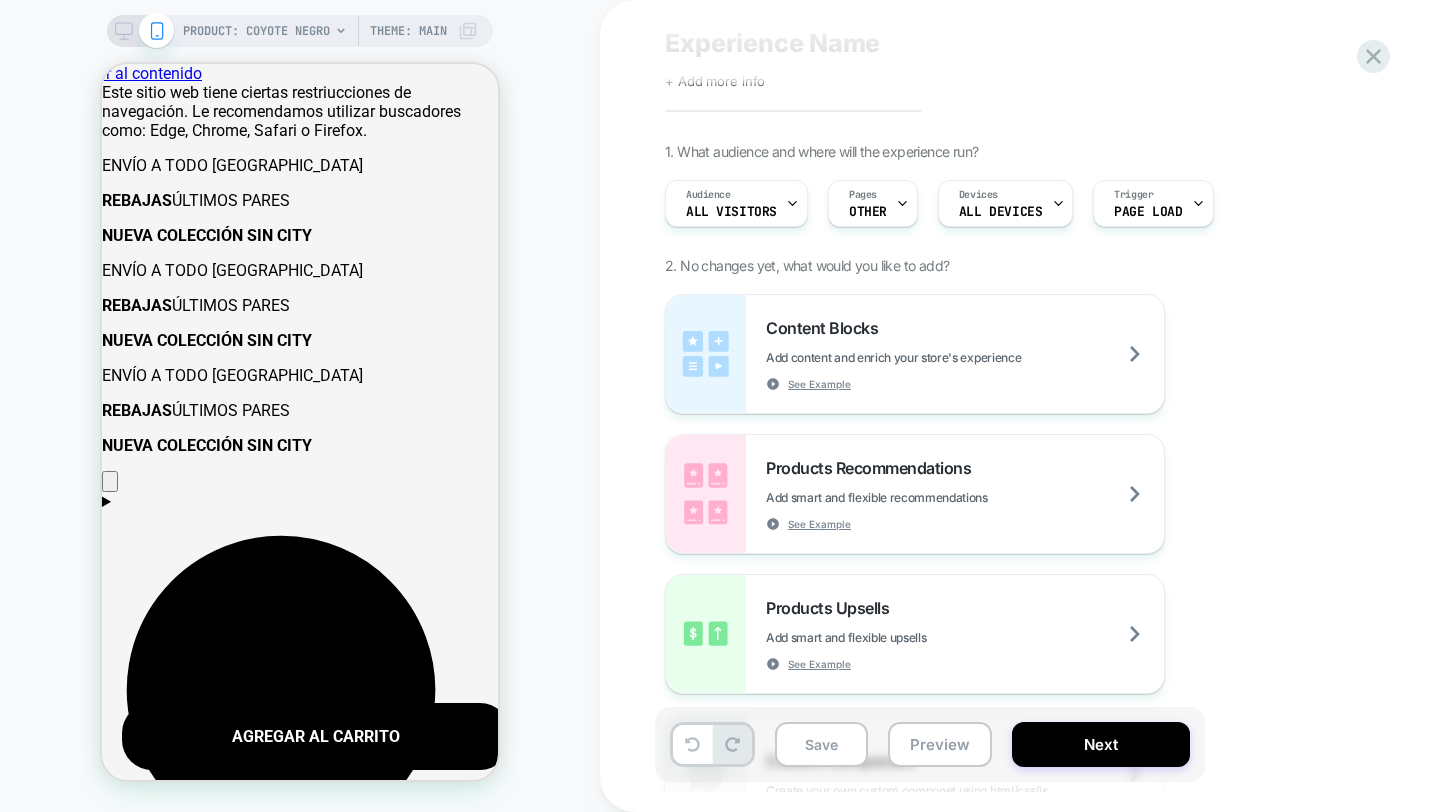 click on "2. No changes yet, what would you like to add?" at bounding box center (807, 265) 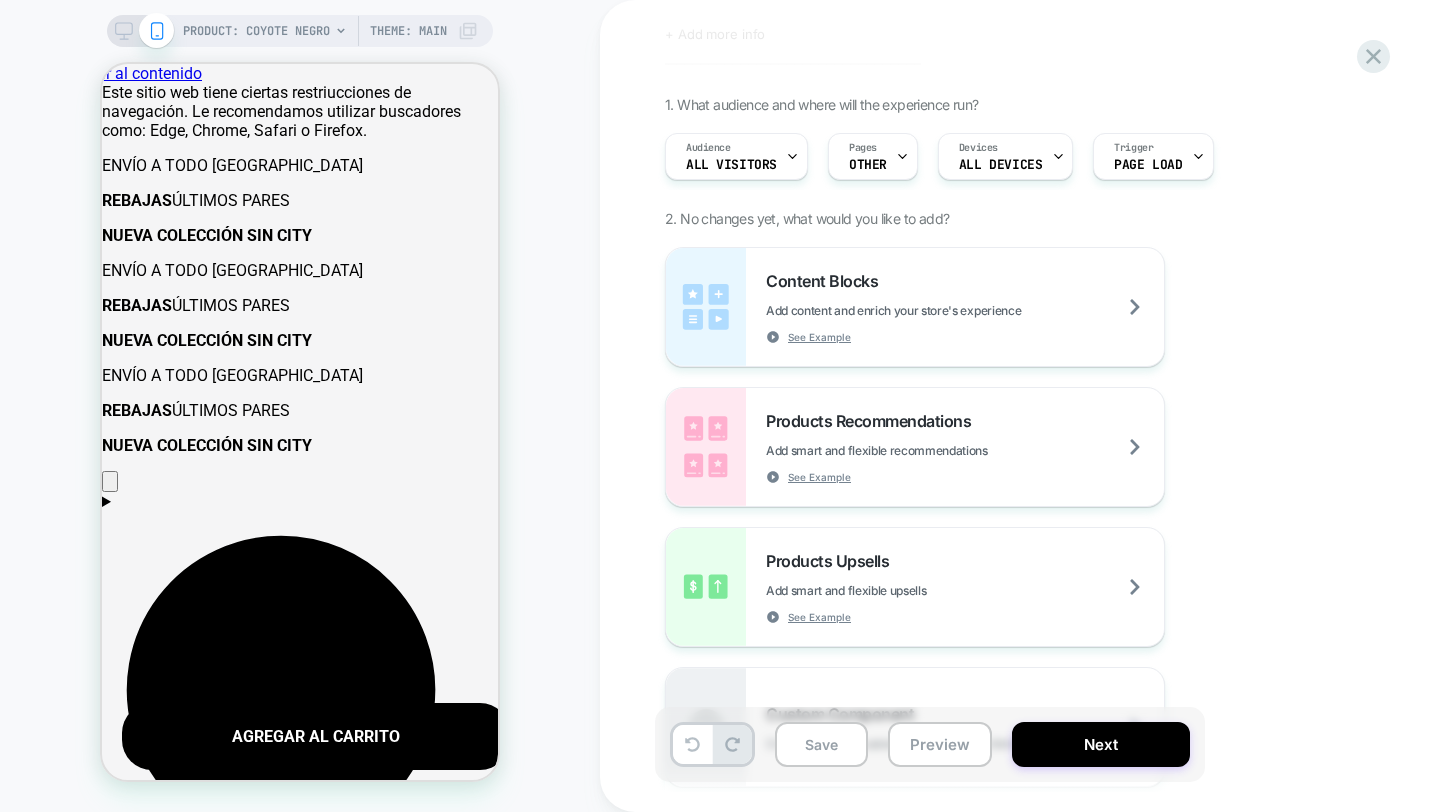 scroll, scrollTop: 104, scrollLeft: 0, axis: vertical 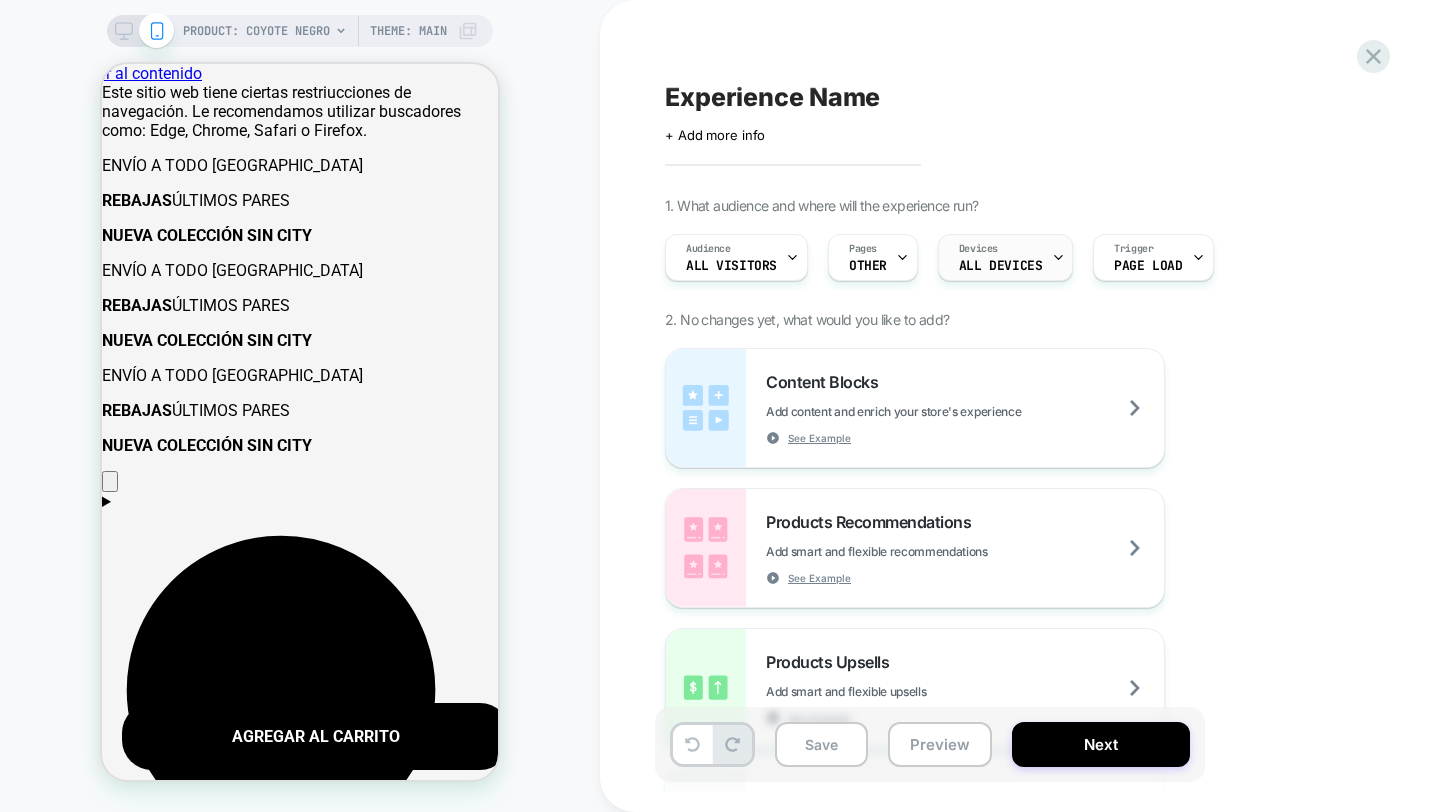 click on "ALL DEVICES" at bounding box center [1000, 266] 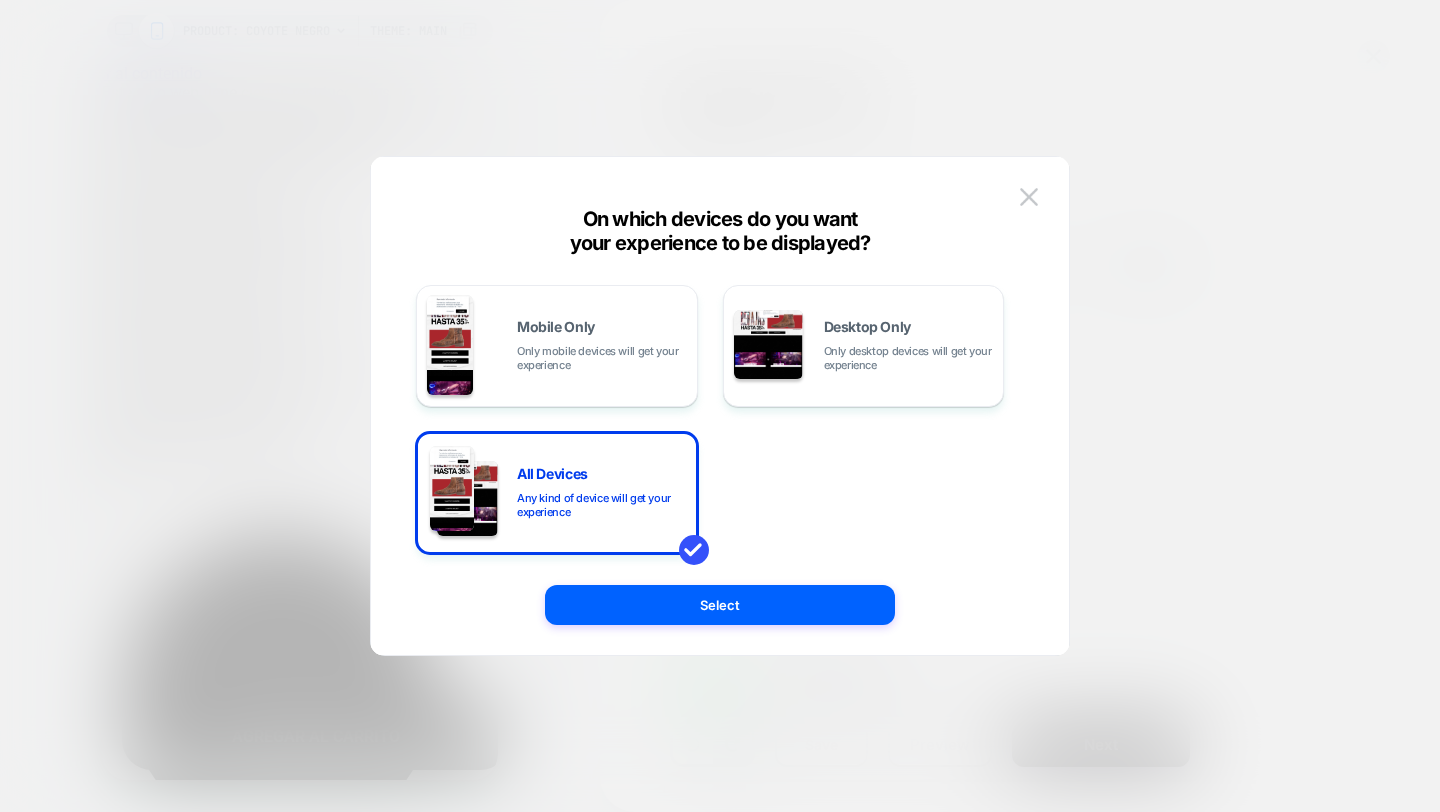 click at bounding box center [720, 406] 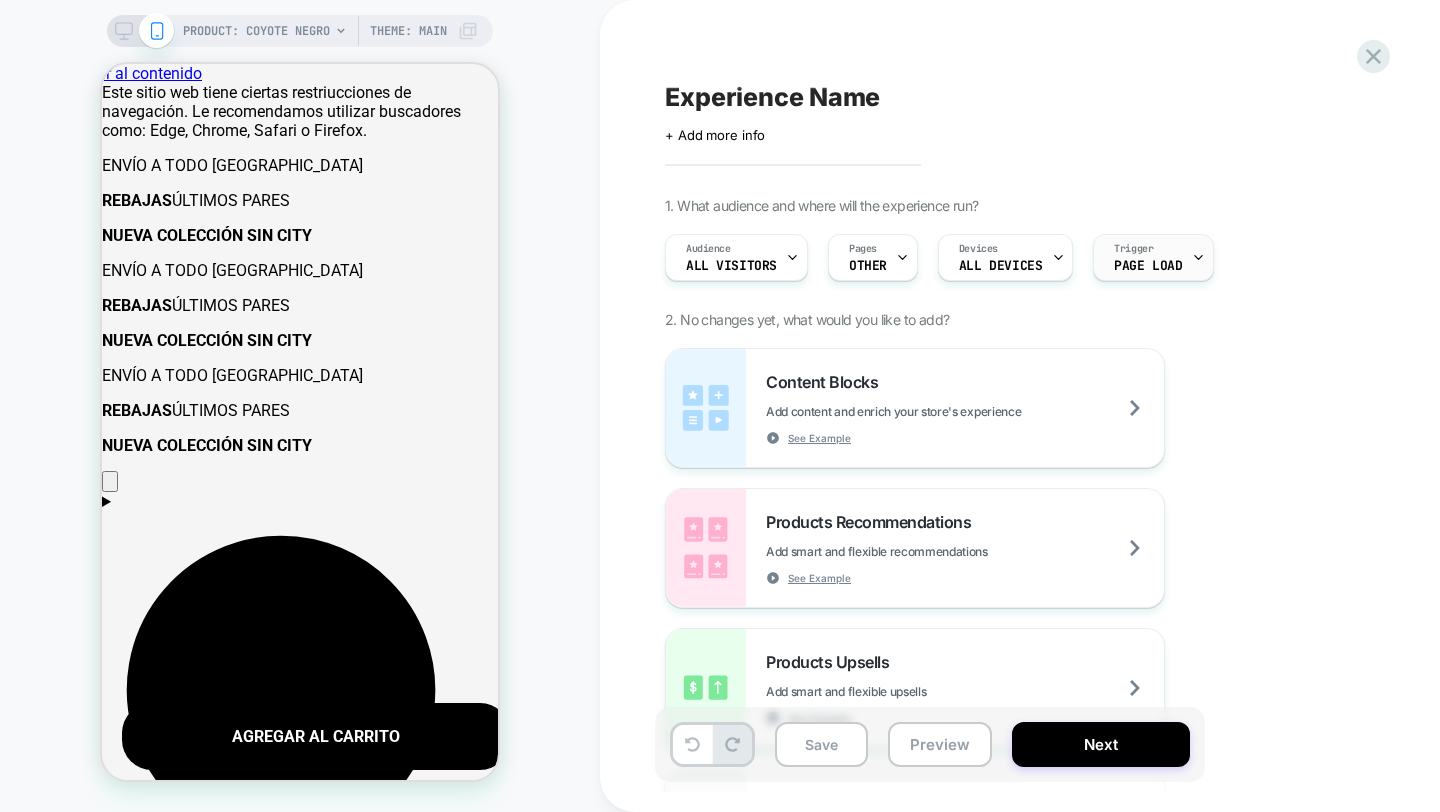click on "Trigger Page Load" at bounding box center (1148, 257) 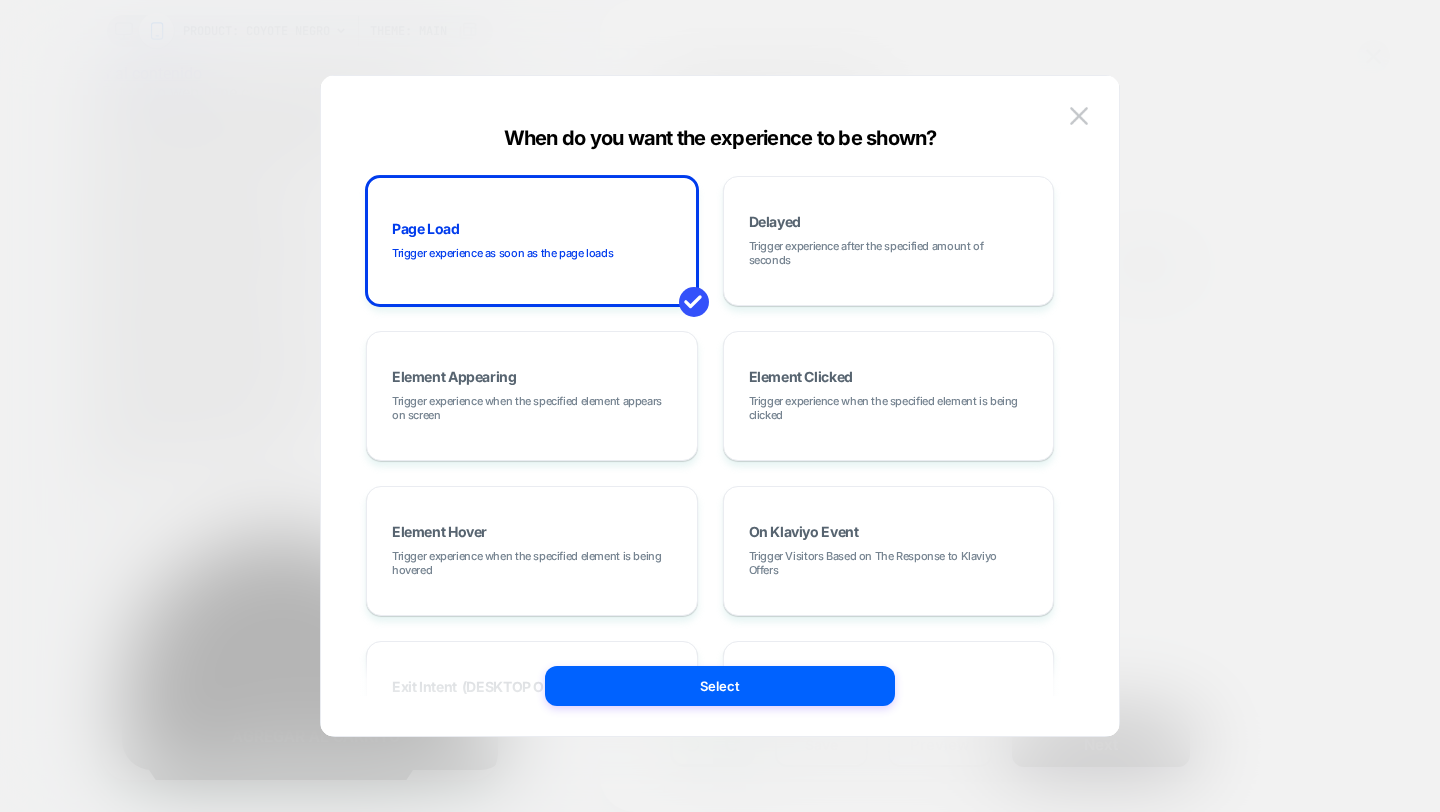 scroll, scrollTop: 0, scrollLeft: 2058, axis: horizontal 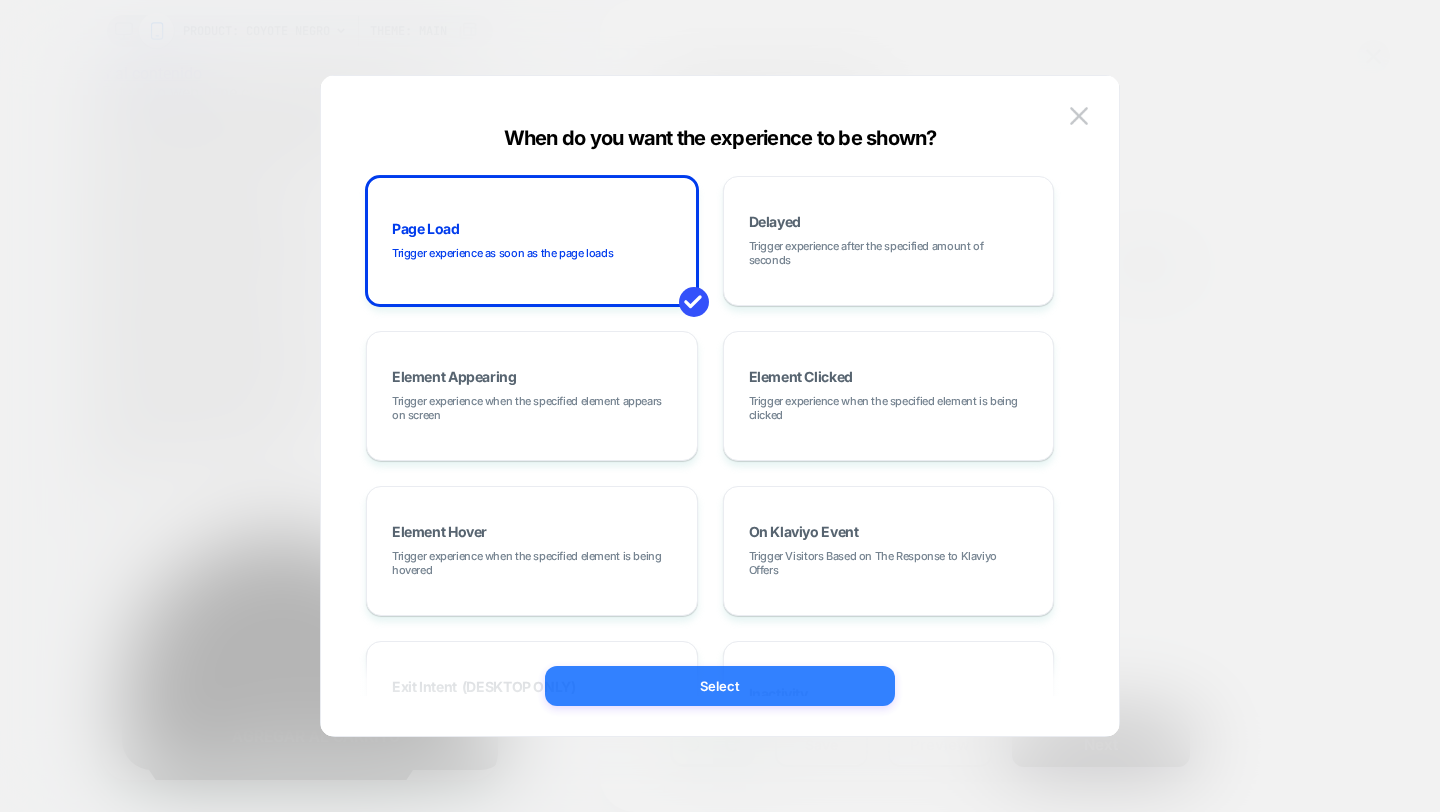 click on "Select" at bounding box center [720, 686] 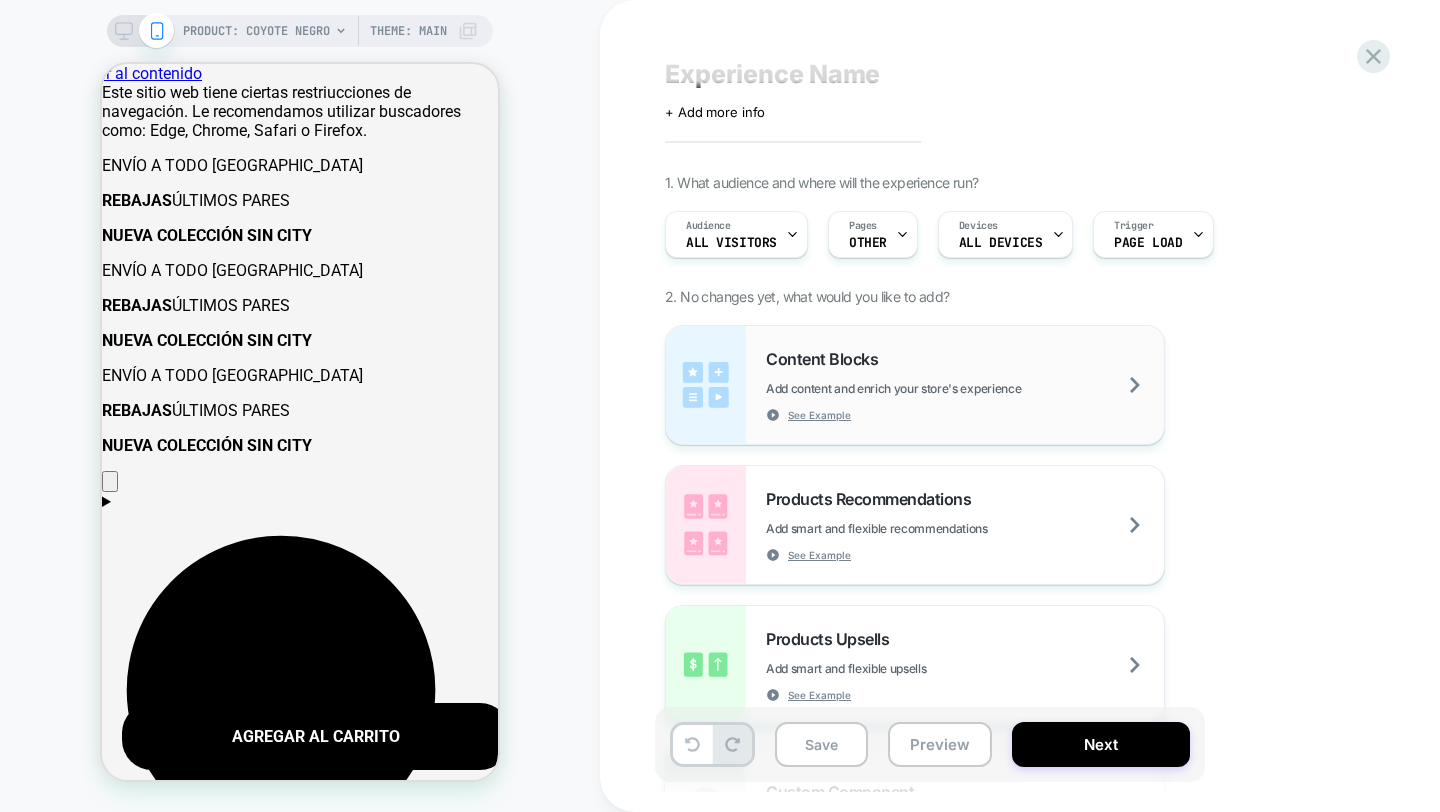 scroll, scrollTop: 25, scrollLeft: 0, axis: vertical 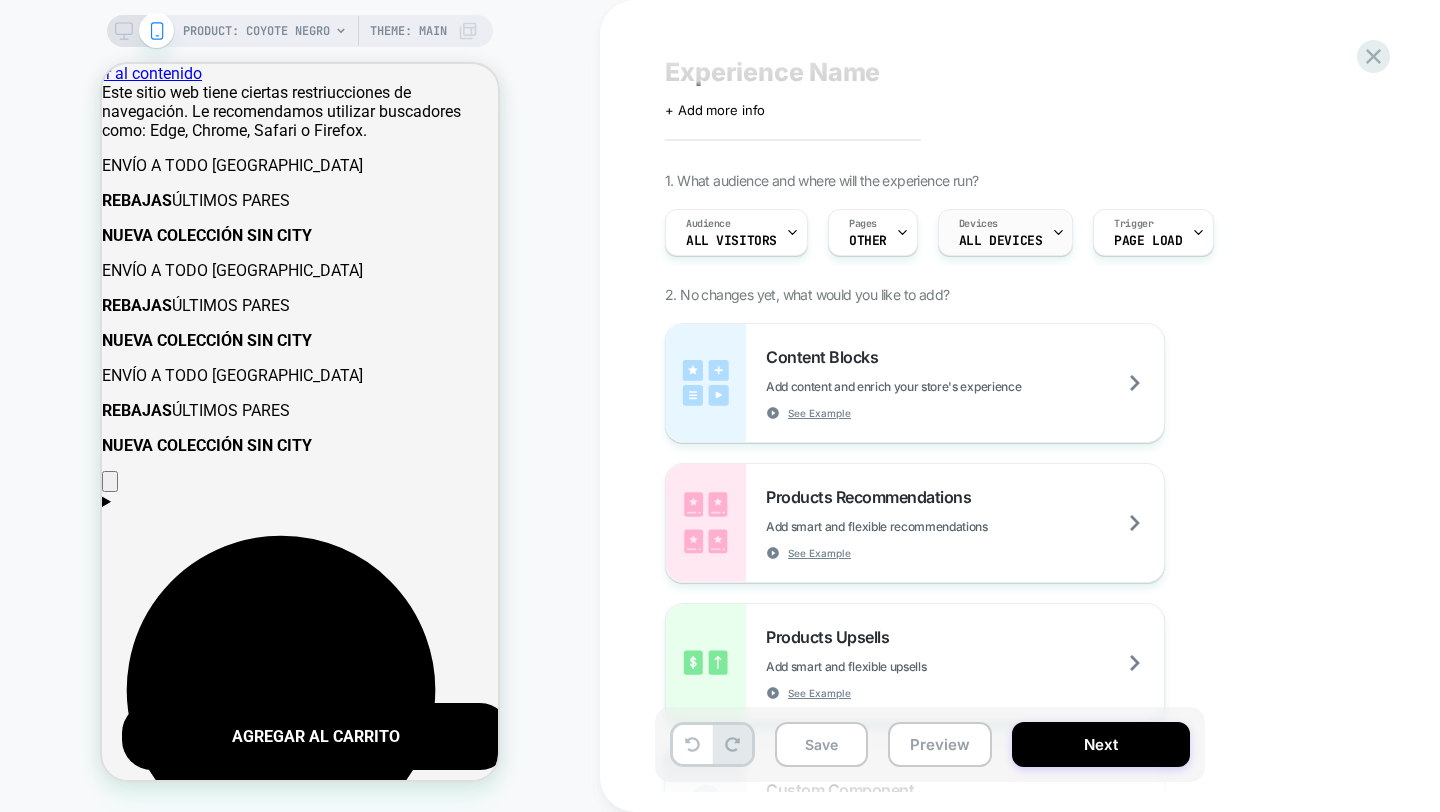 click on "ALL DEVICES" at bounding box center (1000, 241) 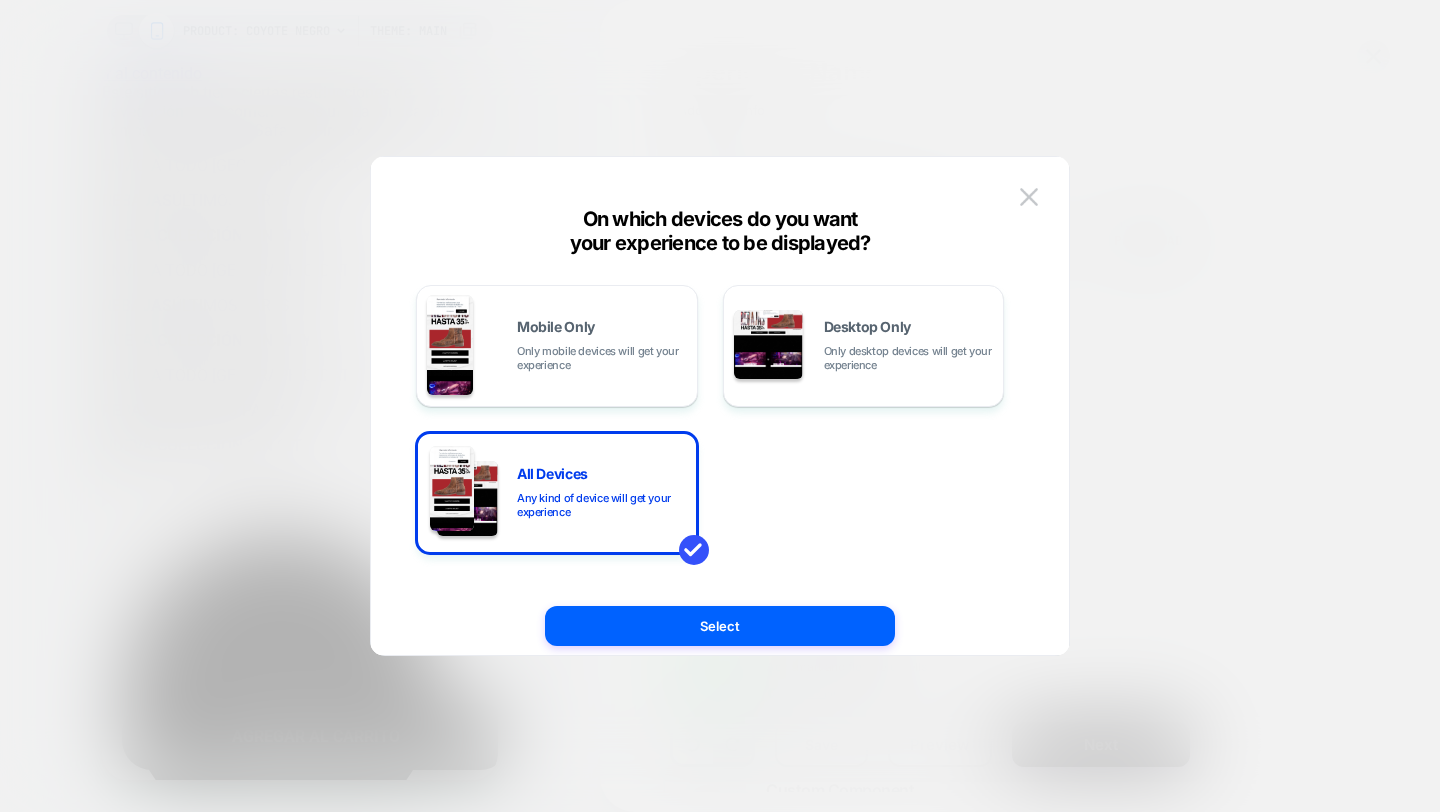 click at bounding box center (720, 406) 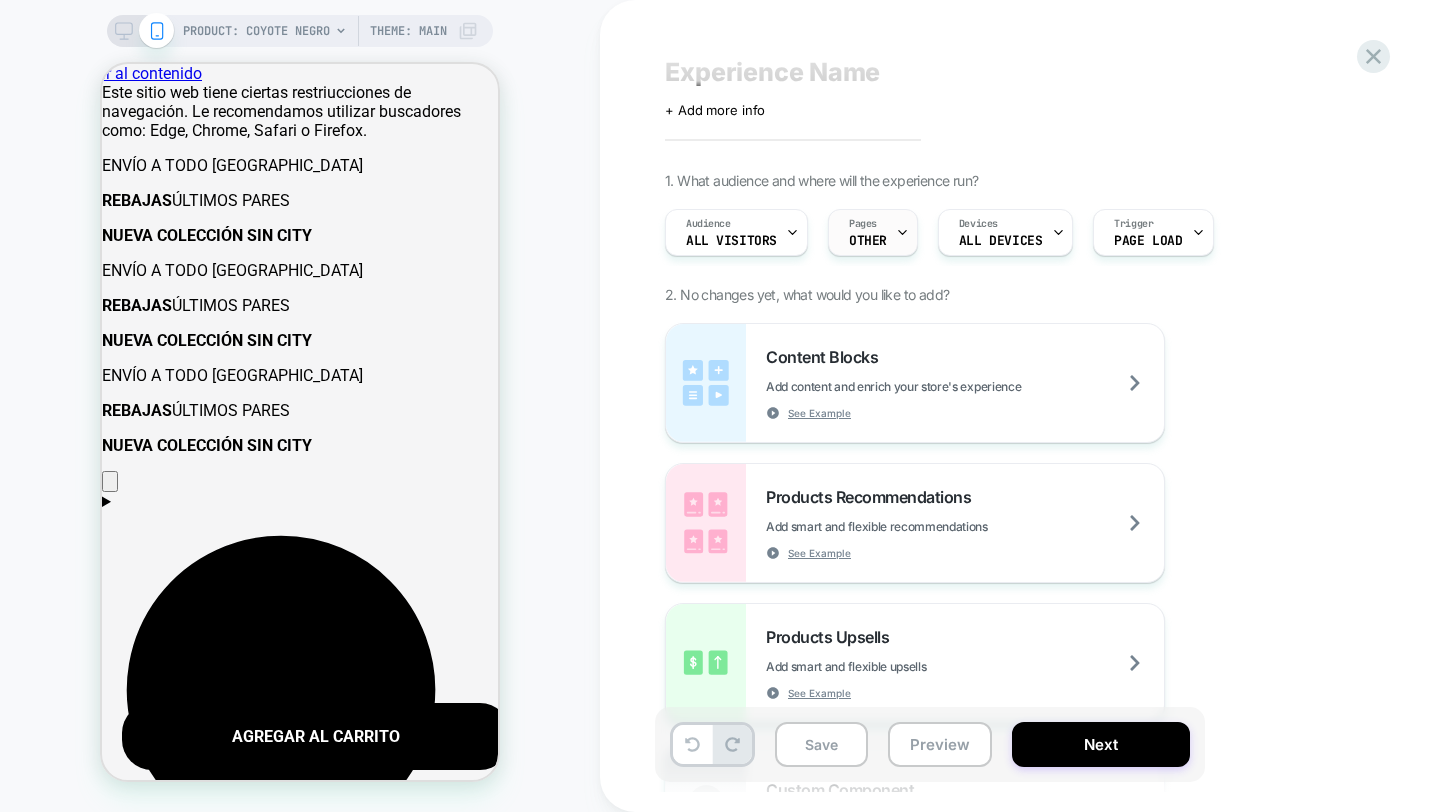 click 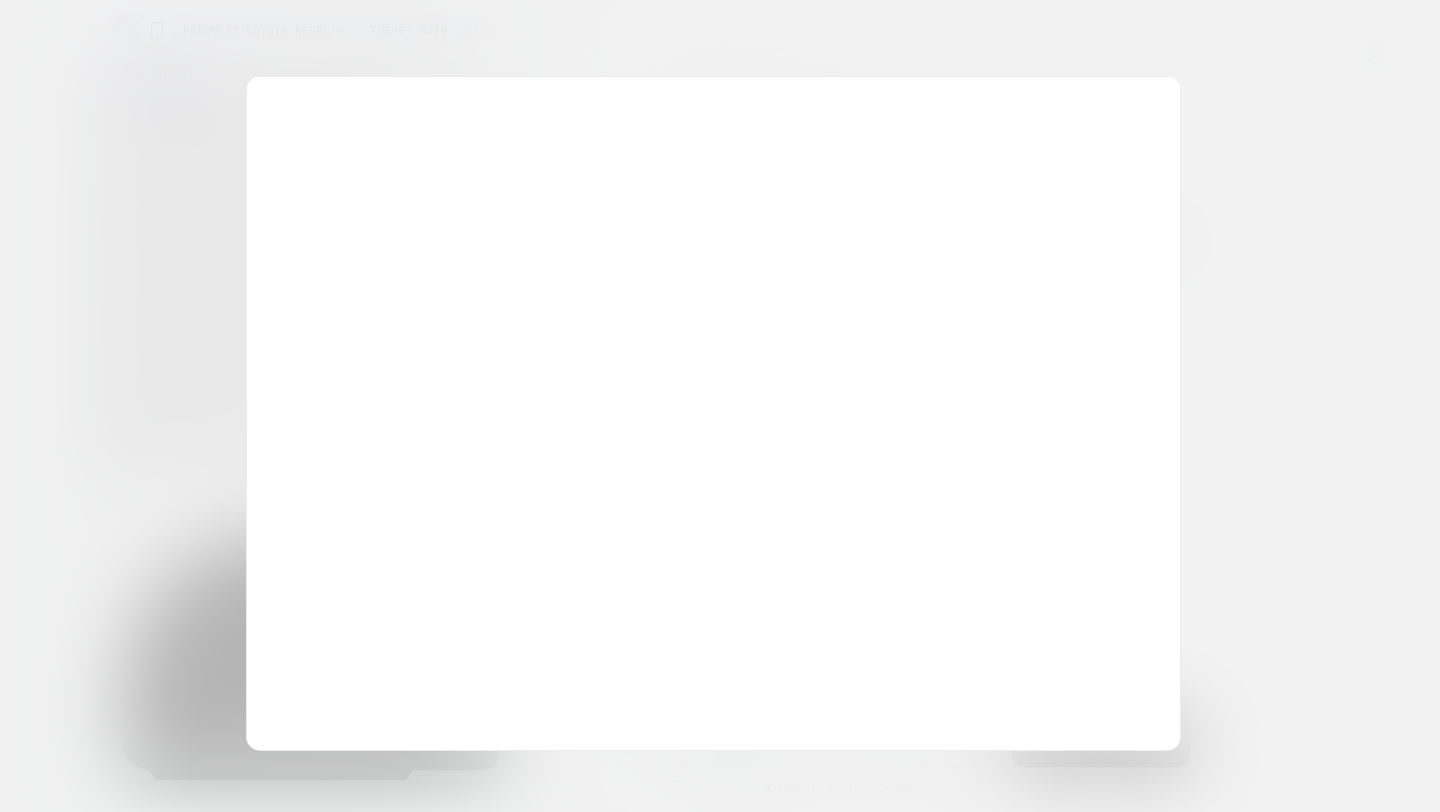 scroll, scrollTop: 0, scrollLeft: 0, axis: both 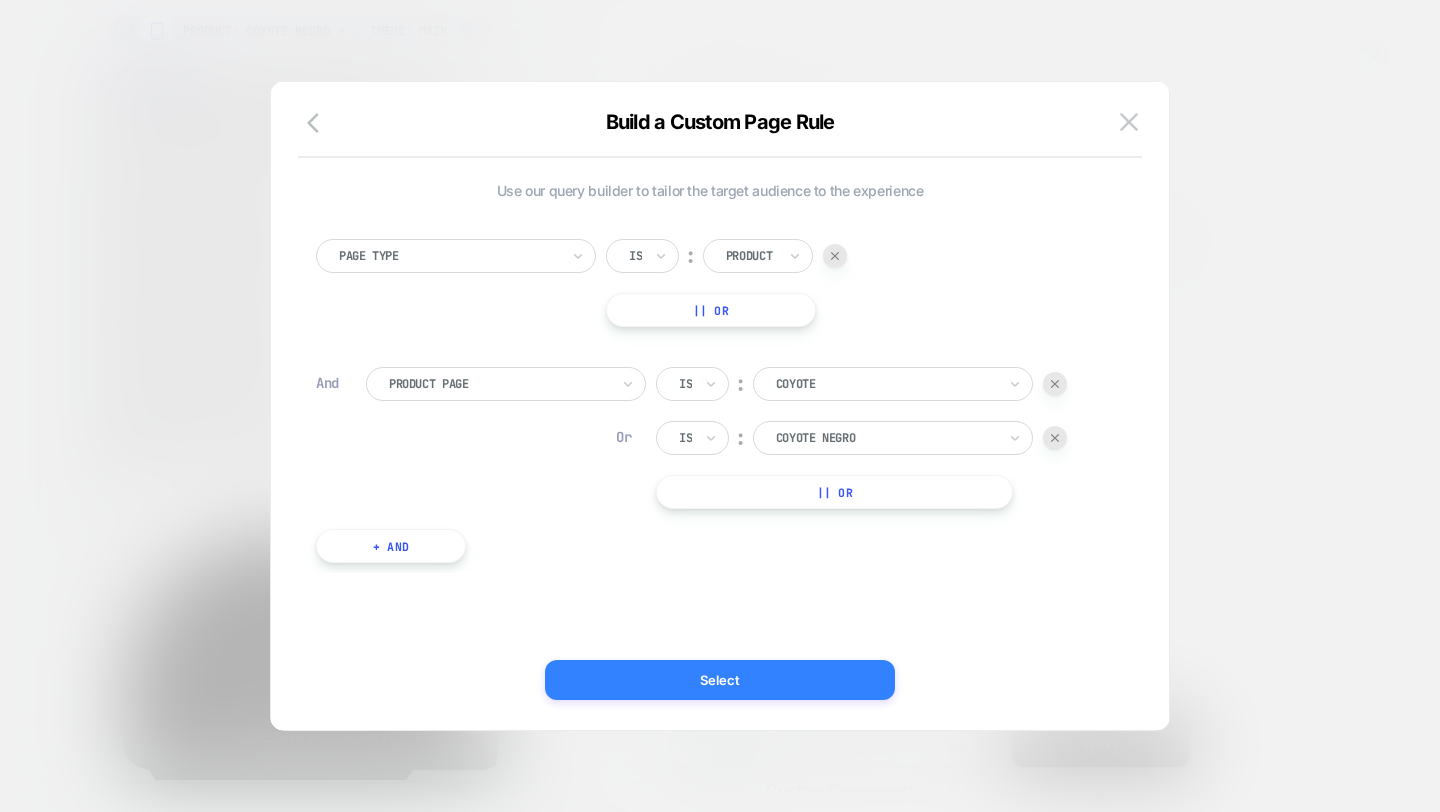 click on "Select" at bounding box center (720, 680) 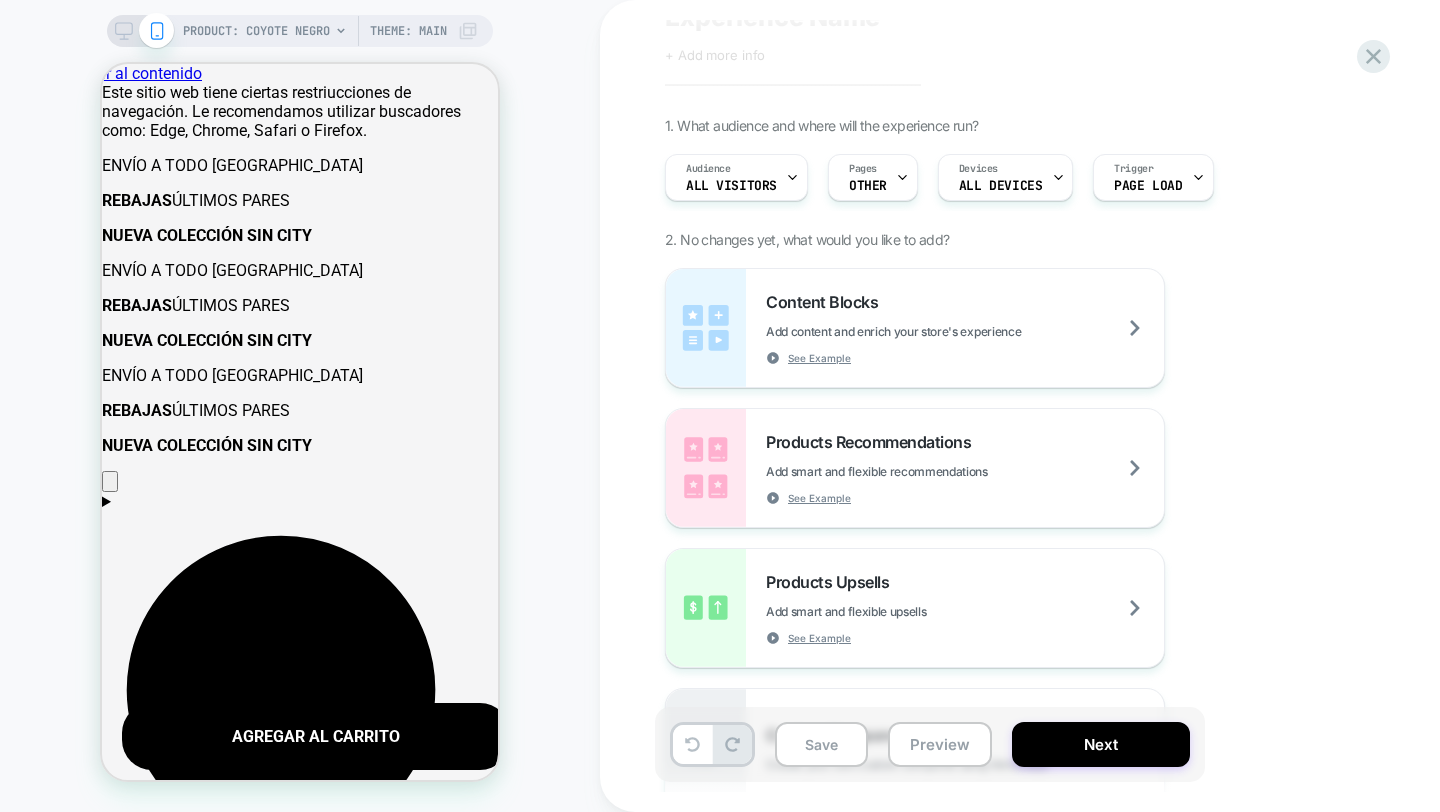 scroll, scrollTop: 90, scrollLeft: 0, axis: vertical 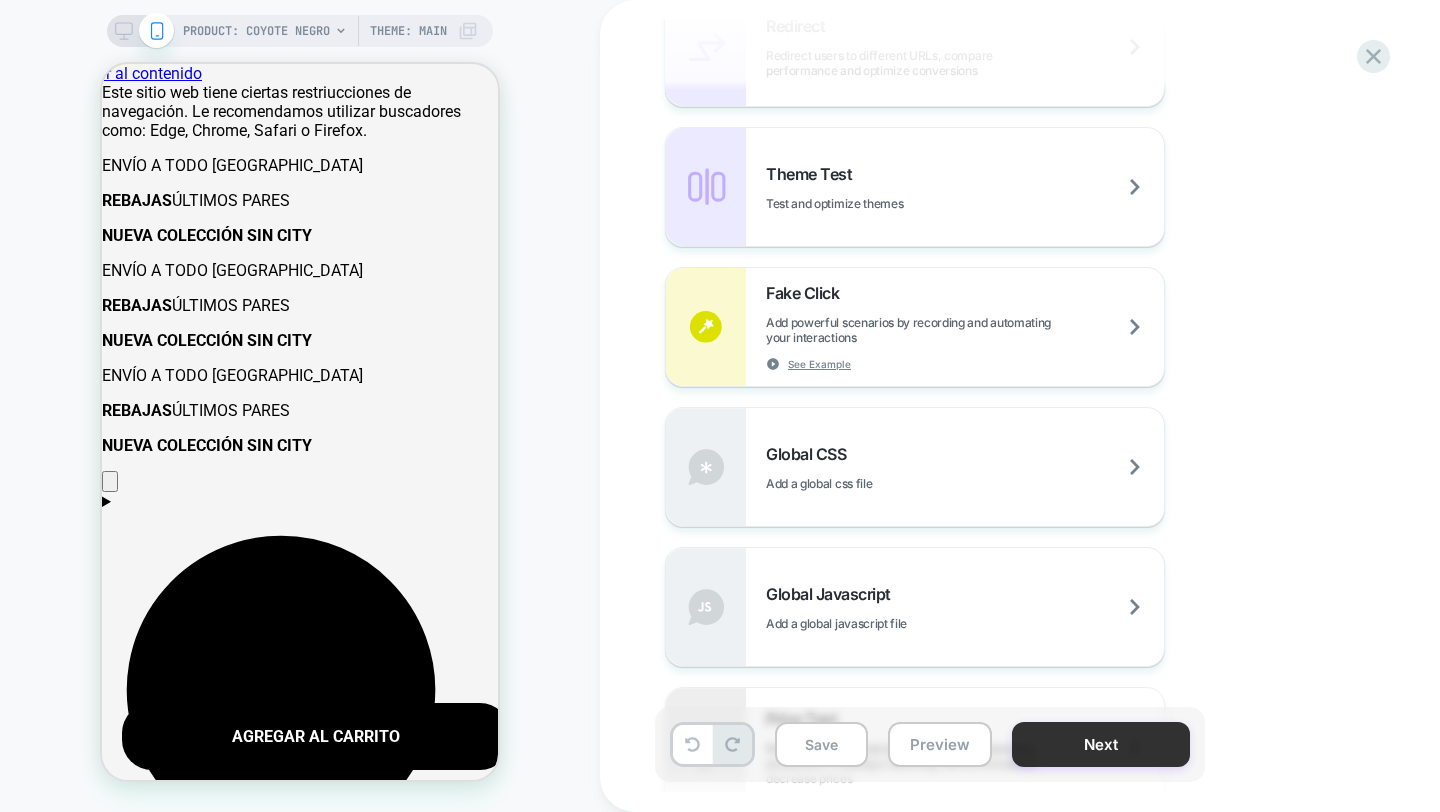 click on "Next" at bounding box center (1101, 744) 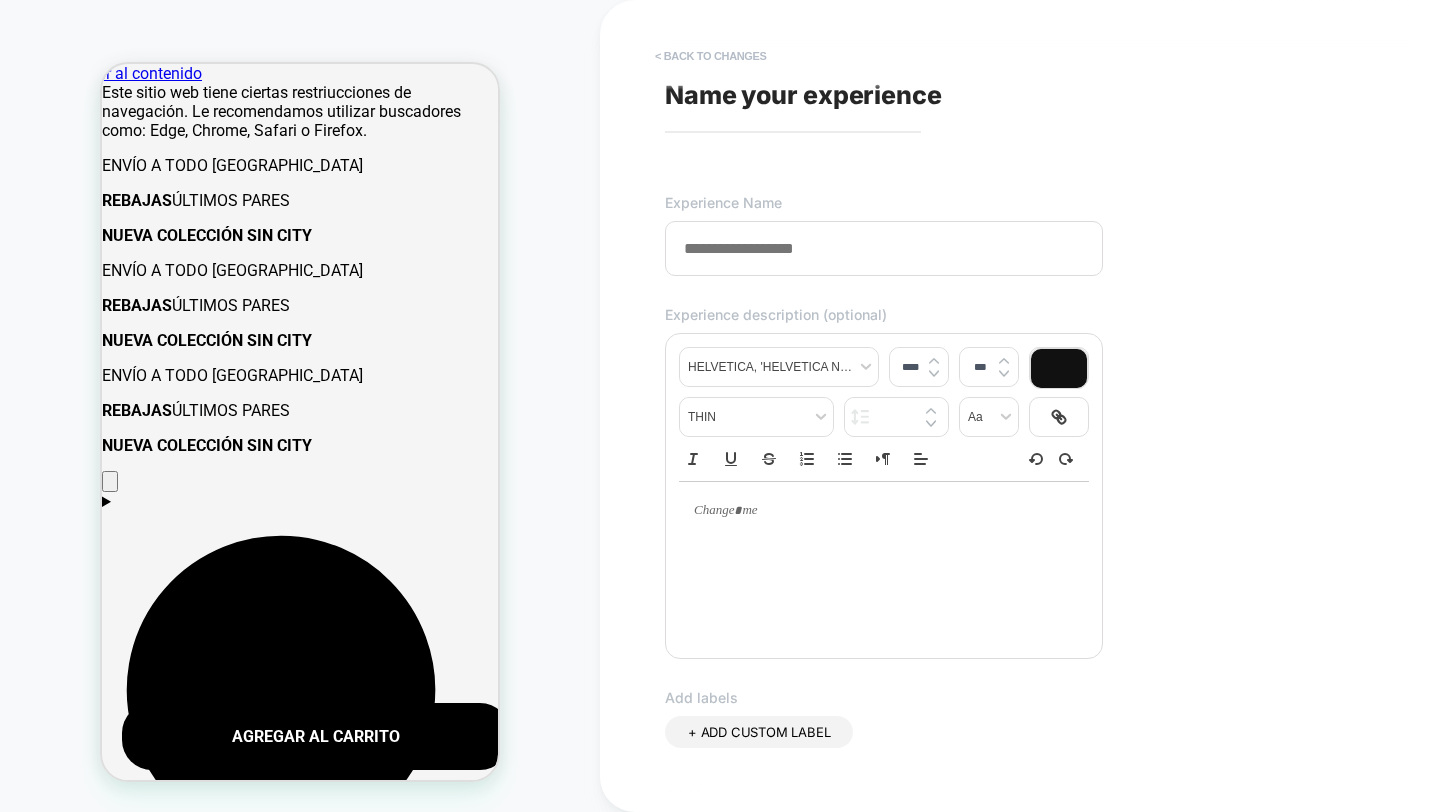 click on "< Back to changes" at bounding box center (711, 56) 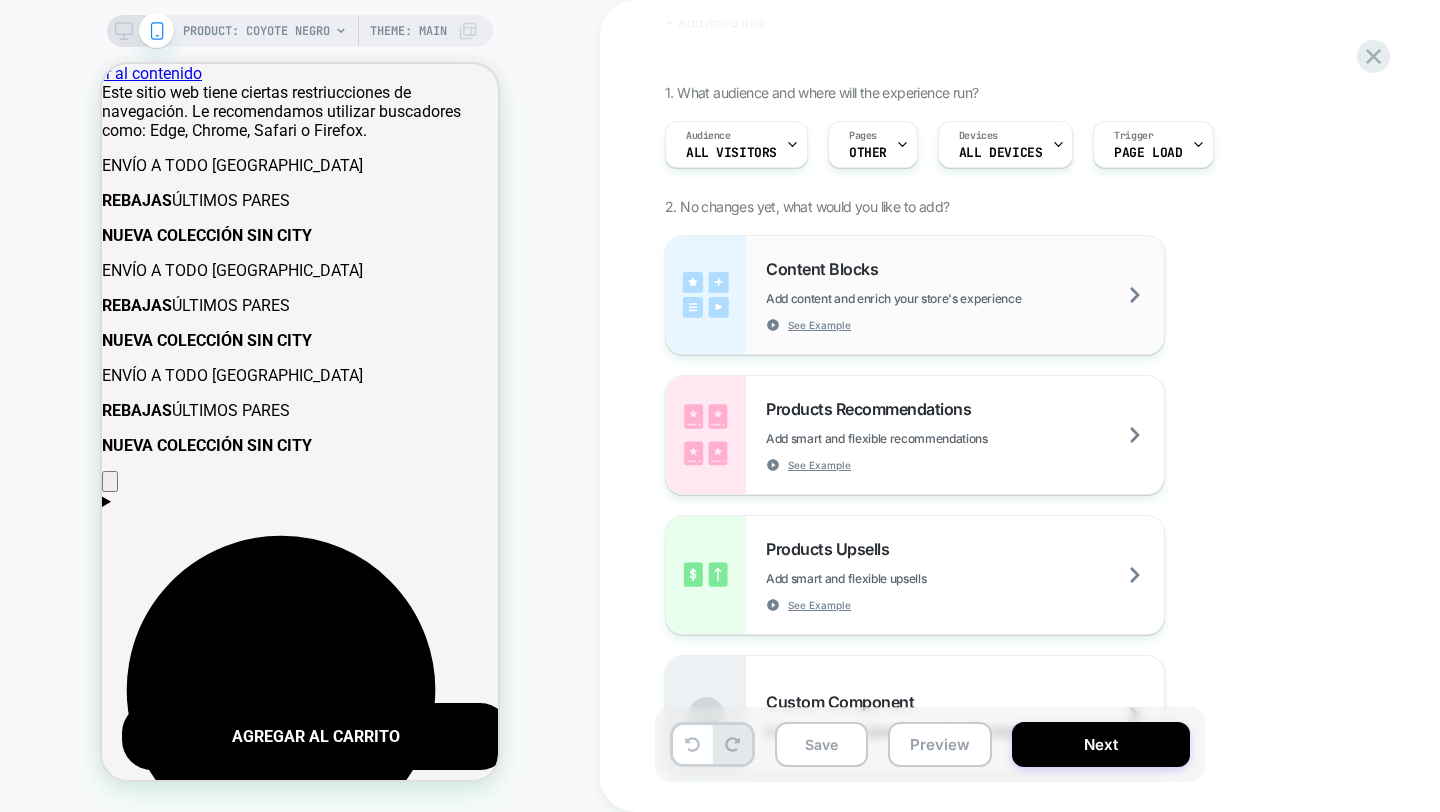 click on "Content Blocks Add content and enrich your store's experience See Example" at bounding box center [965, 295] 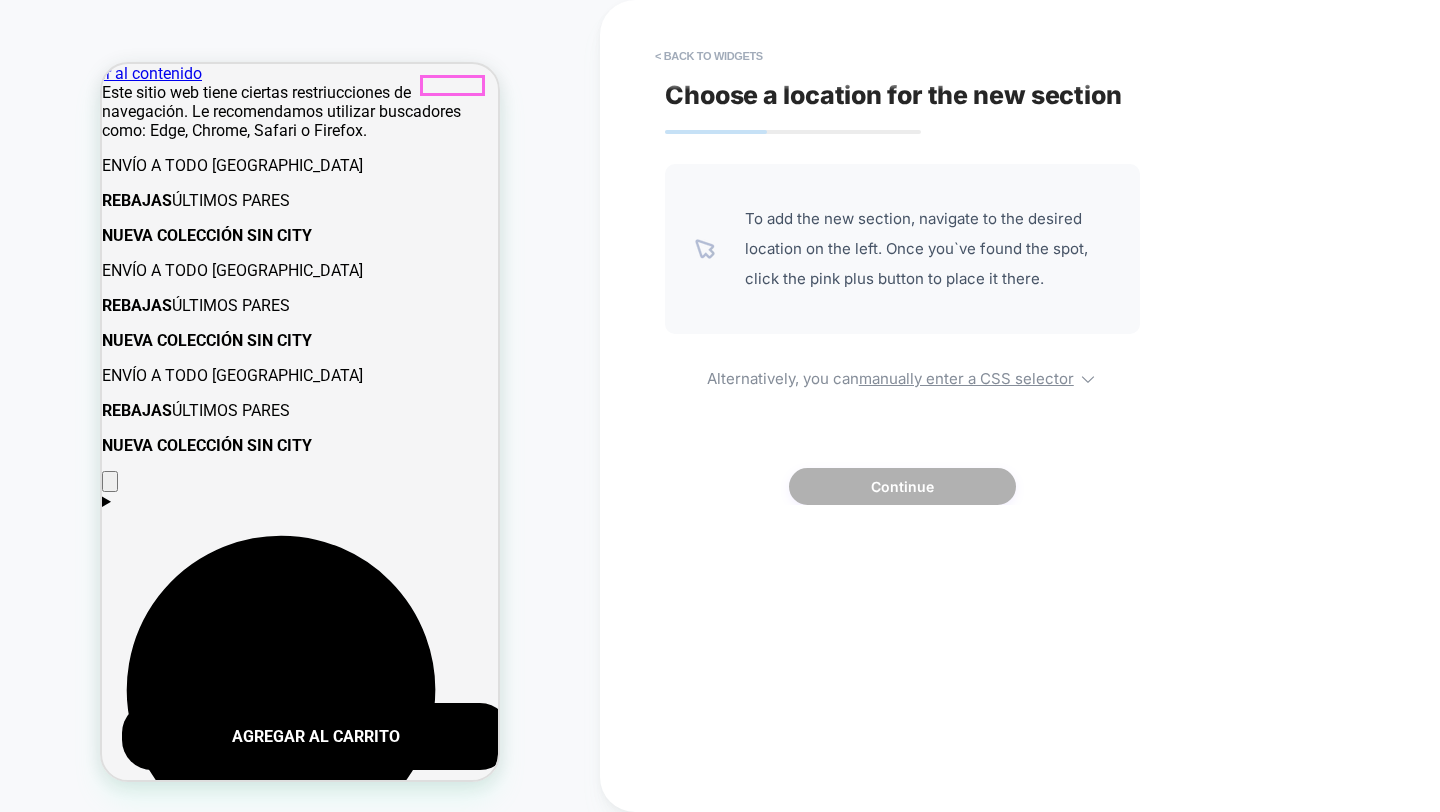 click on "Cerrar" at bounding box center (300, 90222) 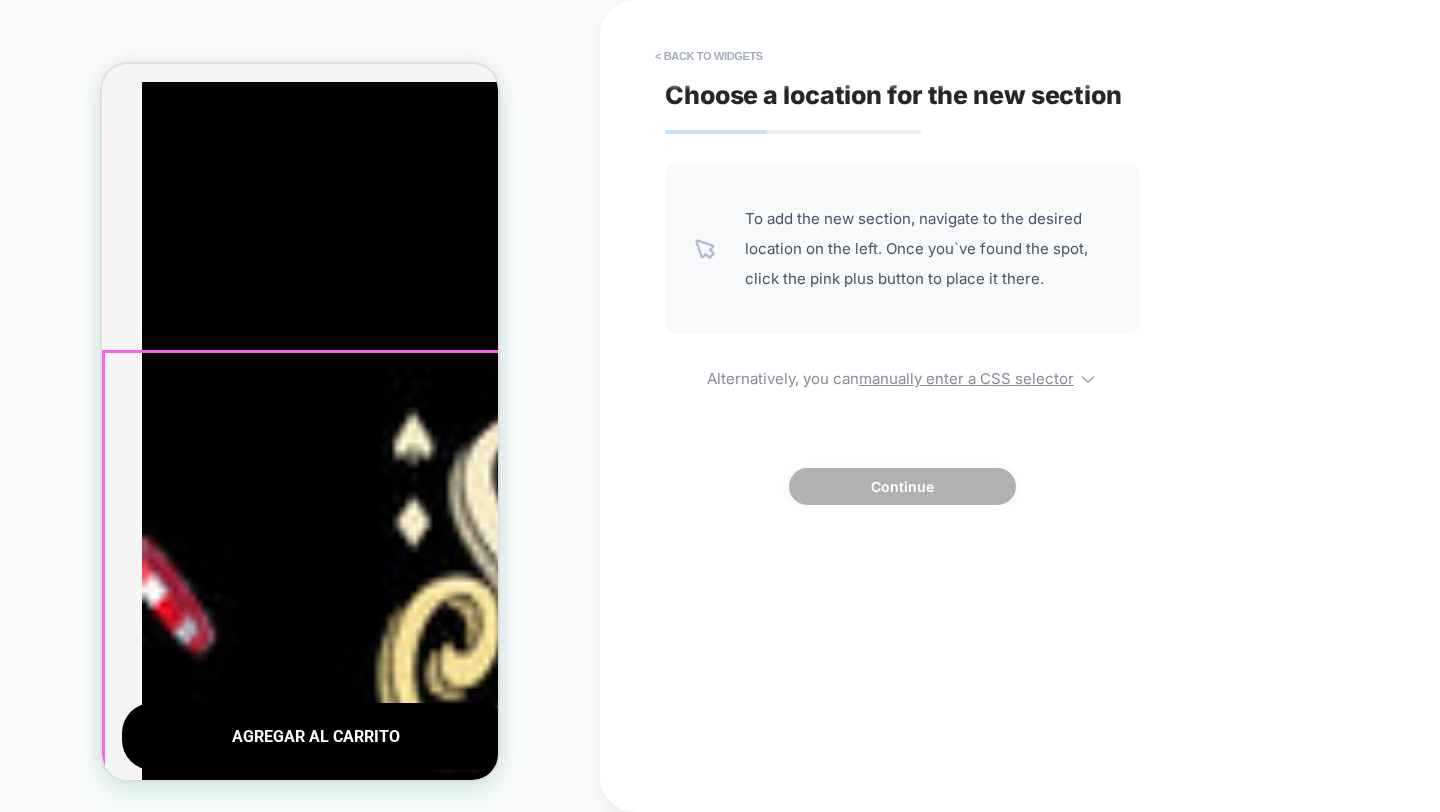 scroll, scrollTop: 2371, scrollLeft: 0, axis: vertical 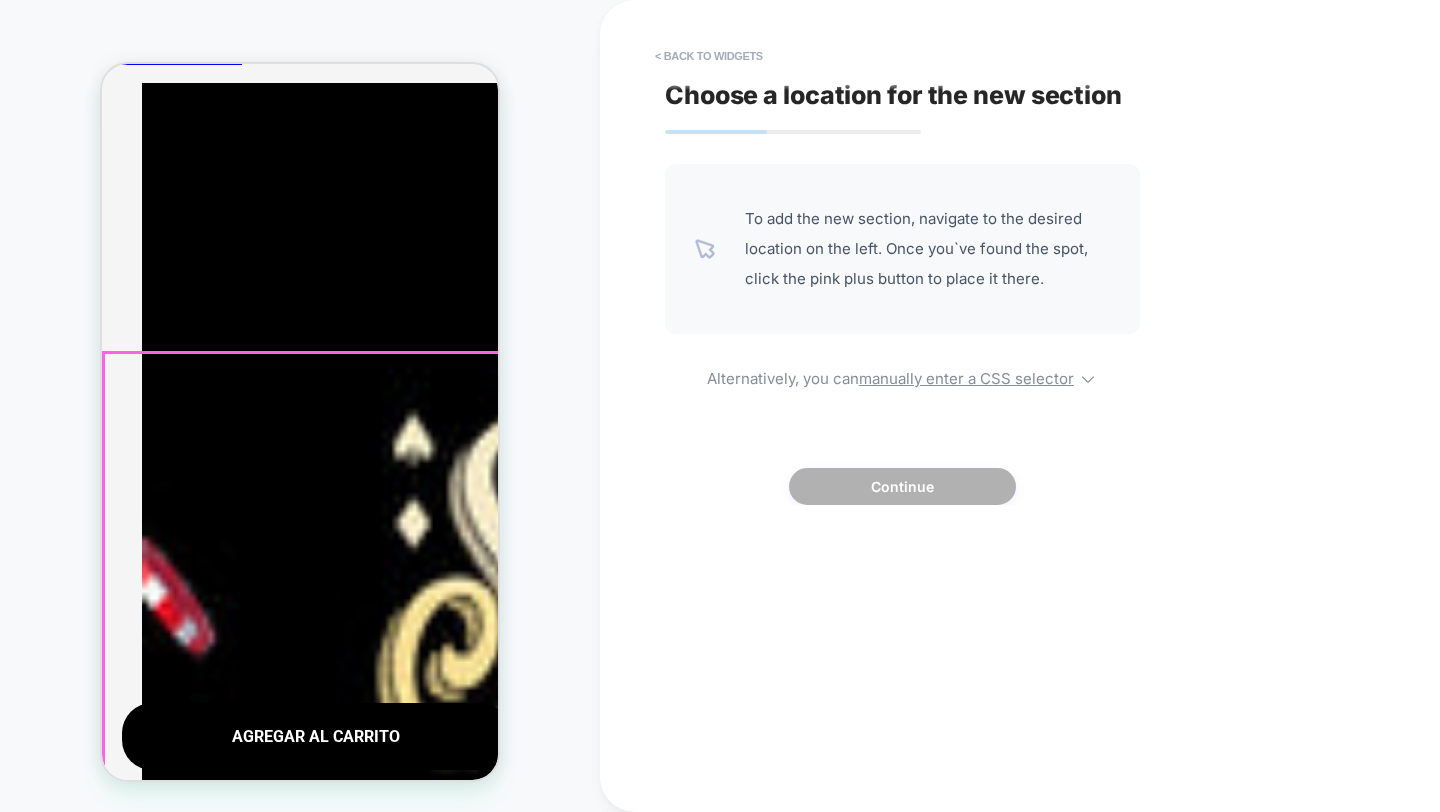 click on "THORO
ICÓNICO
Desde el estudio creativo de [PERSON_NAME], piezas con visión artística y carácter único.
Una pieza distinta, con visión creativa.
+ VER MÁS DE THORO ICÓNICO" at bounding box center (332, 44158) 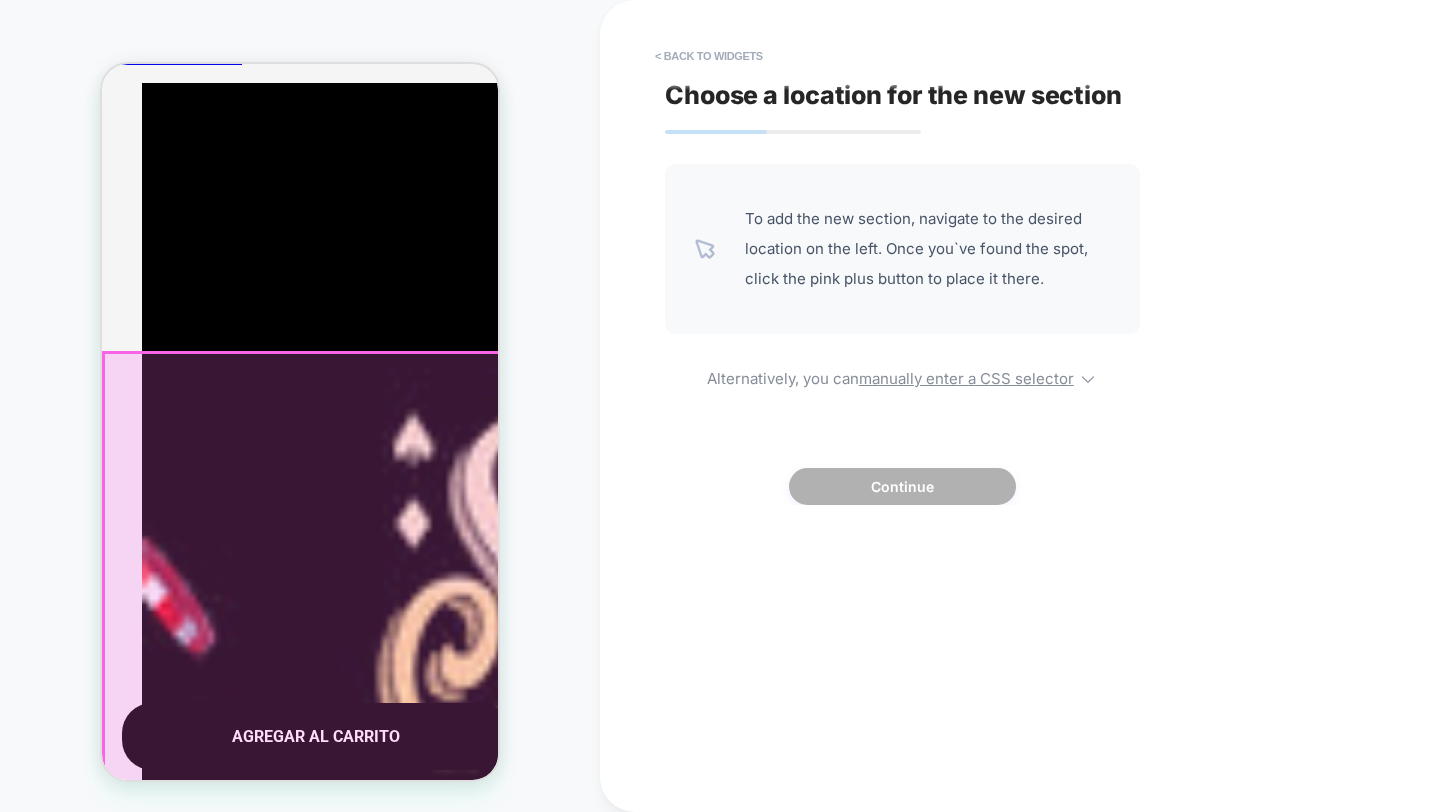 click on "Ir al contenido
Este sitio web tiene ciertas restriucciones de navegación. Le recomendamos utilizar buscadores como: Edge, Chrome, Safari o Firefox.
ENVÍO A TODO [GEOGRAPHIC_DATA]
REBAJAS  ÚLTIMOS PARES
NUEVA COLECCIÓN SIN CITY
ENVÍO A TODO [GEOGRAPHIC_DATA]
REBAJAS  ÚLTIMOS PARES
NUEVA COLECCIÓN SIN CITY
ENVÍO A TODO [GEOGRAPHIC_DATA]
REBAJAS  ÚLTIMOS PARES
NUEVA COLECCIÓN SIN CITY" at bounding box center (300, 45422) 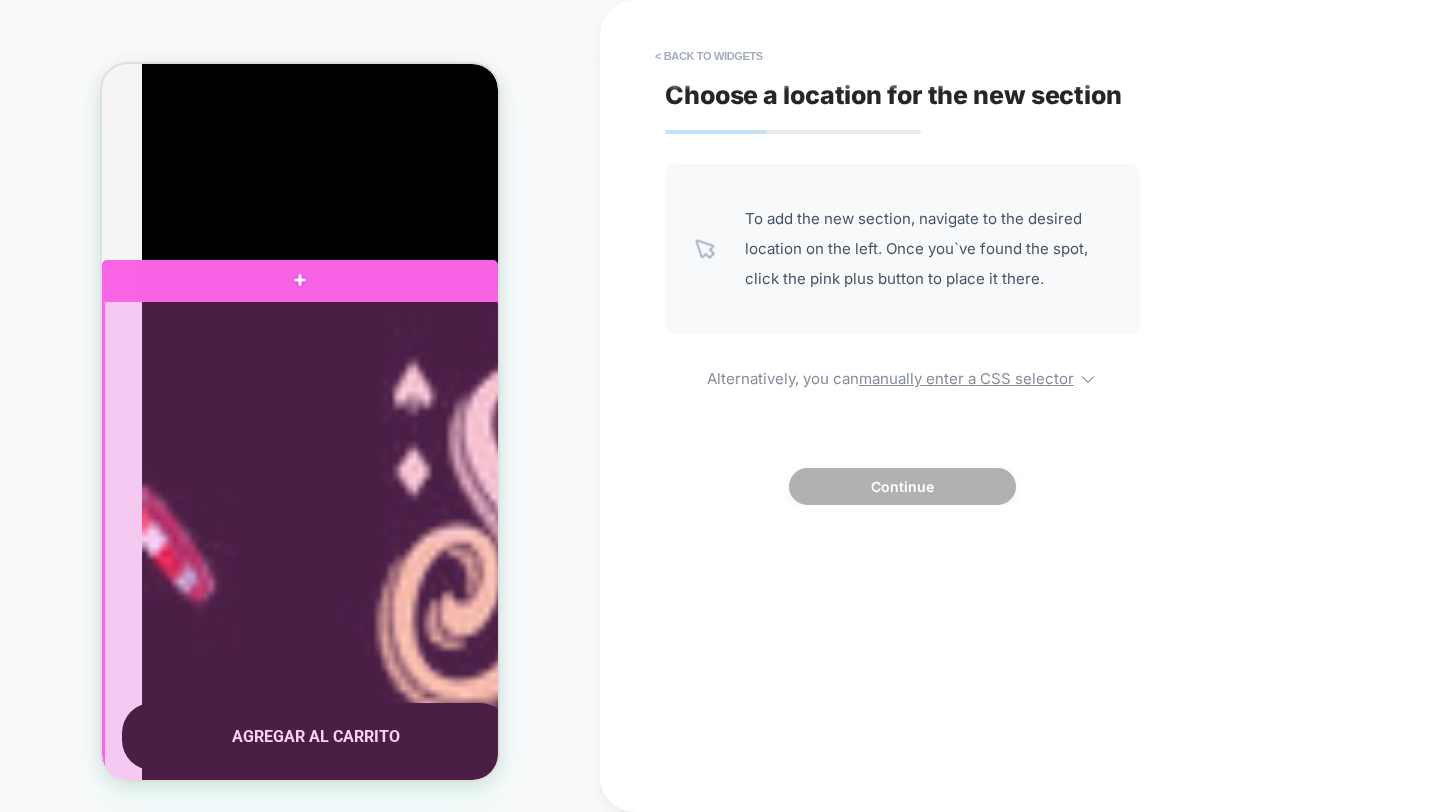 scroll, scrollTop: 2434, scrollLeft: 0, axis: vertical 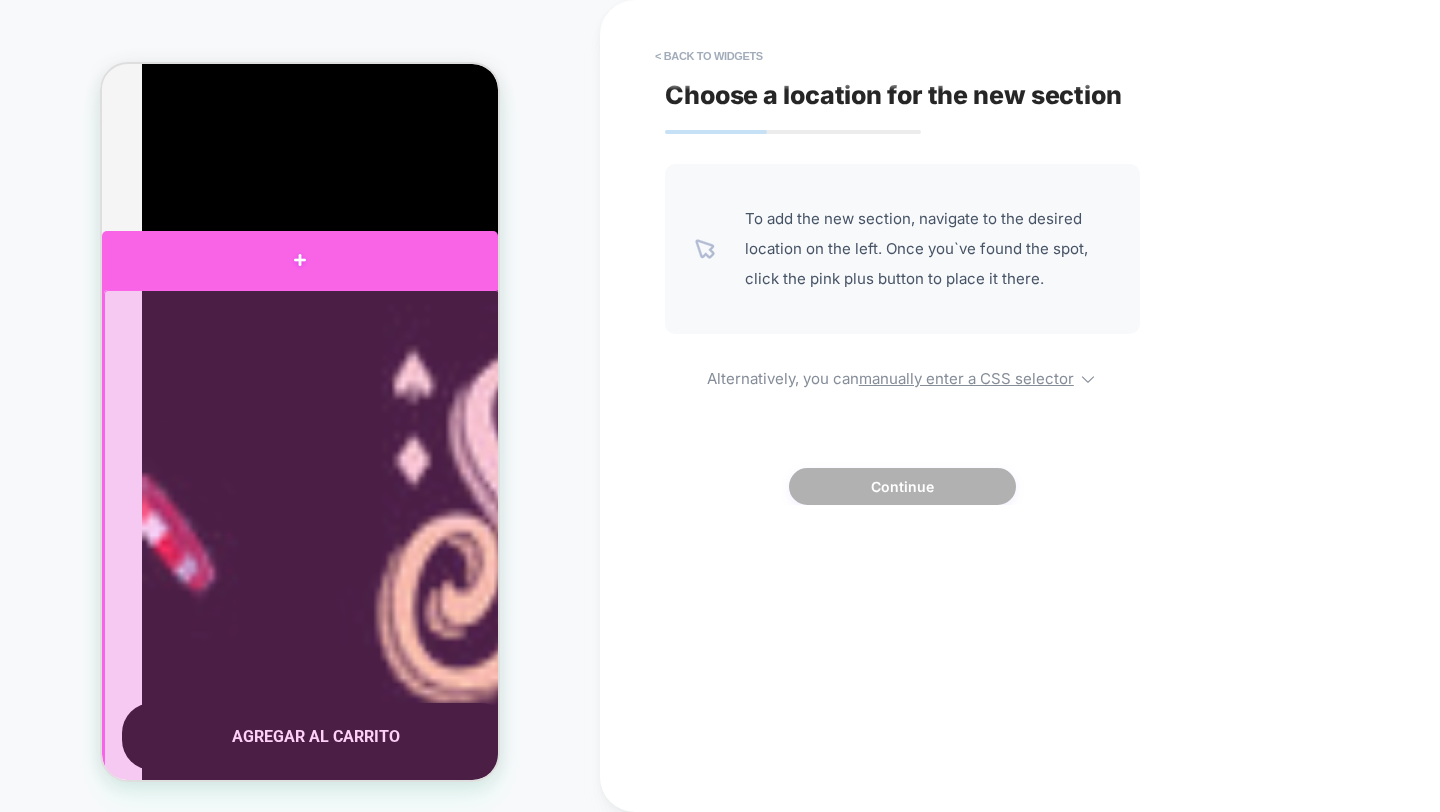 click at bounding box center [300, 259] 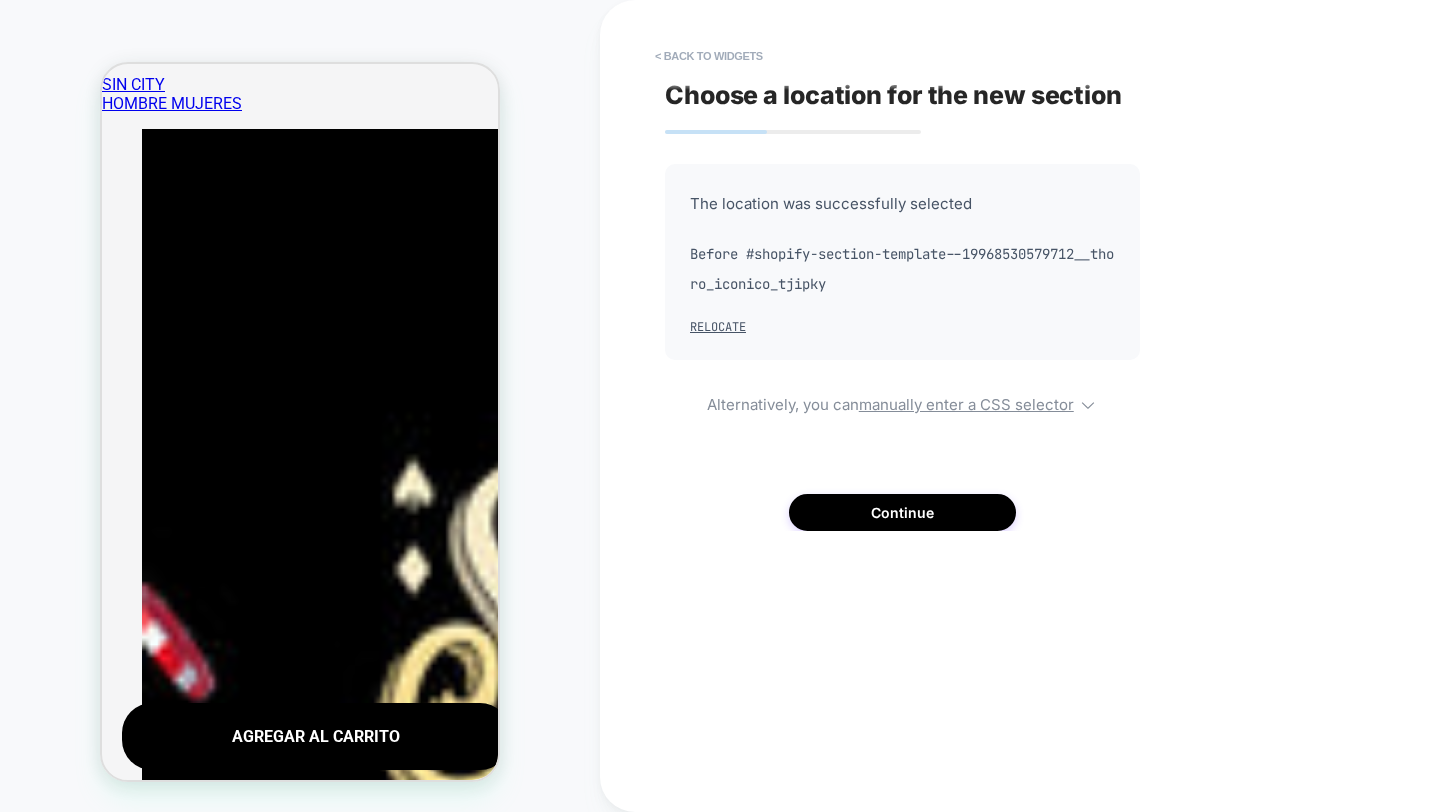 scroll, scrollTop: 2324, scrollLeft: 0, axis: vertical 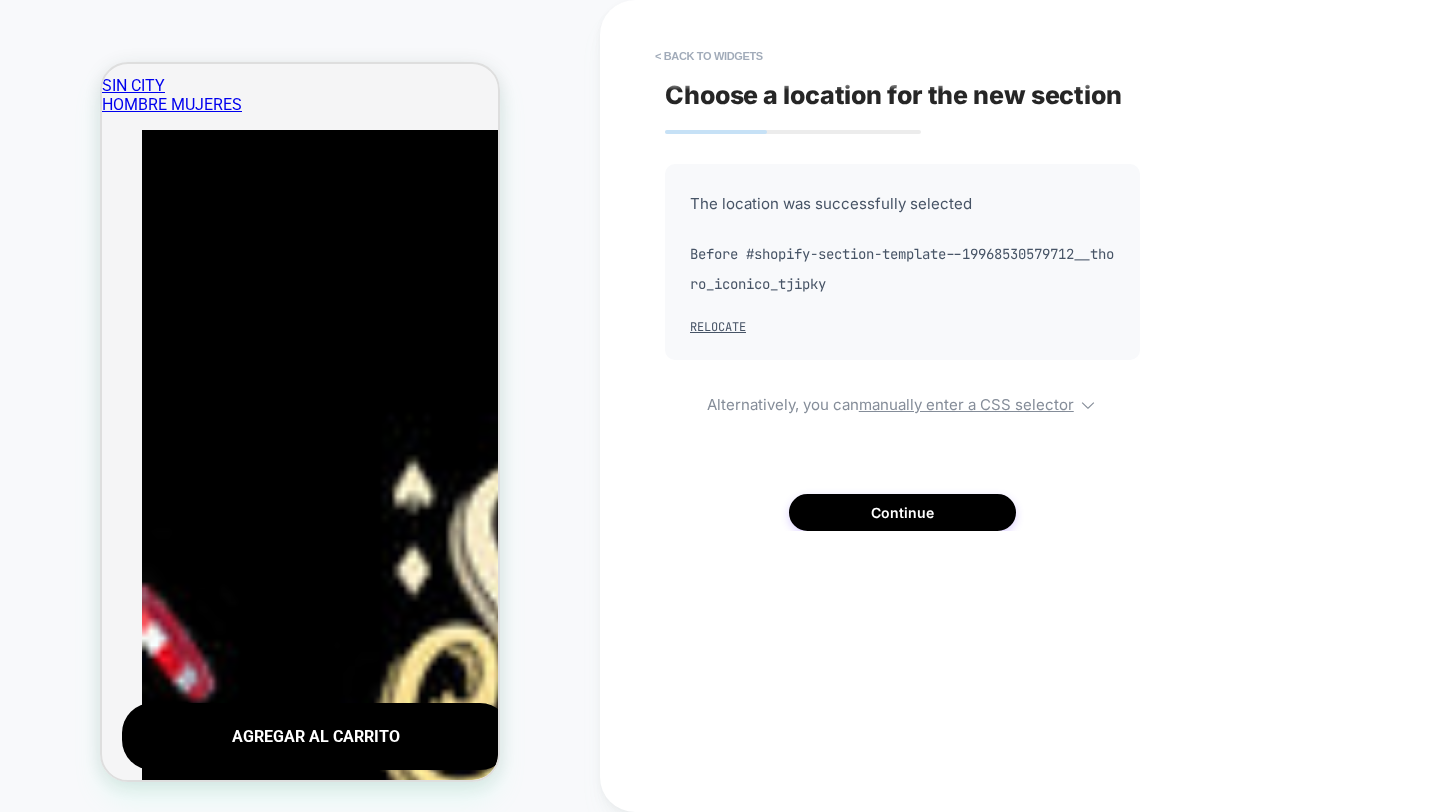 click on "The location was successfully selected Before   #shopify-section-template--19968530579712__thoro_iconico_tjipky Relocate" at bounding box center (902, 262) 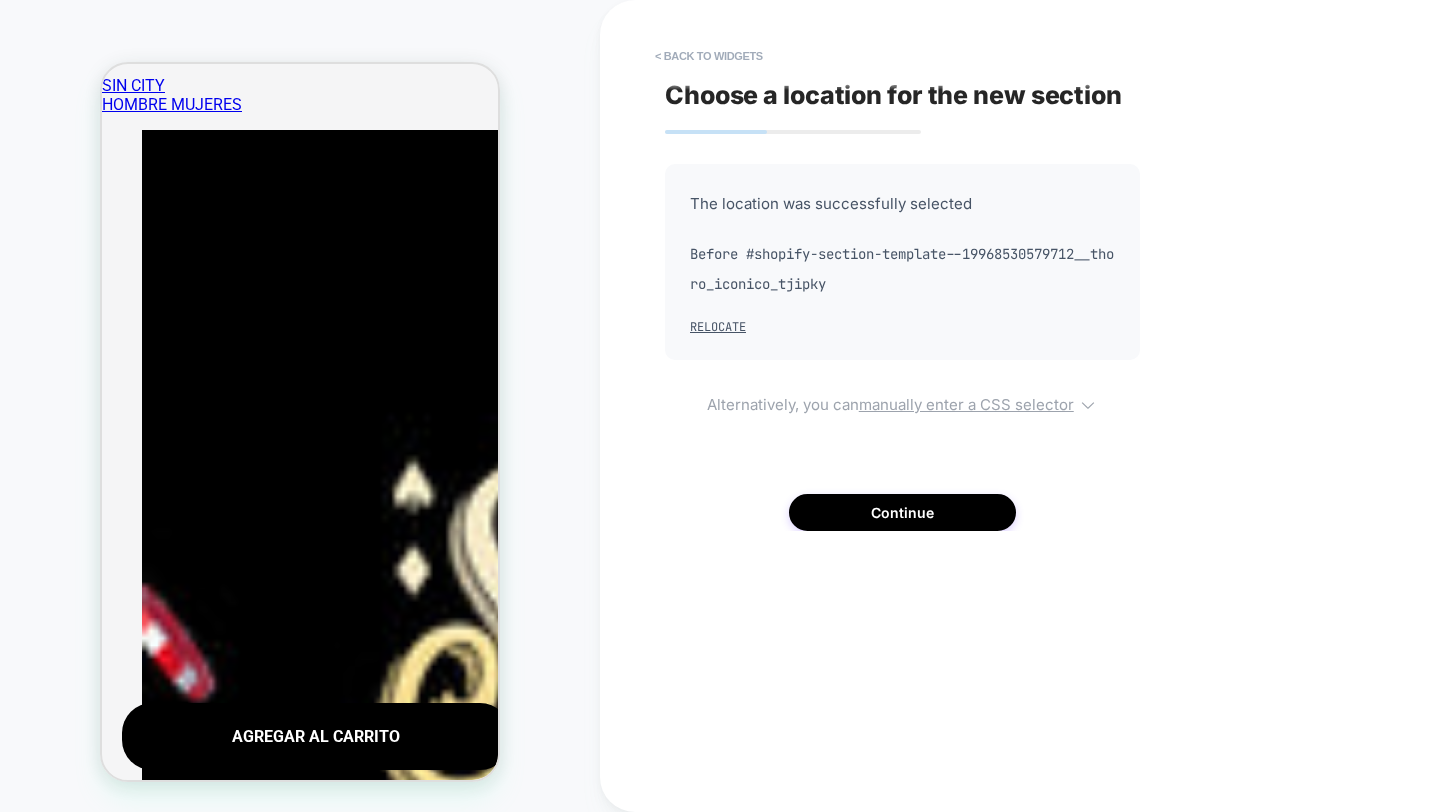 click on "Alternatively, you can  manually enter a CSS selector" at bounding box center [902, 402] 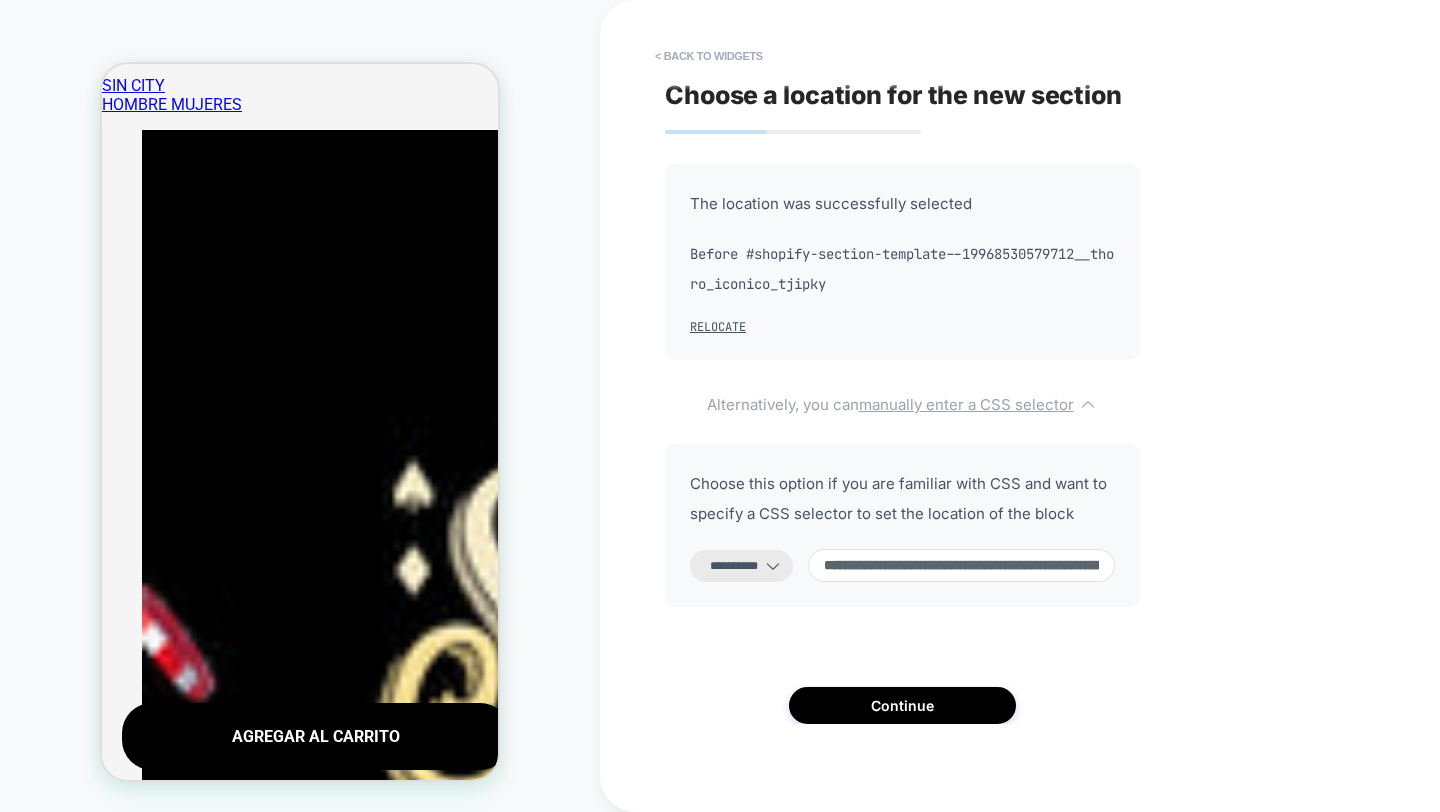 click 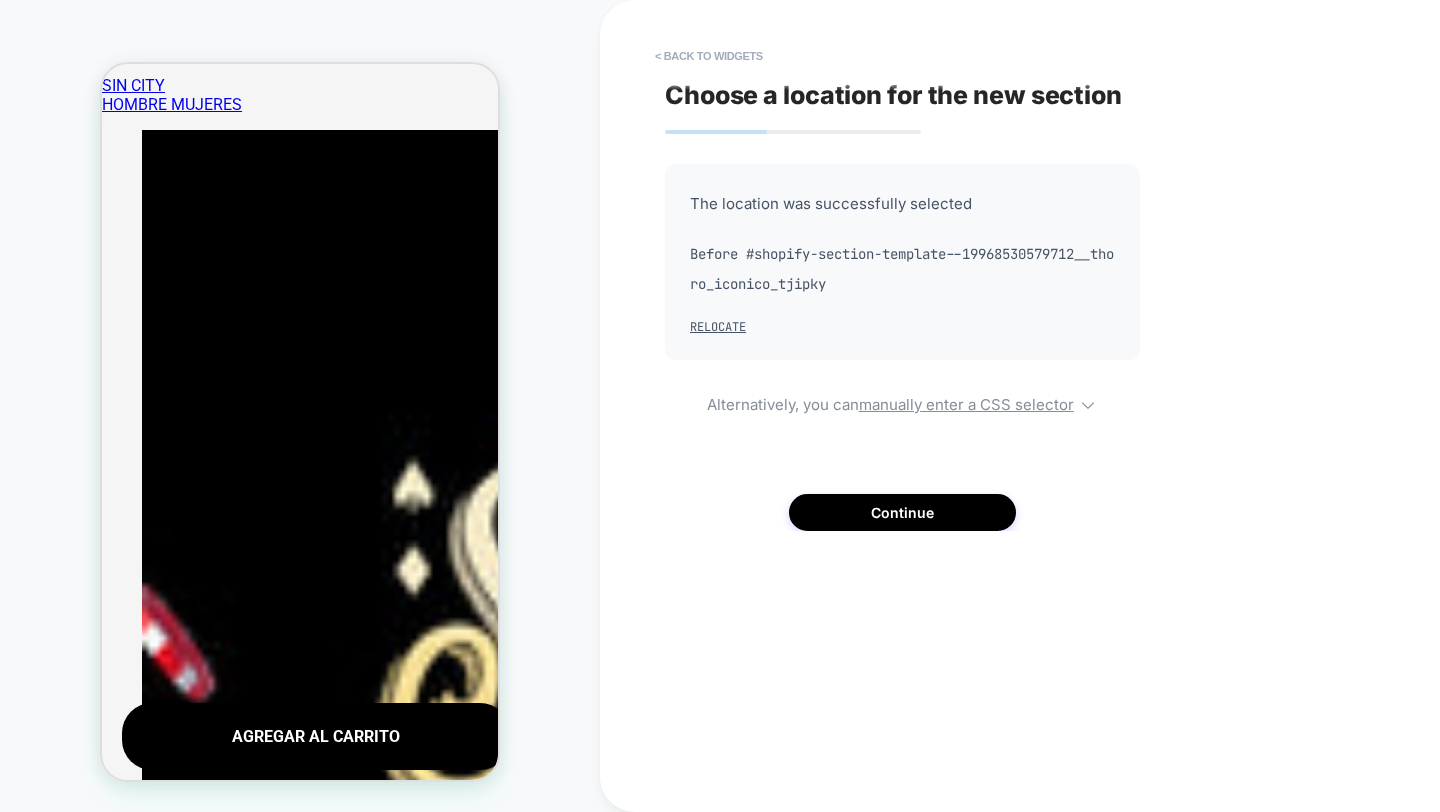 click 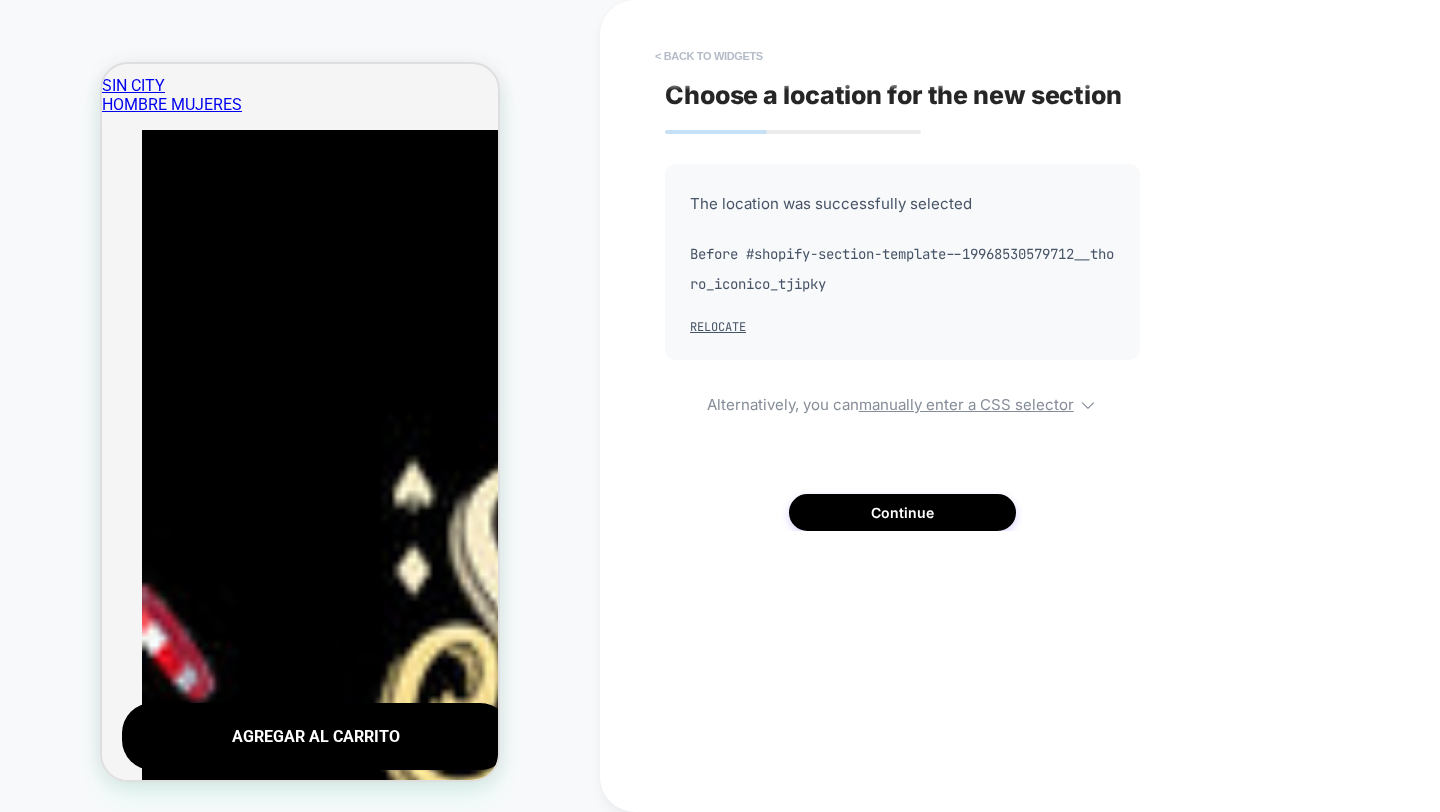 click on "< Back to widgets" at bounding box center [709, 56] 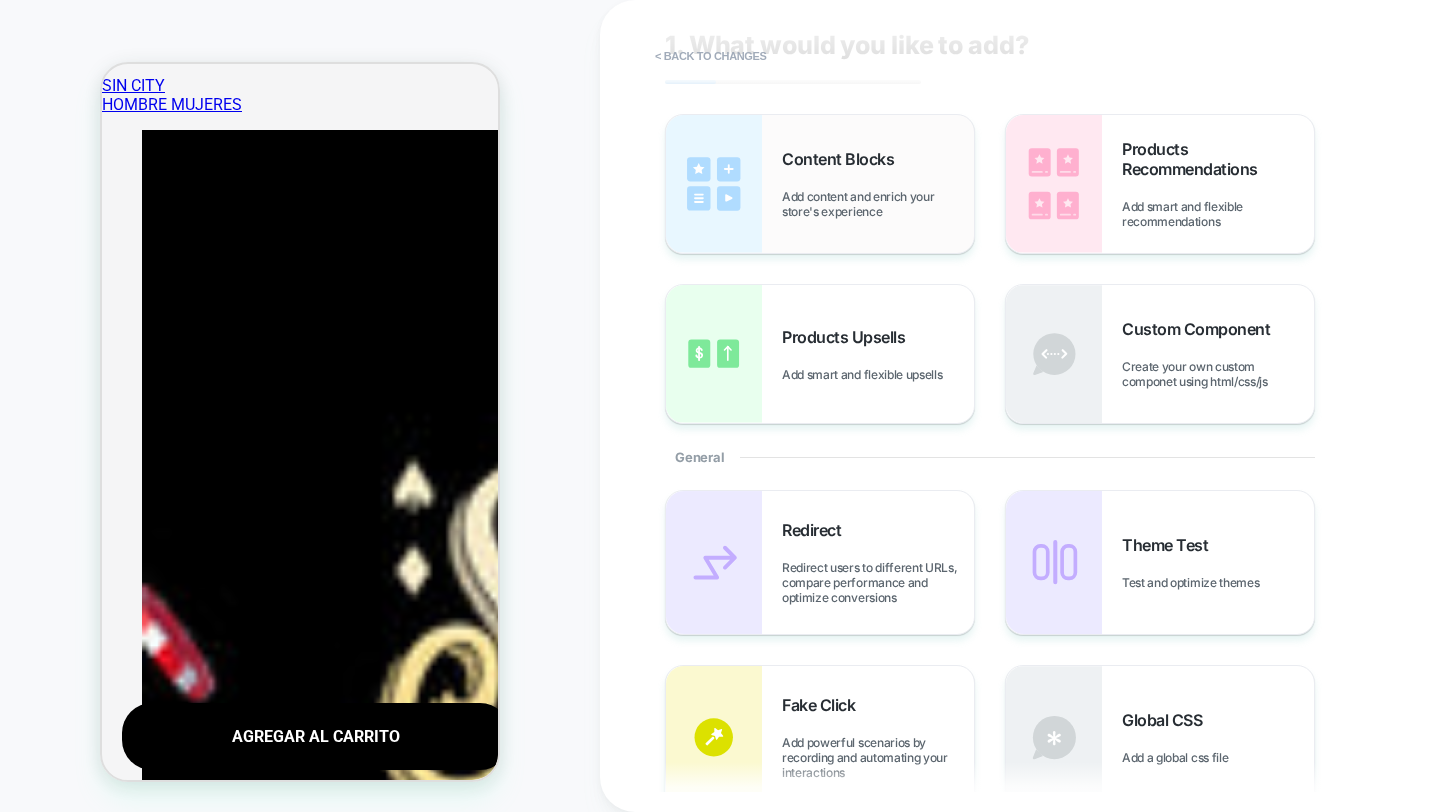 scroll, scrollTop: 51, scrollLeft: 0, axis: vertical 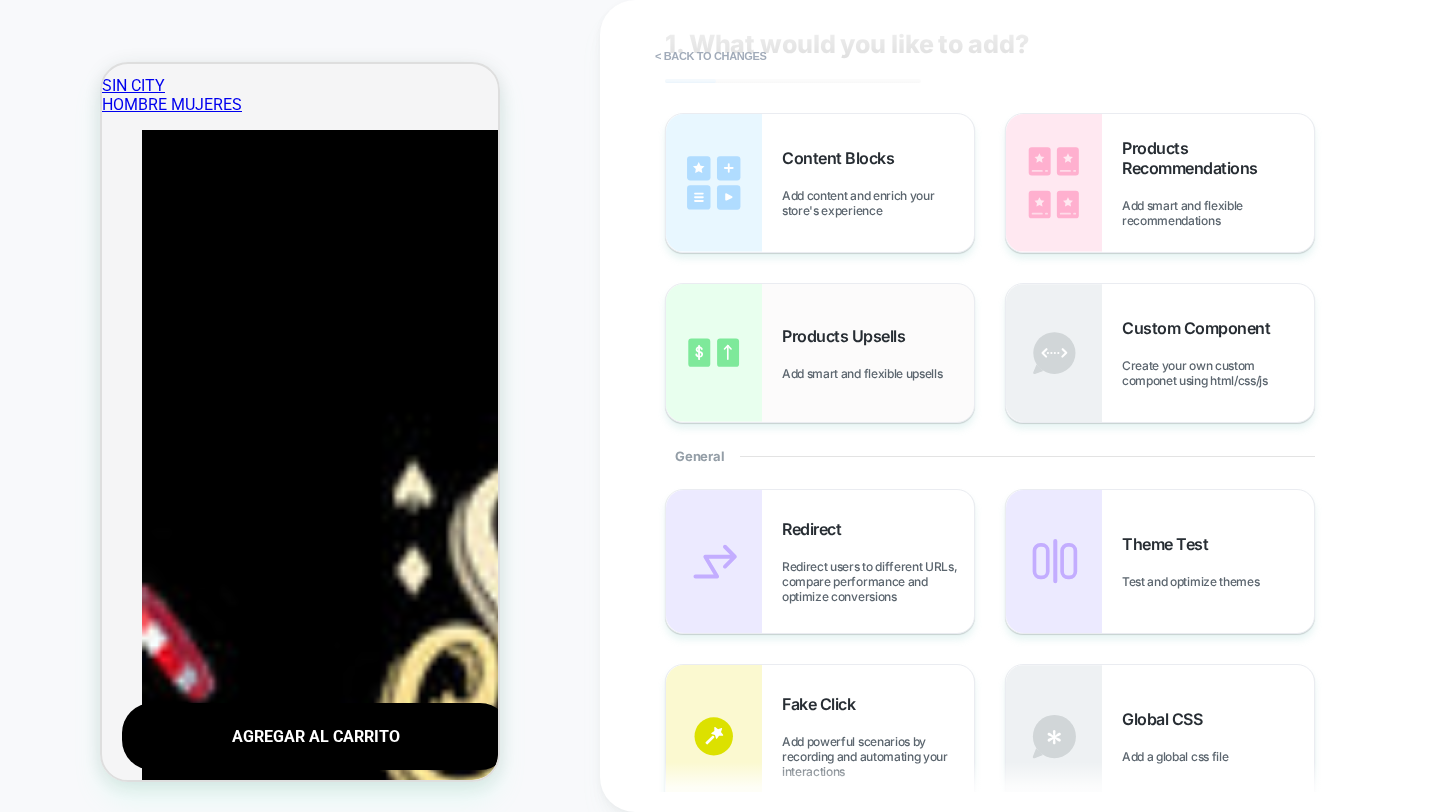 click on "Add smart and flexible upsells" at bounding box center (867, 373) 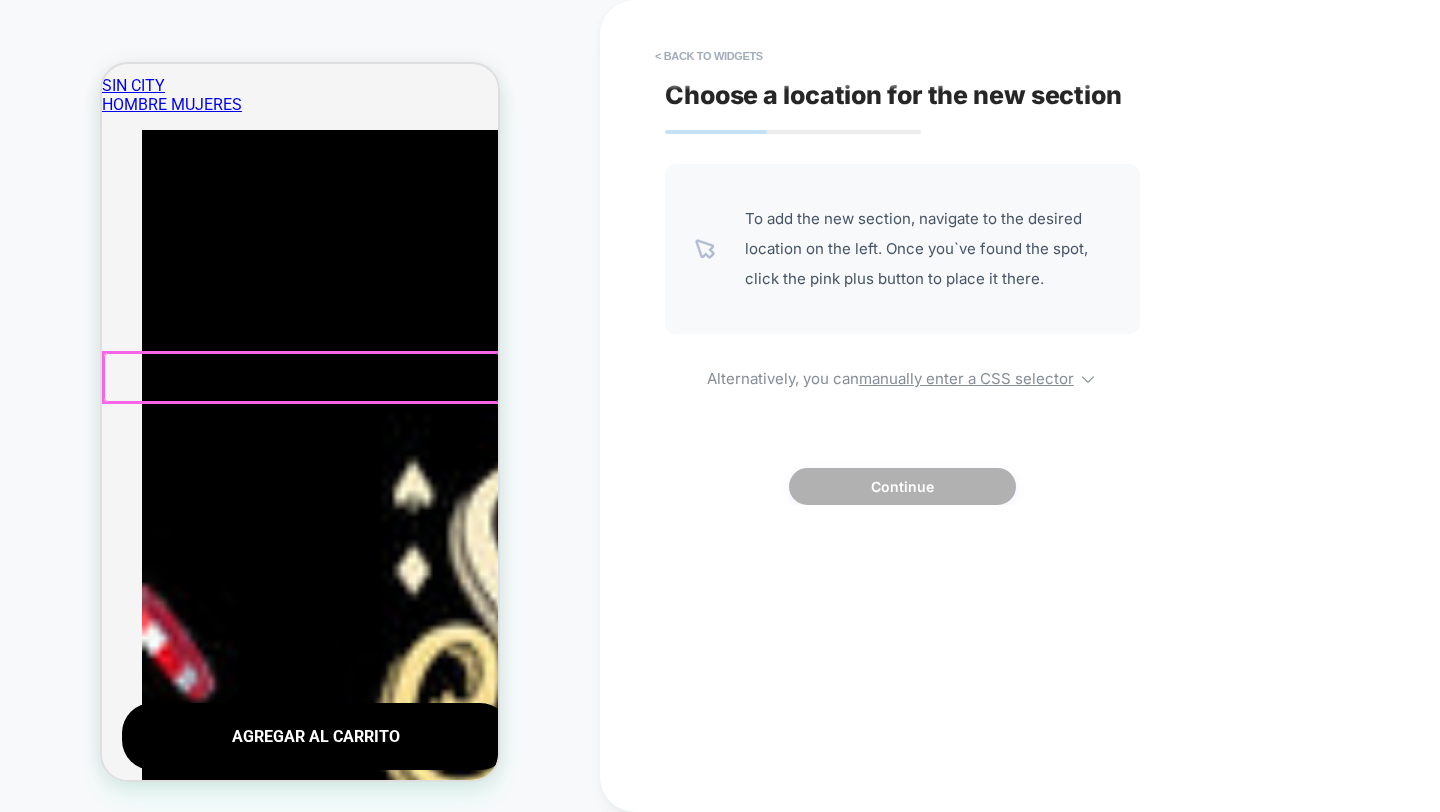drag, startPoint x: 879, startPoint y: 254, endPoint x: 862, endPoint y: 254, distance: 17 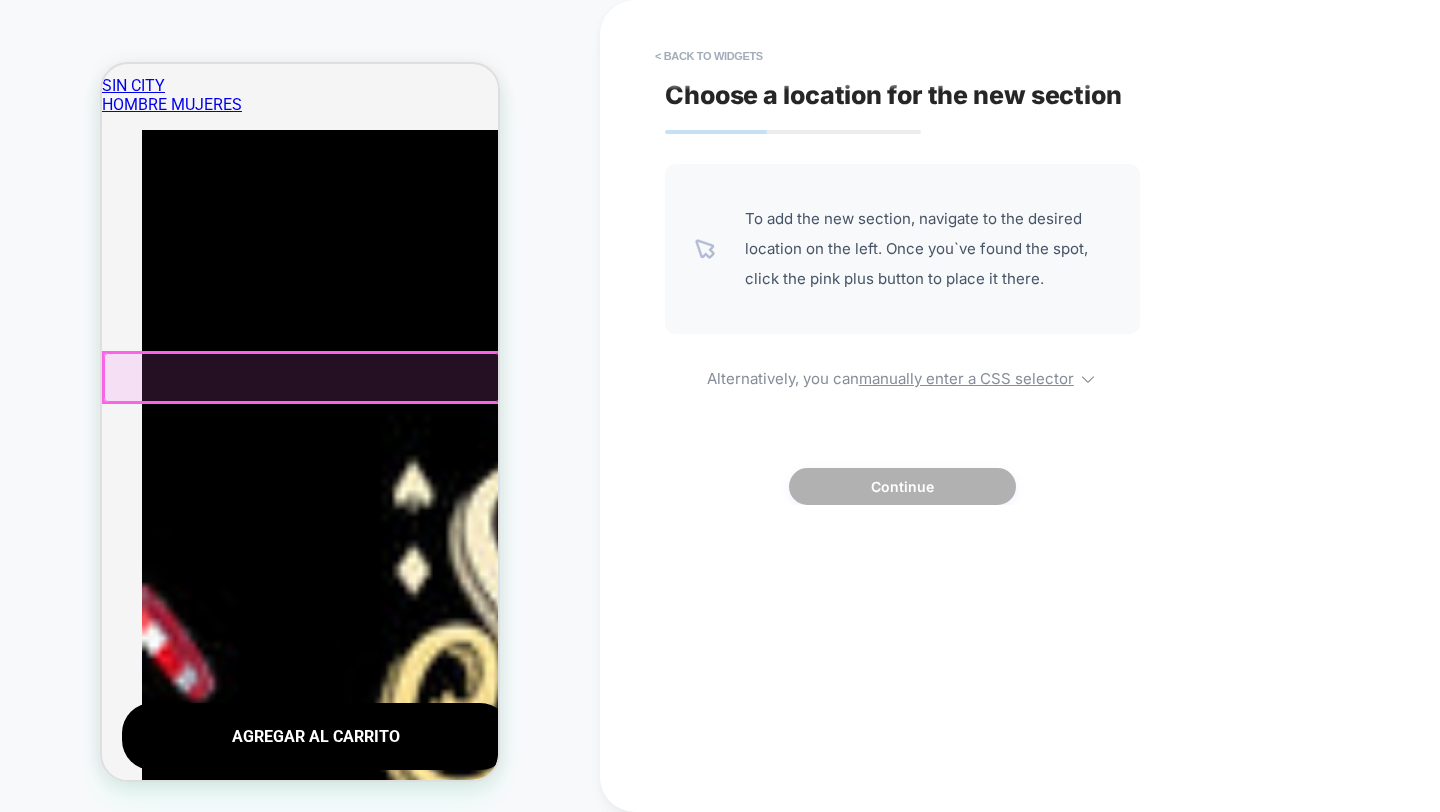 click on "To add the new section, navigate to the desired location on the
left. Once you`ve found the spot, click the pink plus button to
place it there." at bounding box center [927, 249] 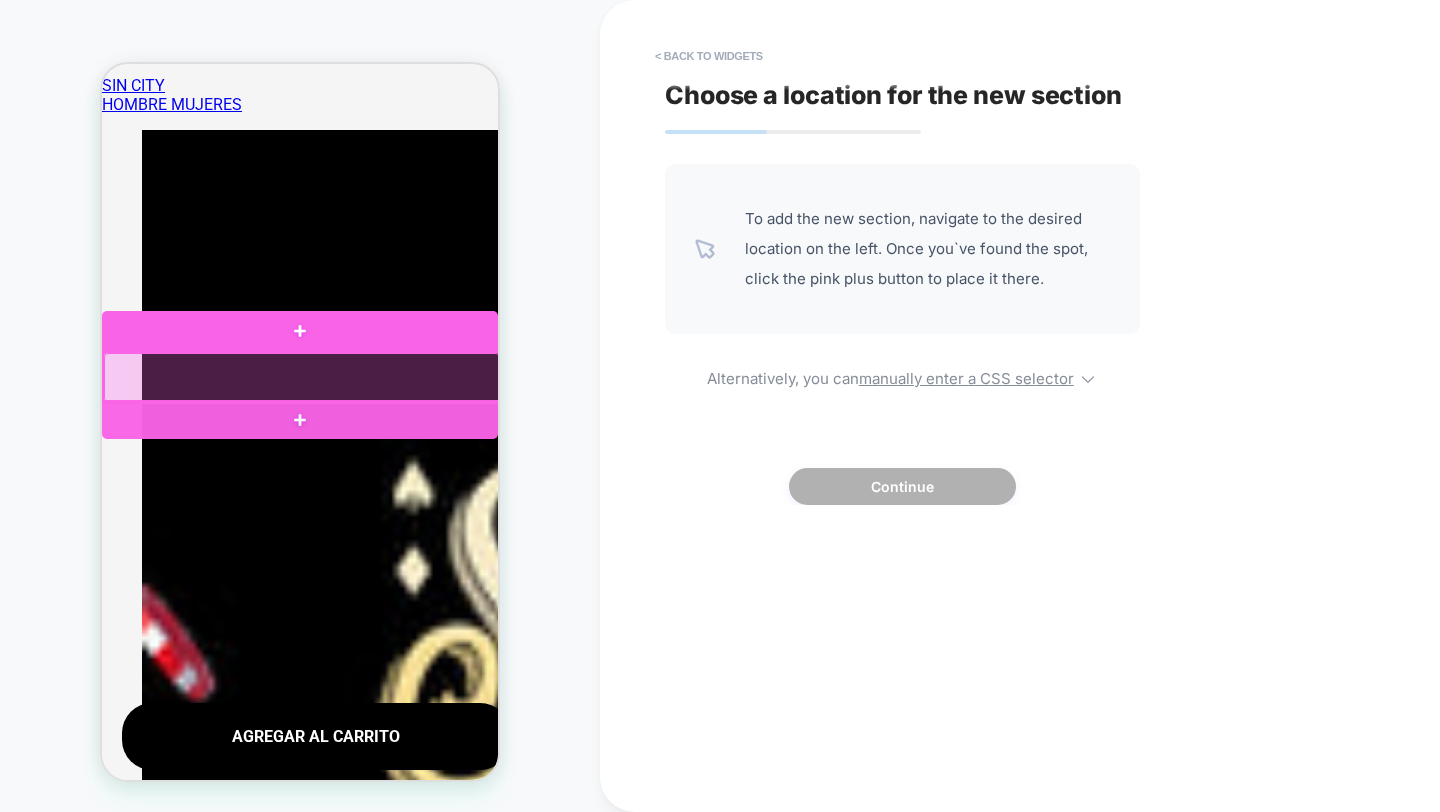 click at bounding box center [302, 377] 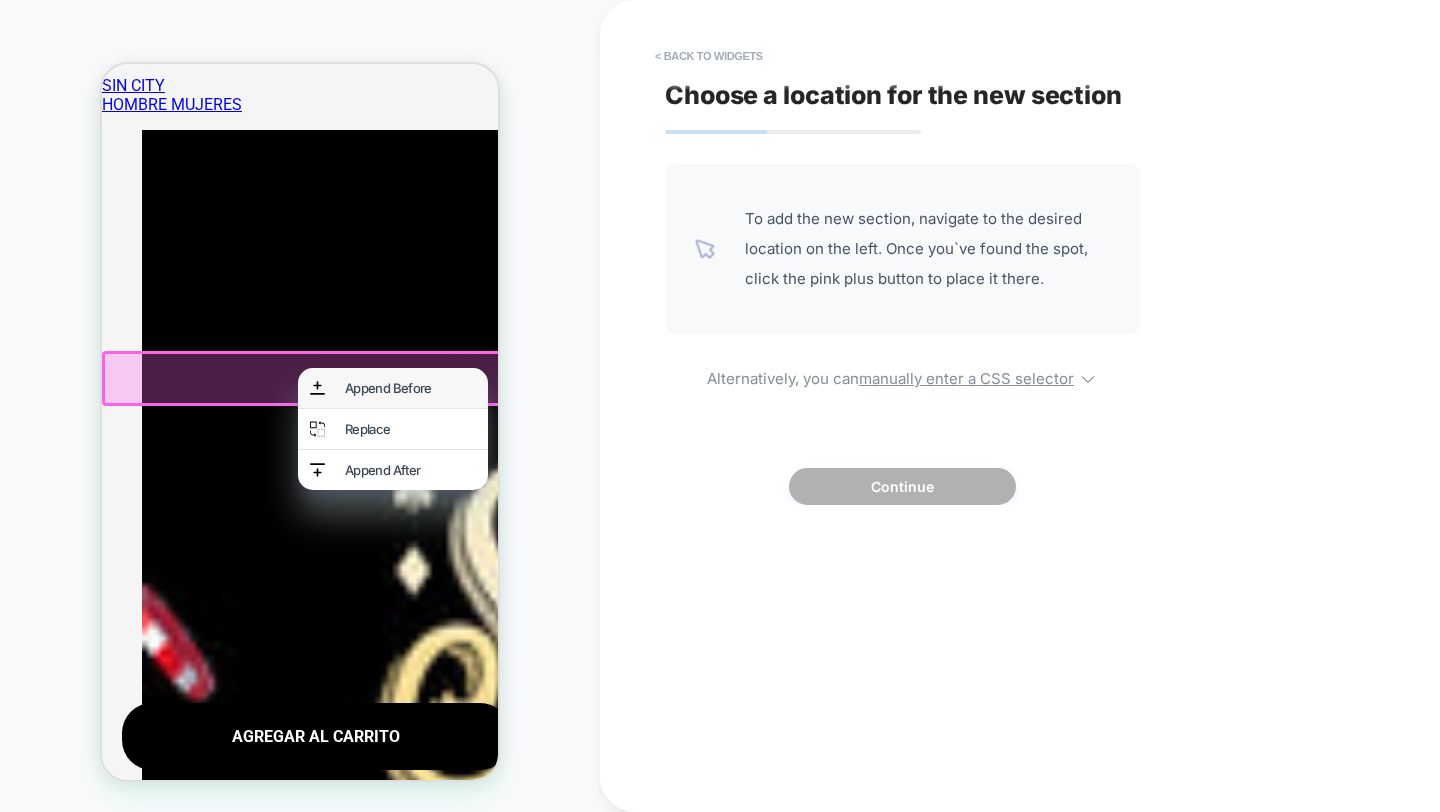 click on "Append Before" at bounding box center (410, 388) 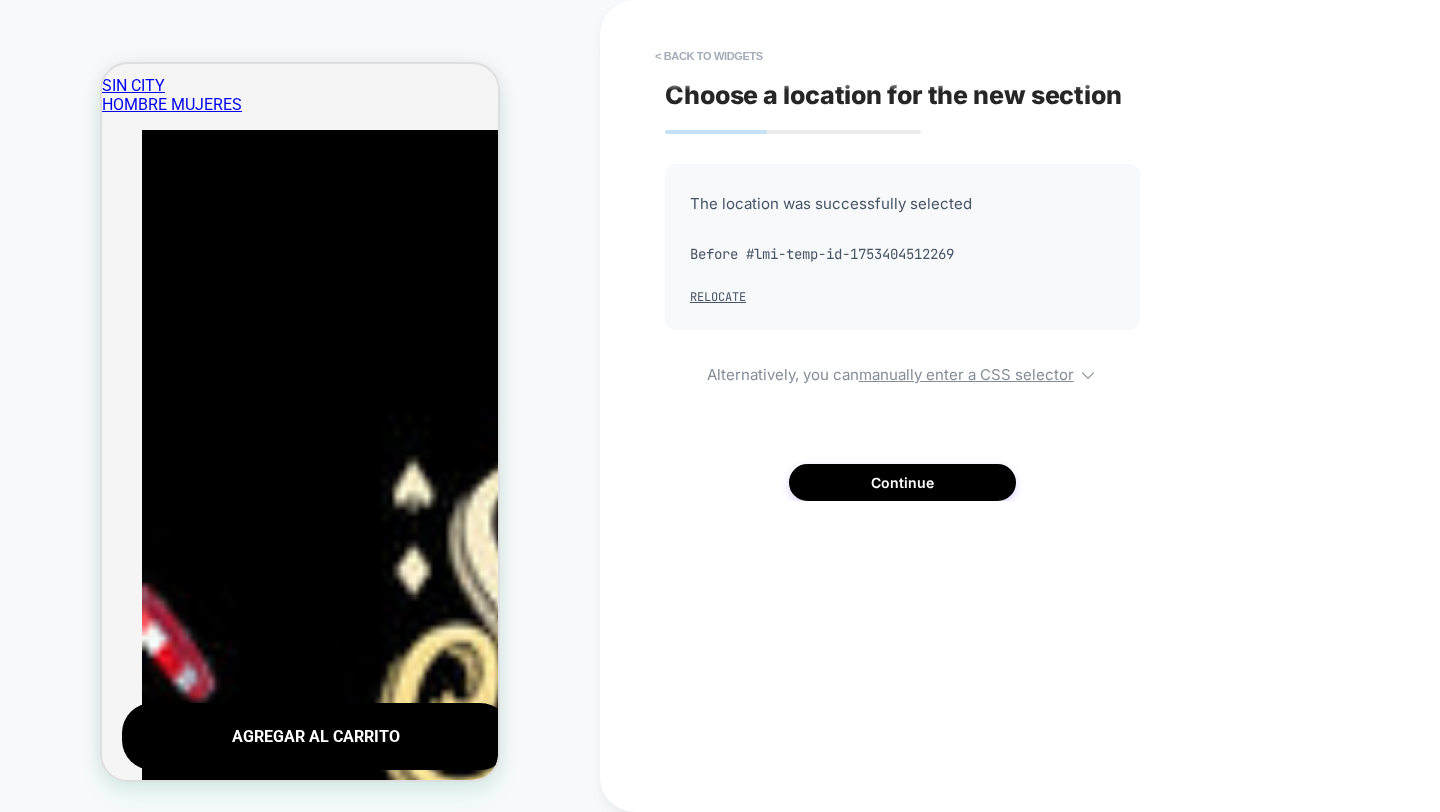 click on "Before   #lmi-temp-id-1753404512269" at bounding box center [902, 254] 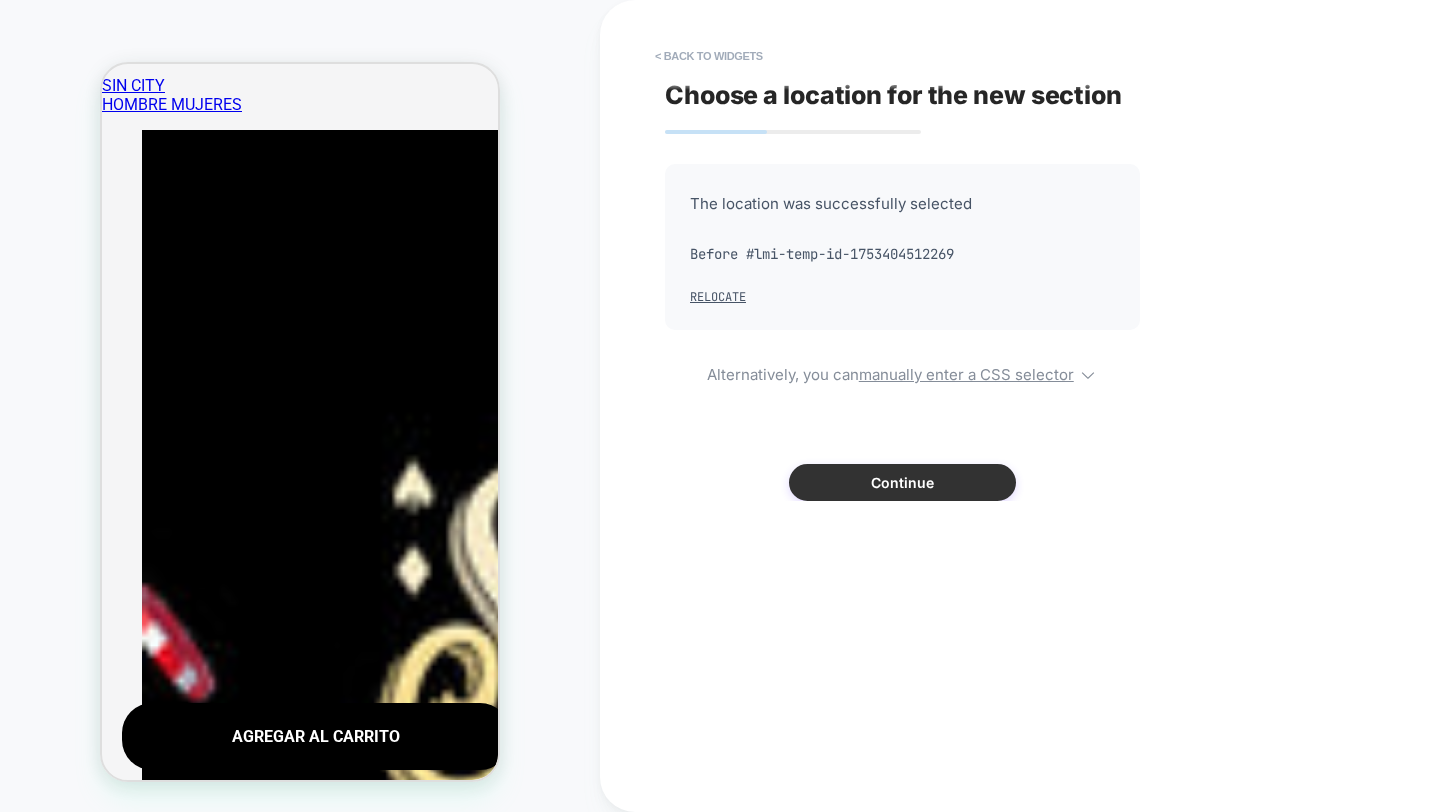 click on "Continue" at bounding box center [902, 482] 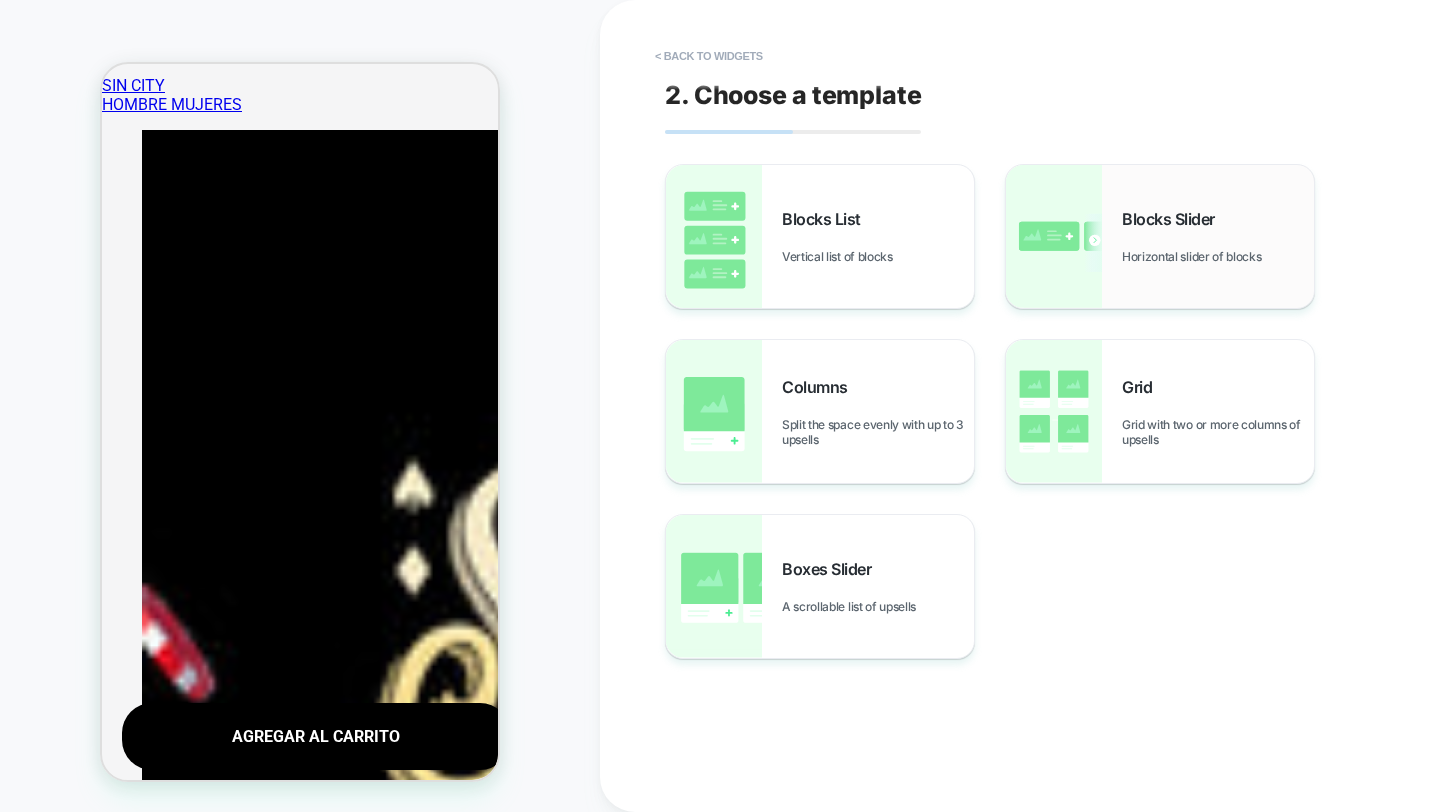 click on "Blocks Slider Horizontal slider of blocks" at bounding box center (1160, 236) 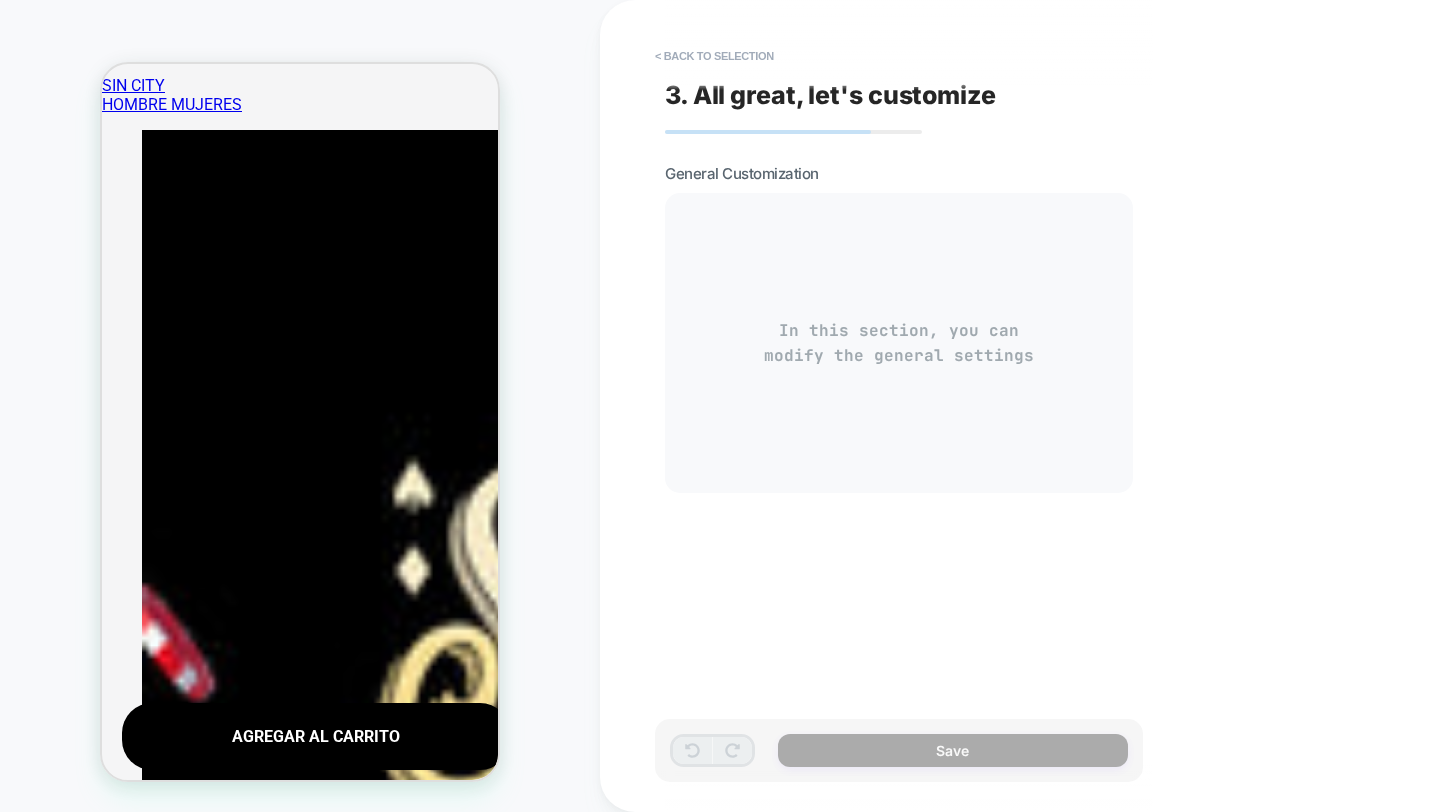 click on "In this section, you can modify the general settings" at bounding box center [899, 343] 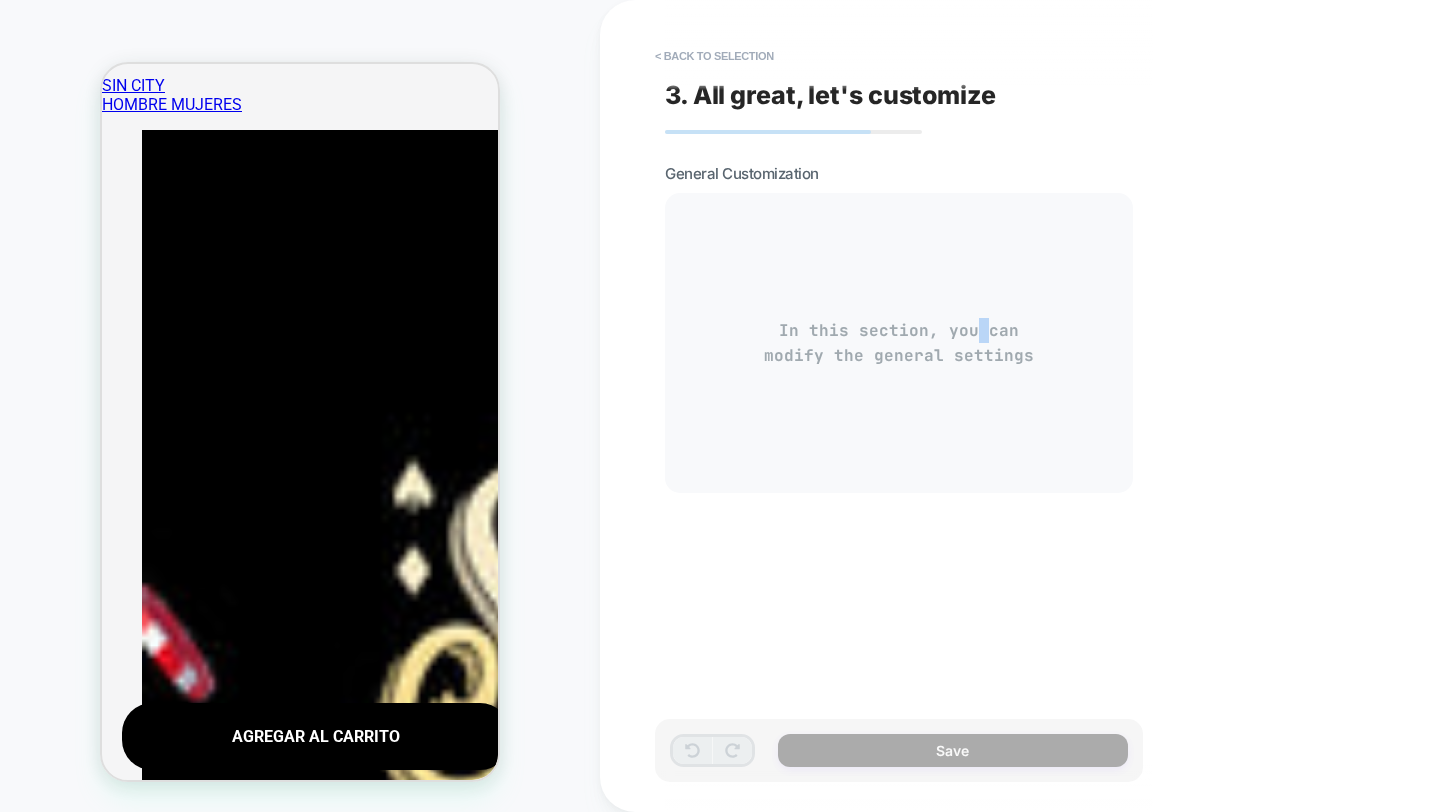 click on "In this section, you can modify the general settings" at bounding box center (899, 343) 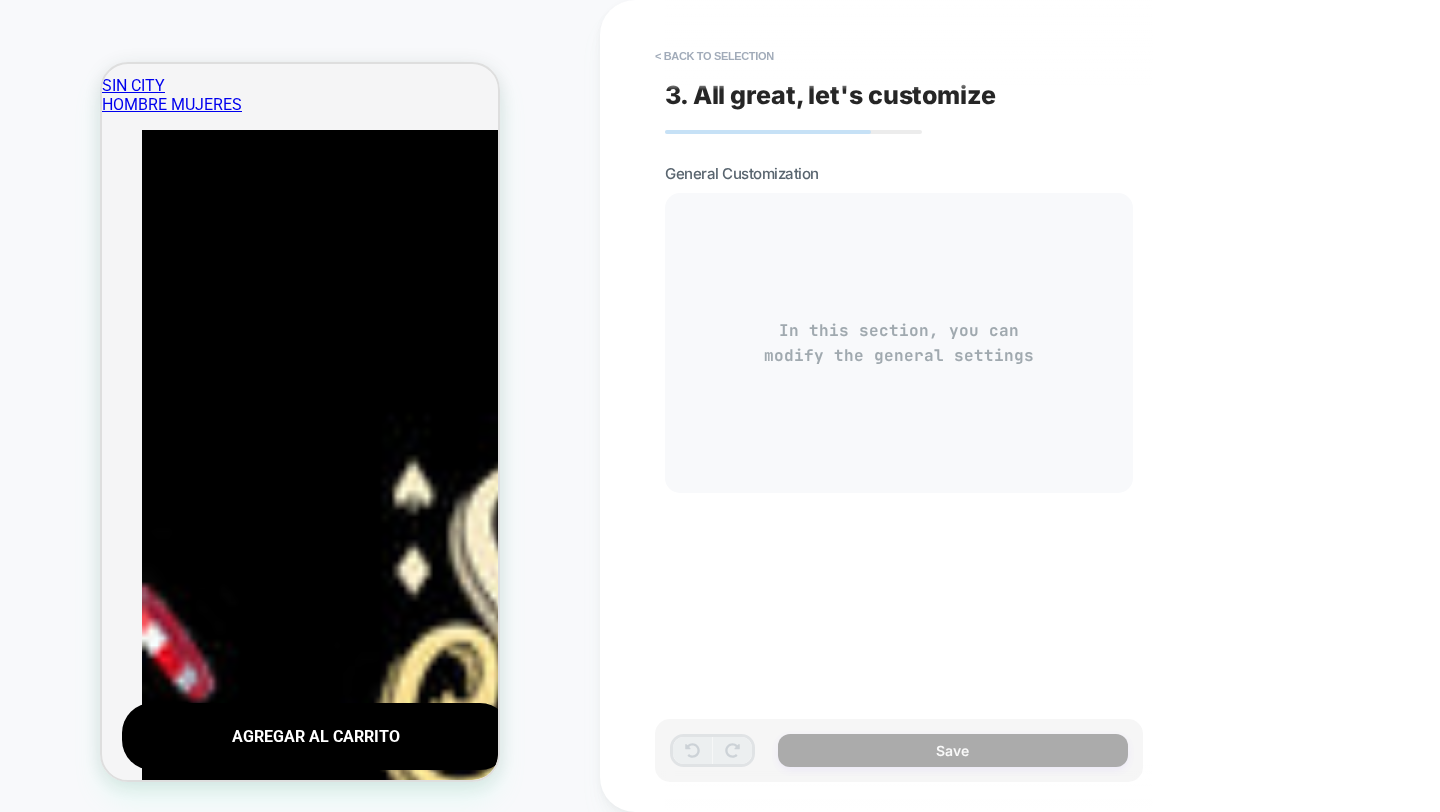 click on "In this section, you can modify the general settings" at bounding box center [899, 343] 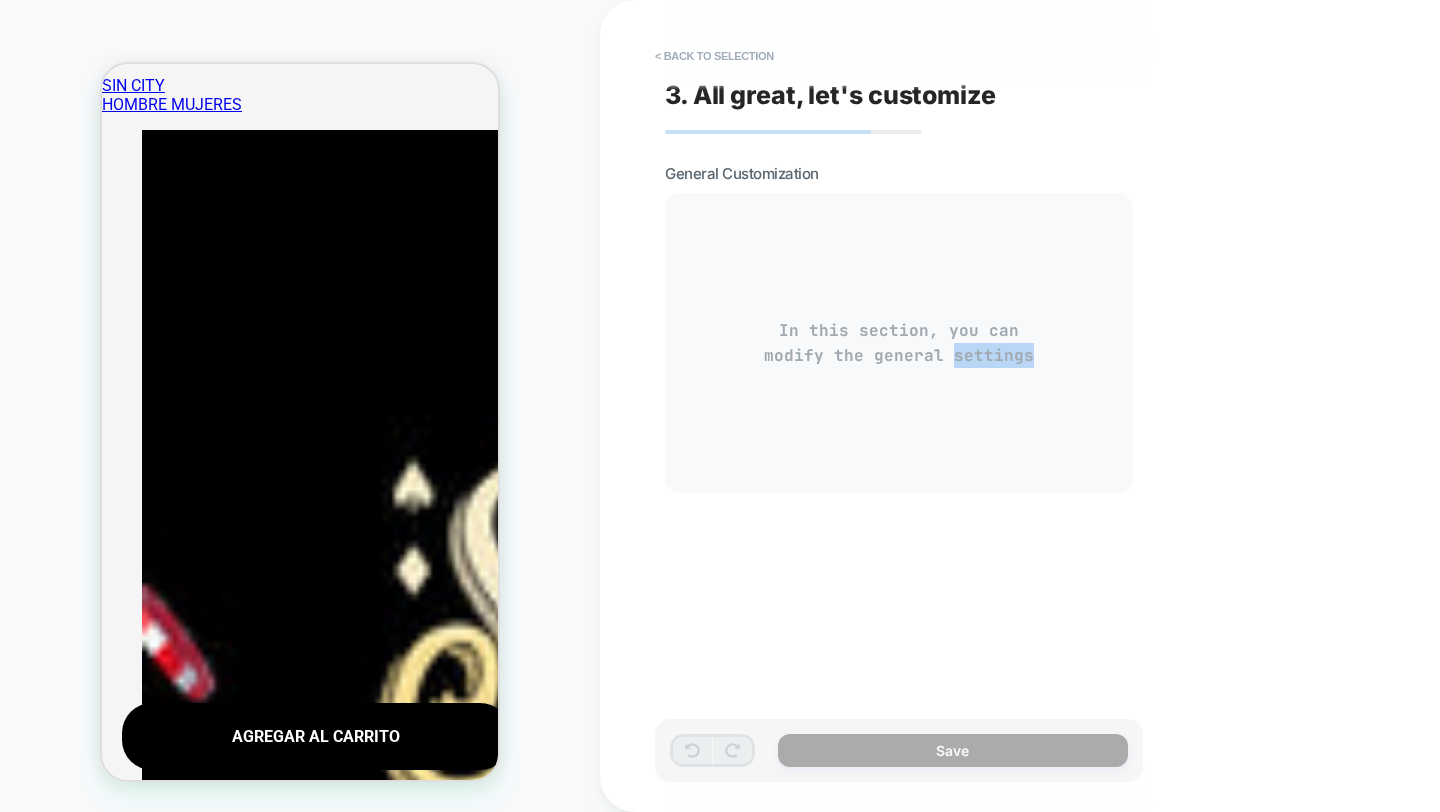 click on "In this section, you can modify the general settings" at bounding box center [899, 343] 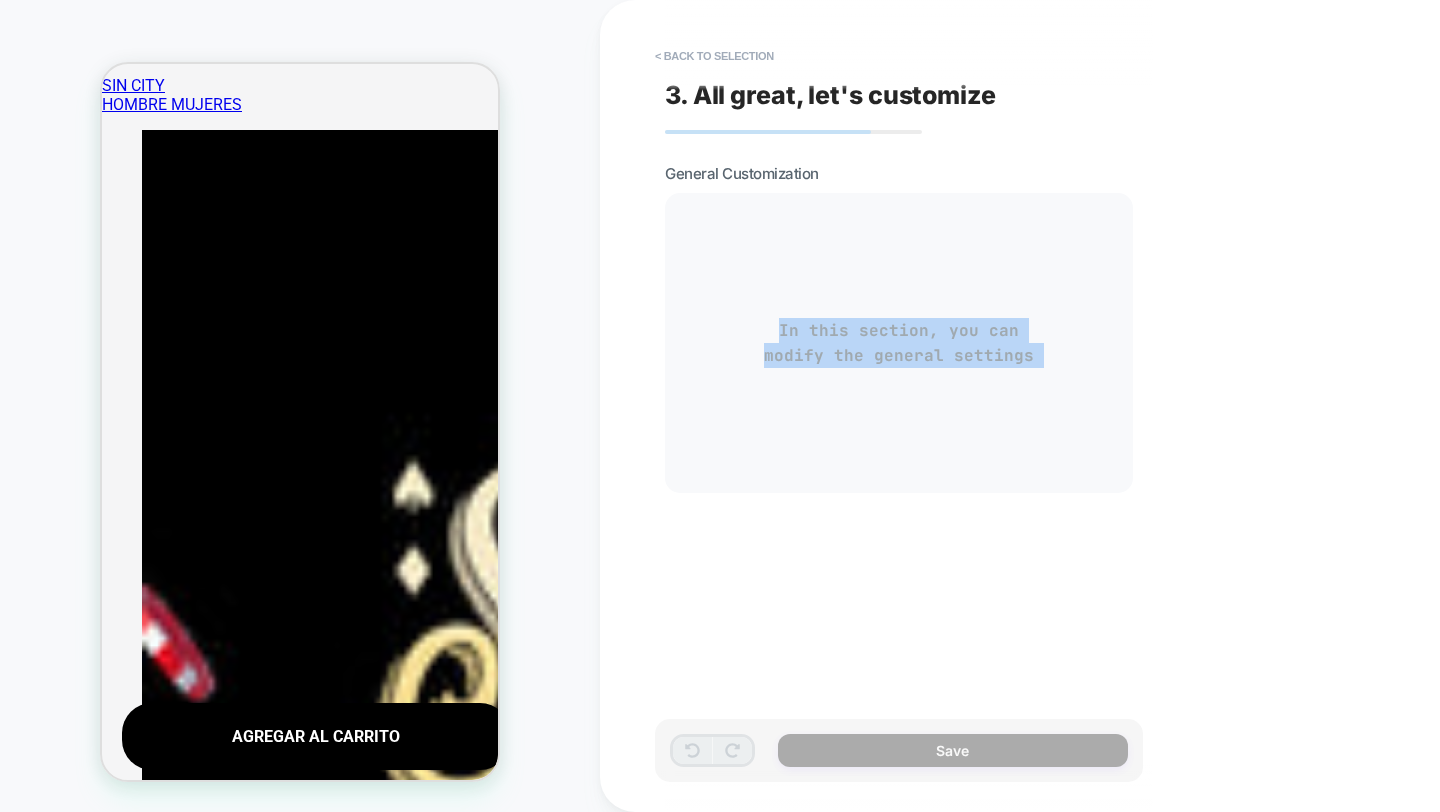 click on "In this section, you can modify the general settings" at bounding box center (899, 343) 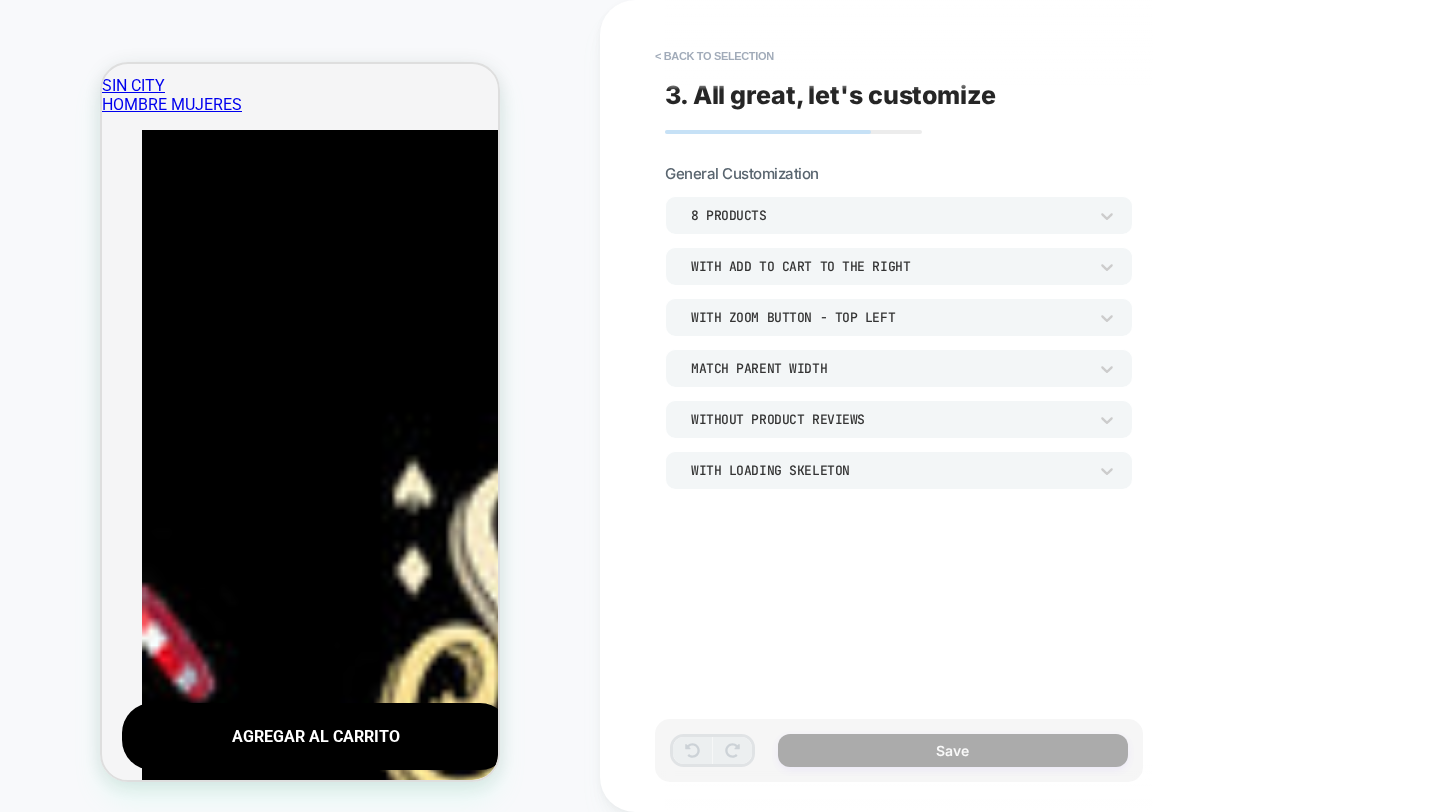 click on "In this section, you can modify the general settings" at bounding box center [899, 343] 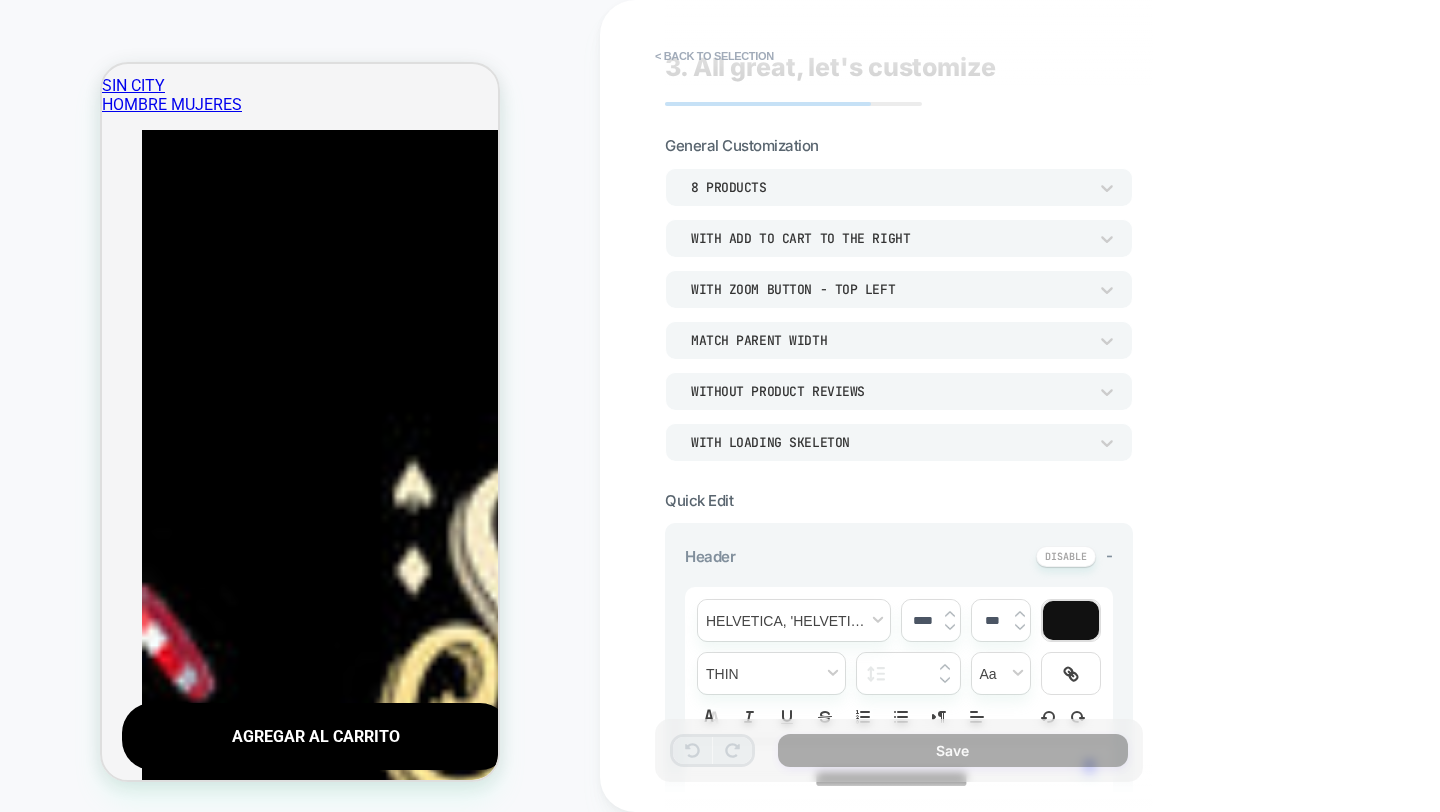 scroll, scrollTop: 0, scrollLeft: 0, axis: both 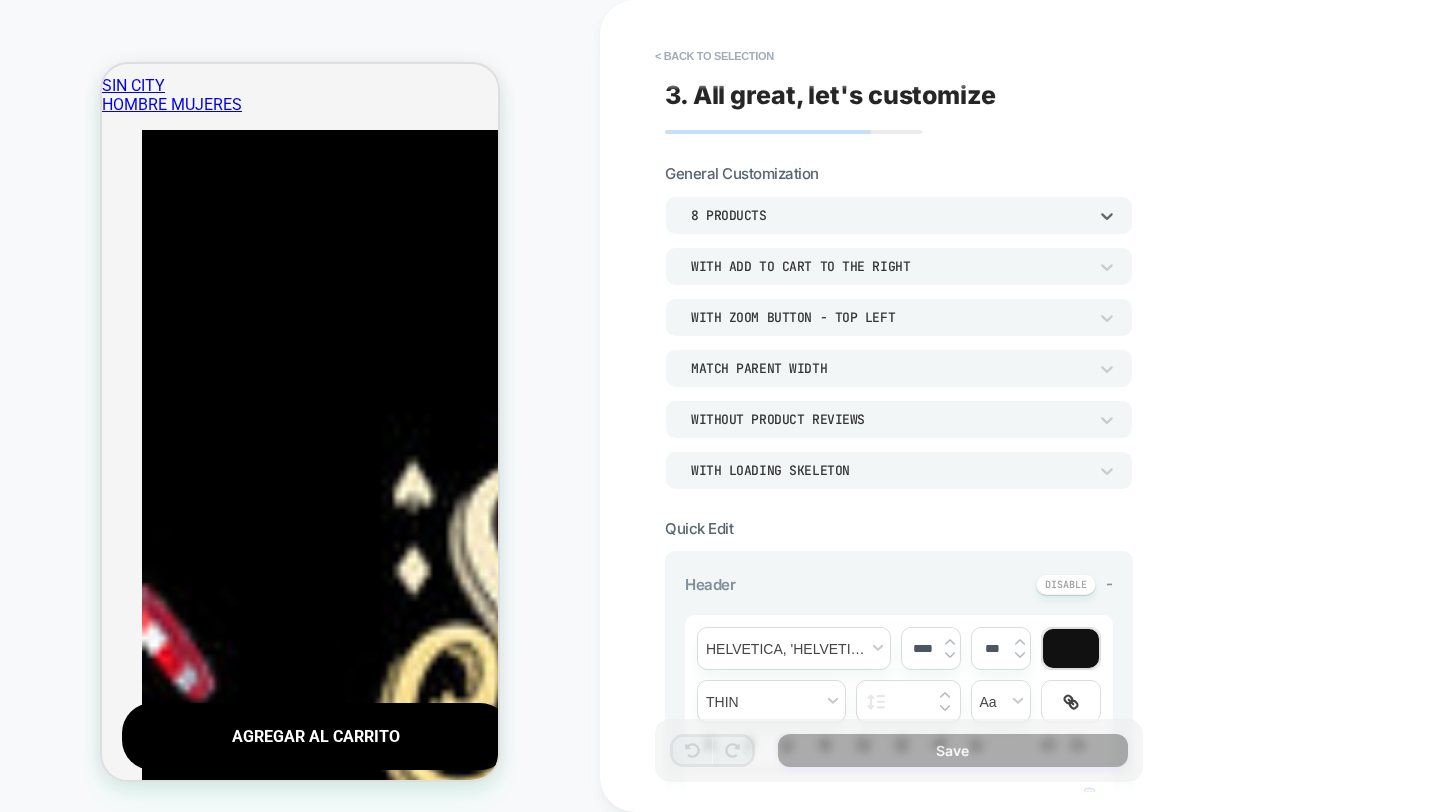 click on "8 Products" at bounding box center (889, 215) 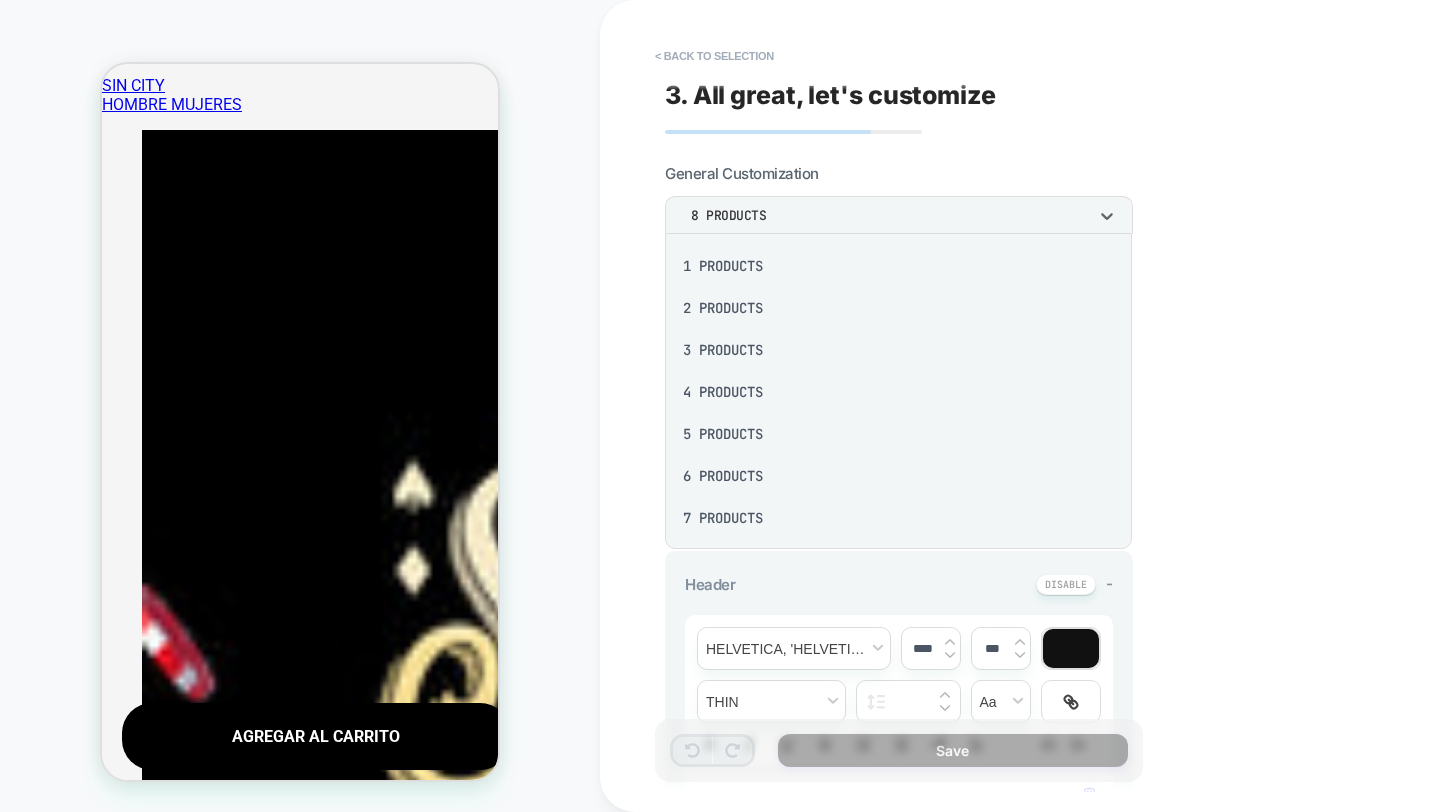 click at bounding box center (720, 406) 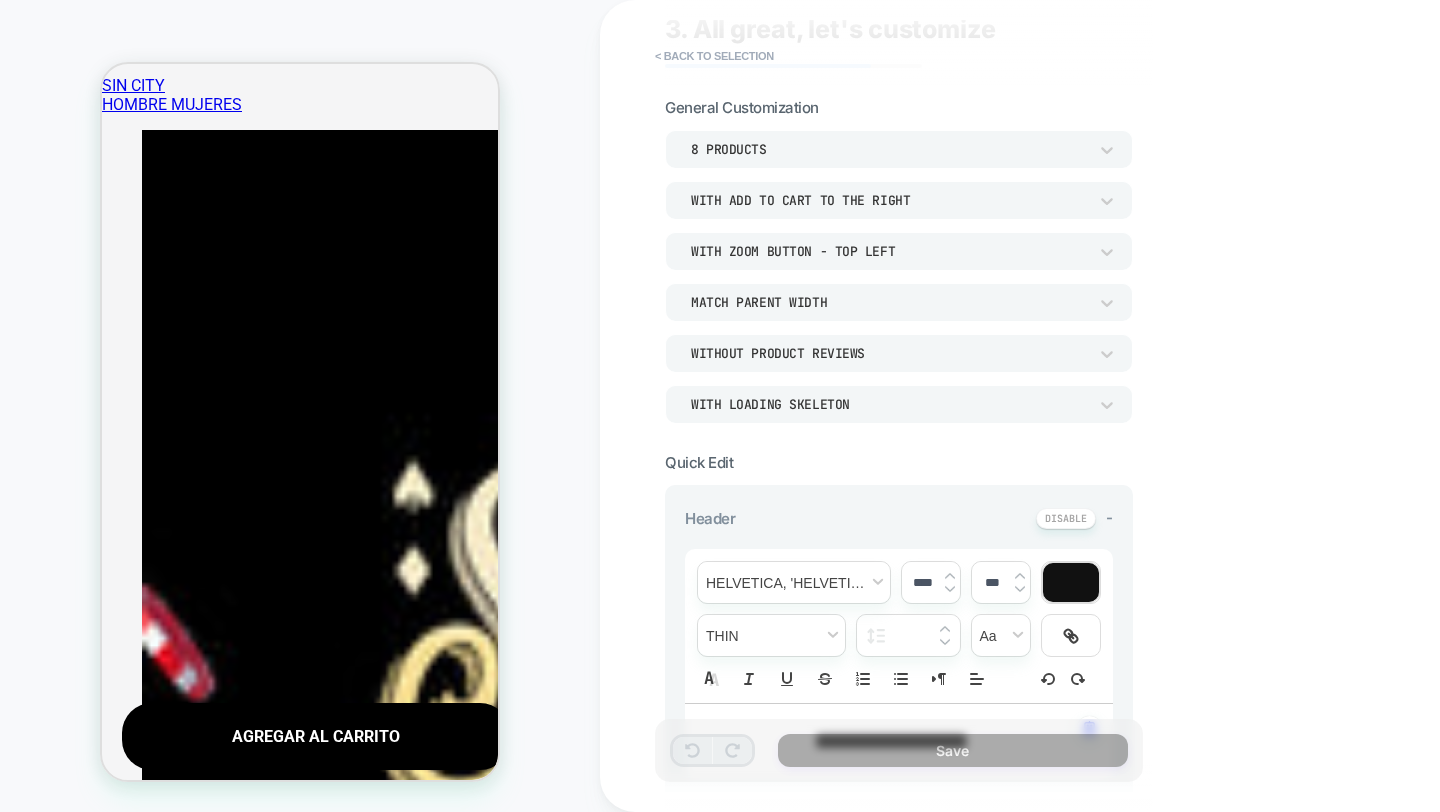 scroll, scrollTop: 89, scrollLeft: 0, axis: vertical 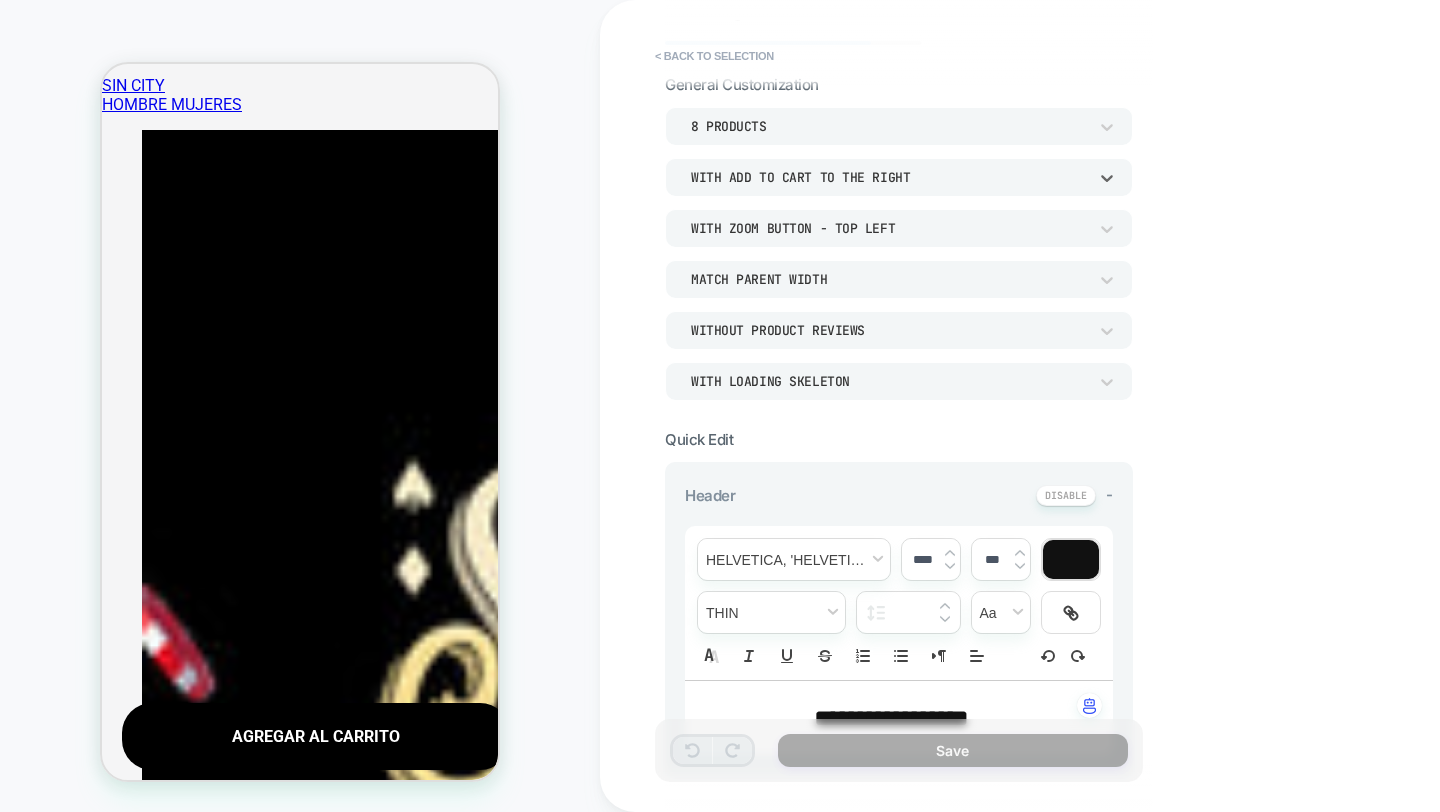 click on "With add to cart to the right" at bounding box center (889, 177) 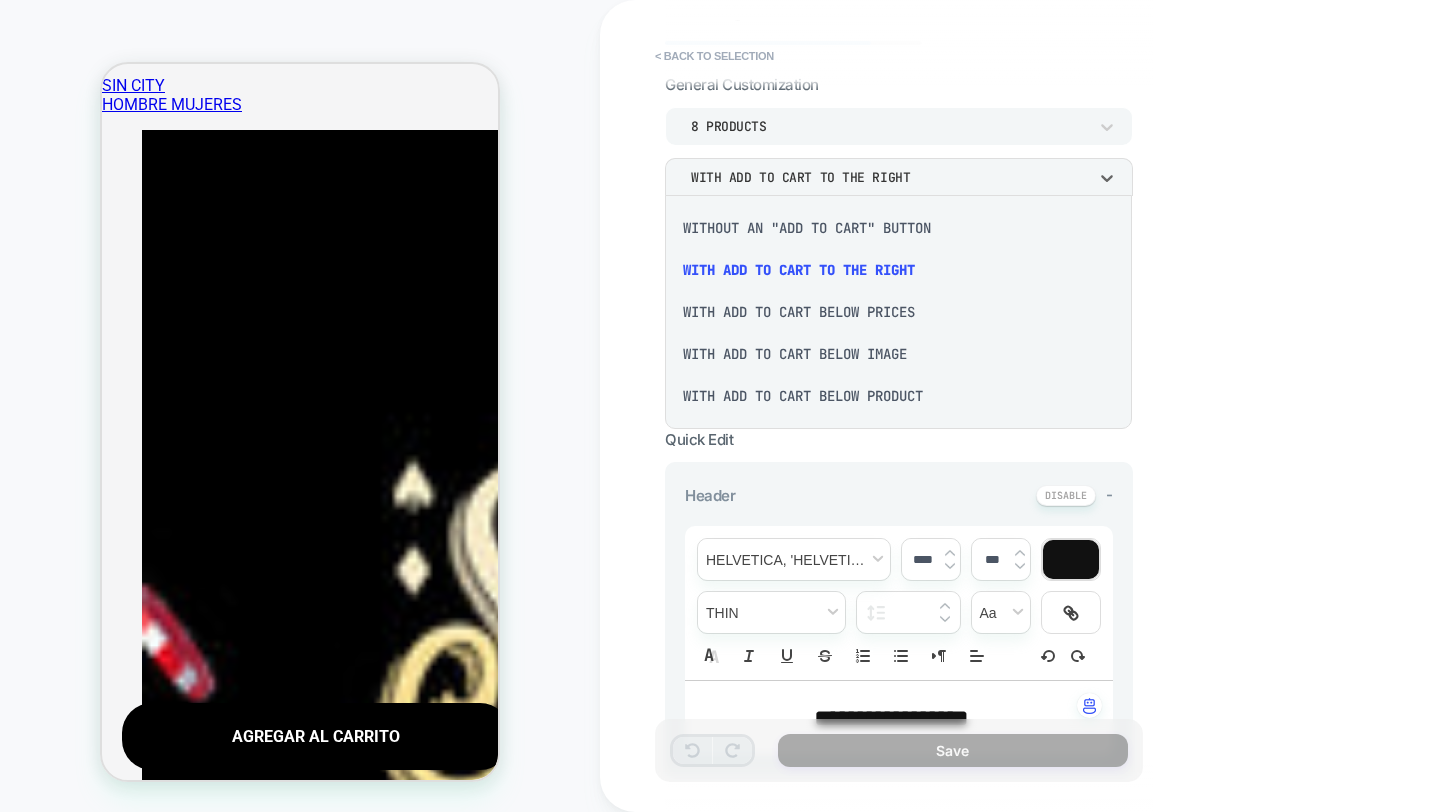 click at bounding box center [720, 406] 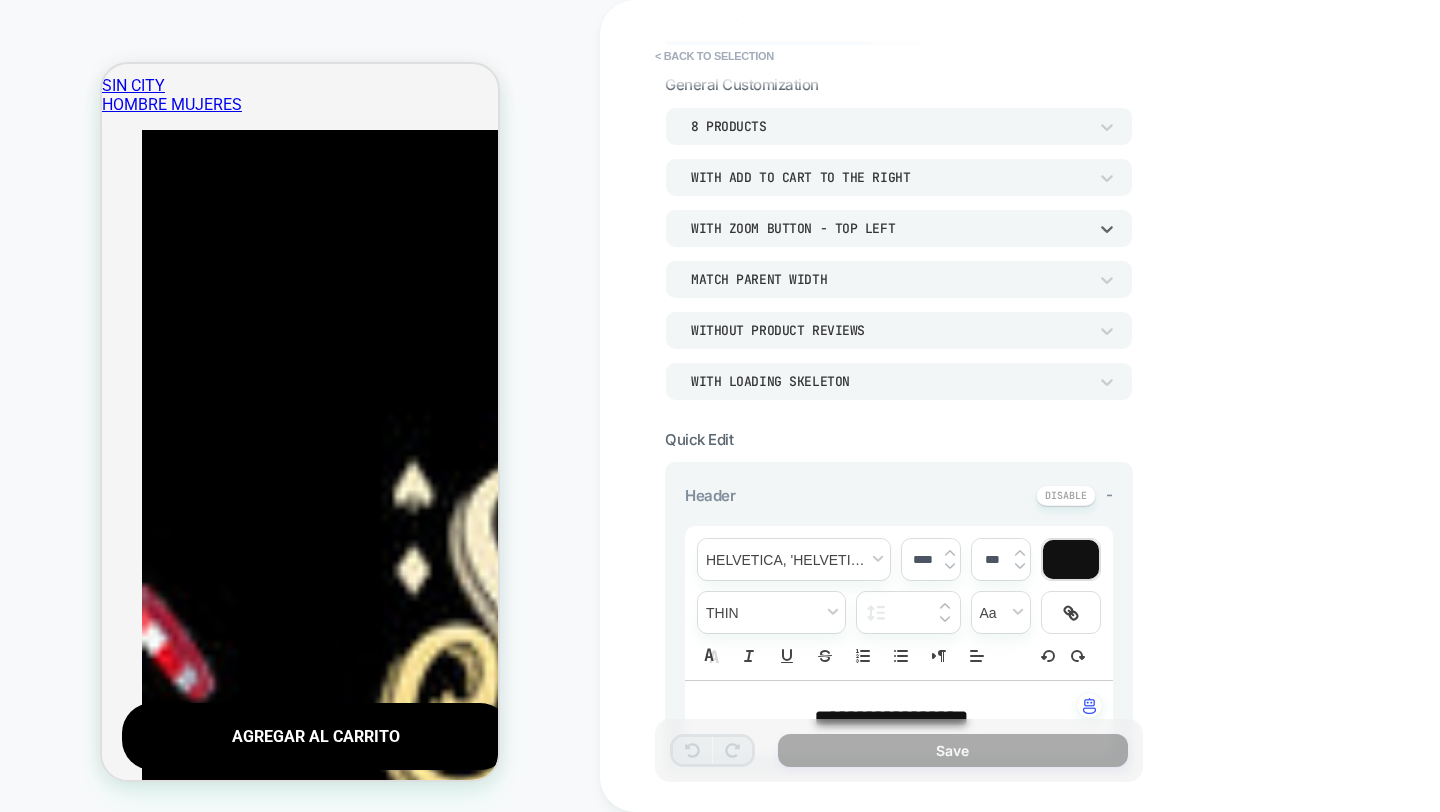 click on "With Zoom Button - Top Left" at bounding box center [889, 228] 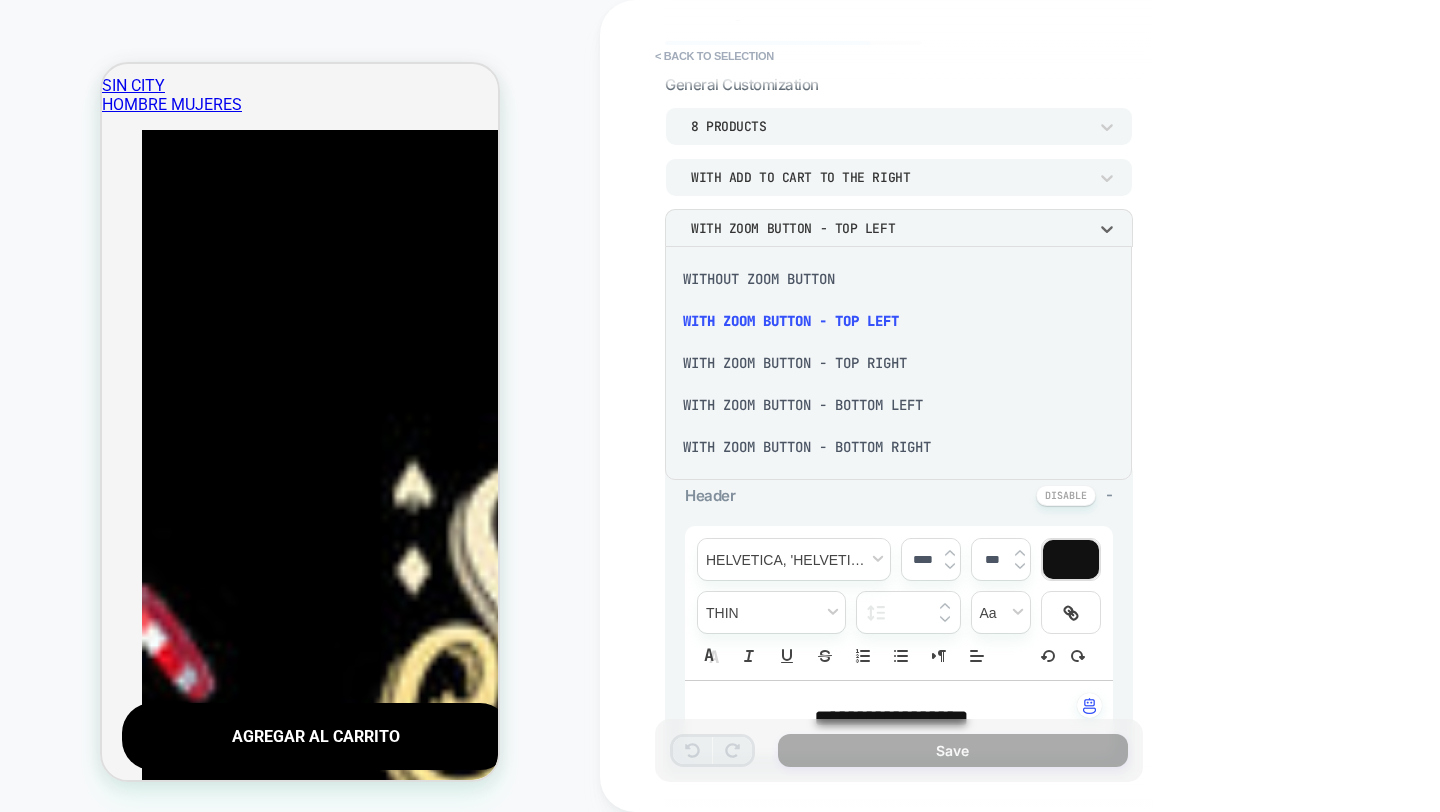 click at bounding box center (720, 406) 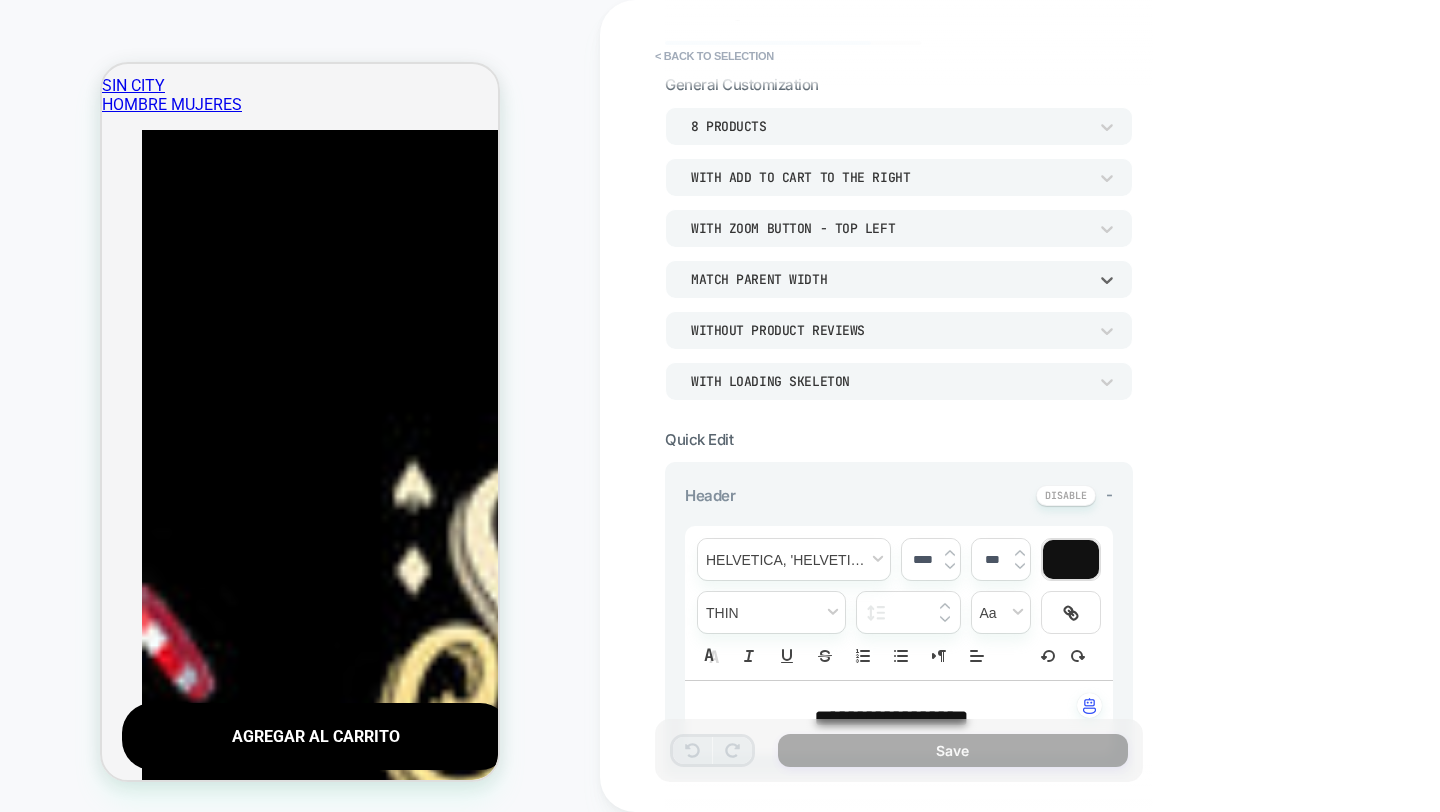 click on "Match Parent Width" at bounding box center [889, 279] 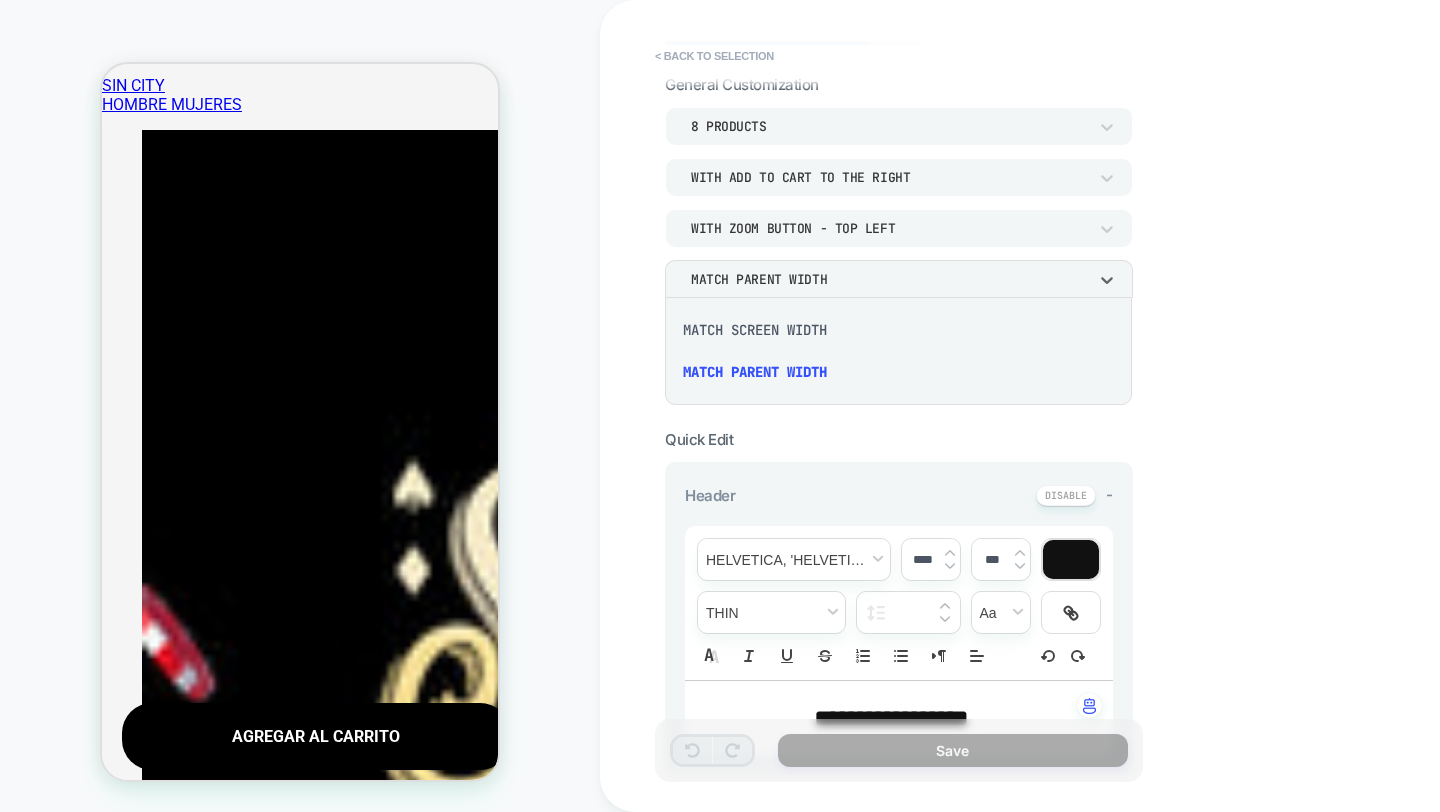 click at bounding box center (720, 406) 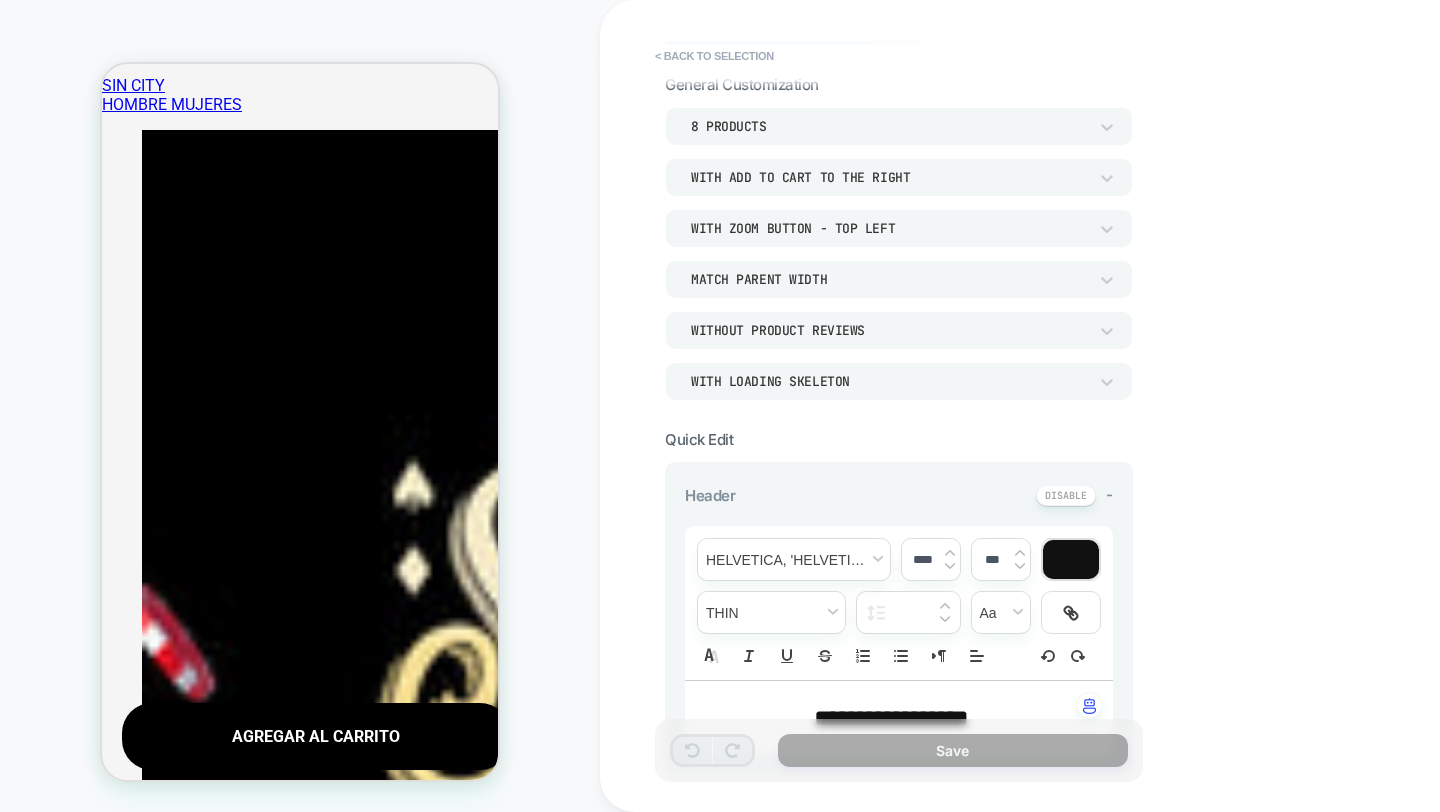 click on "Without Product Reviews" at bounding box center (889, 330) 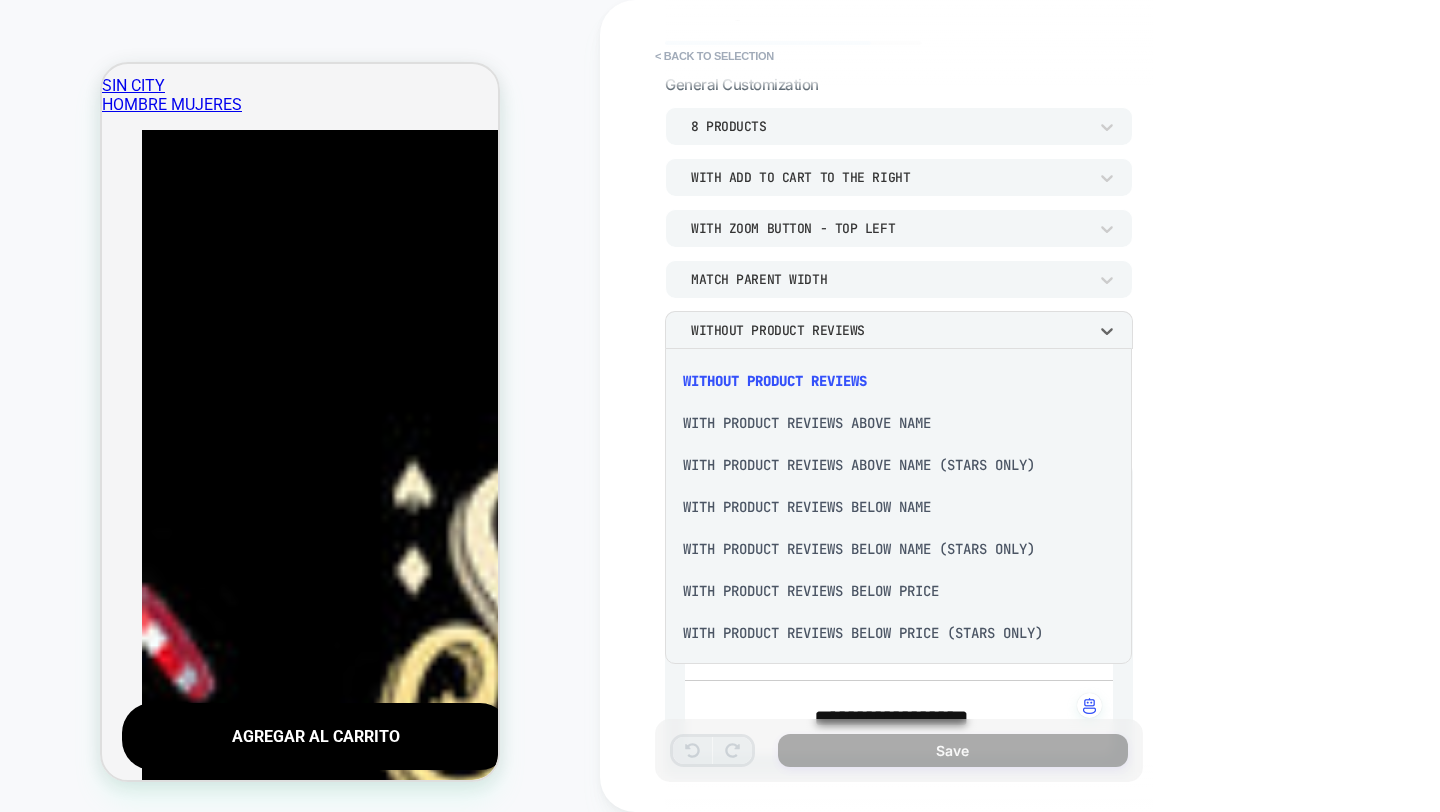 click at bounding box center (720, 406) 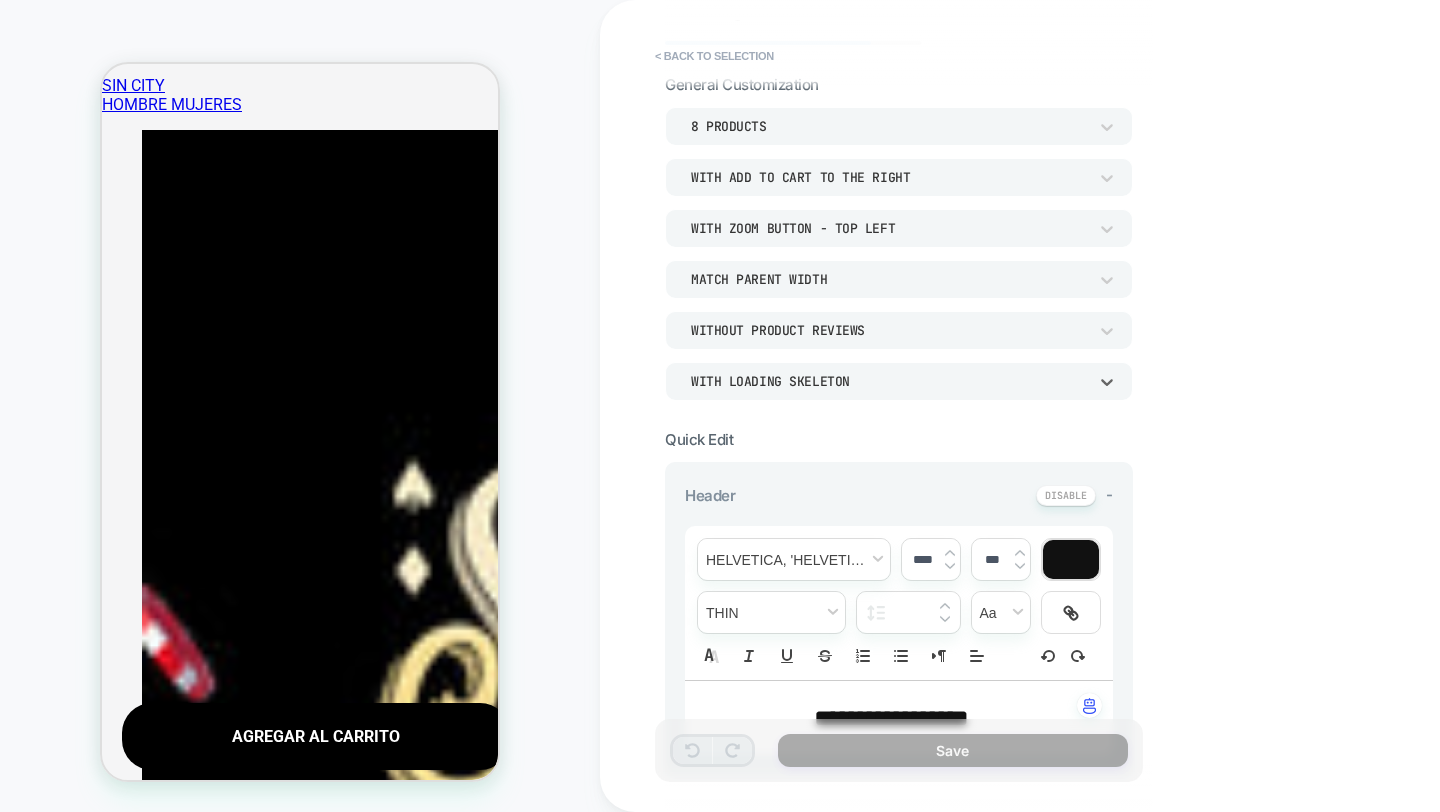 click on "WITH LOADING SKELETON" at bounding box center (889, 381) 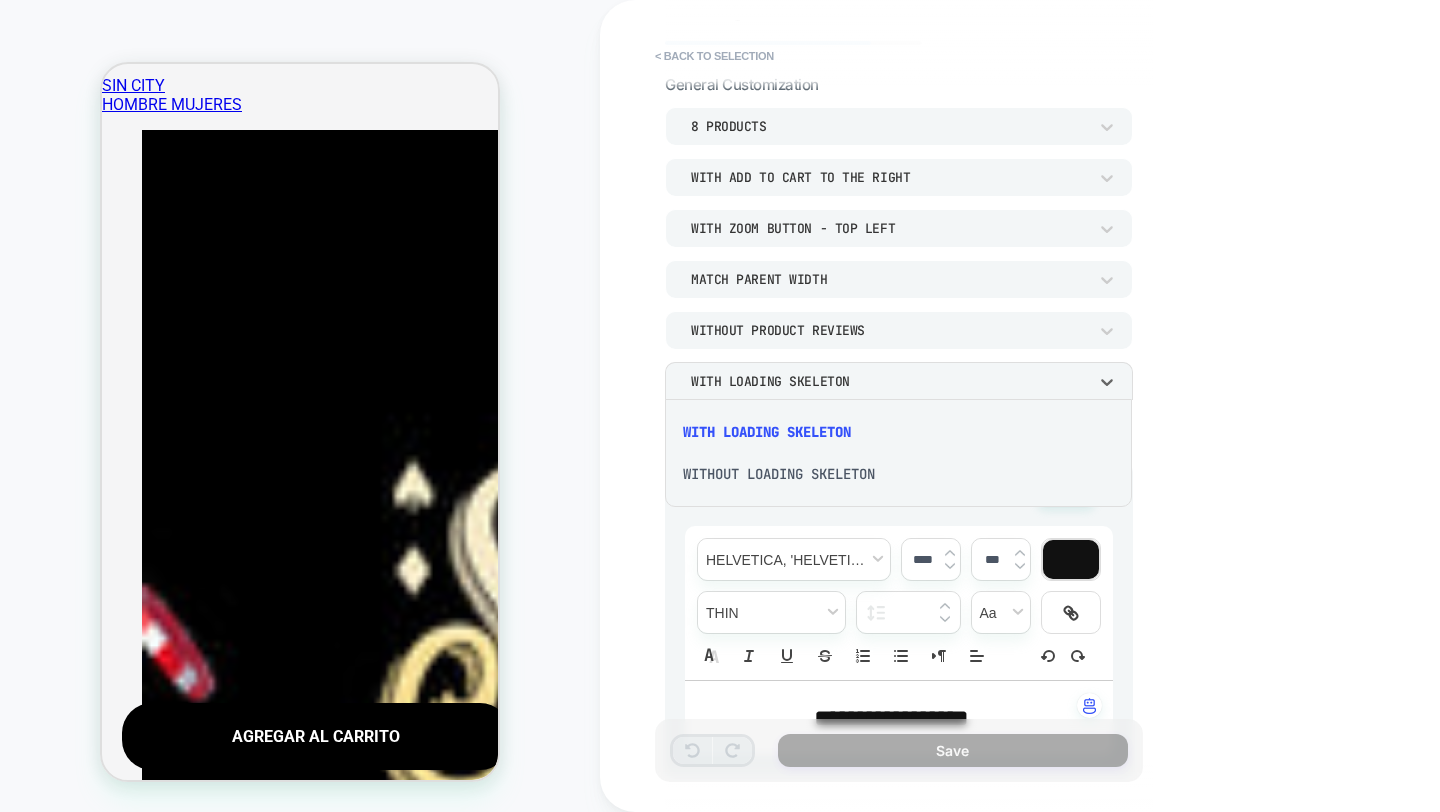 click at bounding box center [720, 406] 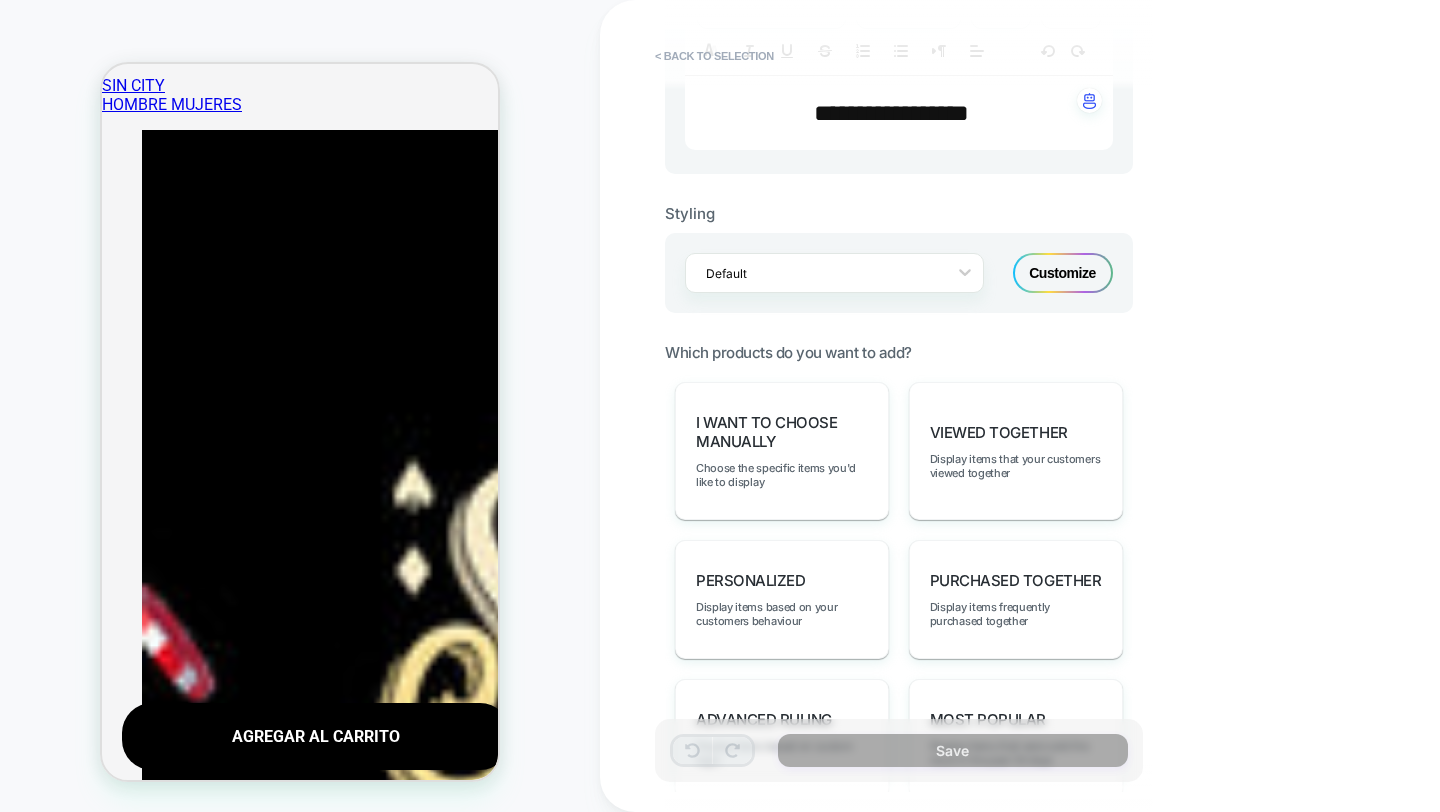 scroll, scrollTop: 725, scrollLeft: 0, axis: vertical 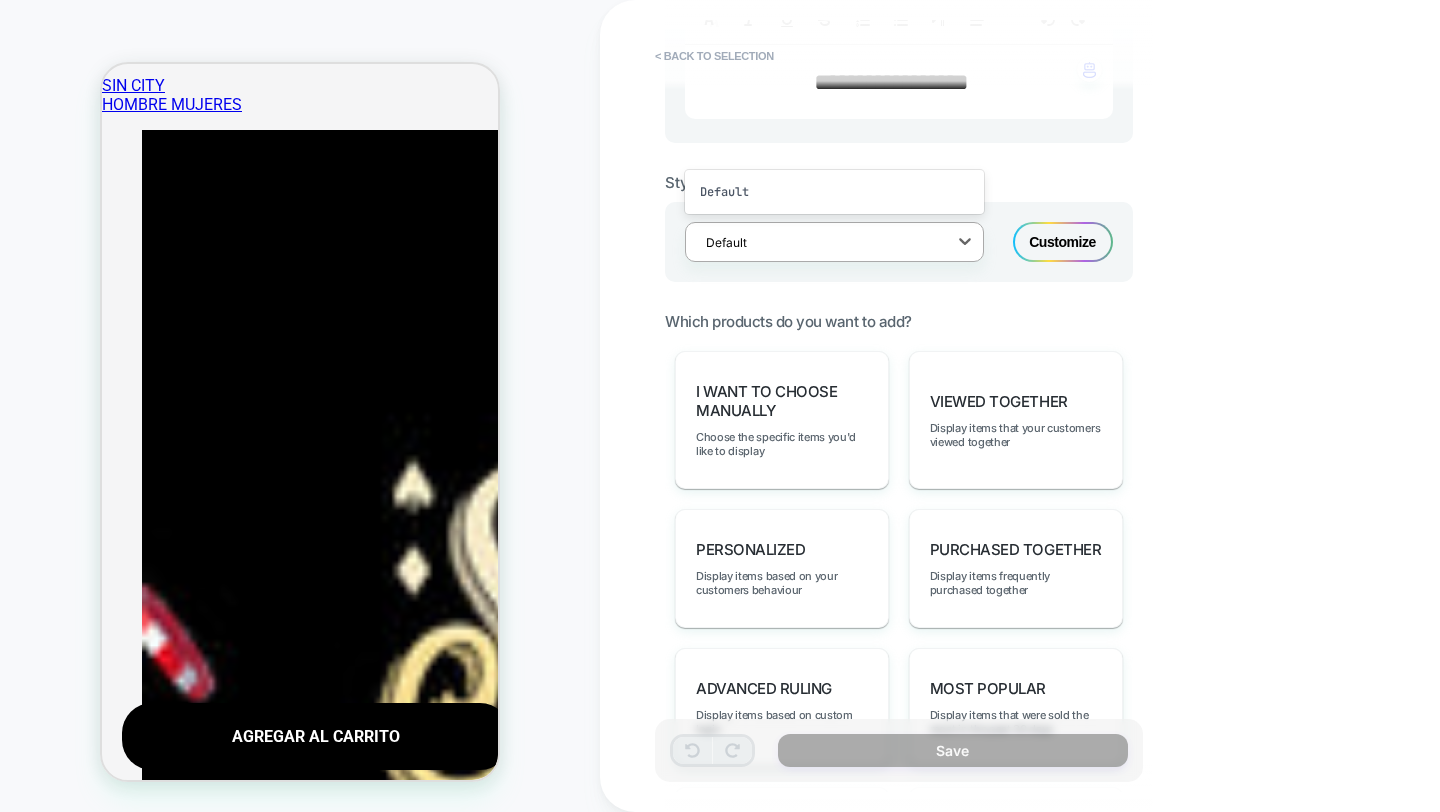 click on "Default" at bounding box center [834, 242] 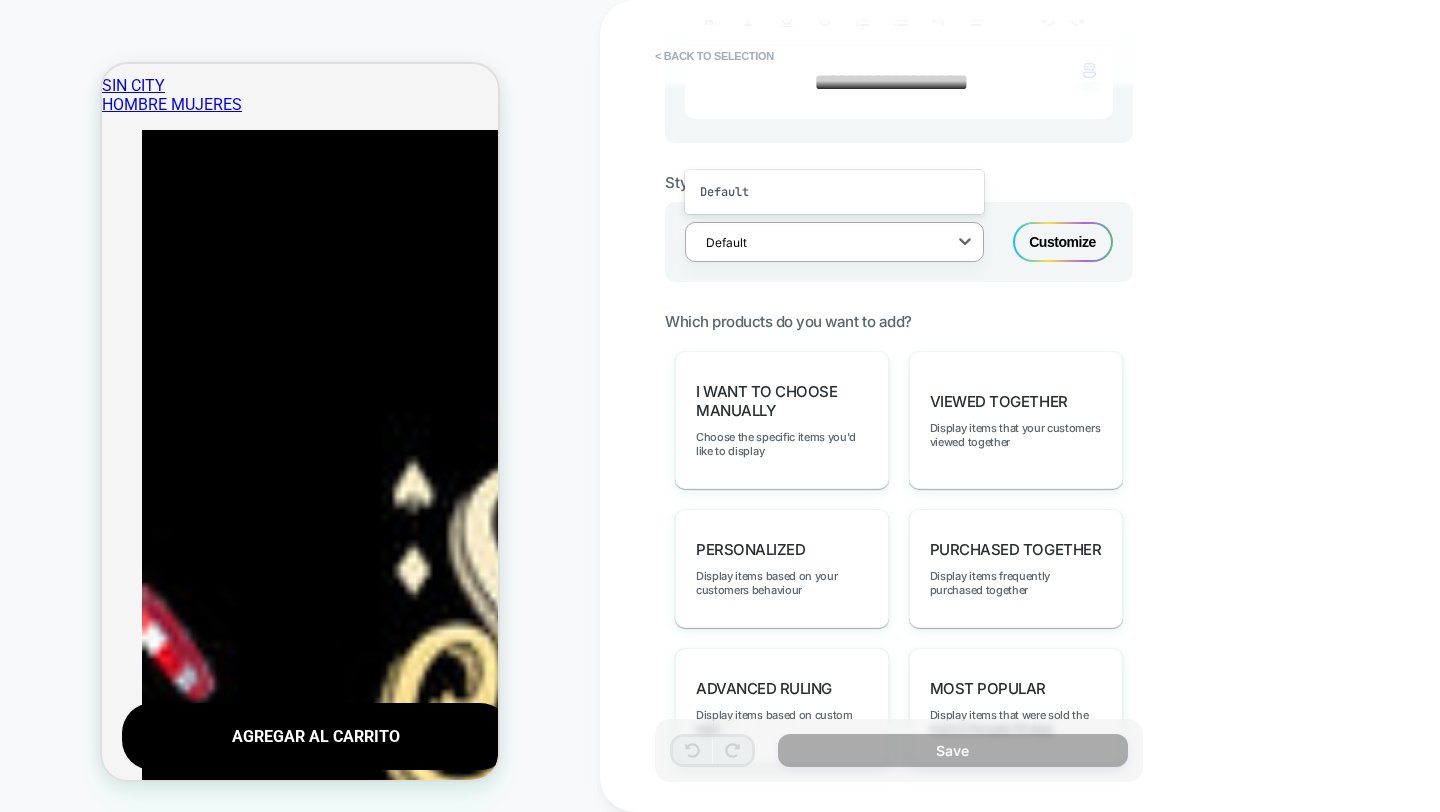 click on "**********" at bounding box center (899, 336) 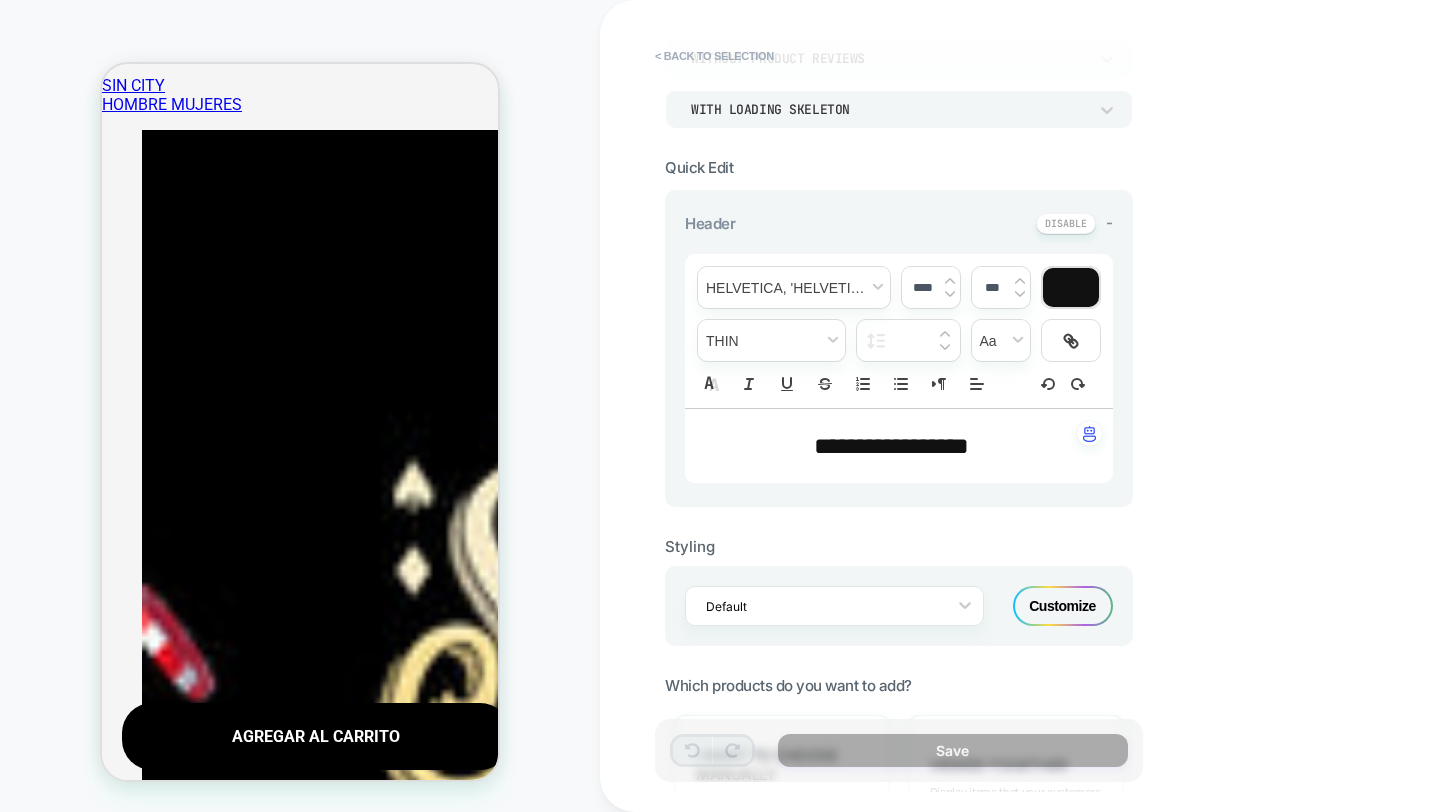 scroll, scrollTop: 0, scrollLeft: 0, axis: both 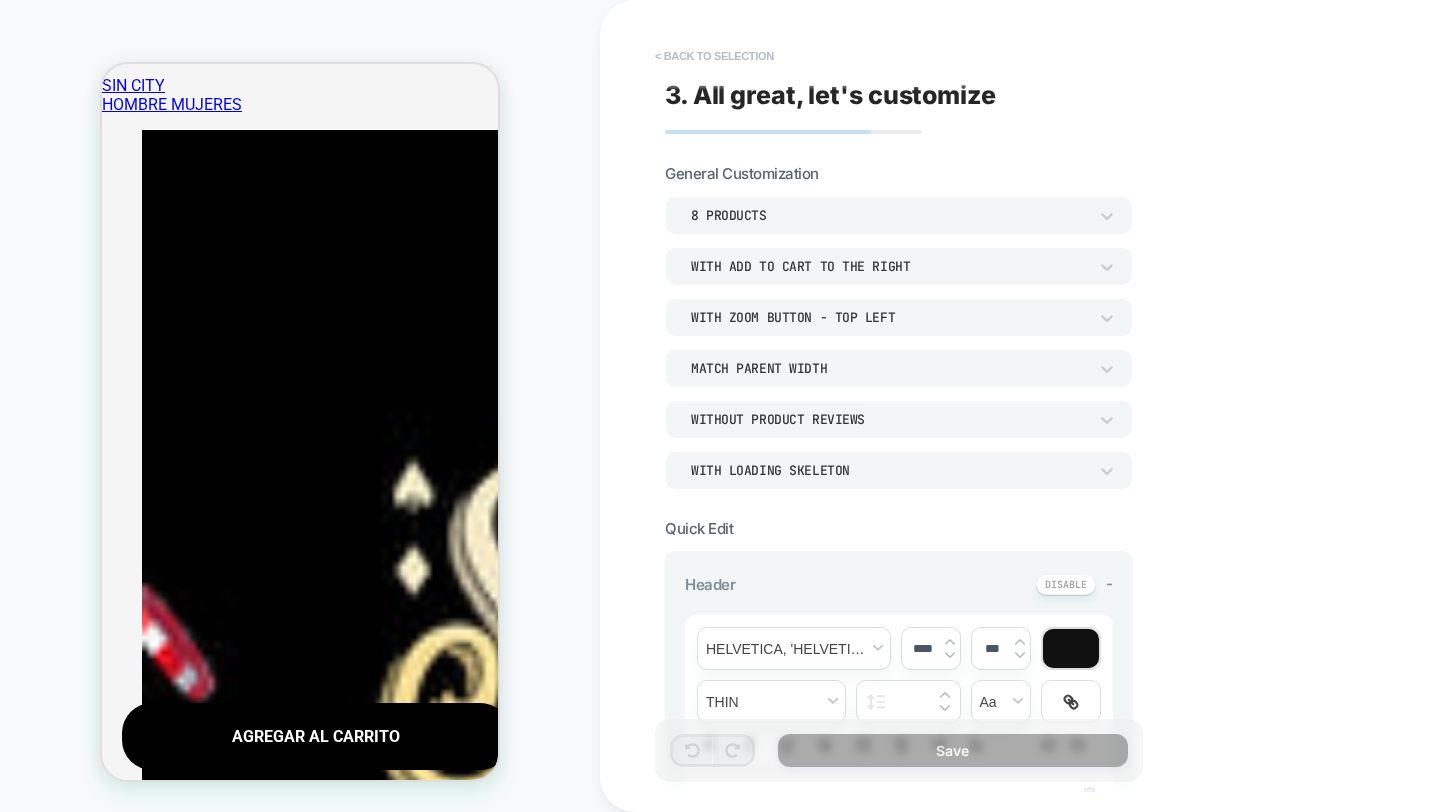 click on "< Back to selection" at bounding box center (714, 56) 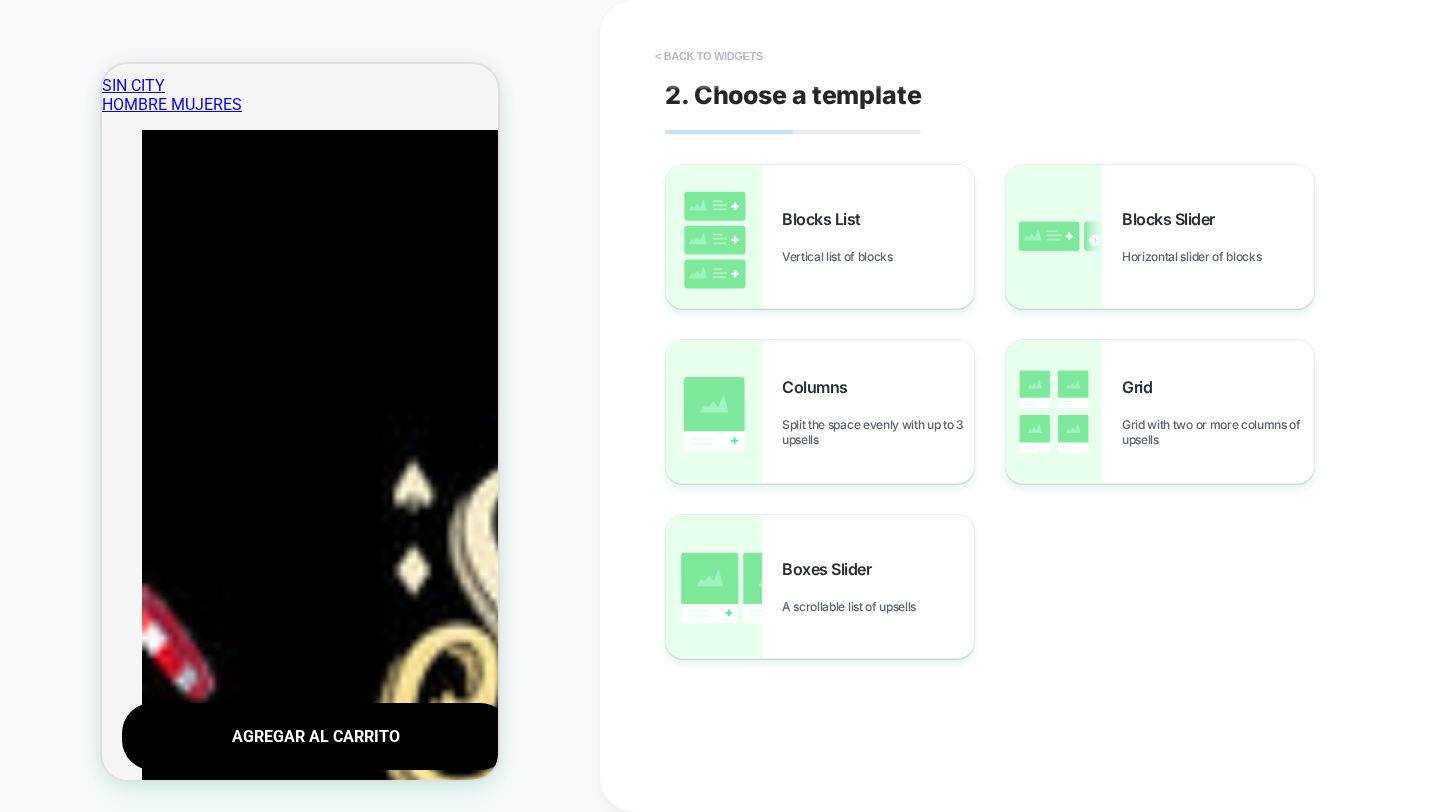 click on "< Back to widgets" at bounding box center [709, 56] 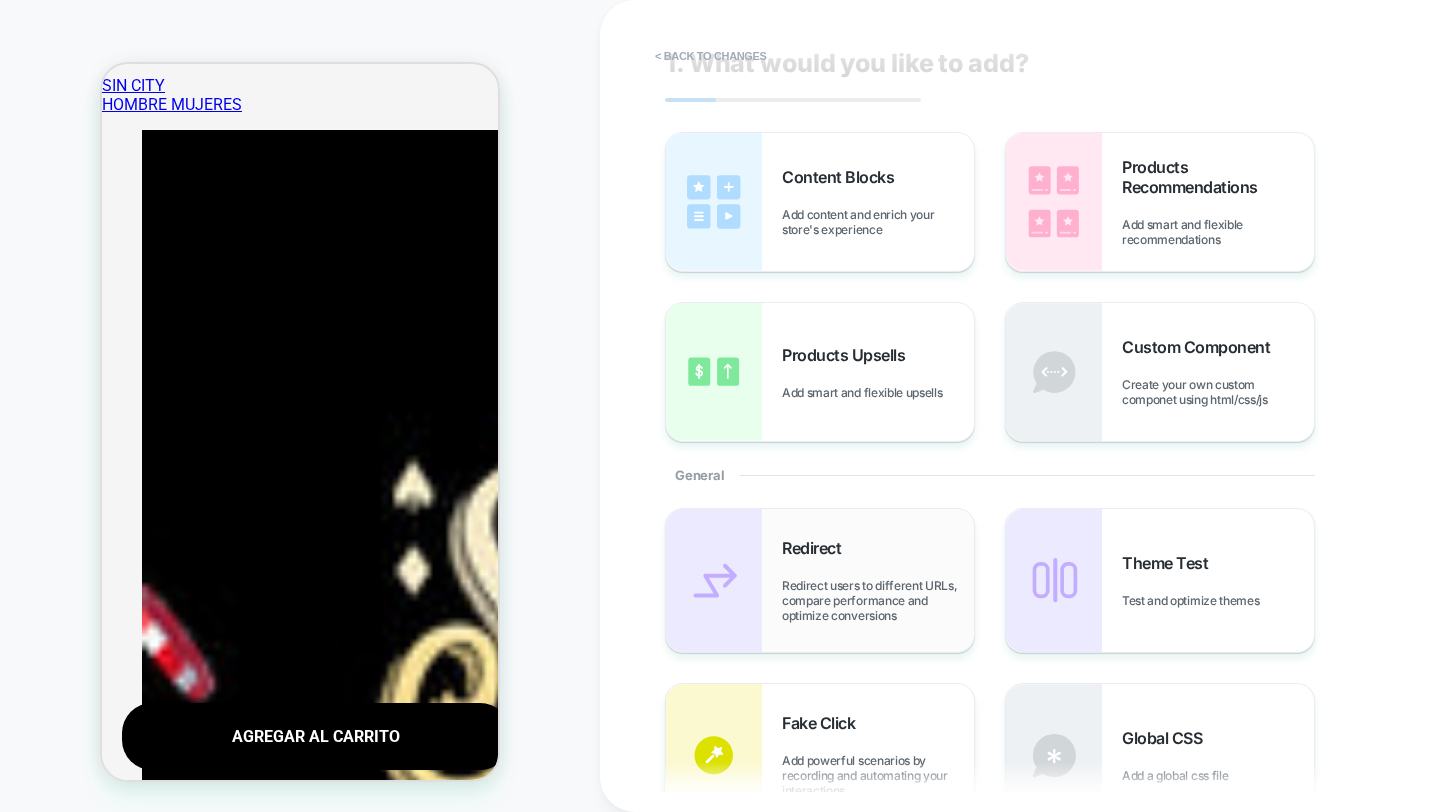 scroll, scrollTop: 0, scrollLeft: 0, axis: both 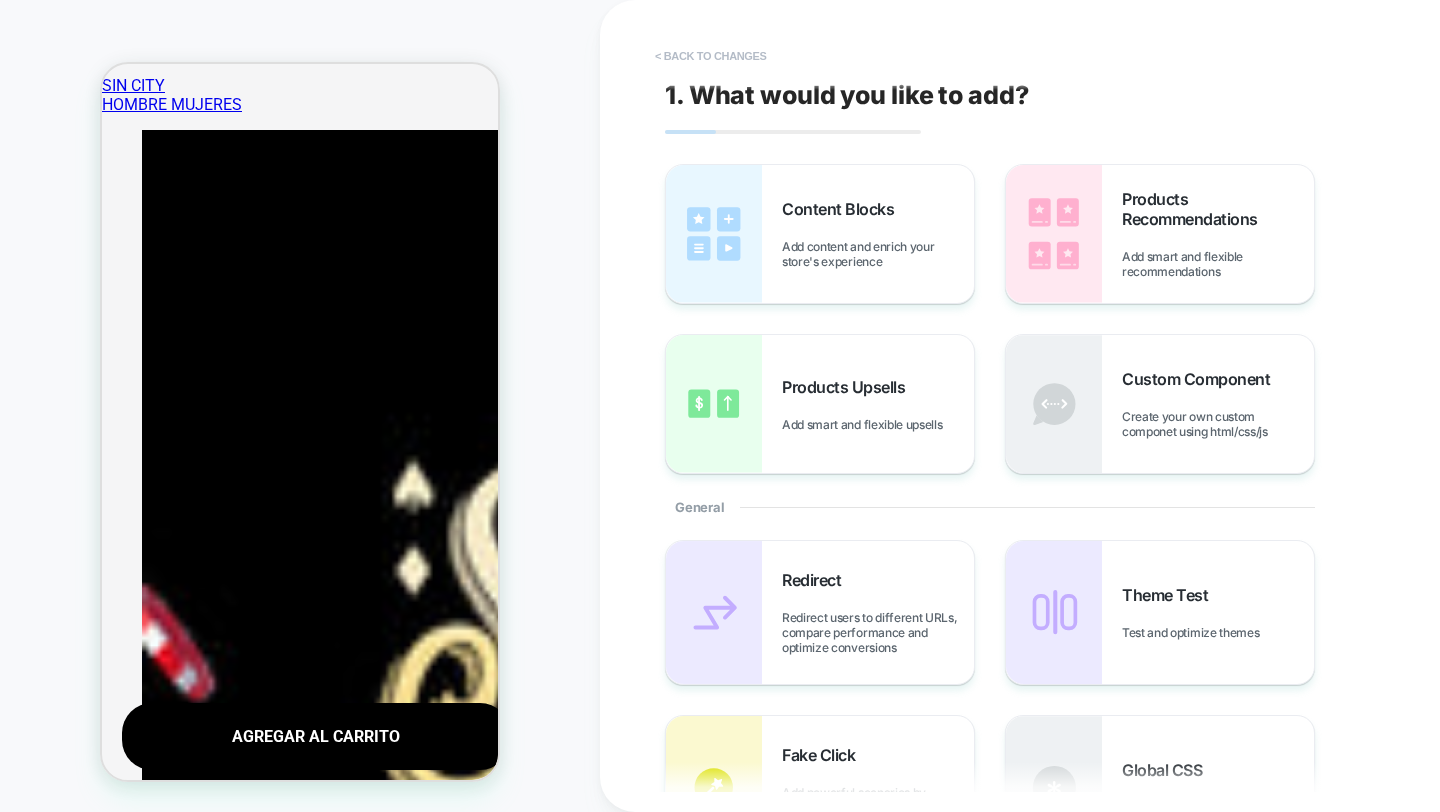 click on "< Back to changes" at bounding box center [711, 56] 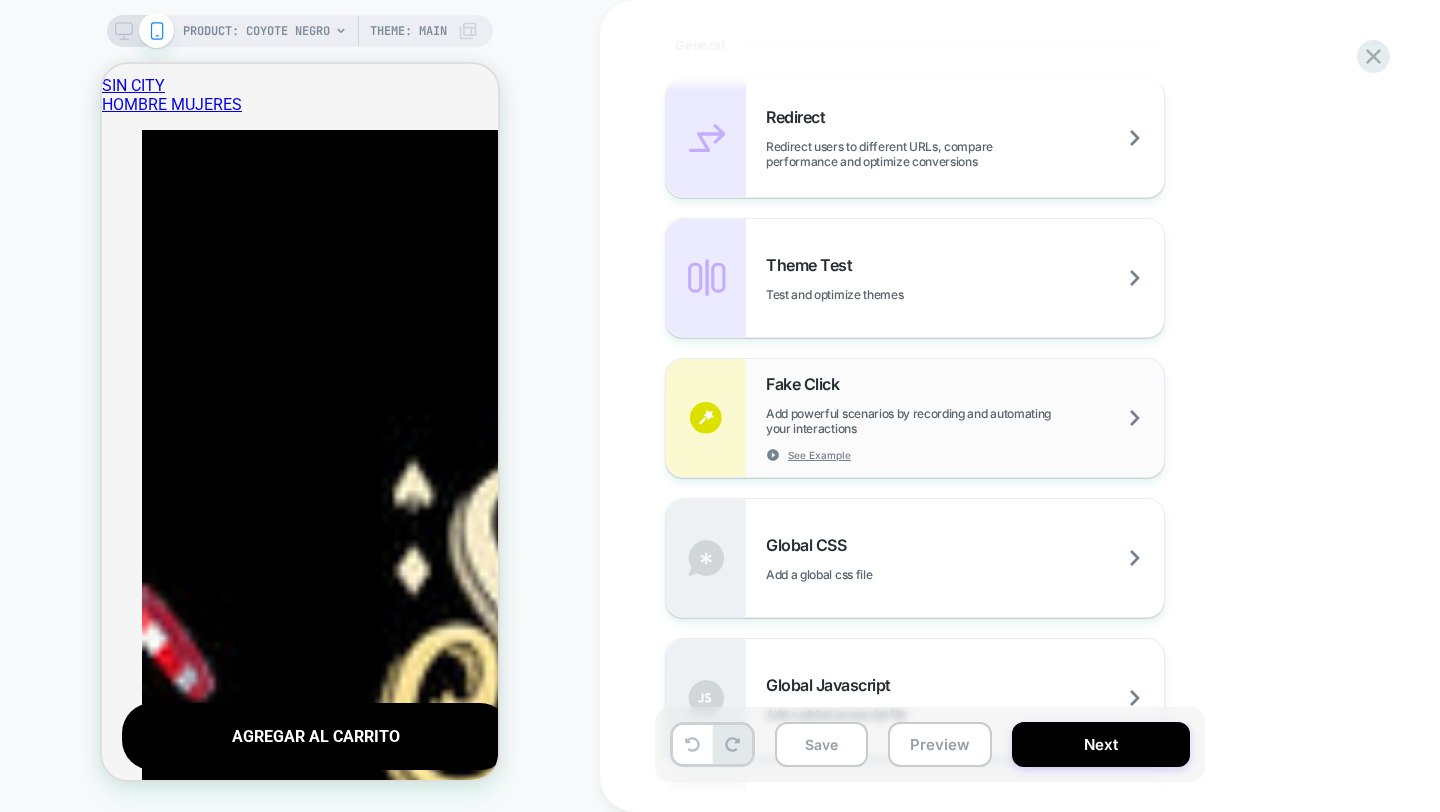 scroll, scrollTop: 809, scrollLeft: 0, axis: vertical 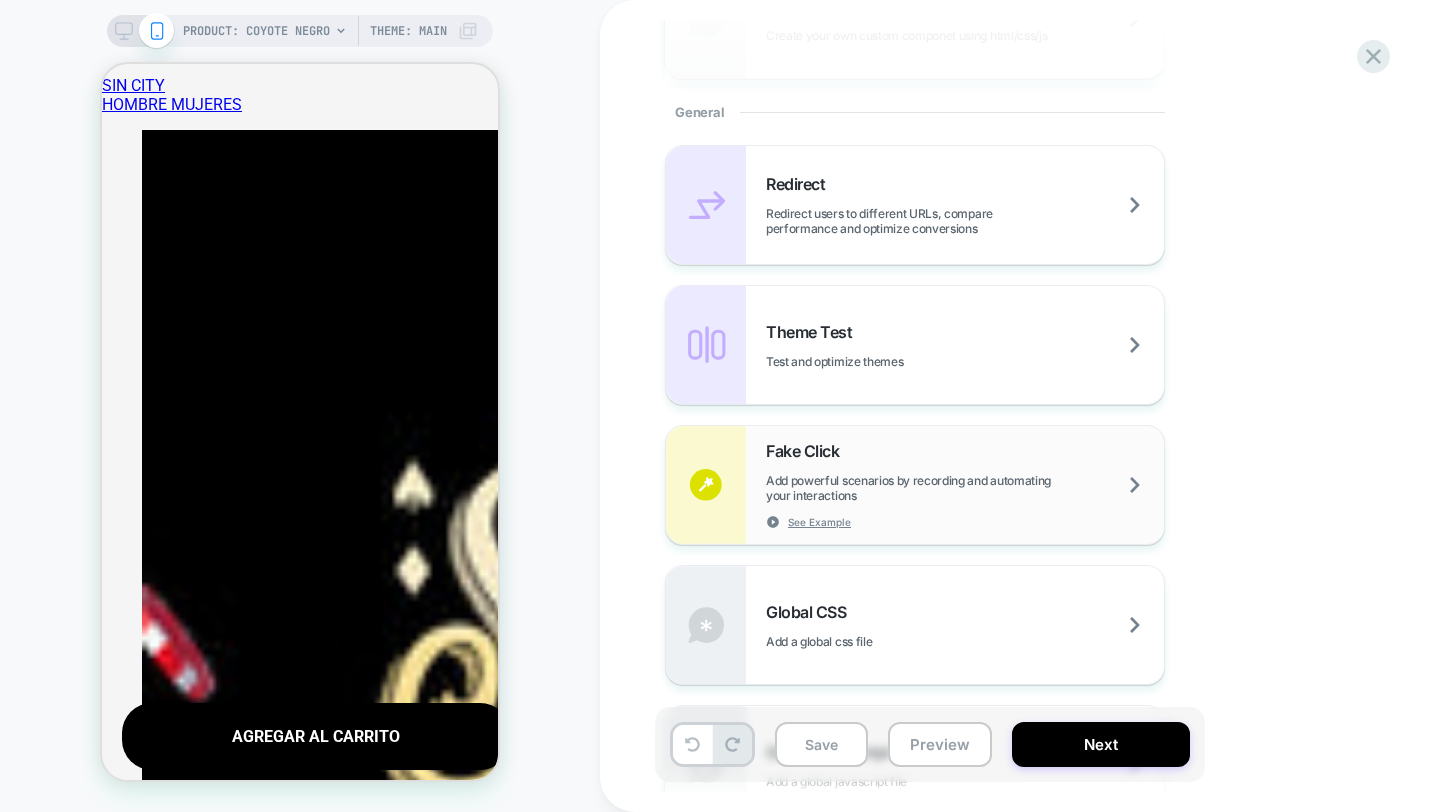 click on "Theme Test Test and optimize themes" at bounding box center [965, 345] 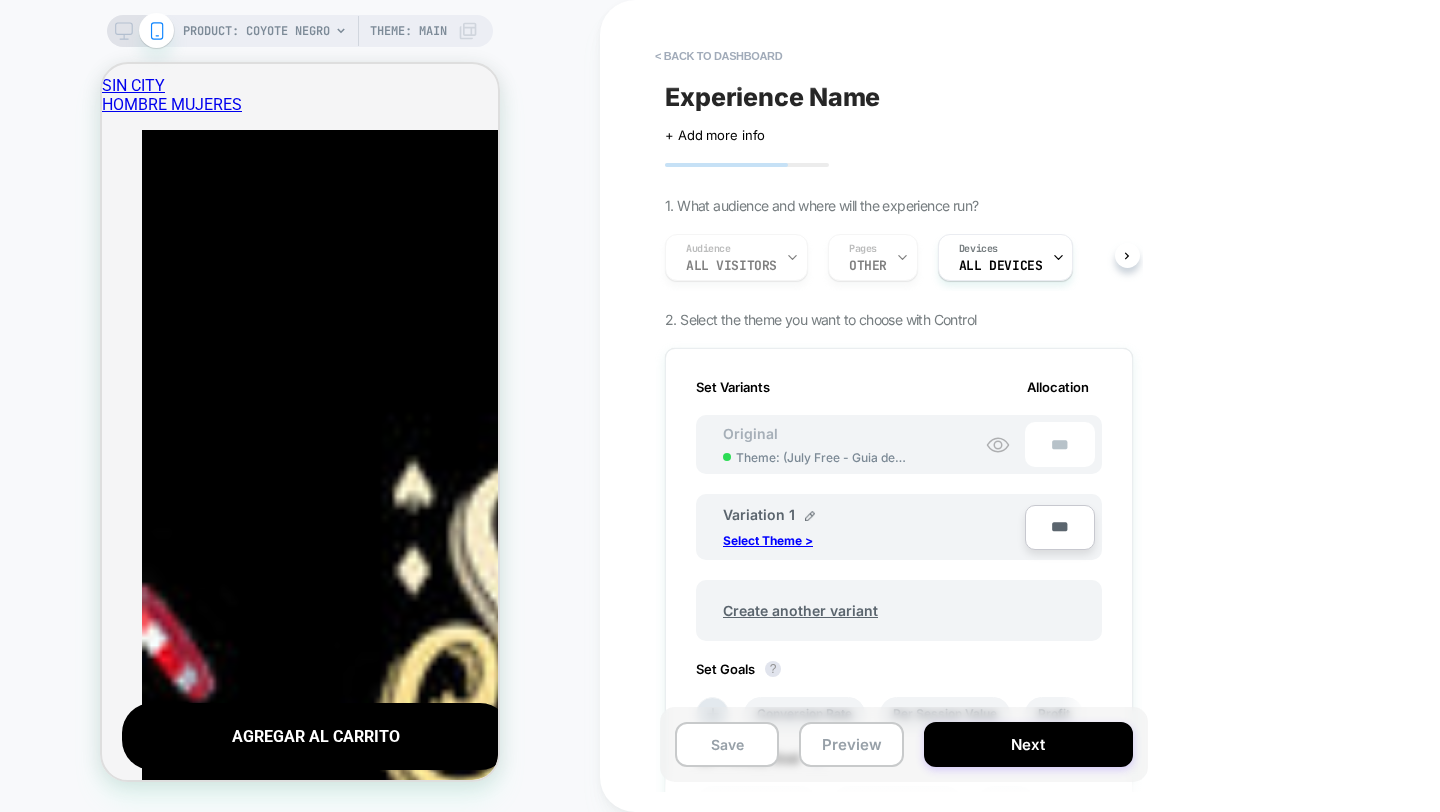 scroll, scrollTop: 0, scrollLeft: 2, axis: horizontal 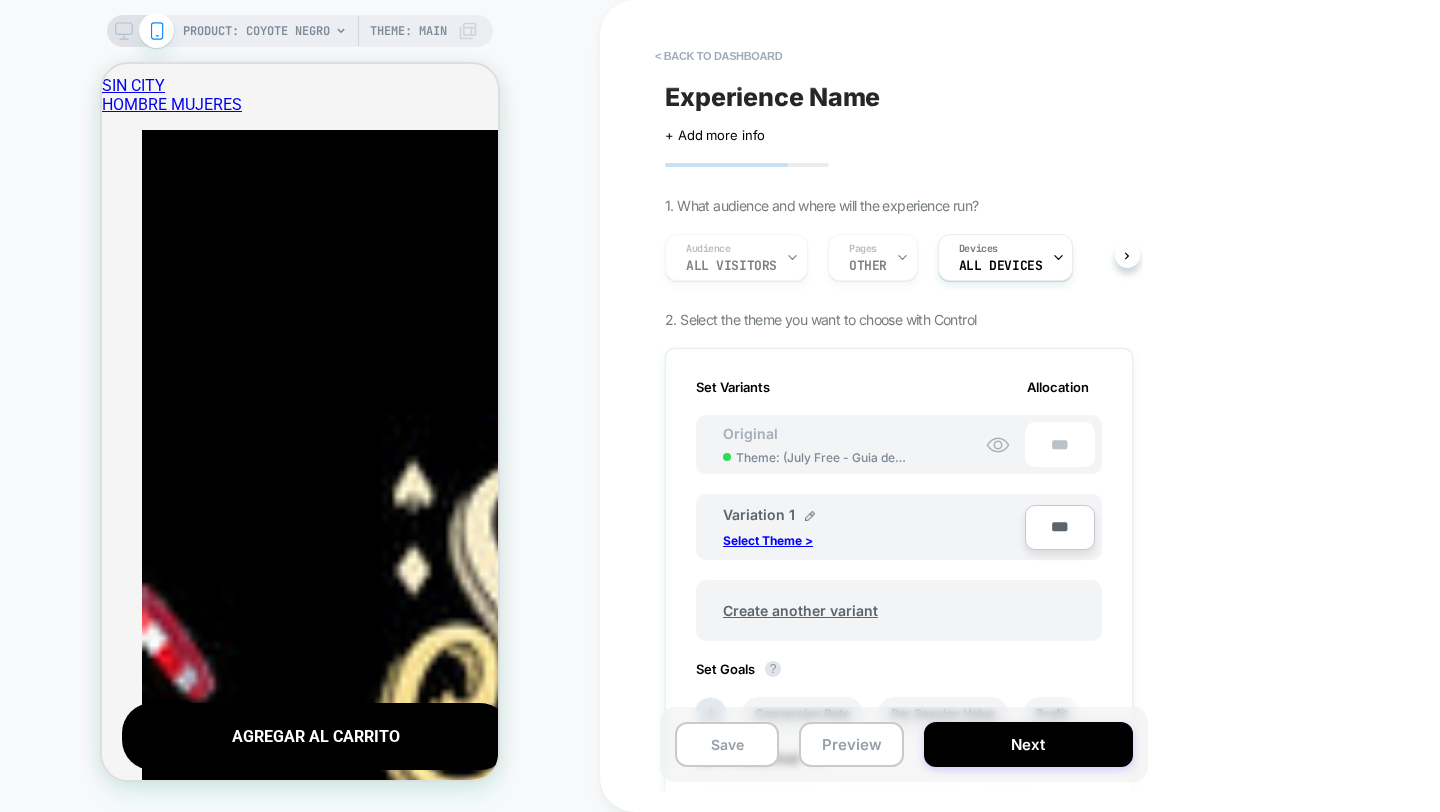 click on "Audience All Visitors Pages OTHER Devices ALL DEVICES" at bounding box center (889, 257) 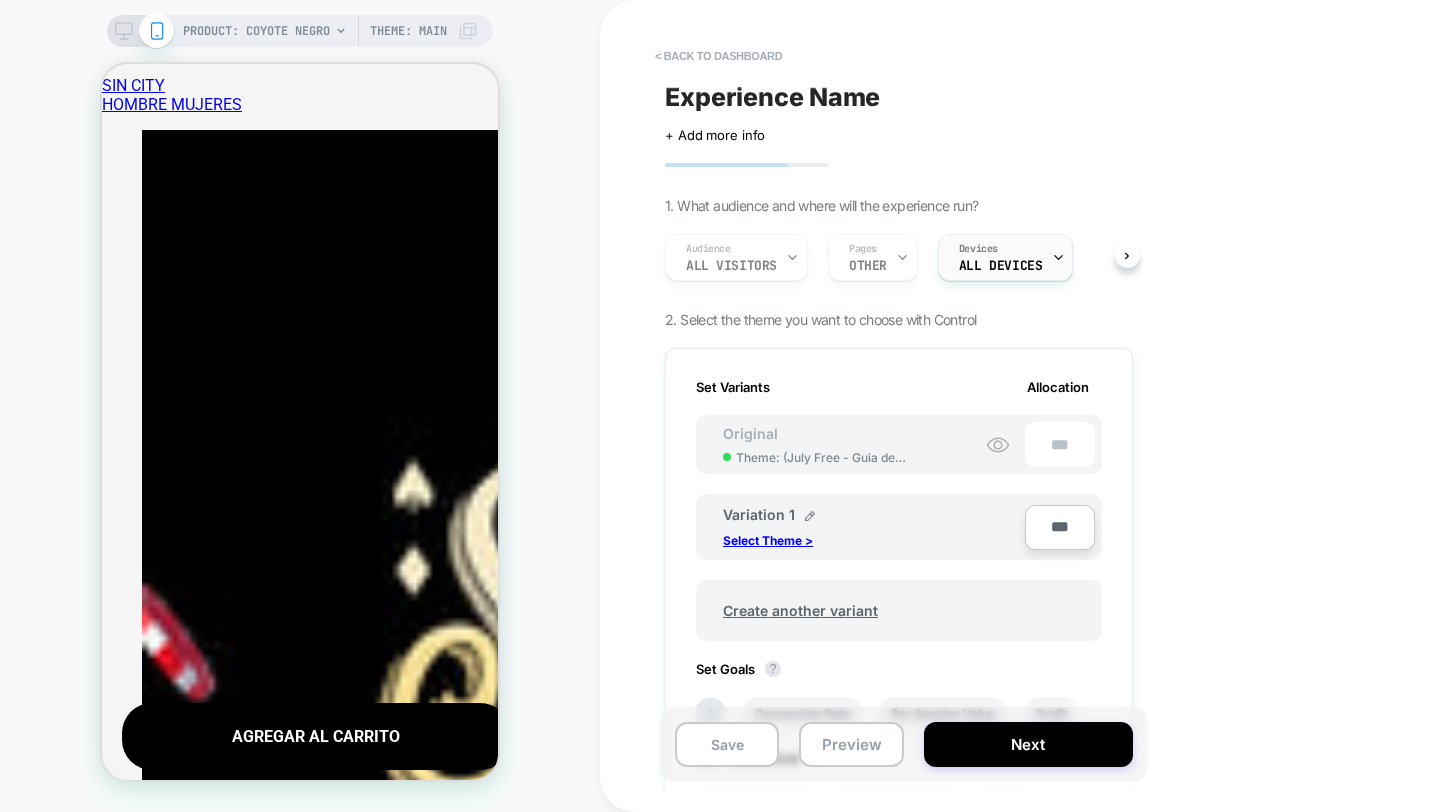 click 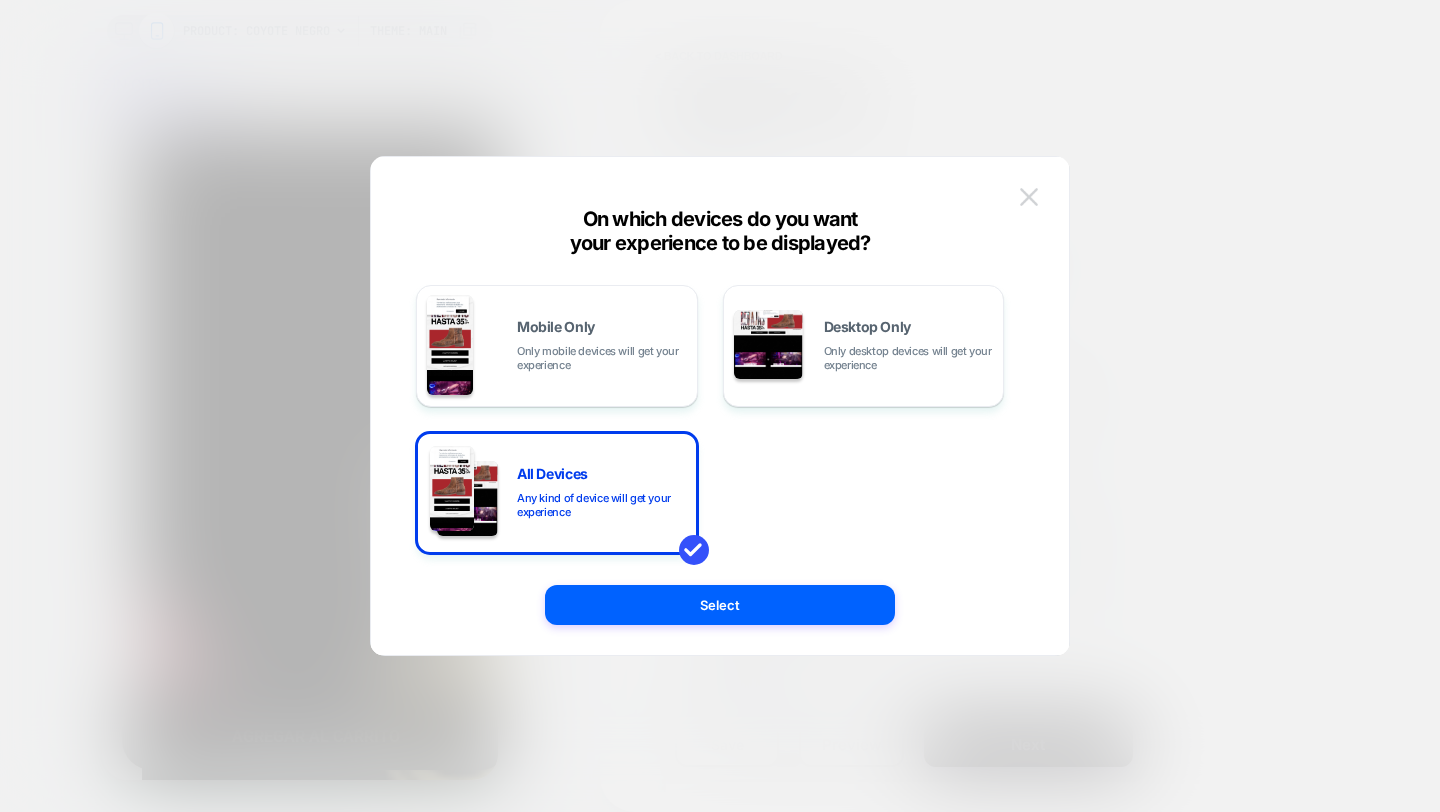 click at bounding box center (1029, 197) 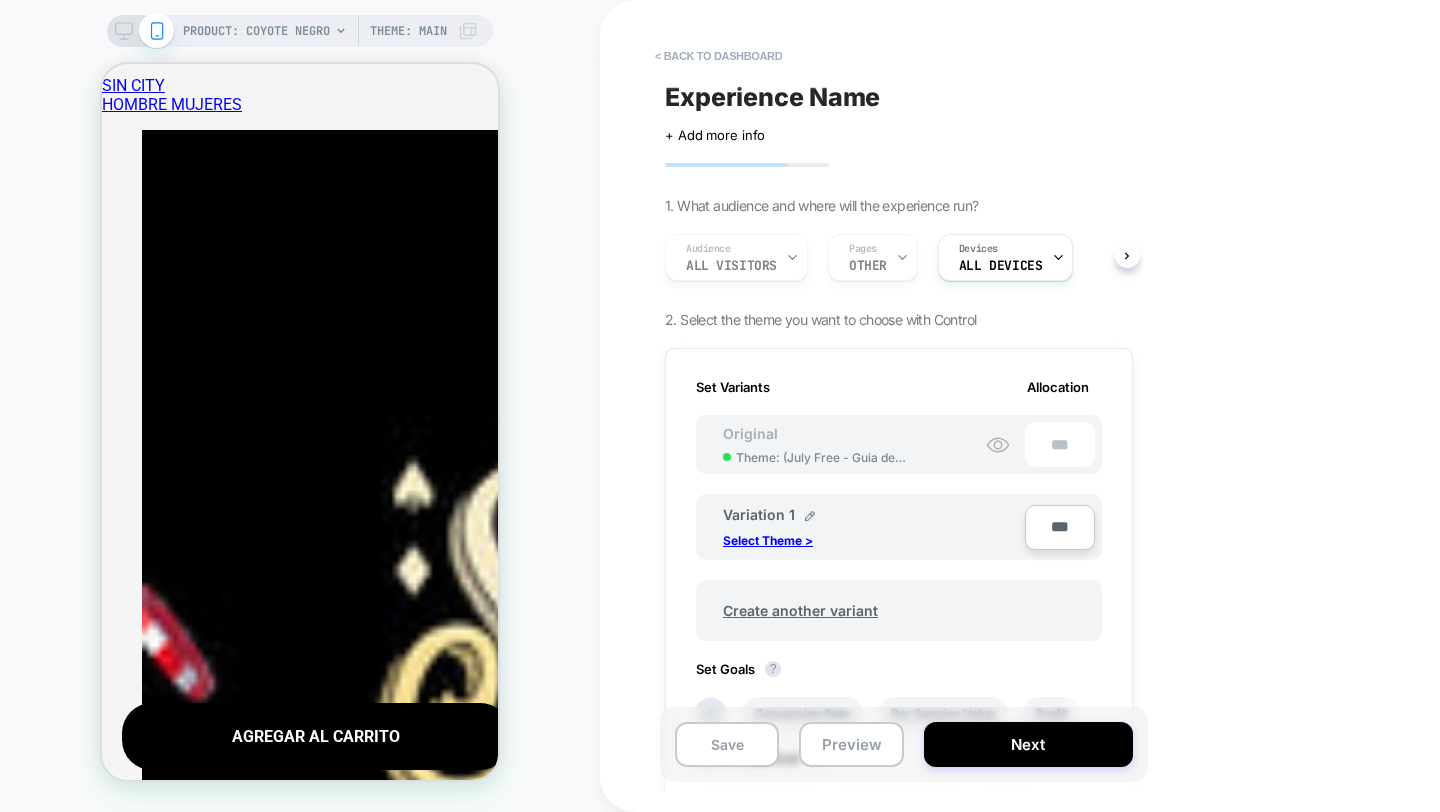 scroll, scrollTop: 46, scrollLeft: 0, axis: vertical 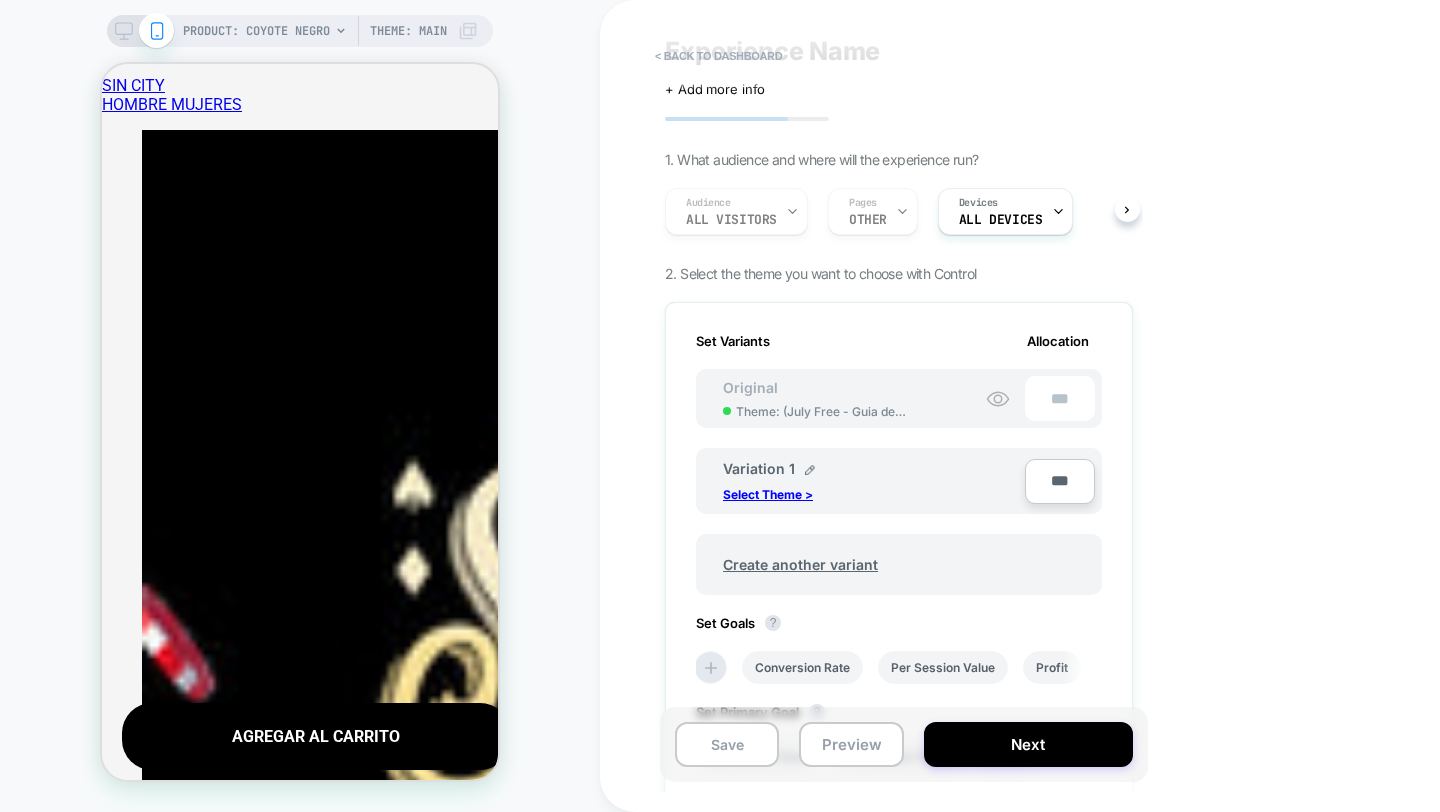 click on "Set Variants Allocation Original Theme: ( July Free - Guia de [PERSON_NAME] ) *** Variation 1 Select Theme > *** Create another variant Set Goals ? Conversion Rate Per Session Value Profit Set Primary Goal ? Conversion Rate Per Session Value Profit Send events to google analytics" at bounding box center (899, 578) 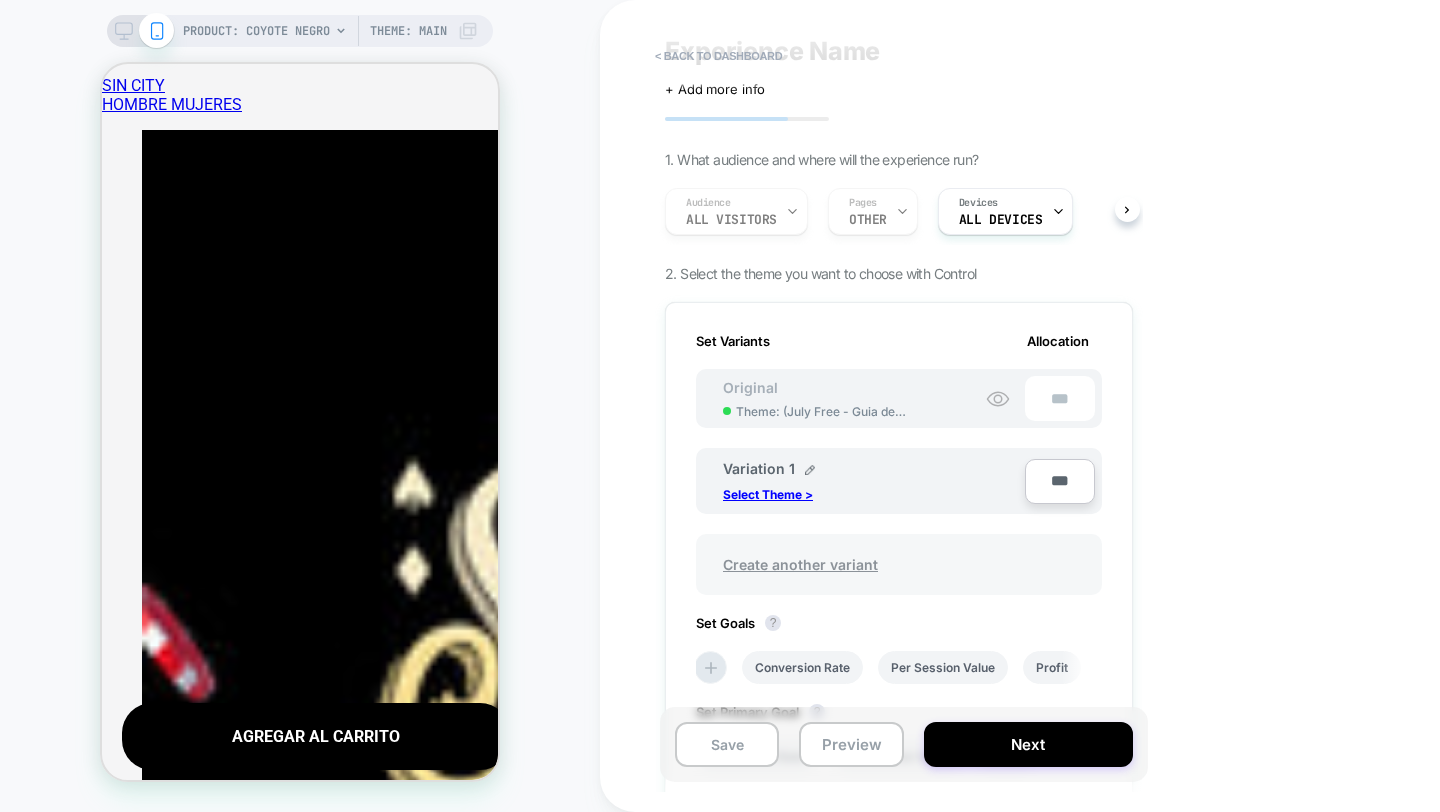 click on "Create another variant" at bounding box center [800, 564] 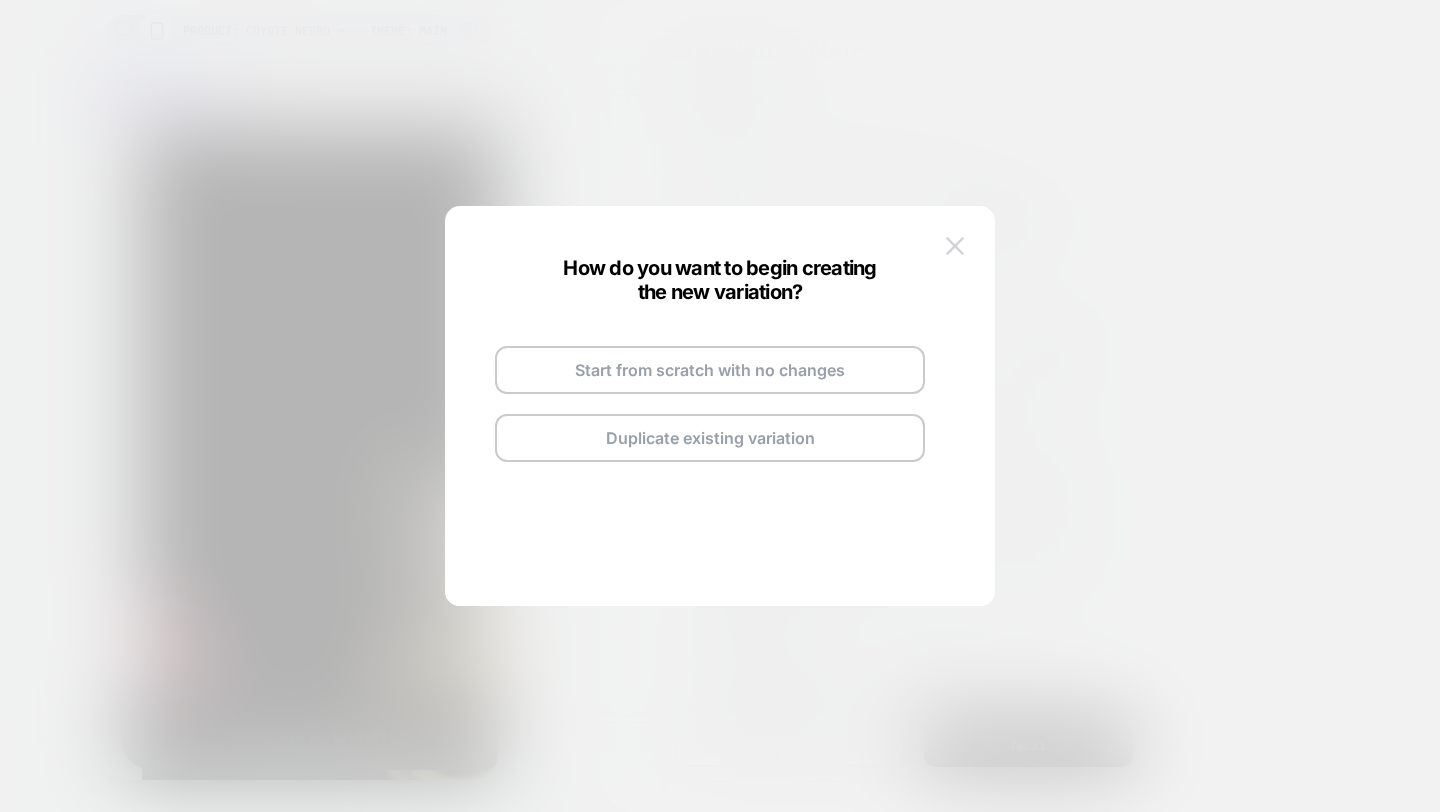 click at bounding box center (955, 245) 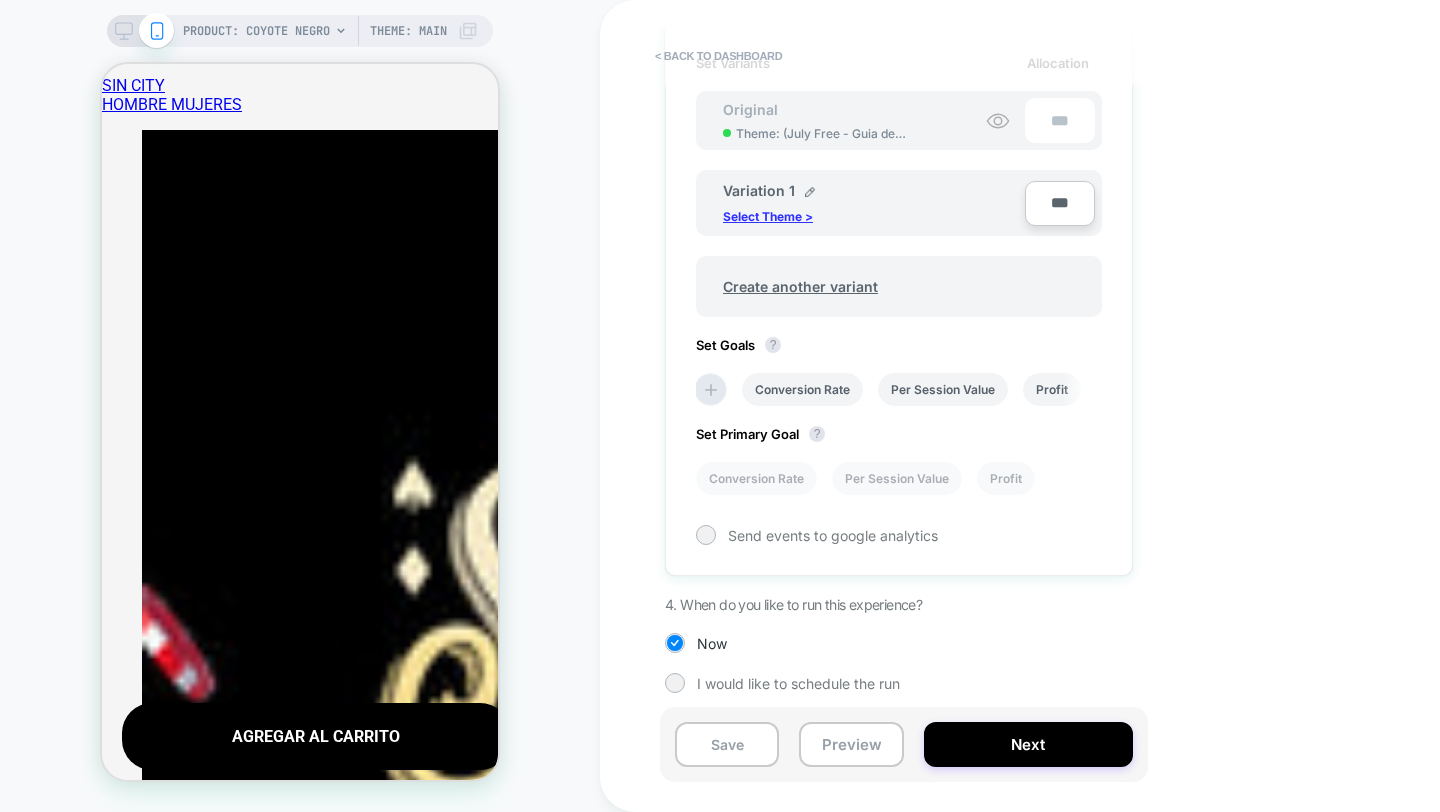 scroll, scrollTop: 324, scrollLeft: 0, axis: vertical 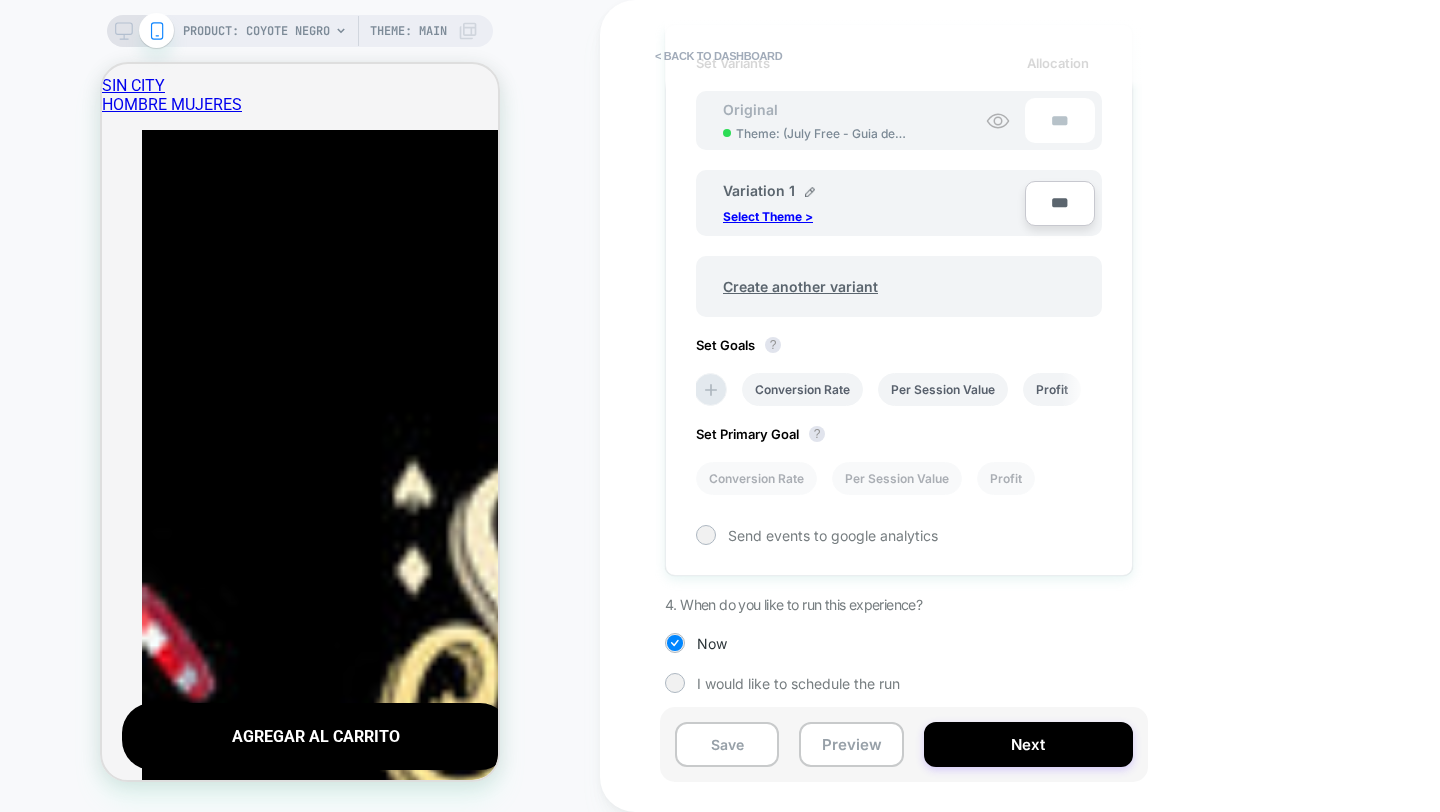 click on "Variation 1 Select Theme >" at bounding box center [856, 203] 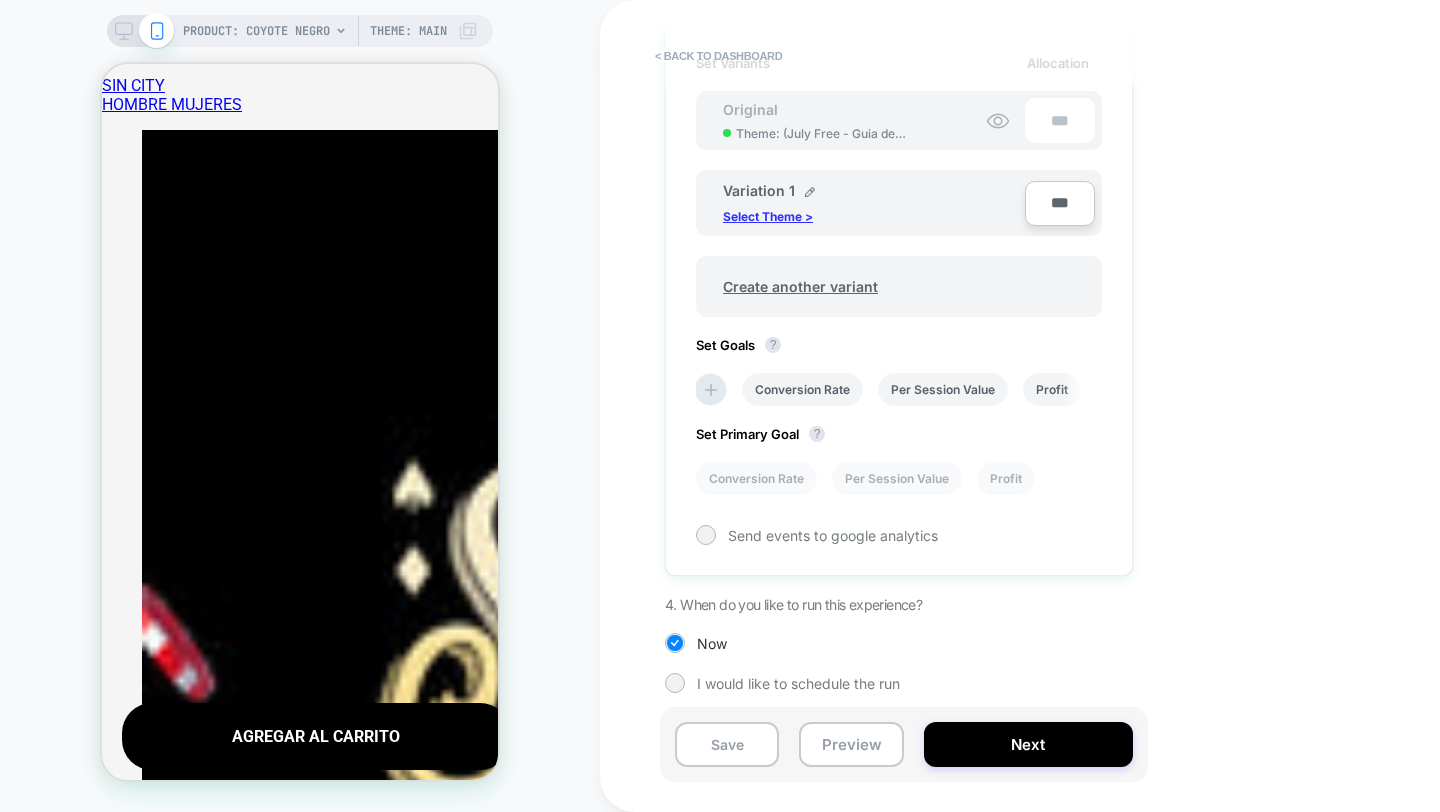 click on "Select Theme >" at bounding box center (768, 216) 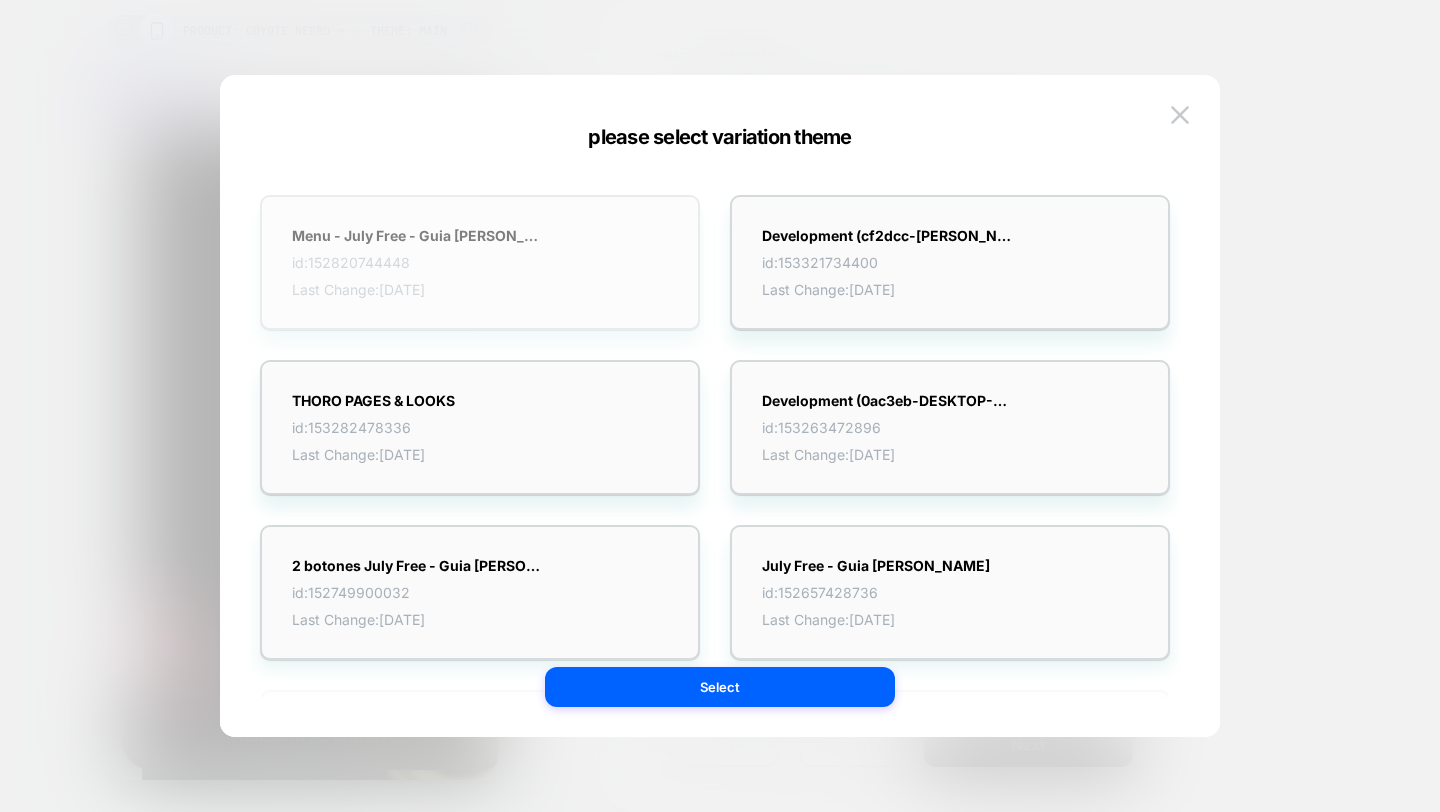 click on "Menu - July Free - Guia [PERSON_NAME] id:  152820744448 Last Change:  [DATE]" at bounding box center [480, 262] 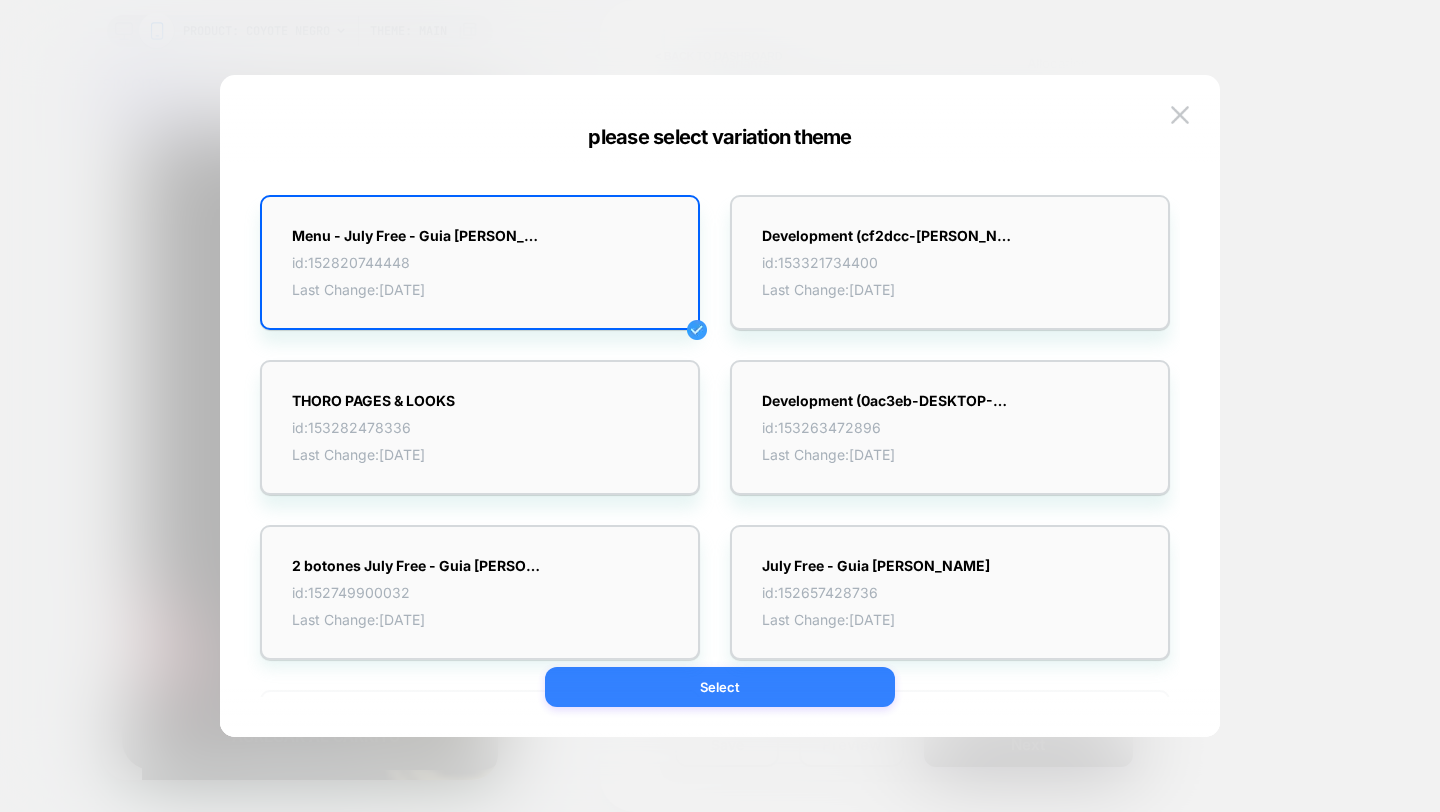 click on "Select" at bounding box center [720, 687] 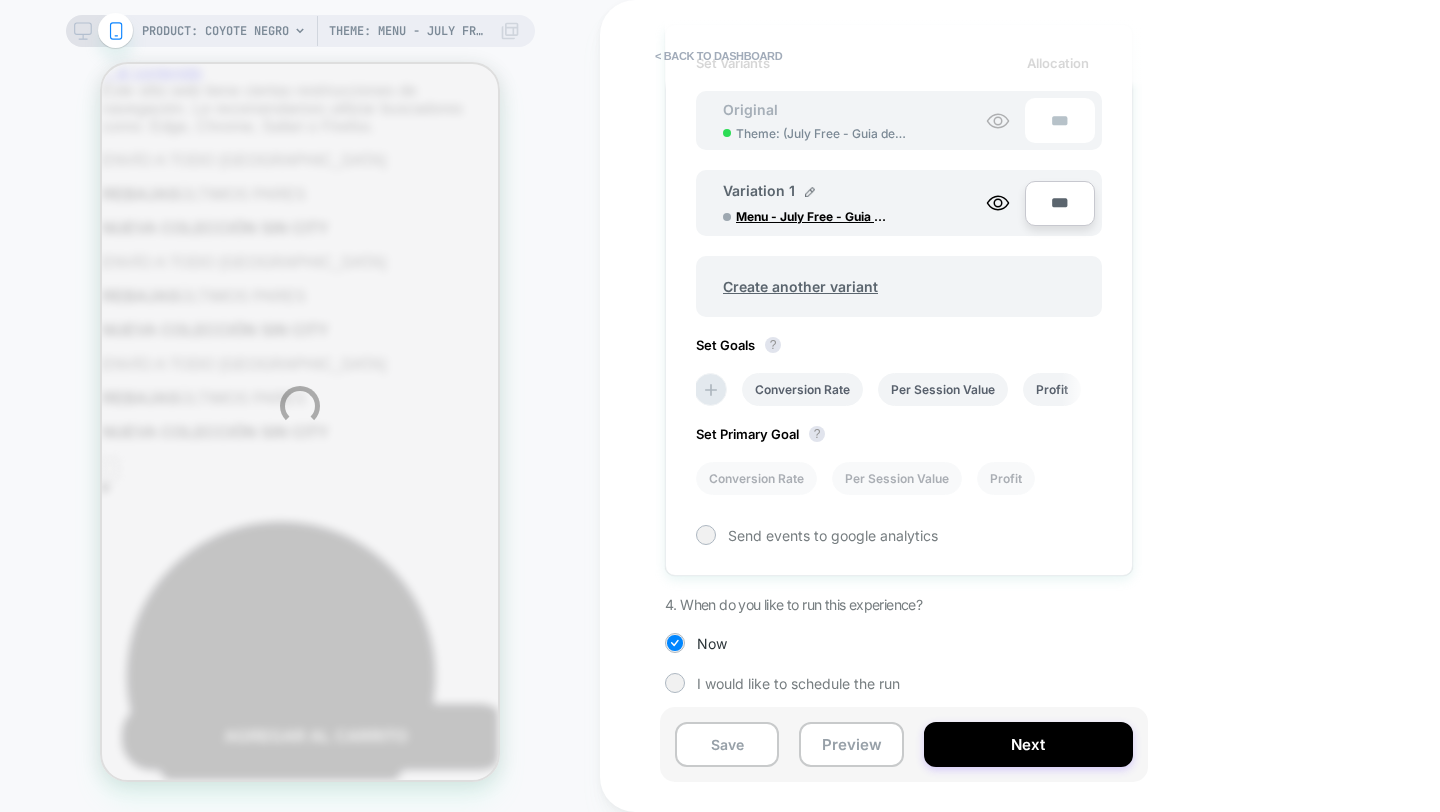 scroll, scrollTop: 0, scrollLeft: 0, axis: both 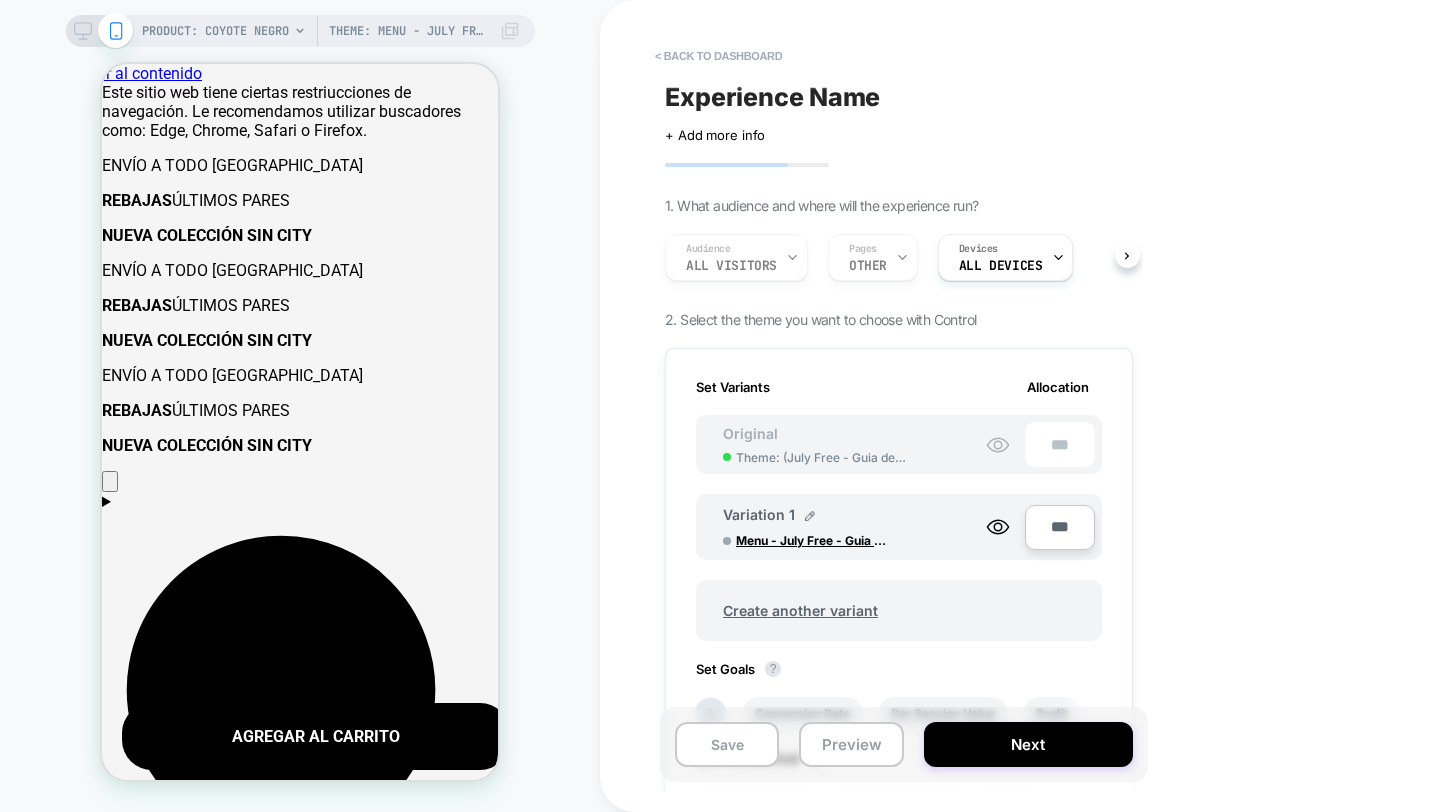 click on "Audience All Visitors Pages OTHER Devices ALL DEVICES" at bounding box center [889, 257] 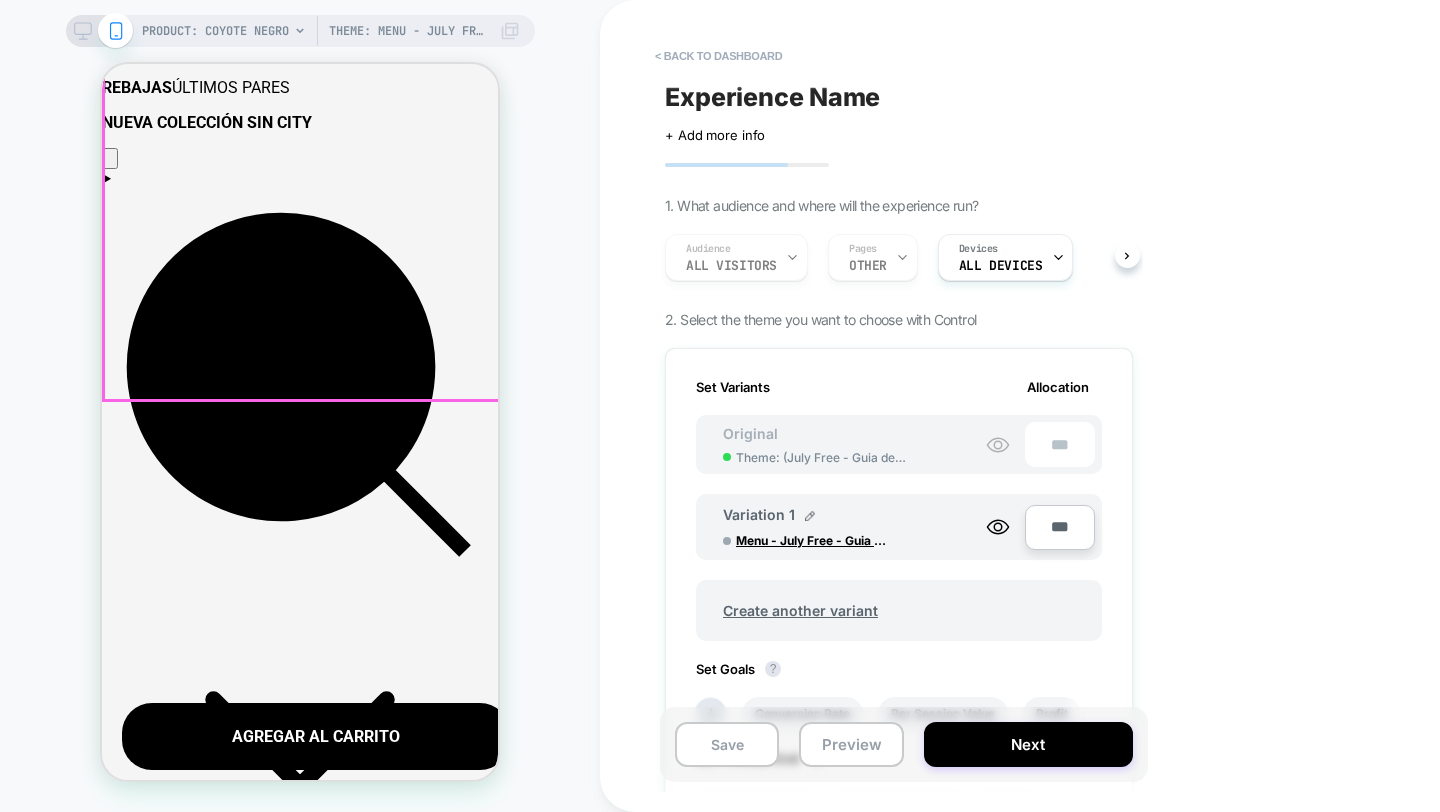 scroll, scrollTop: 394, scrollLeft: 0, axis: vertical 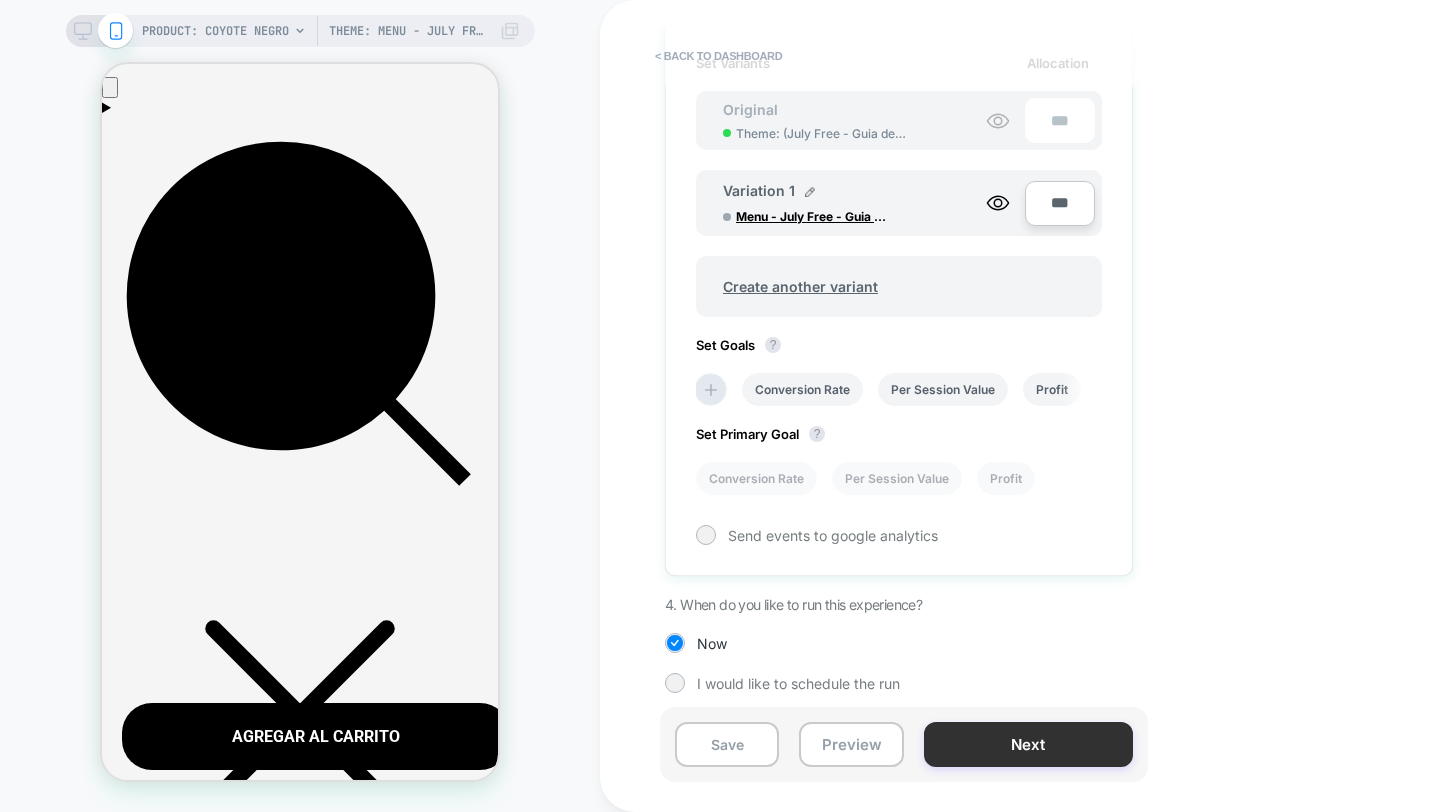 click on "Next" at bounding box center [1028, 744] 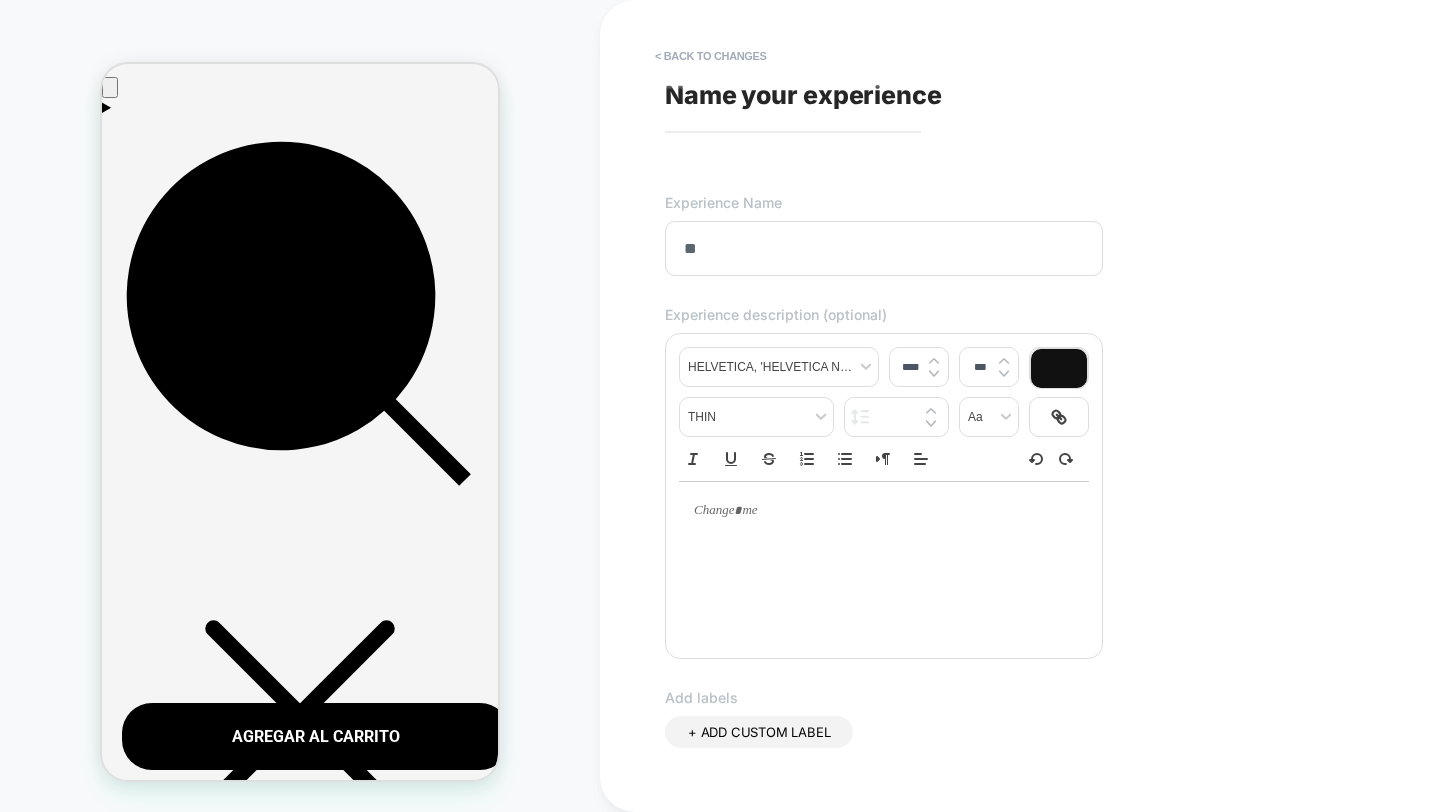 type on "*" 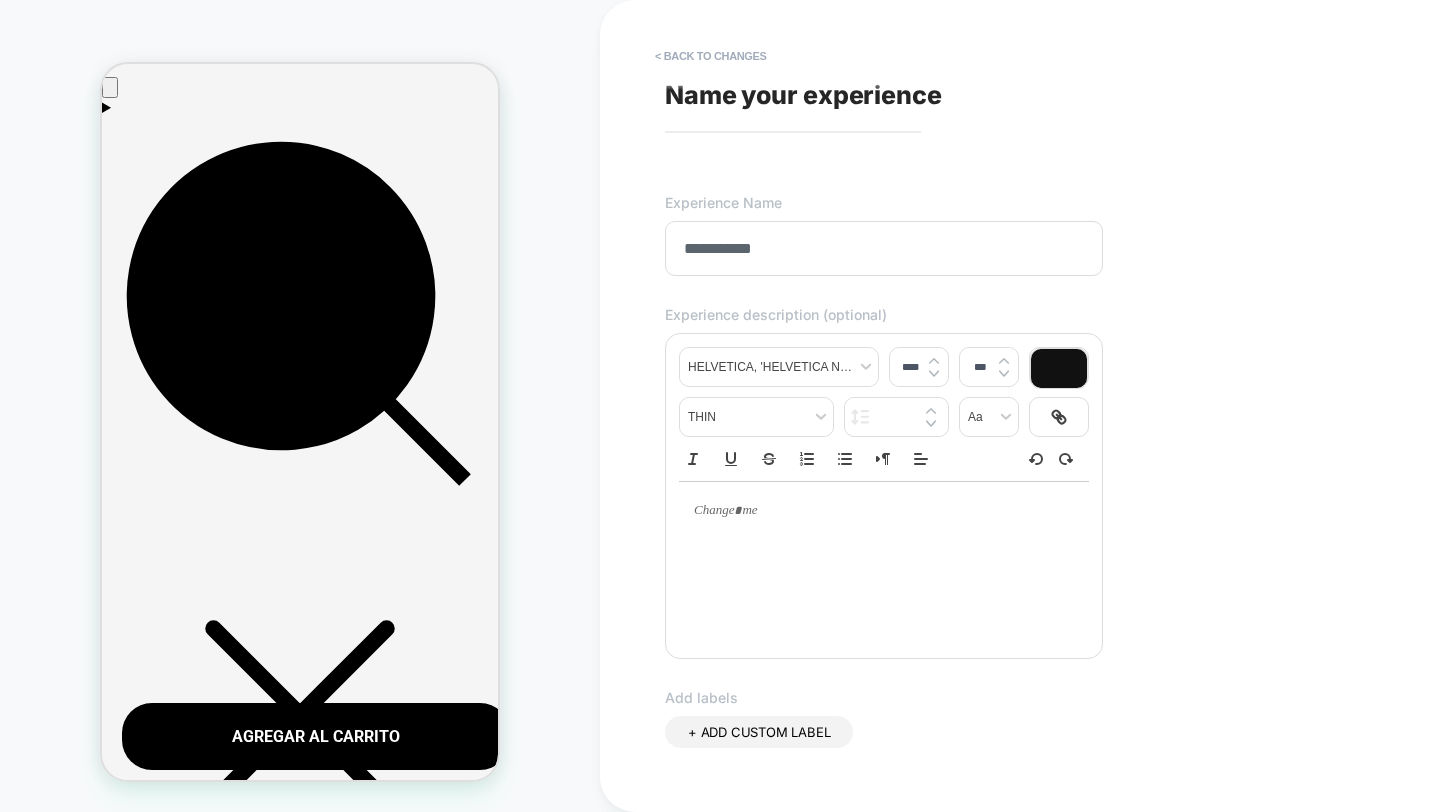 scroll, scrollTop: 462, scrollLeft: 0, axis: vertical 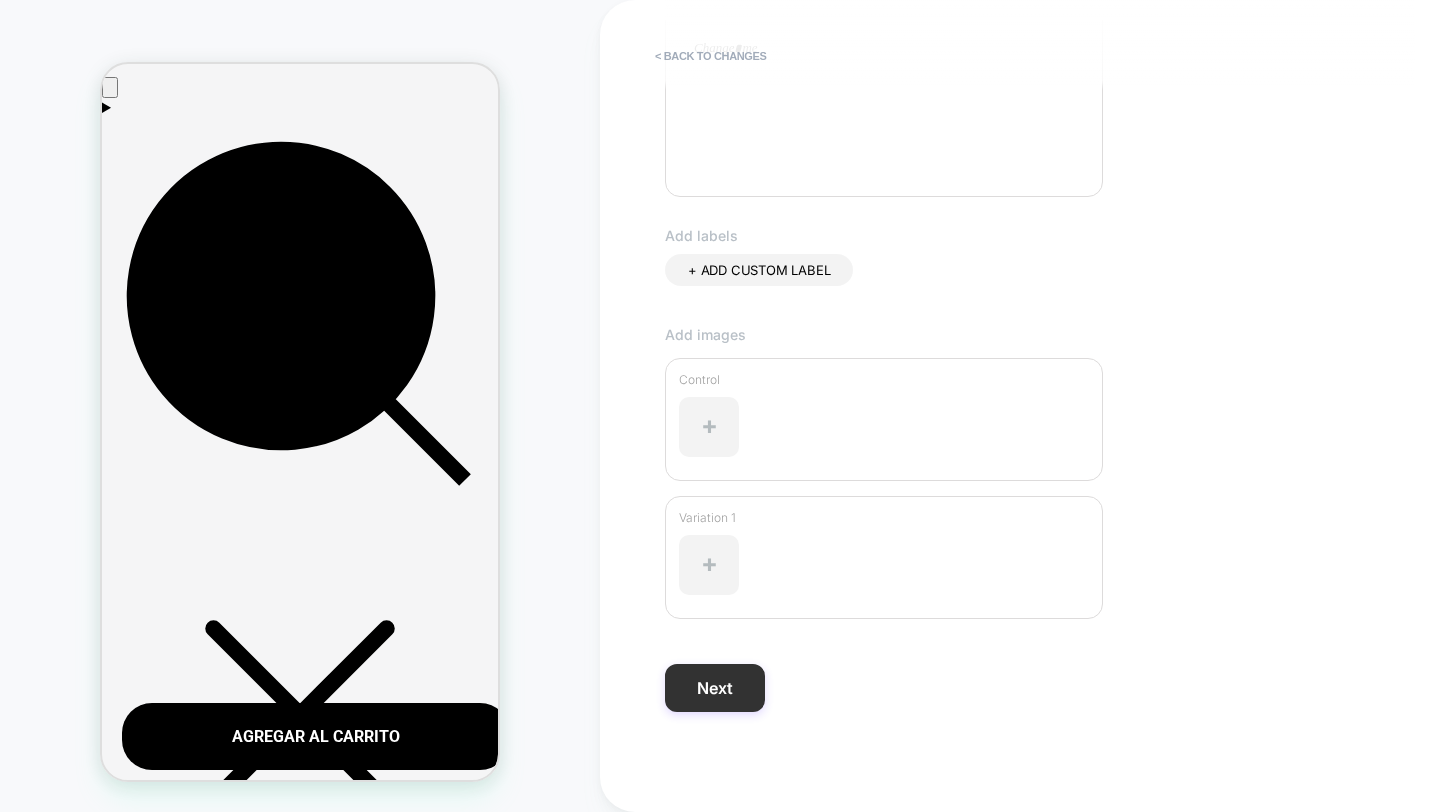 type on "**********" 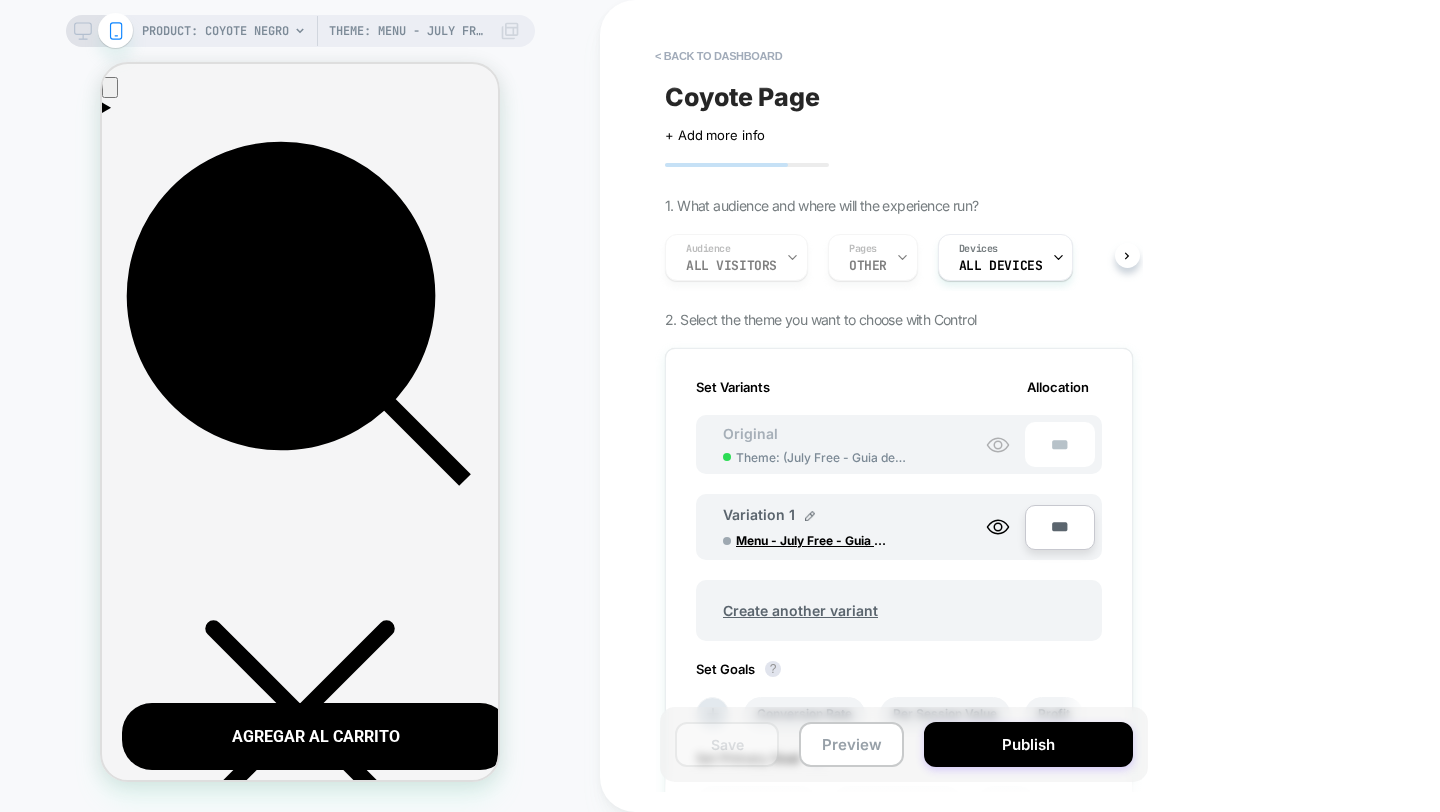 scroll, scrollTop: 0, scrollLeft: 2, axis: horizontal 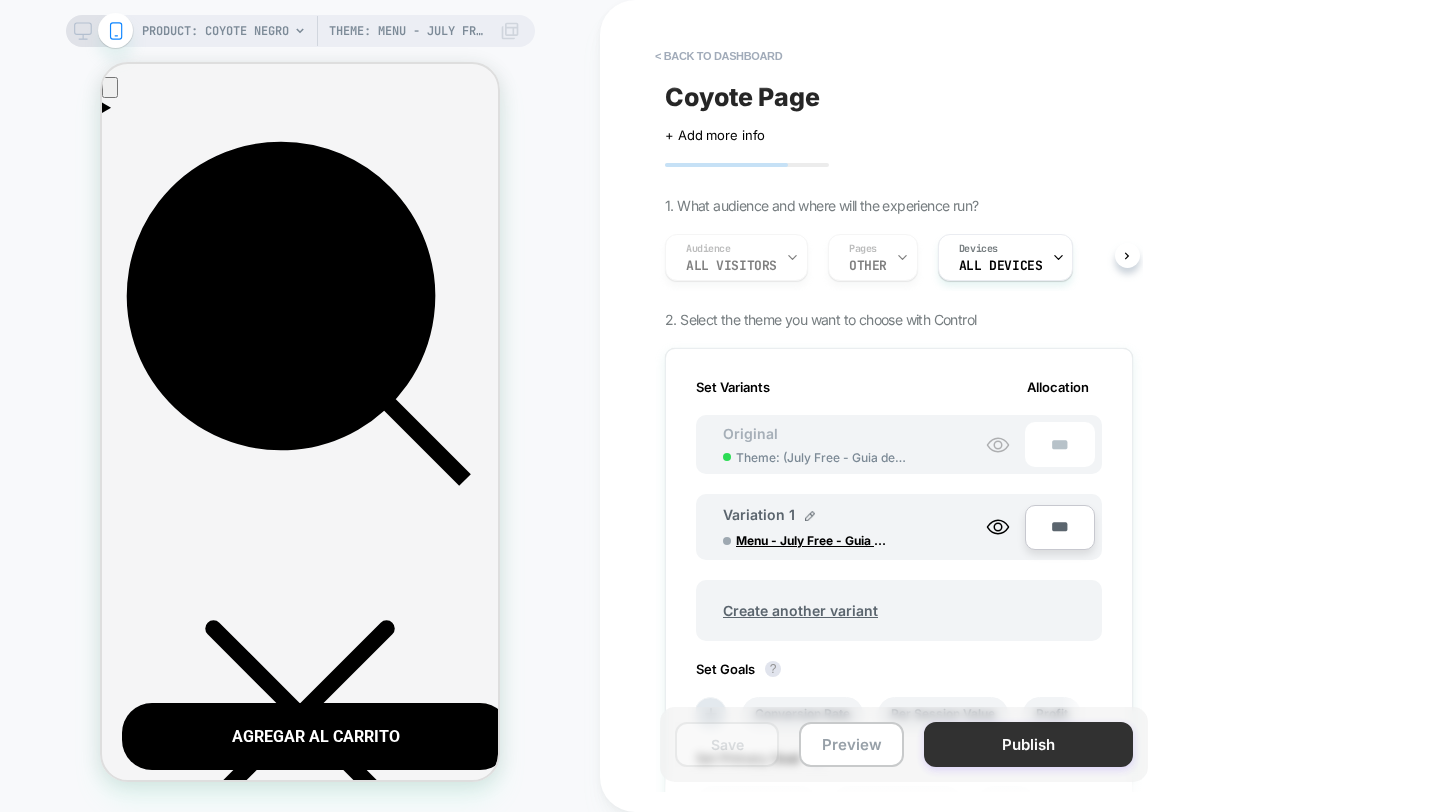 click on "Publish" at bounding box center [1028, 744] 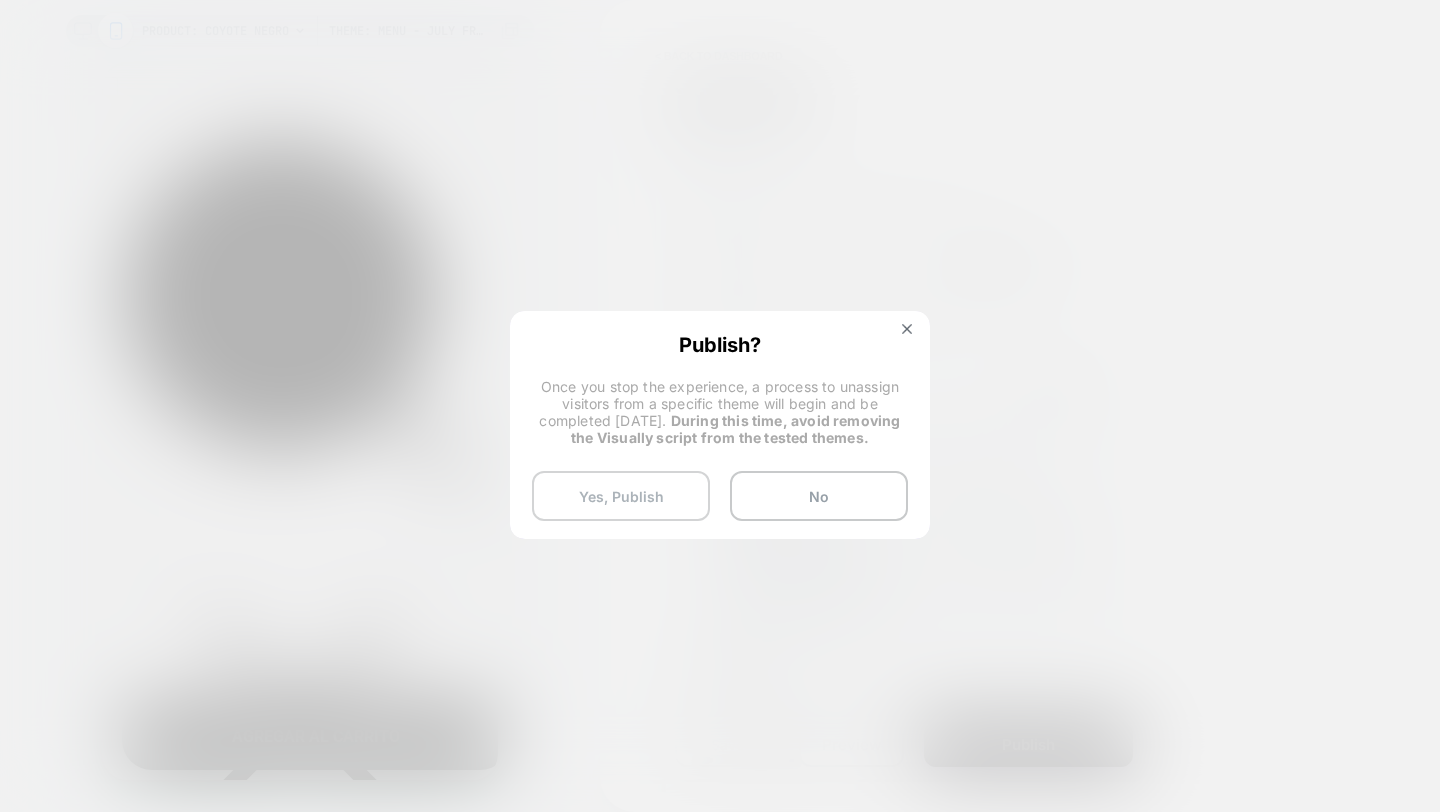 click on "Yes, Publish" at bounding box center [621, 496] 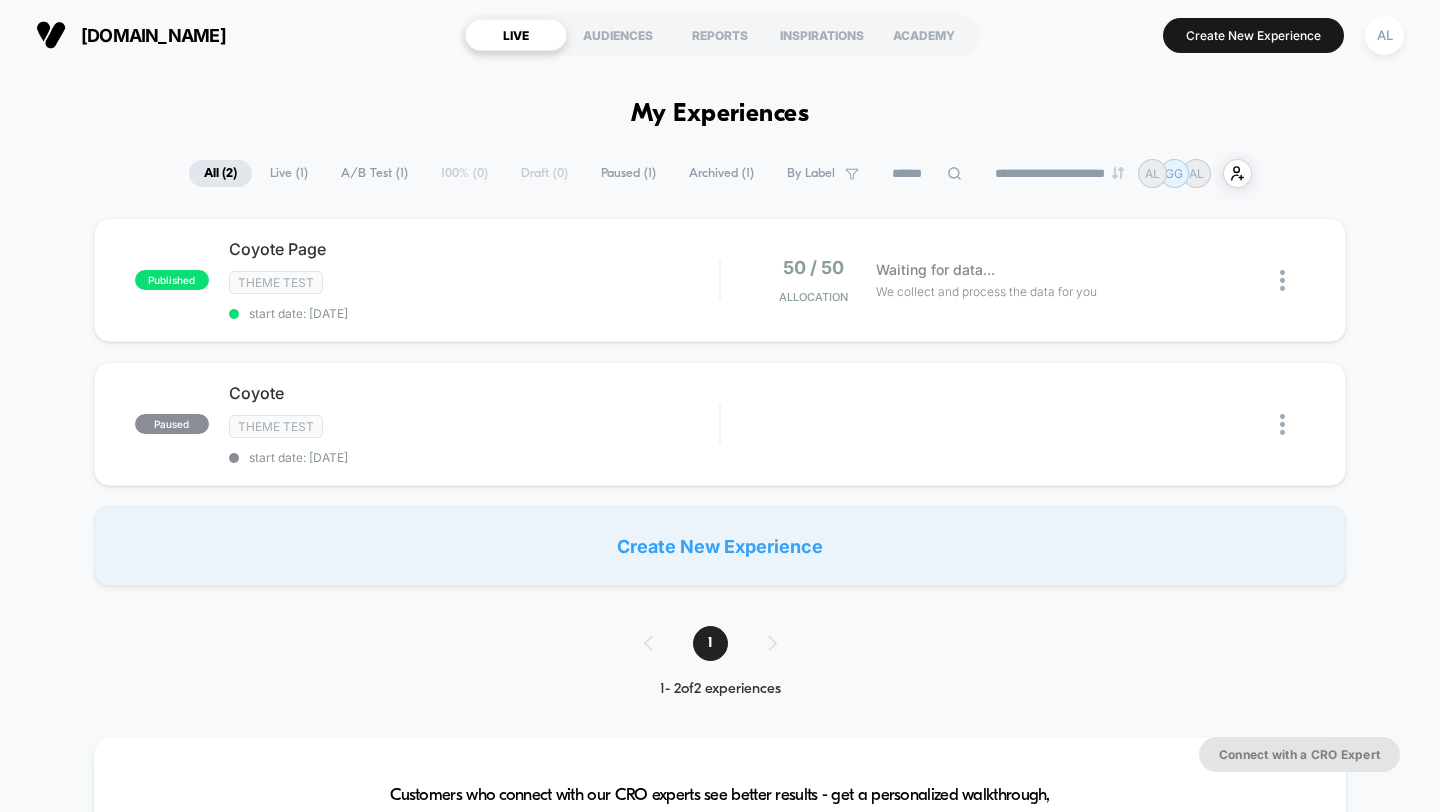 scroll, scrollTop: 0, scrollLeft: 0, axis: both 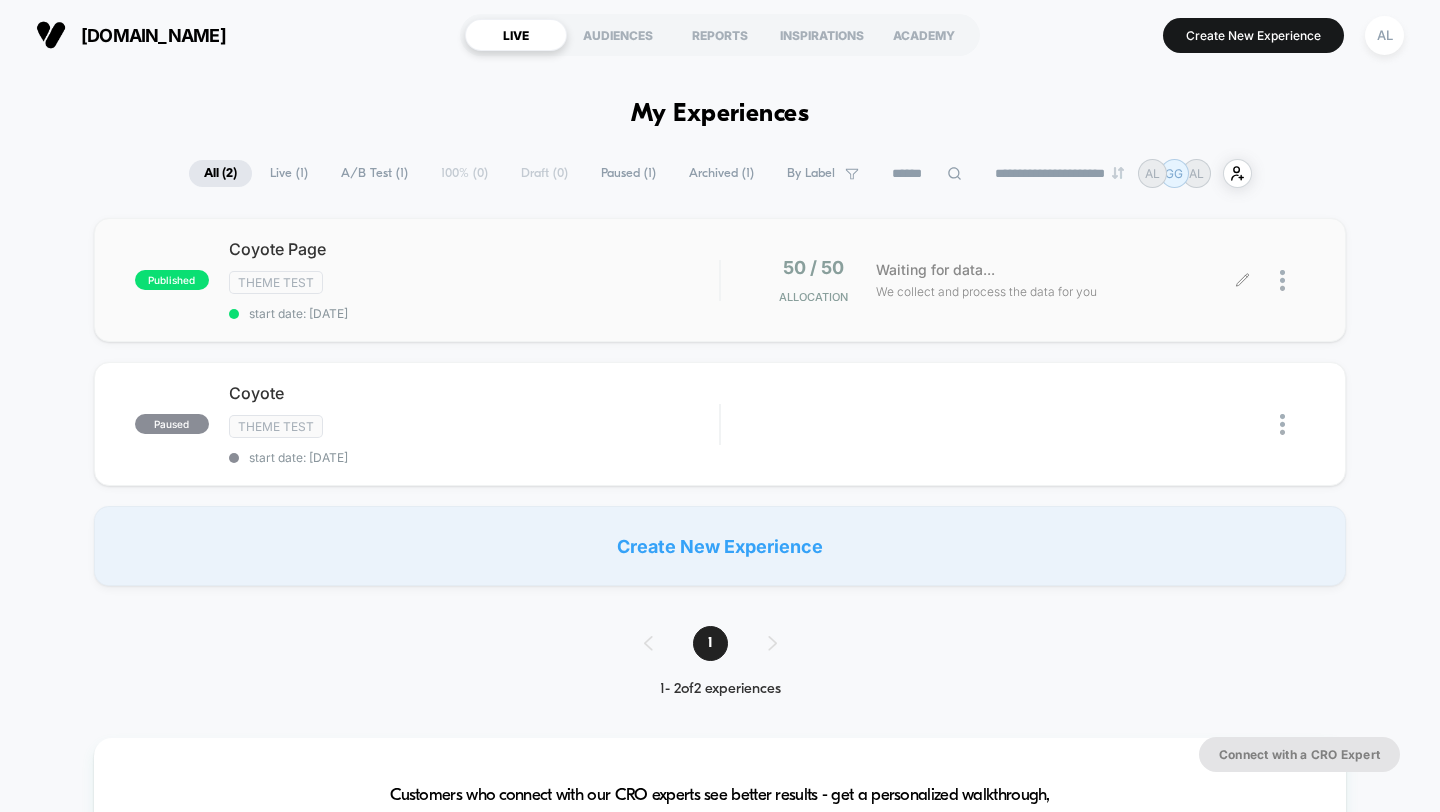 click 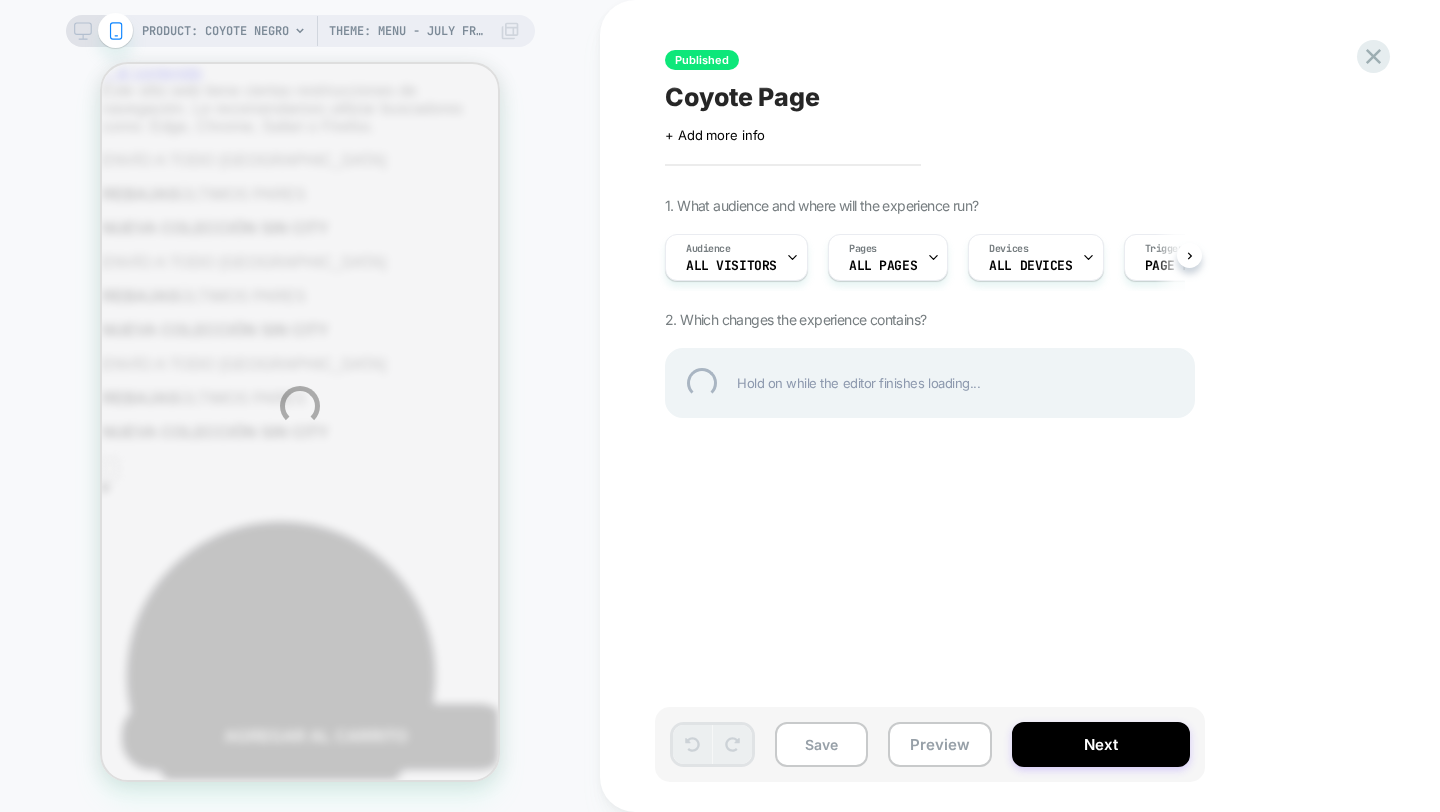 scroll, scrollTop: 0, scrollLeft: 0, axis: both 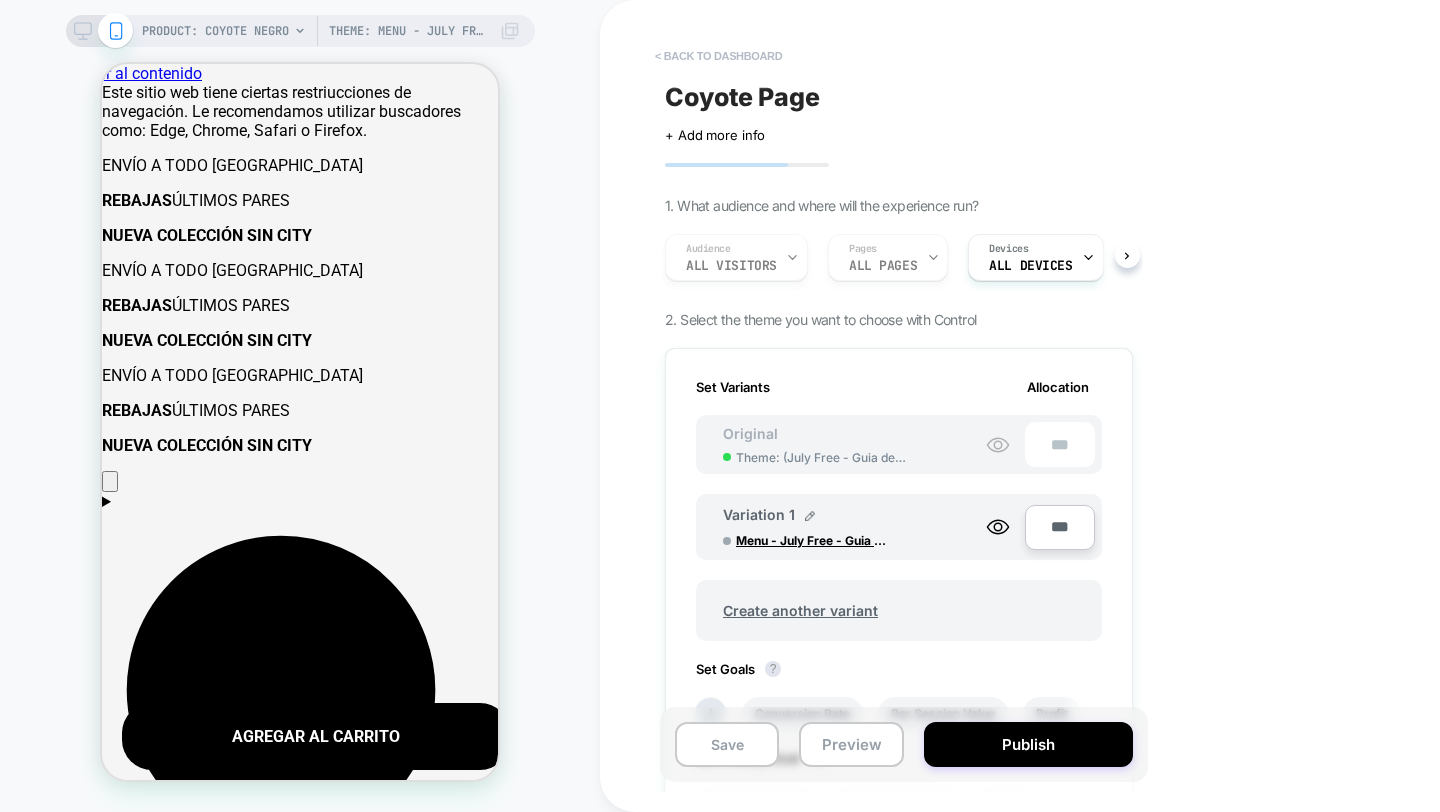 click on "< back to dashboard" at bounding box center (718, 56) 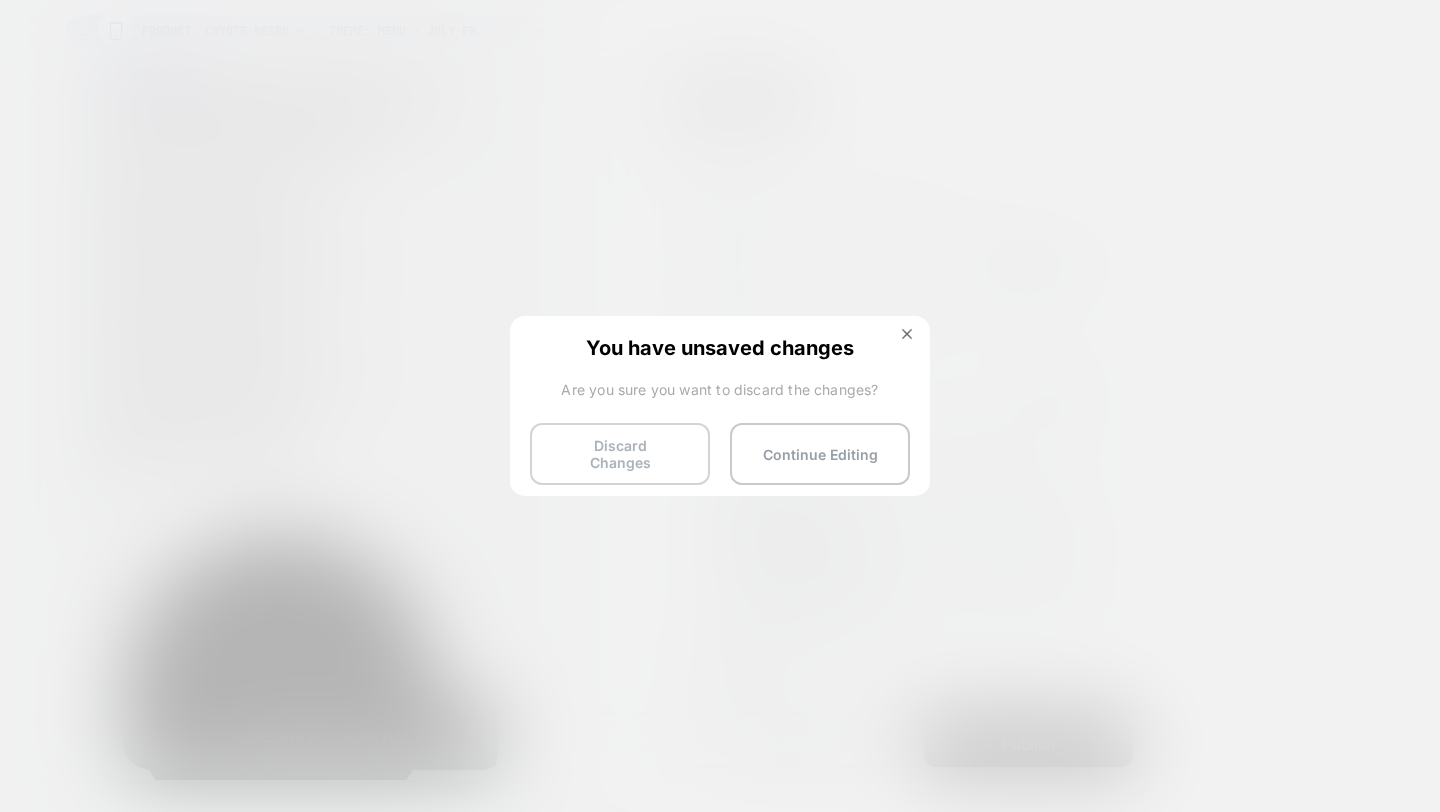 click on "Discard Changes" at bounding box center (620, 454) 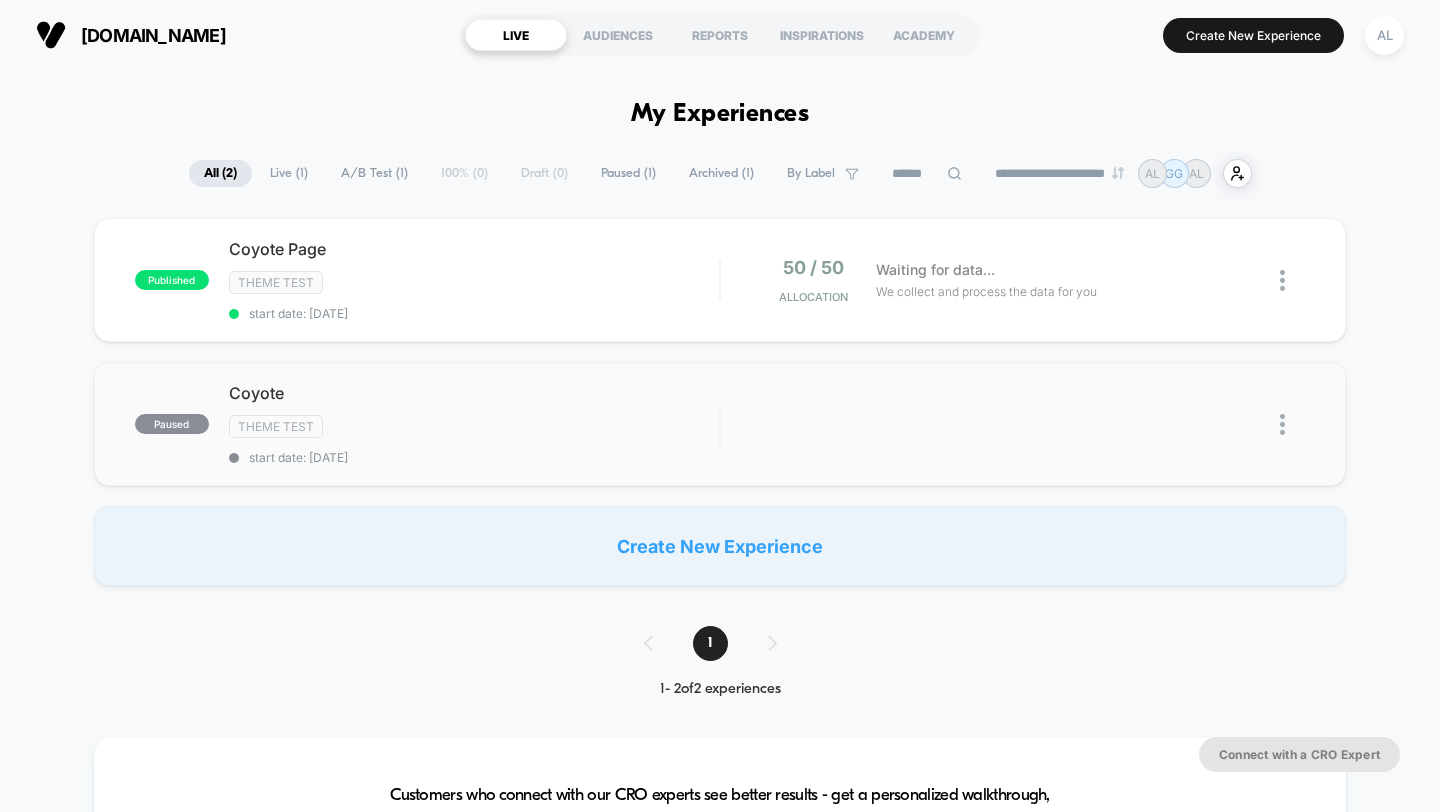 scroll, scrollTop: 0, scrollLeft: 0, axis: both 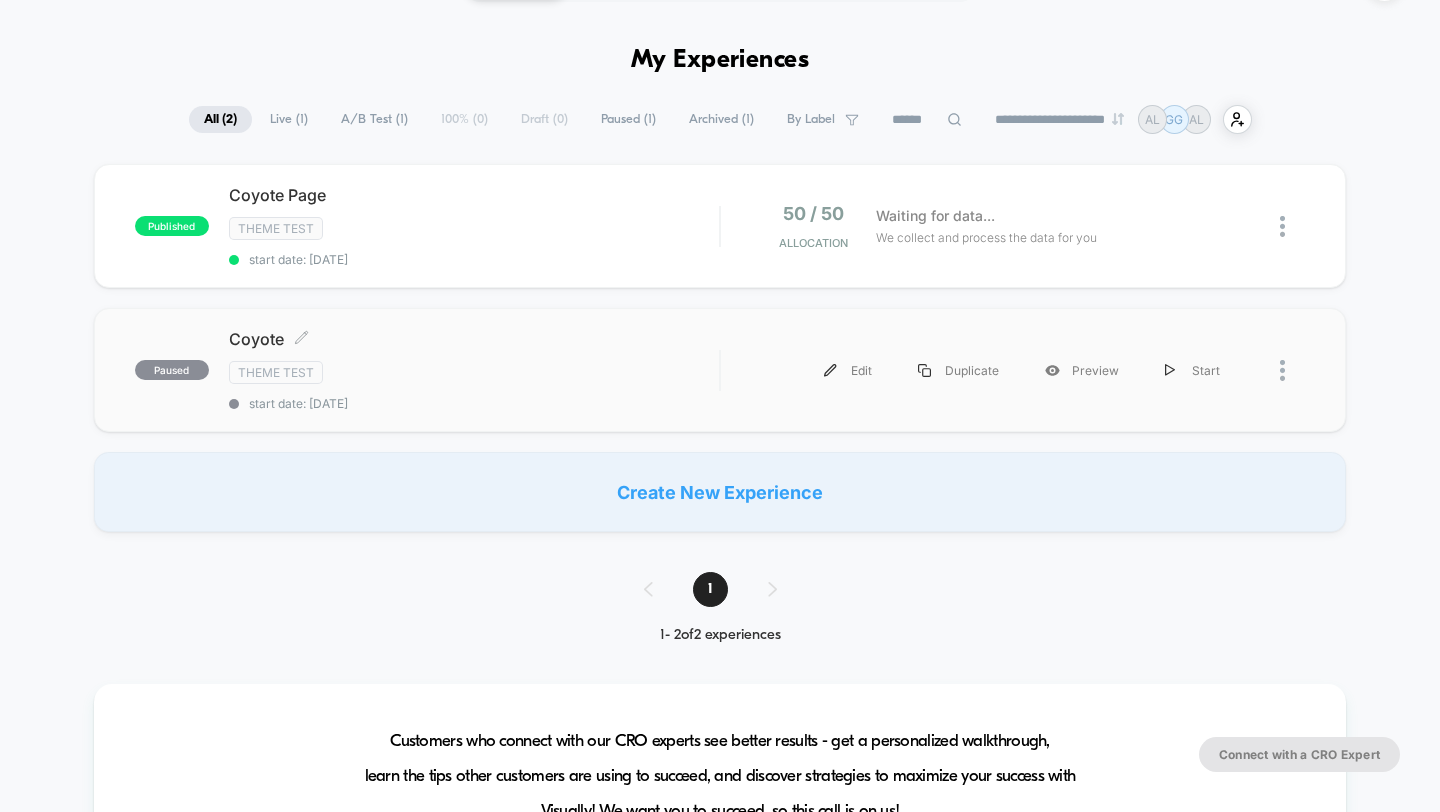 click on "Theme Test" at bounding box center [474, 372] 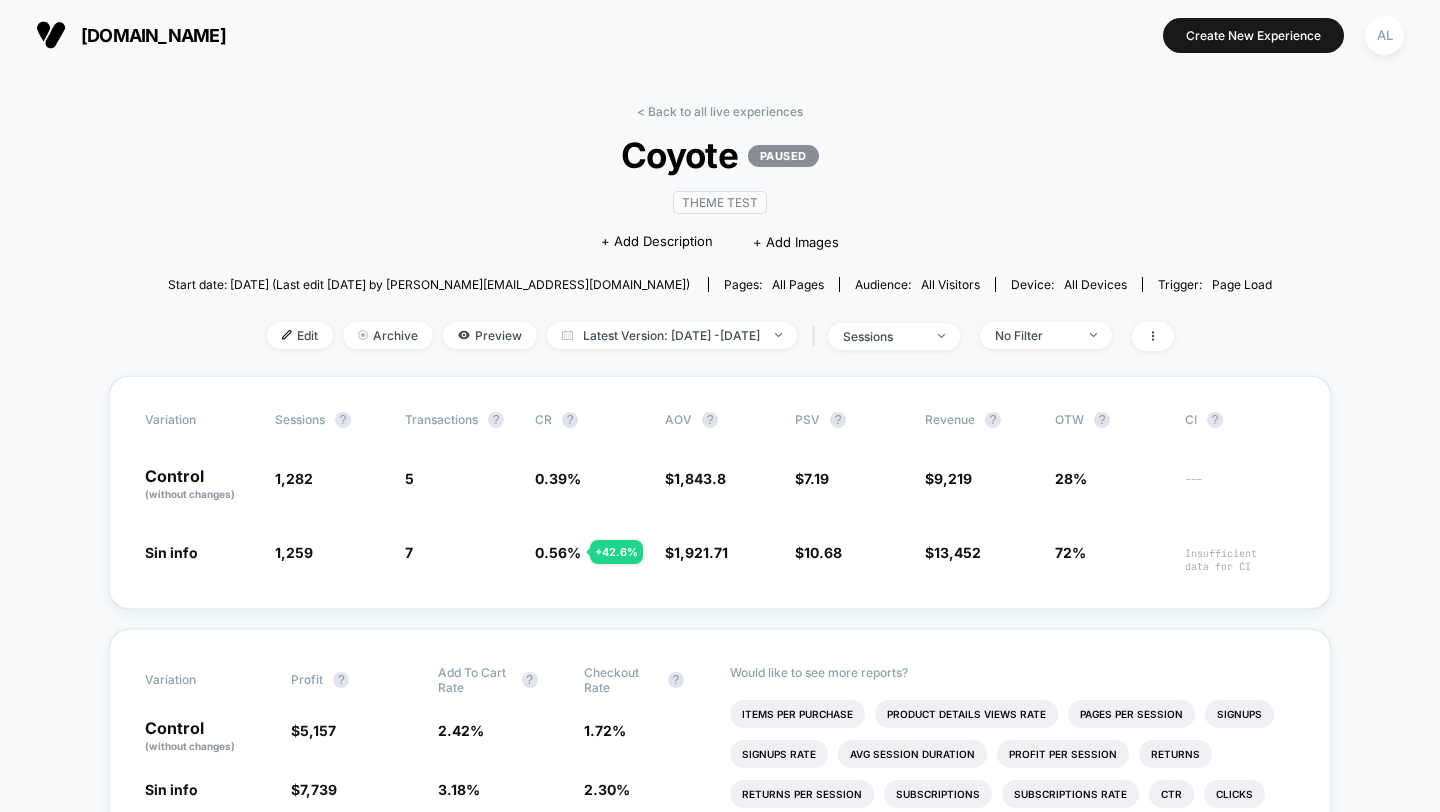 scroll, scrollTop: 114, scrollLeft: 0, axis: vertical 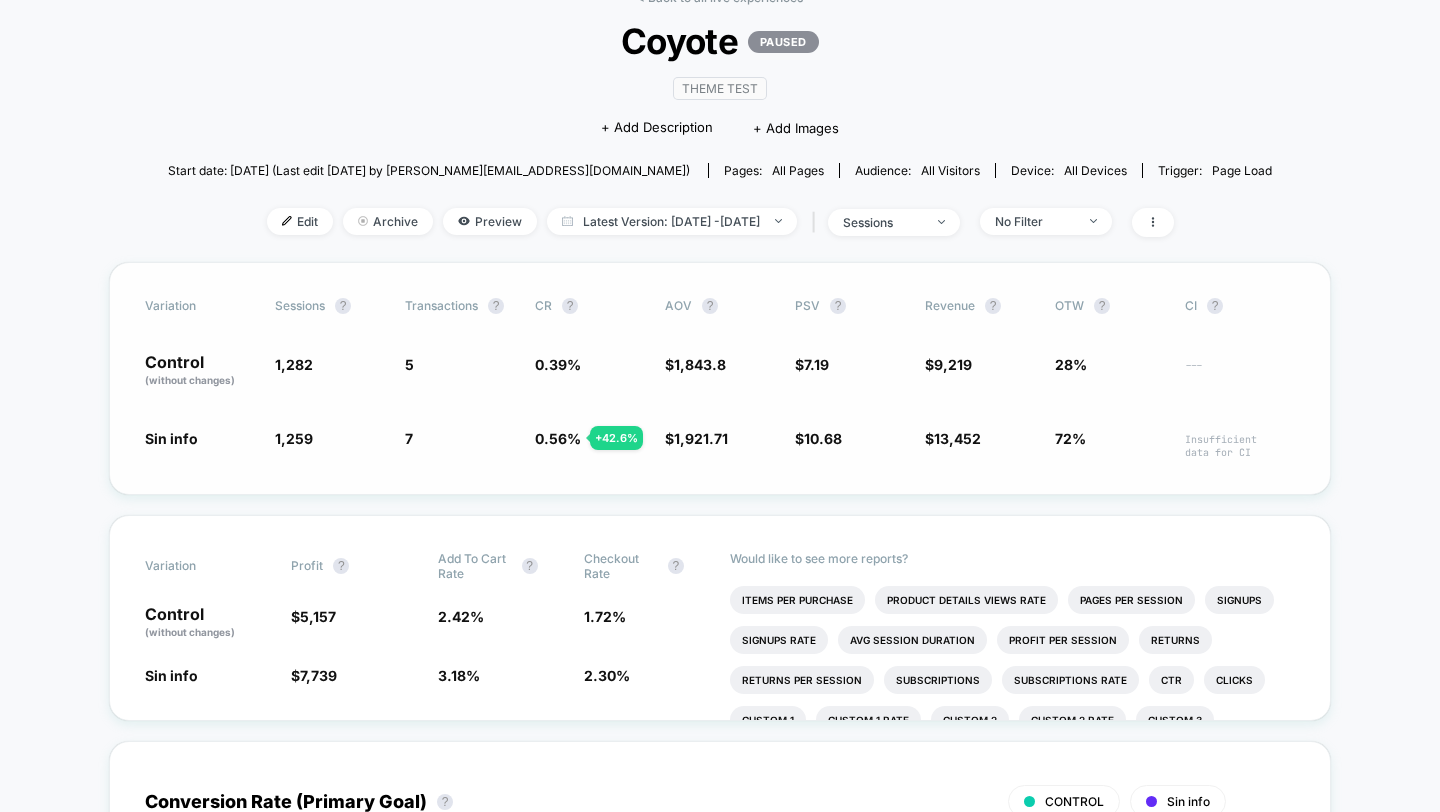 click on "1,282" 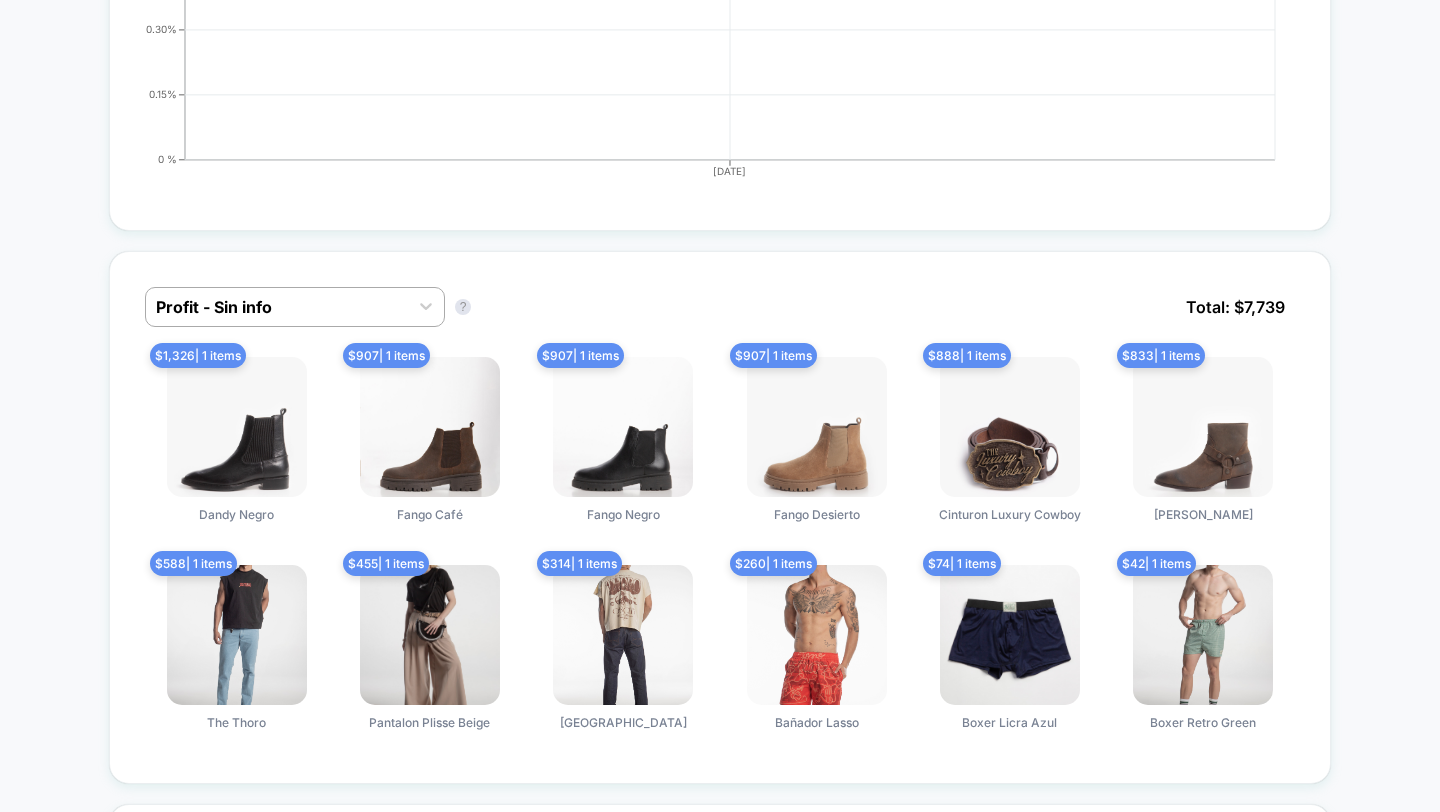 scroll, scrollTop: 1119, scrollLeft: 0, axis: vertical 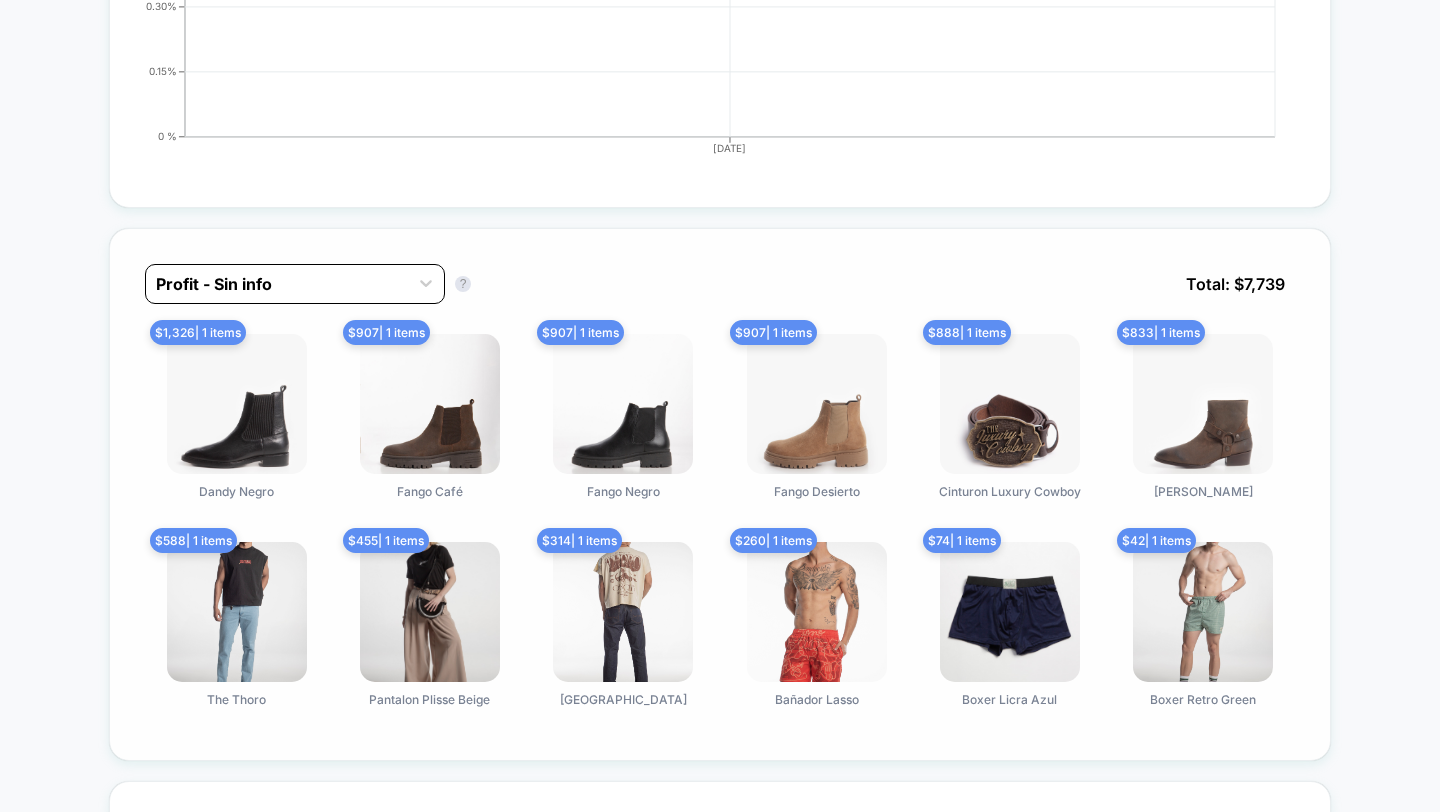 click on "Profit   - Sin info" at bounding box center (277, 284) 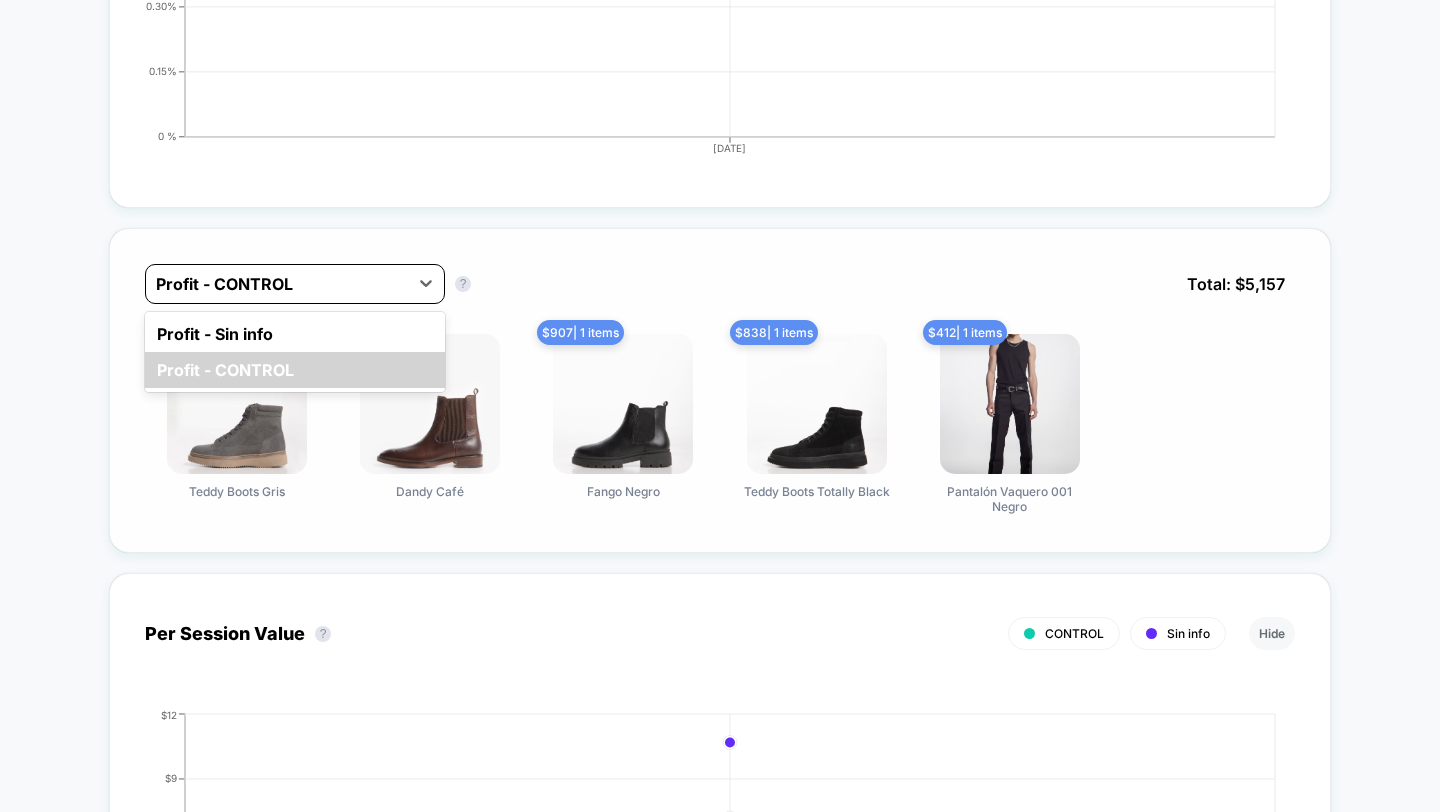click at bounding box center [277, 284] 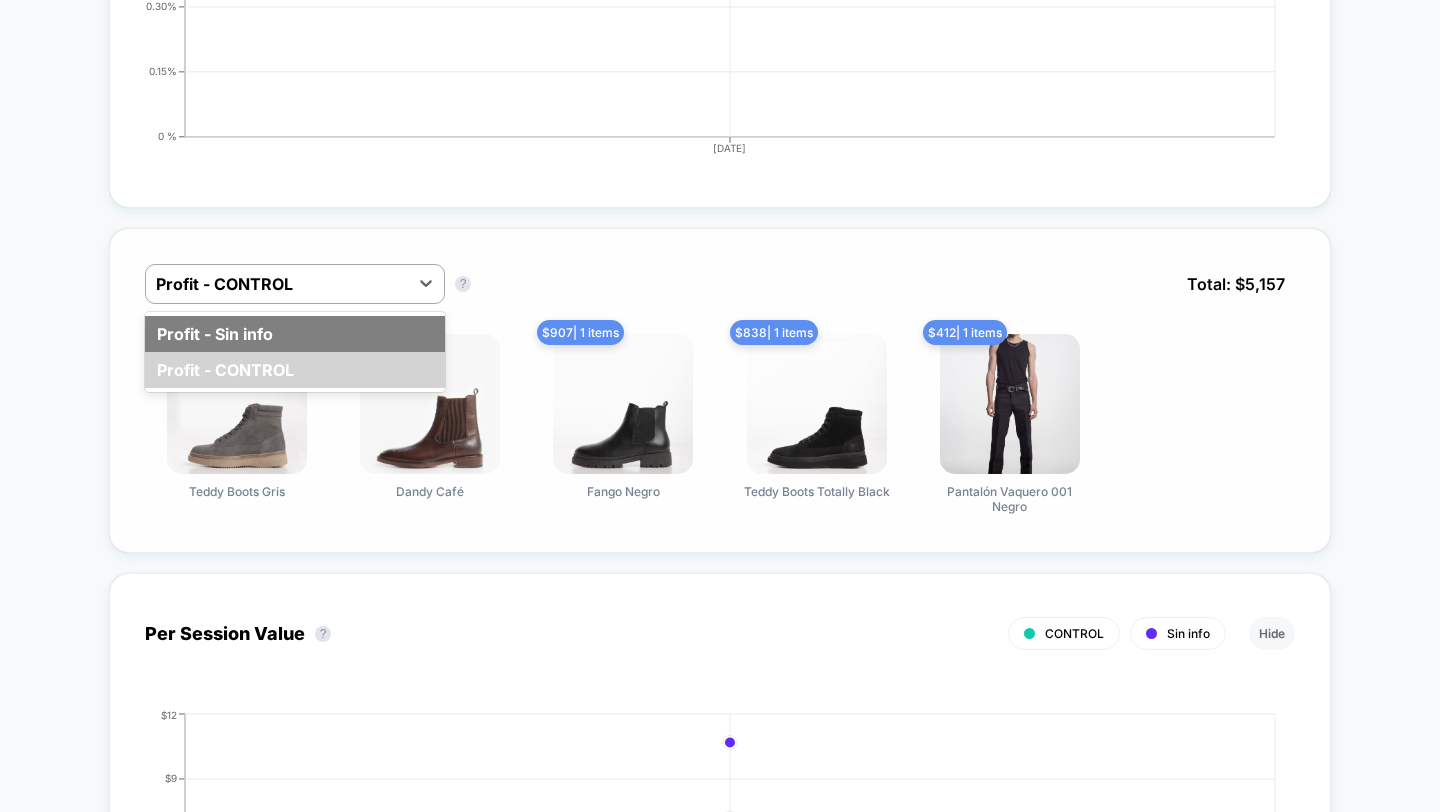 click on "Profit   - Sin info" at bounding box center (295, 334) 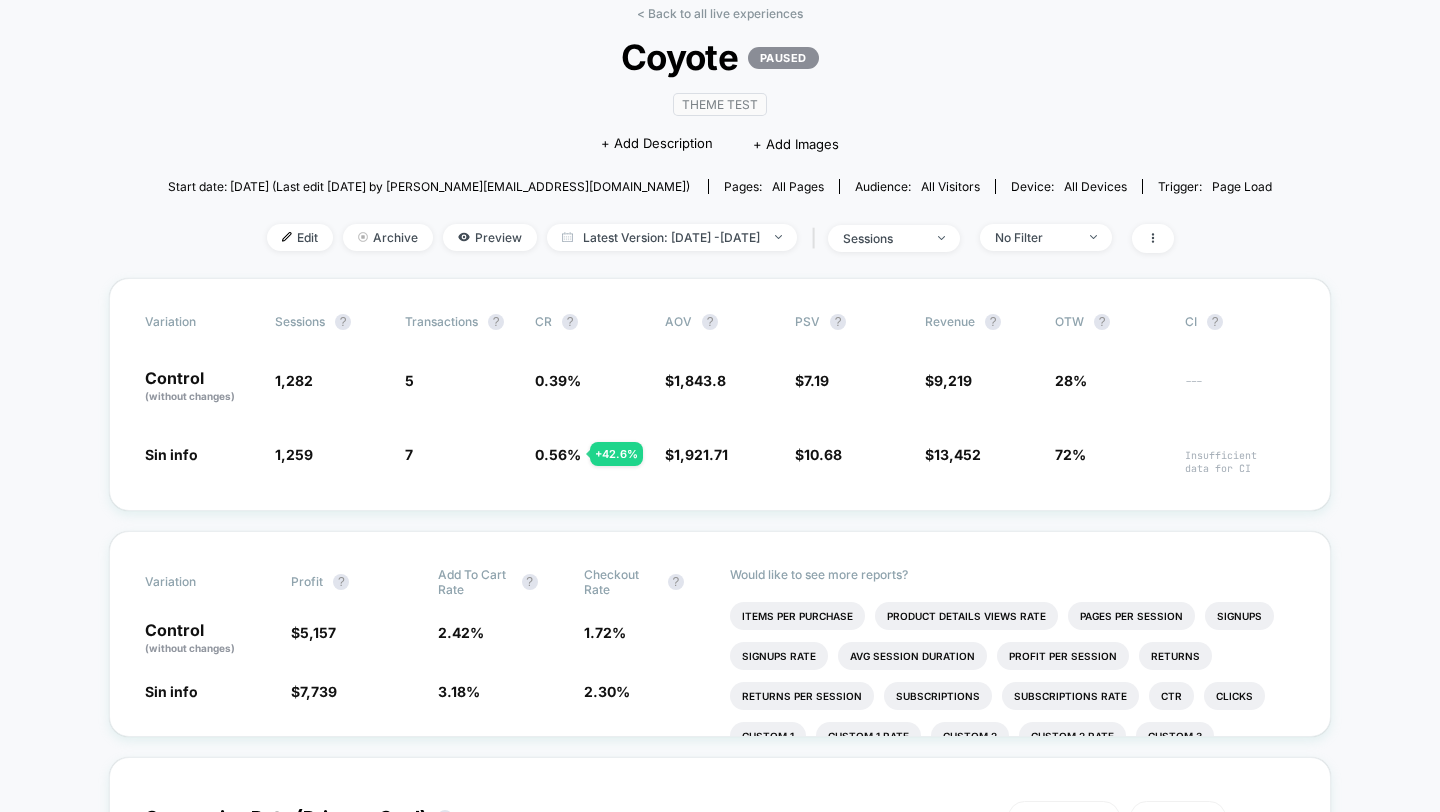 scroll, scrollTop: 99, scrollLeft: 0, axis: vertical 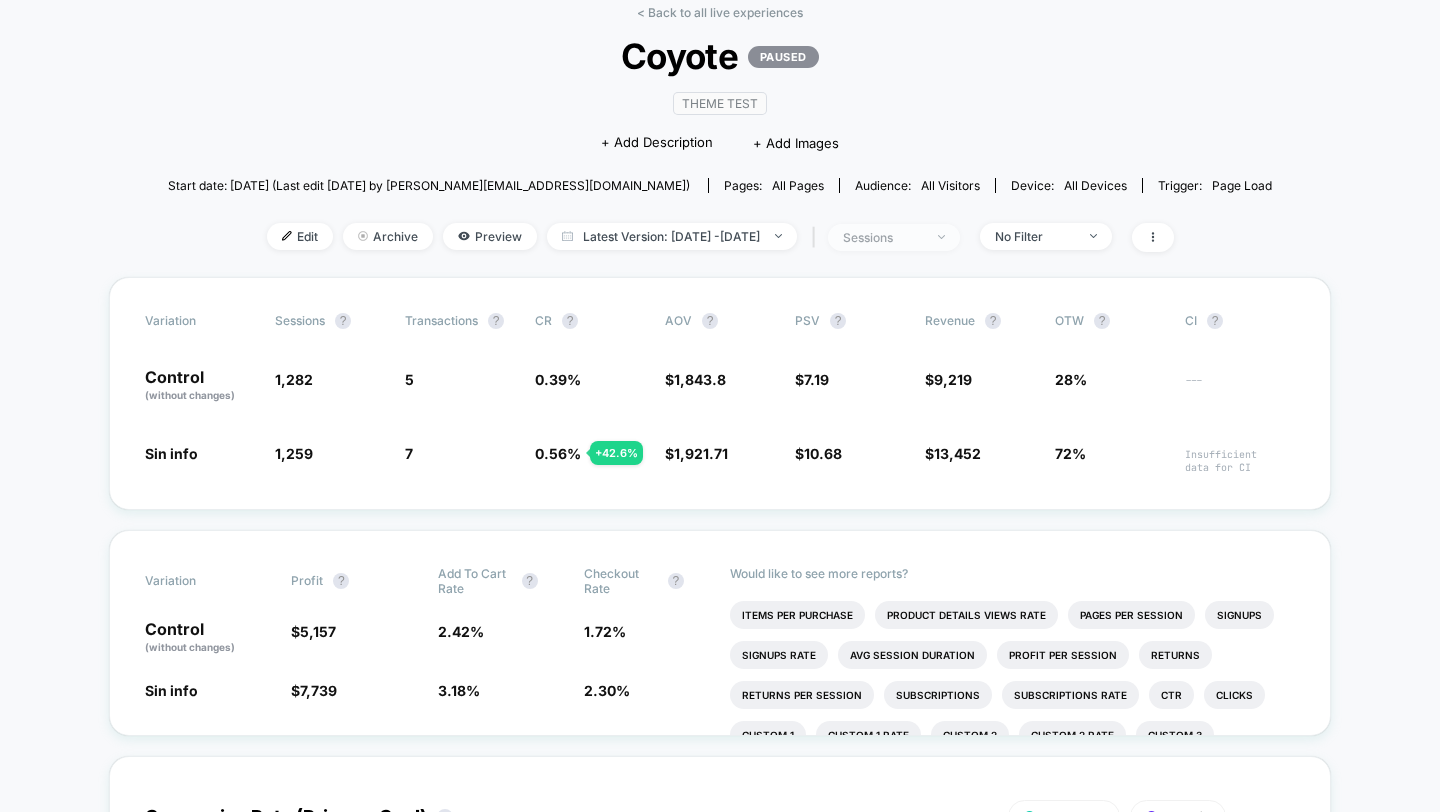 click on "sessions" at bounding box center [894, 237] 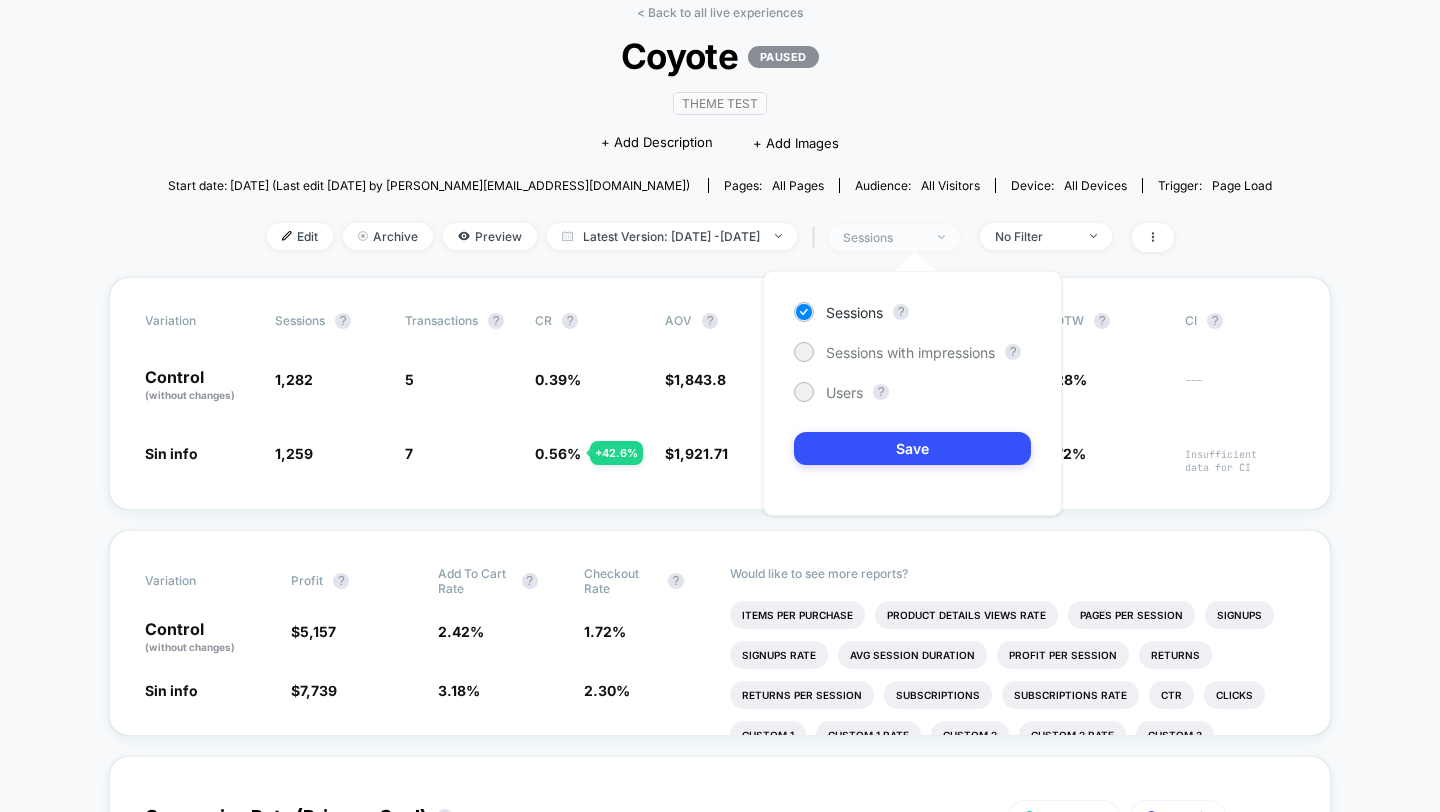 click on "sessions" at bounding box center [894, 237] 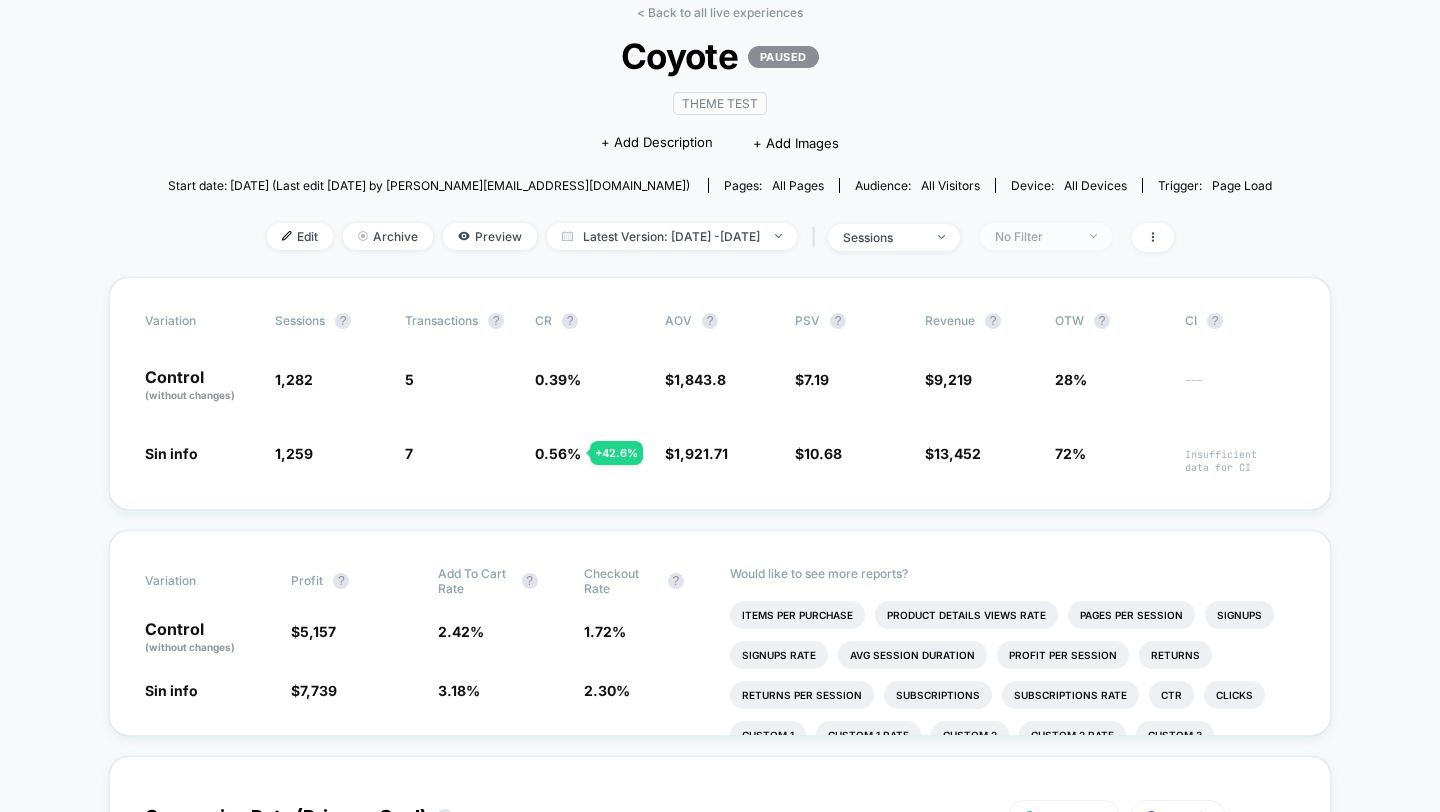 click on "No Filter" at bounding box center (1046, 236) 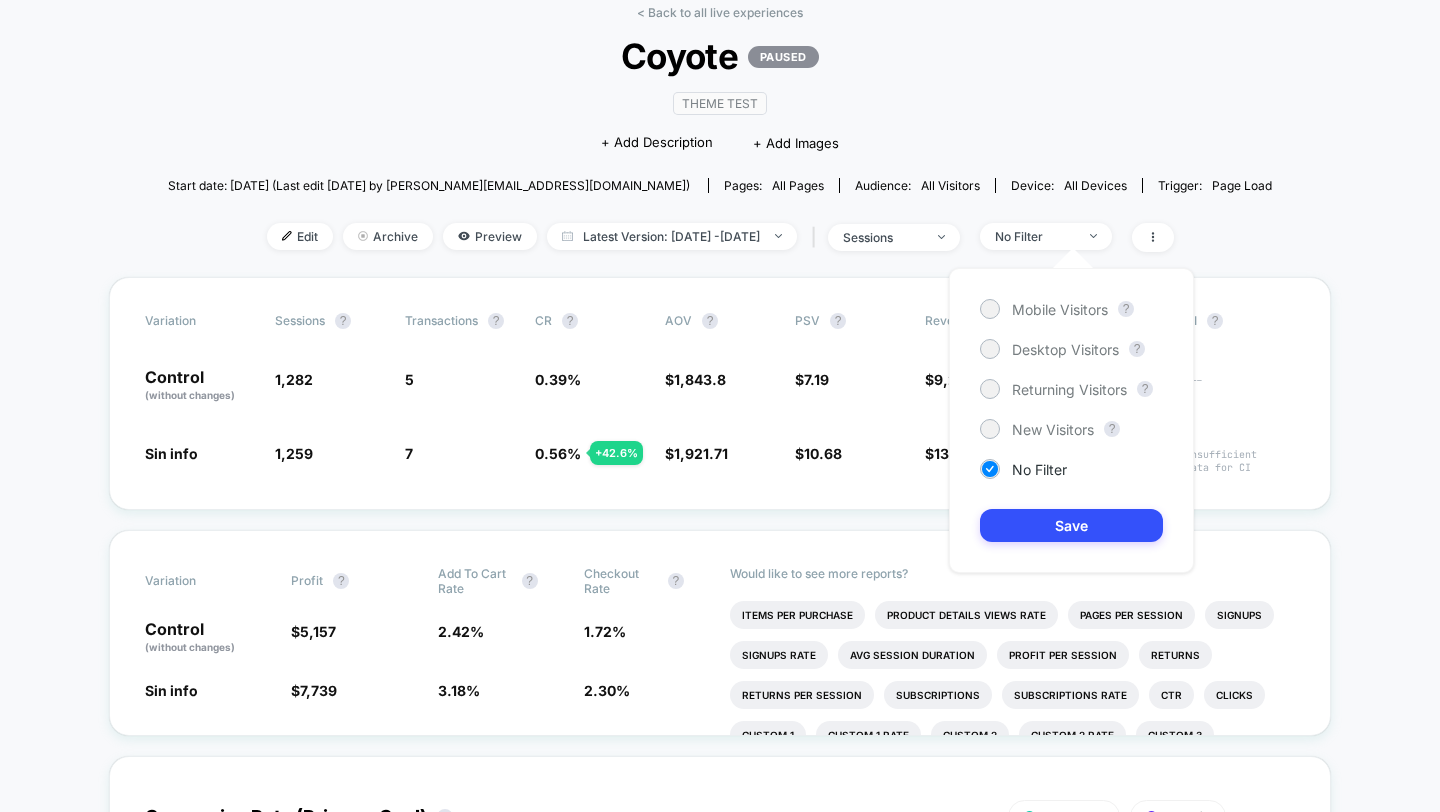 click on "all pages" at bounding box center (798, 185) 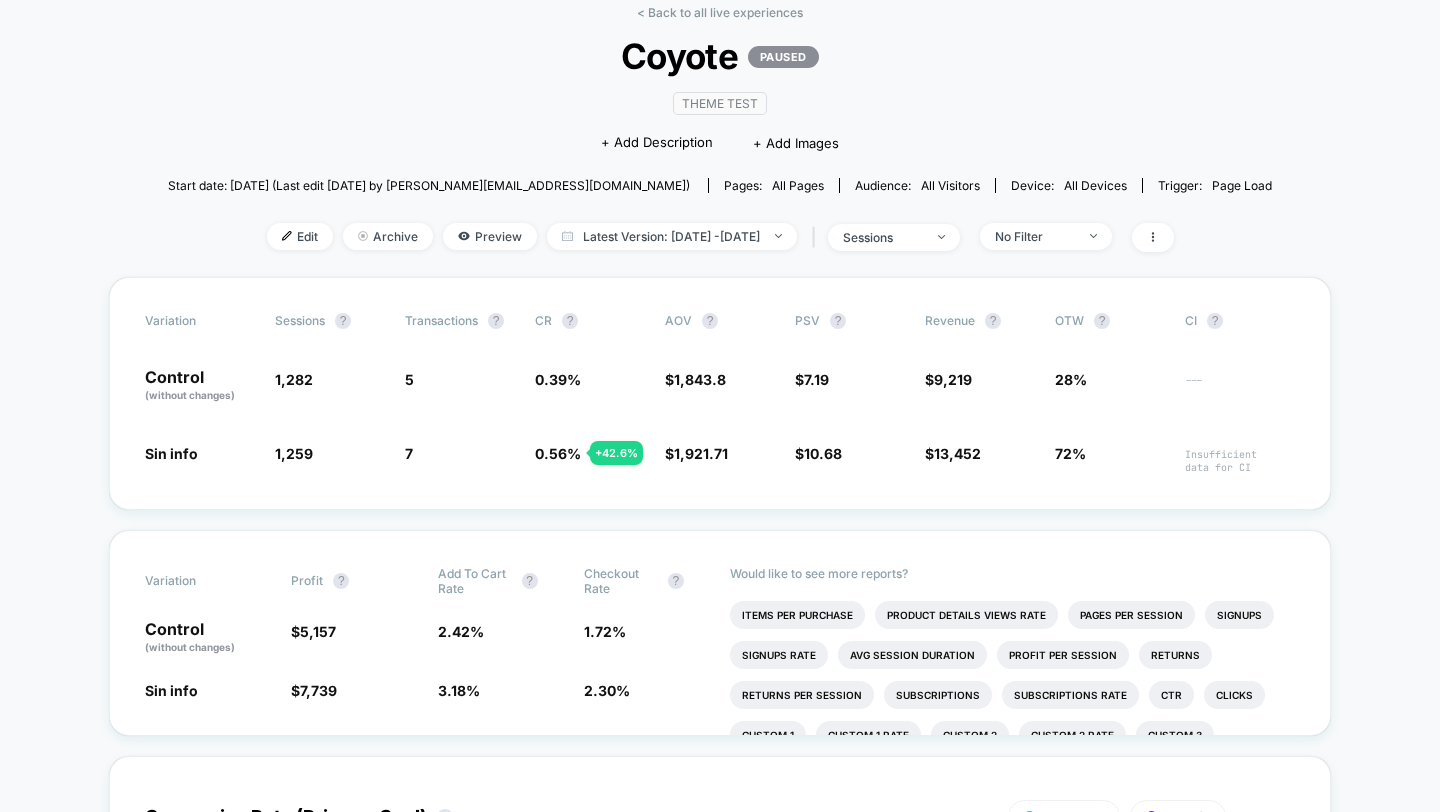 click on "All Visitors" at bounding box center [950, 185] 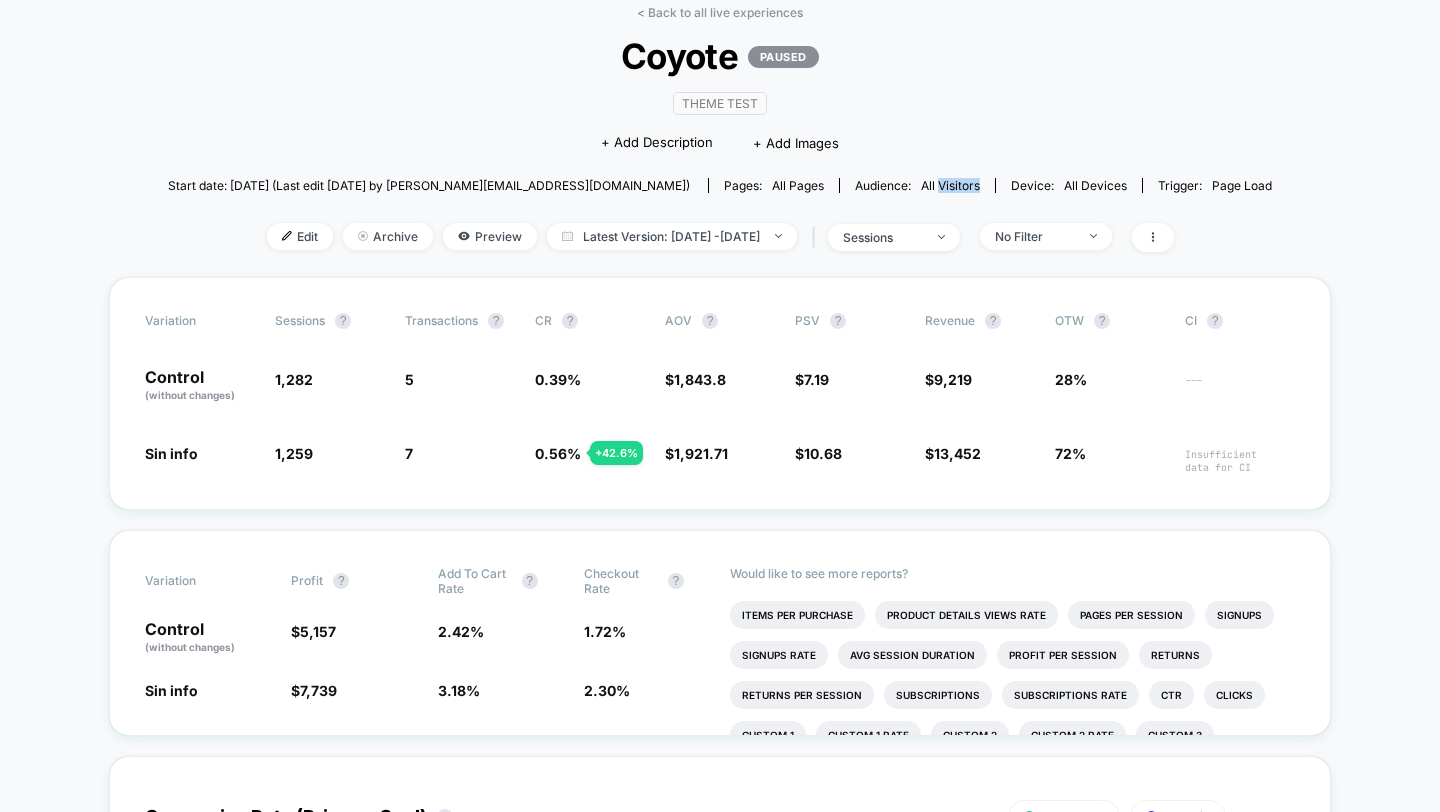click on "All Visitors" at bounding box center (950, 185) 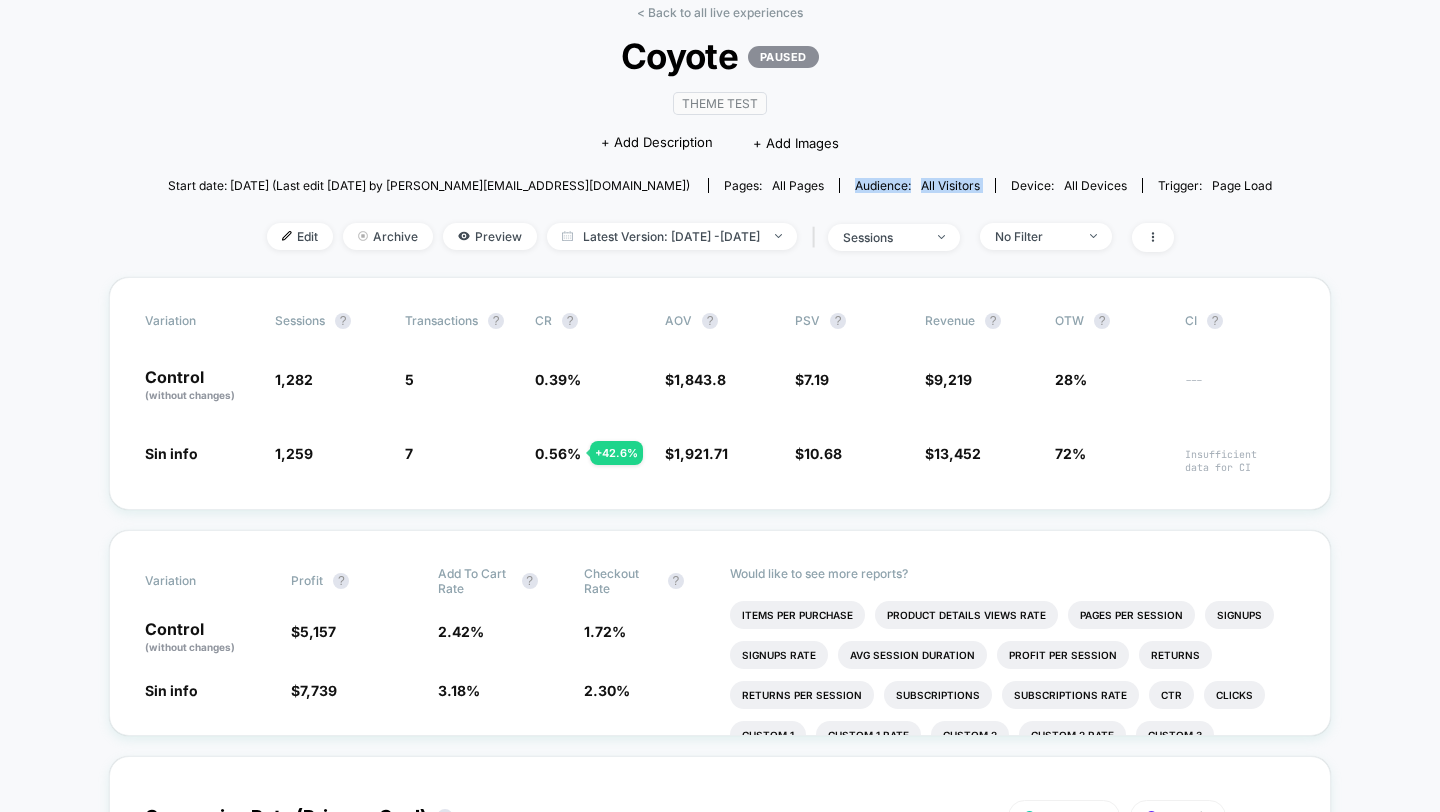 click on "All Visitors" at bounding box center [950, 185] 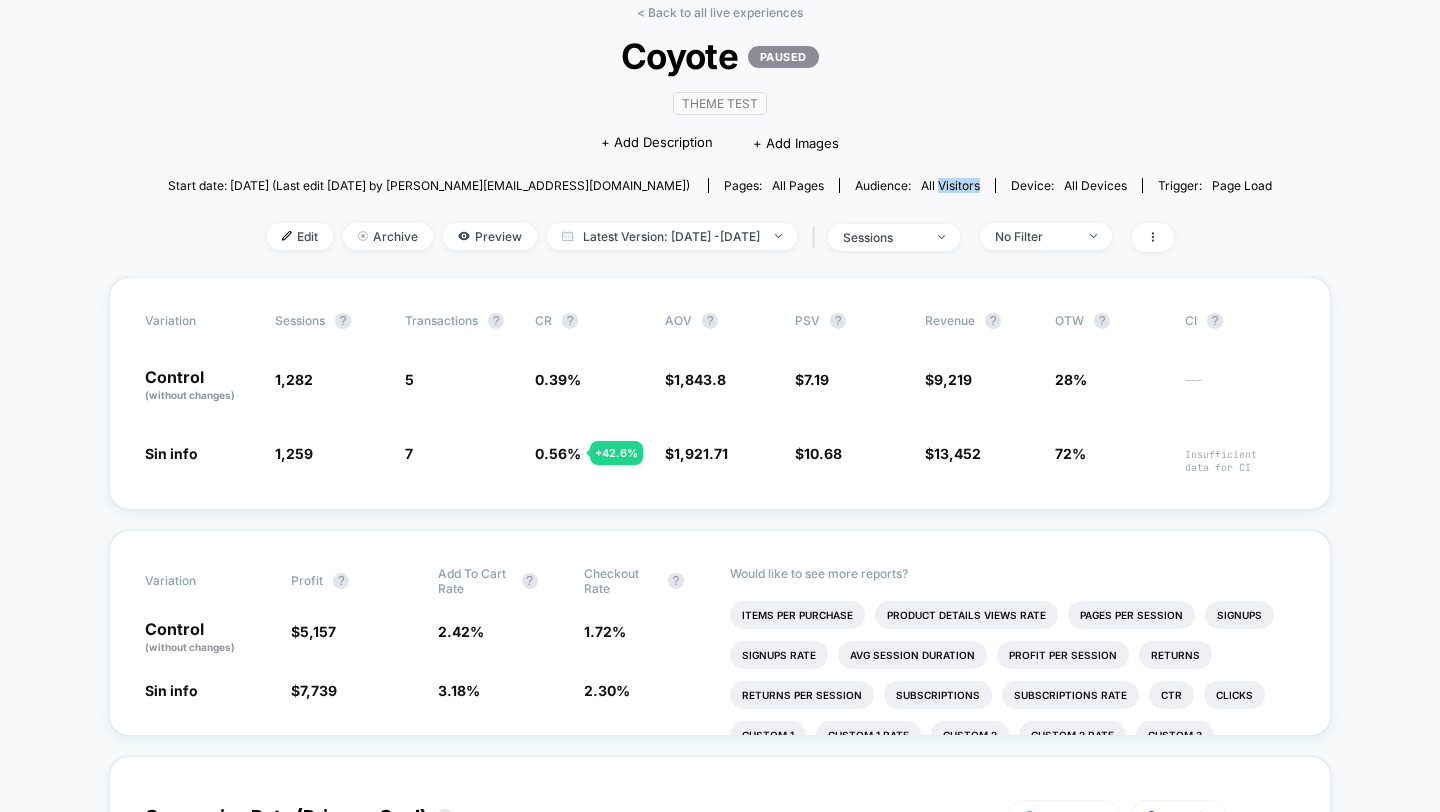 click on "All Visitors" at bounding box center (950, 185) 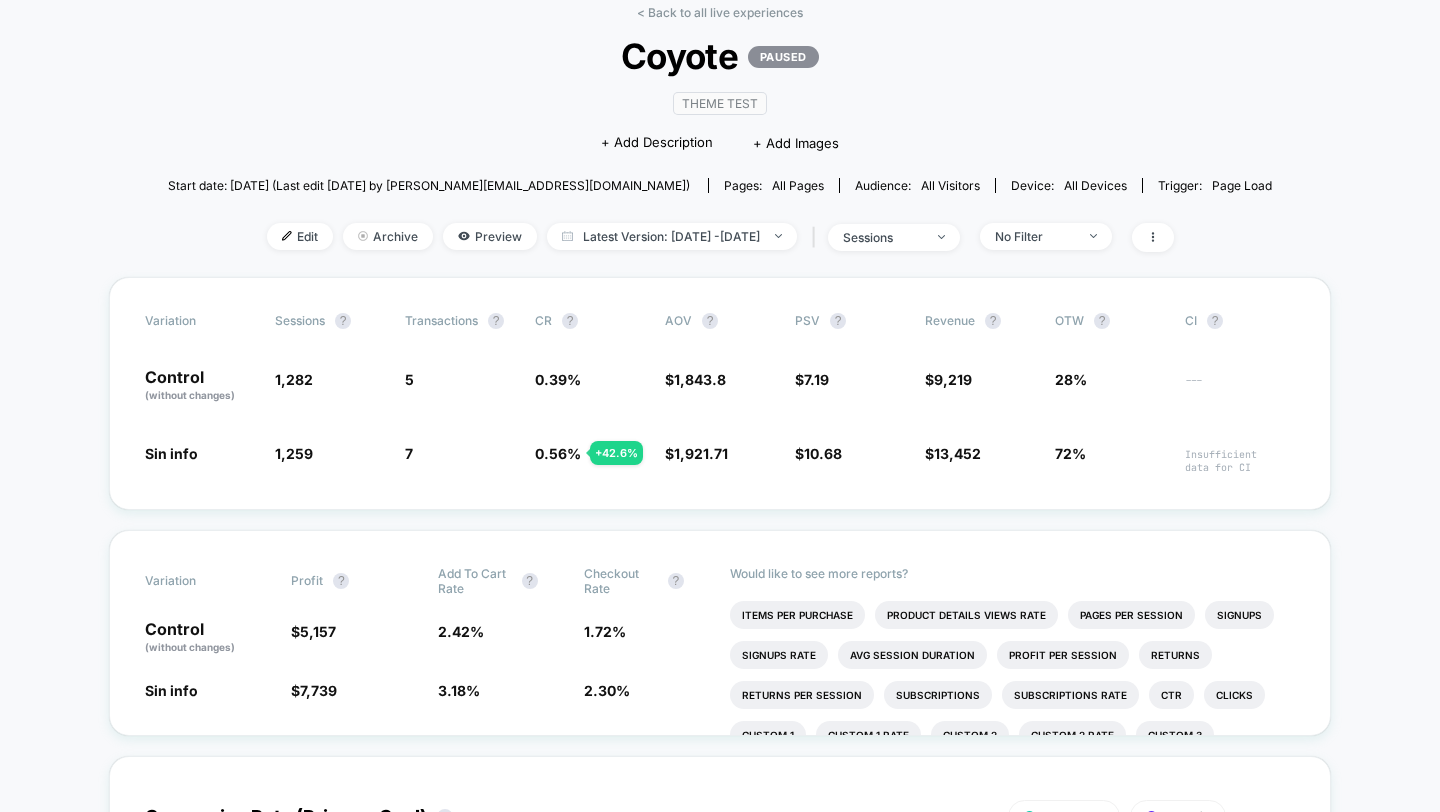 click on "all pages" at bounding box center [798, 185] 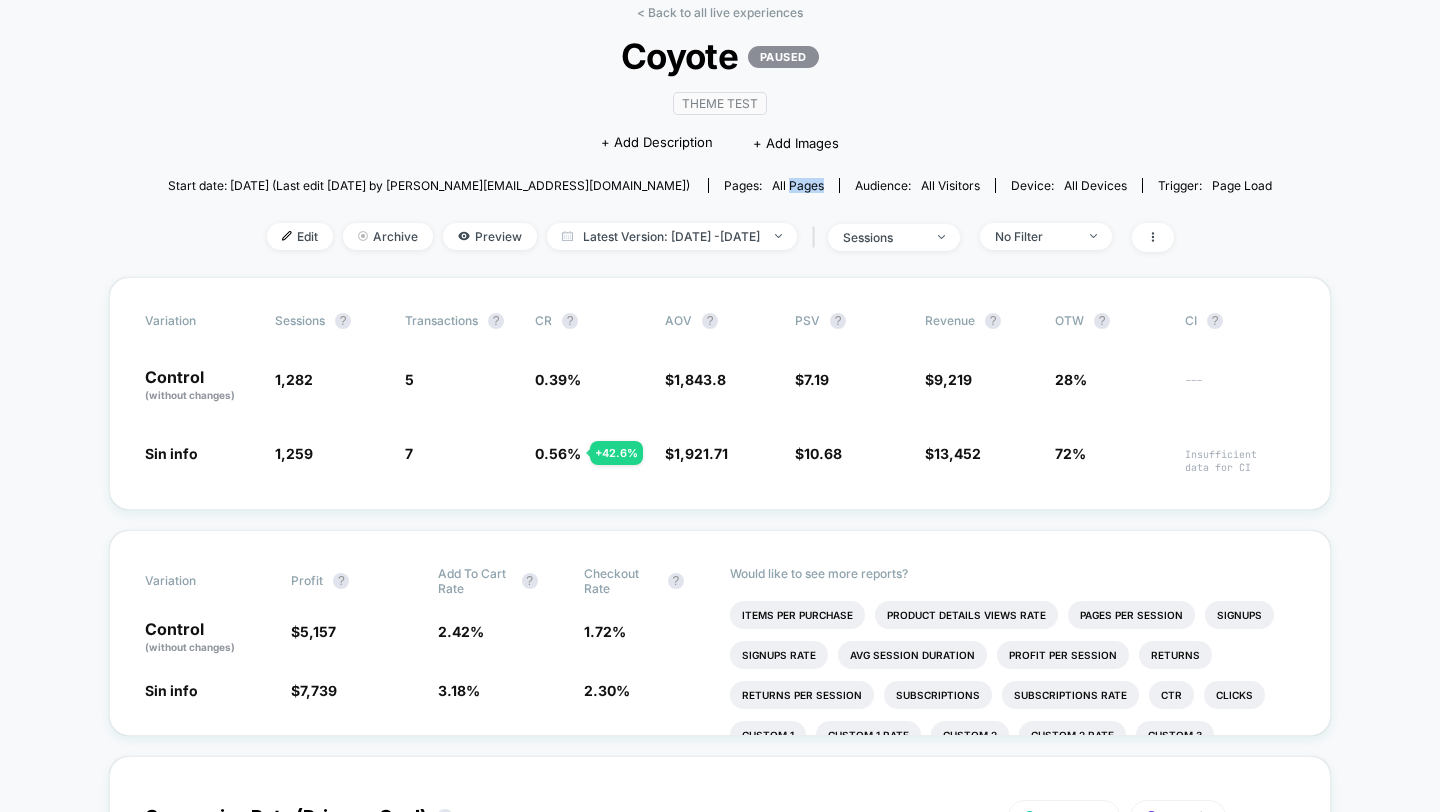 click on "all pages" at bounding box center [798, 185] 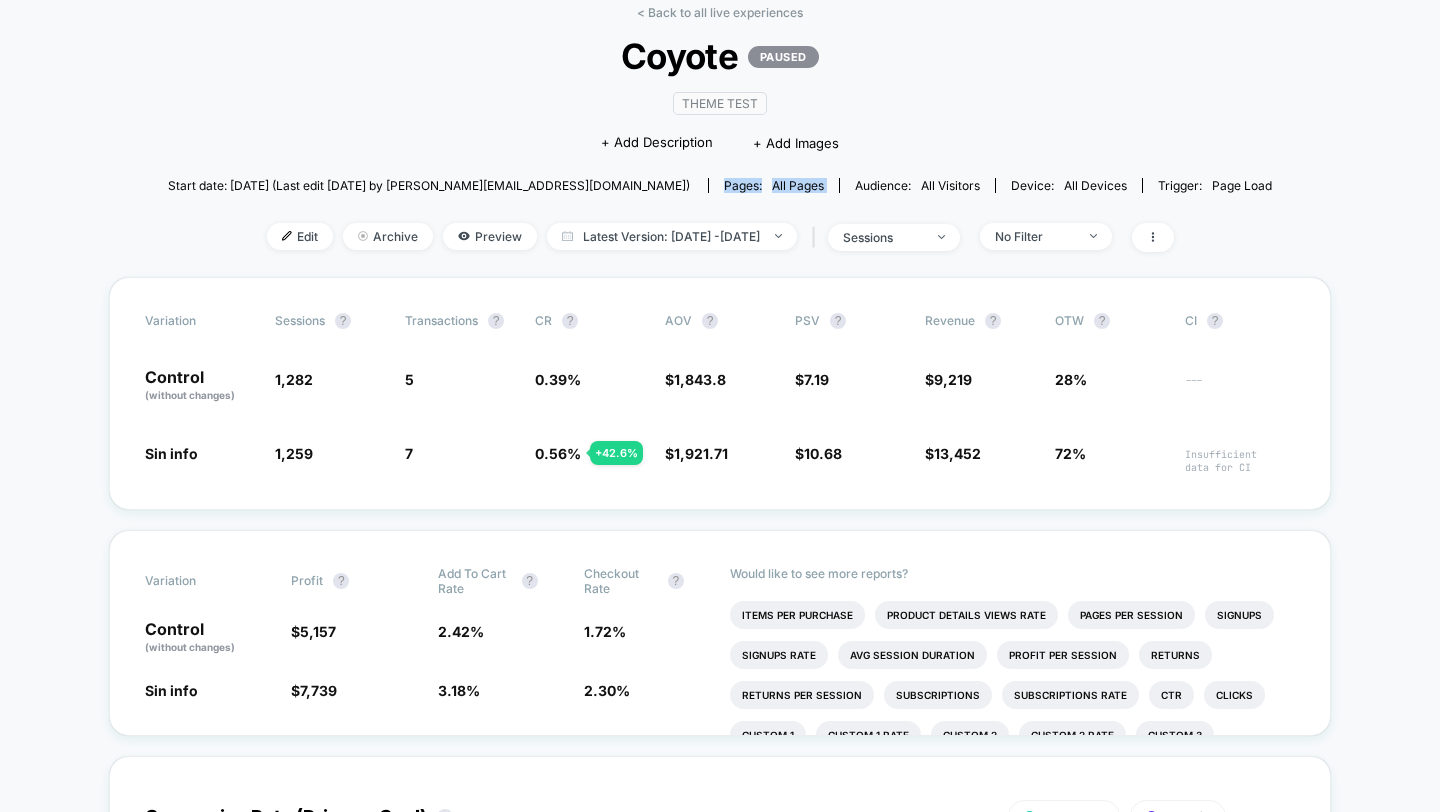 click on "all pages" at bounding box center [798, 185] 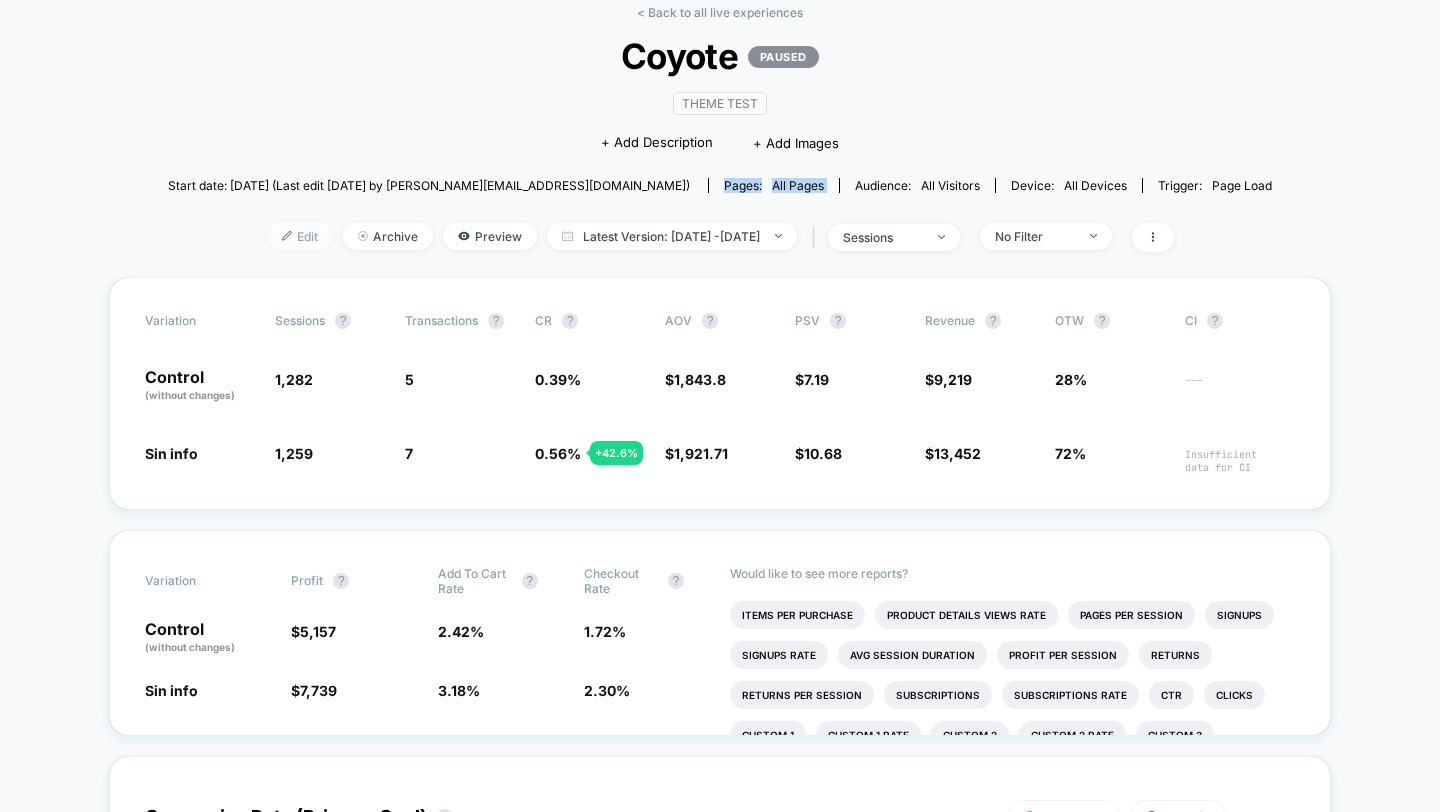 click on "Edit" at bounding box center (300, 236) 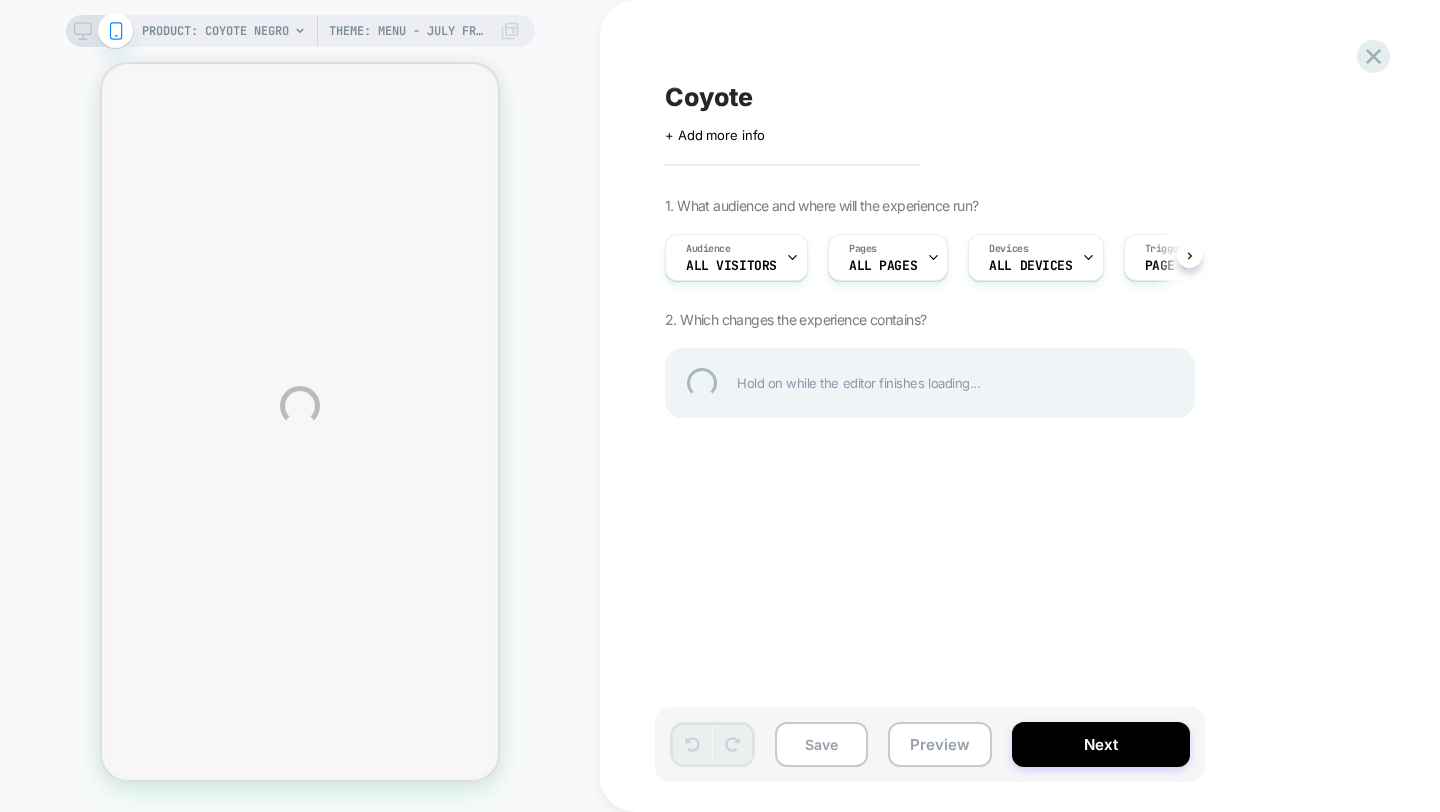 scroll, scrollTop: 0, scrollLeft: 0, axis: both 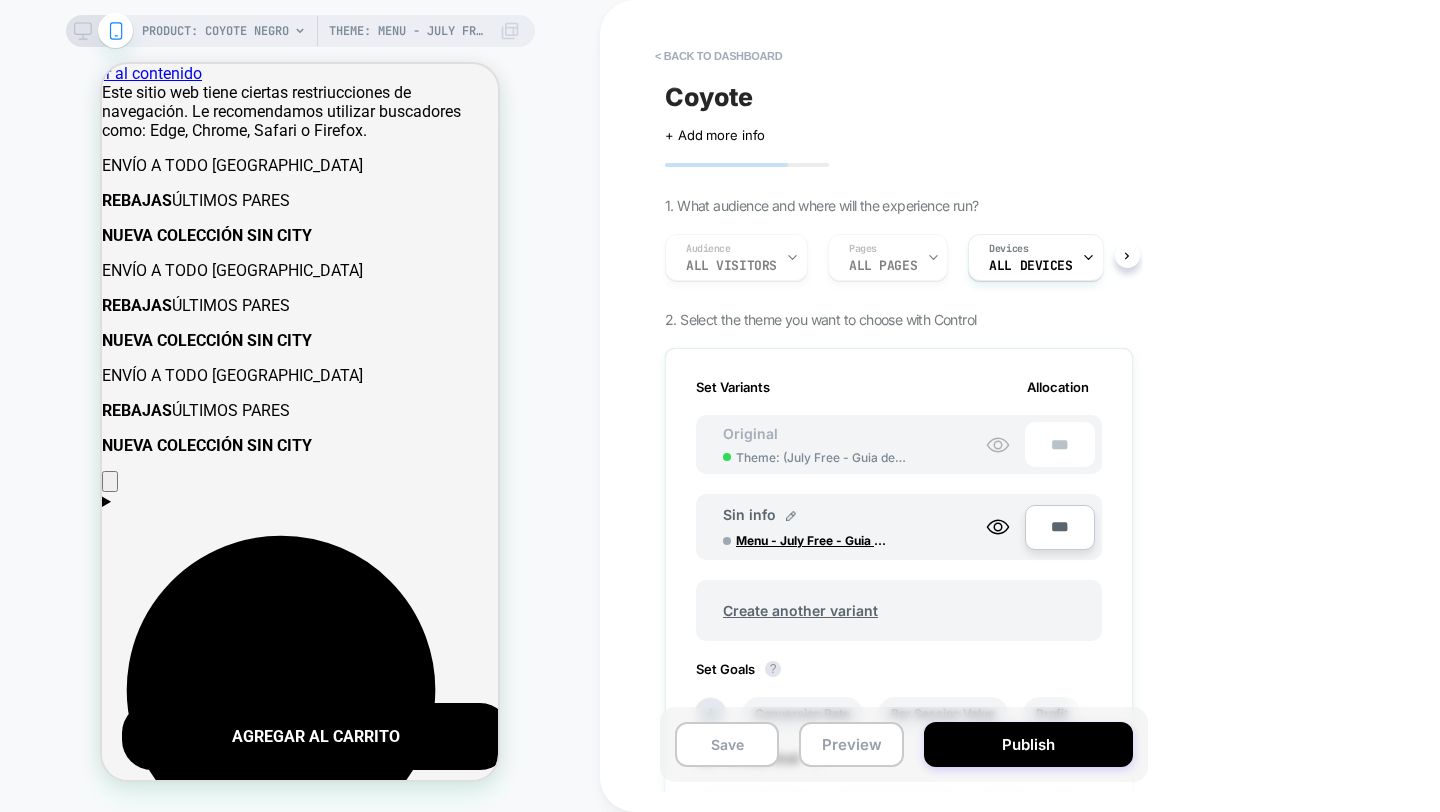 click on "Audience All Visitors Pages ALL PAGES Devices ALL DEVICES" at bounding box center [889, 257] 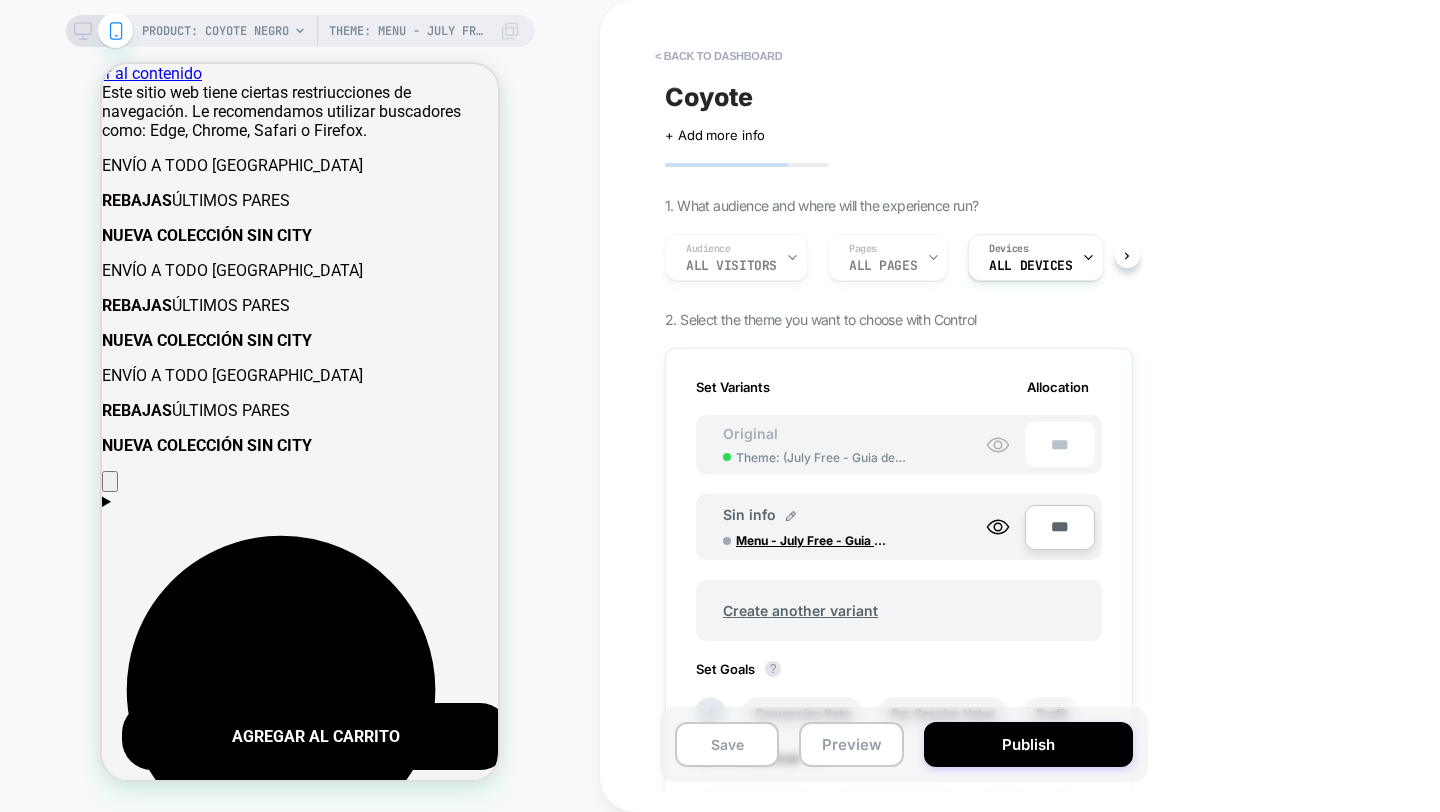 click on "Audience All Visitors Pages ALL PAGES Devices ALL DEVICES" at bounding box center (889, 257) 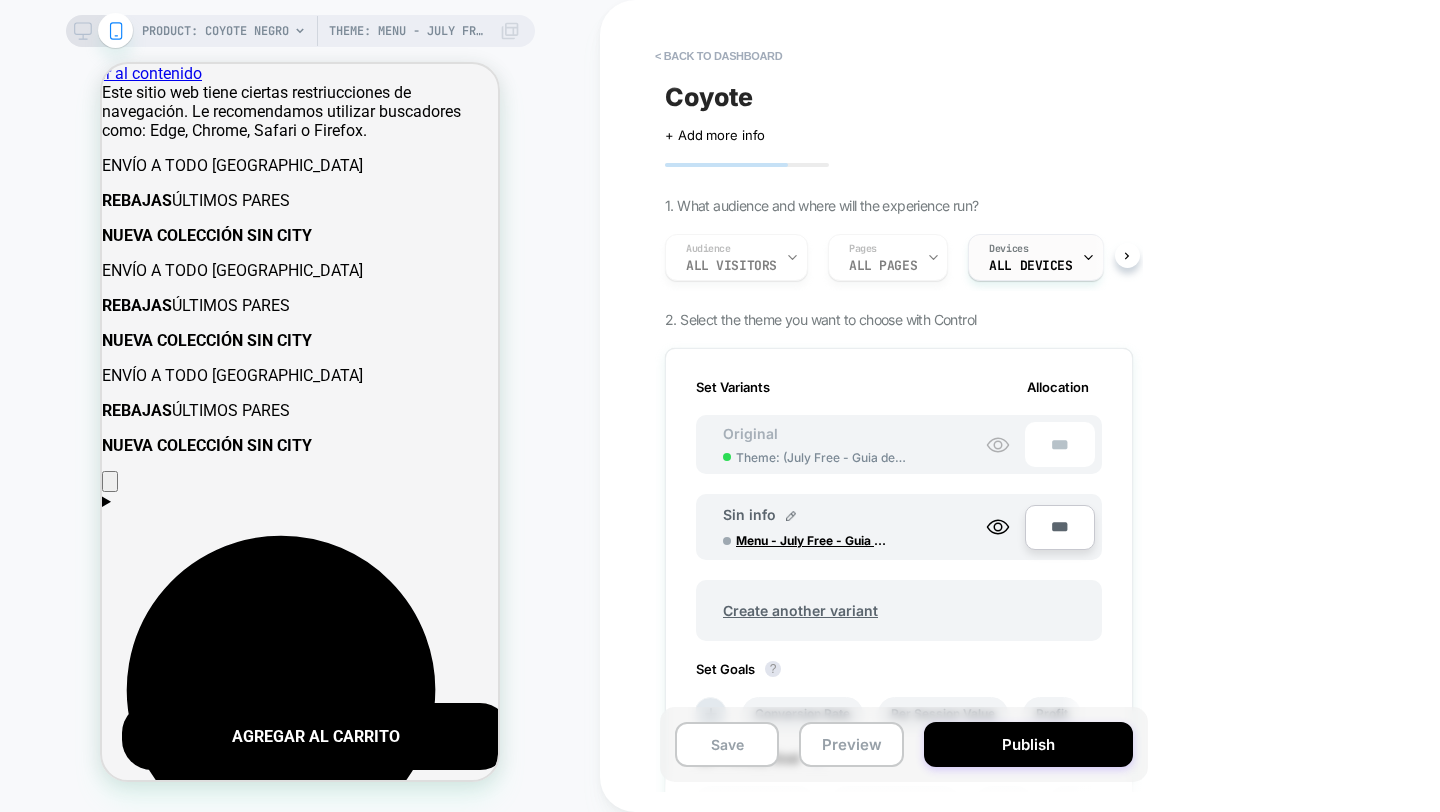 click at bounding box center [1088, 257] 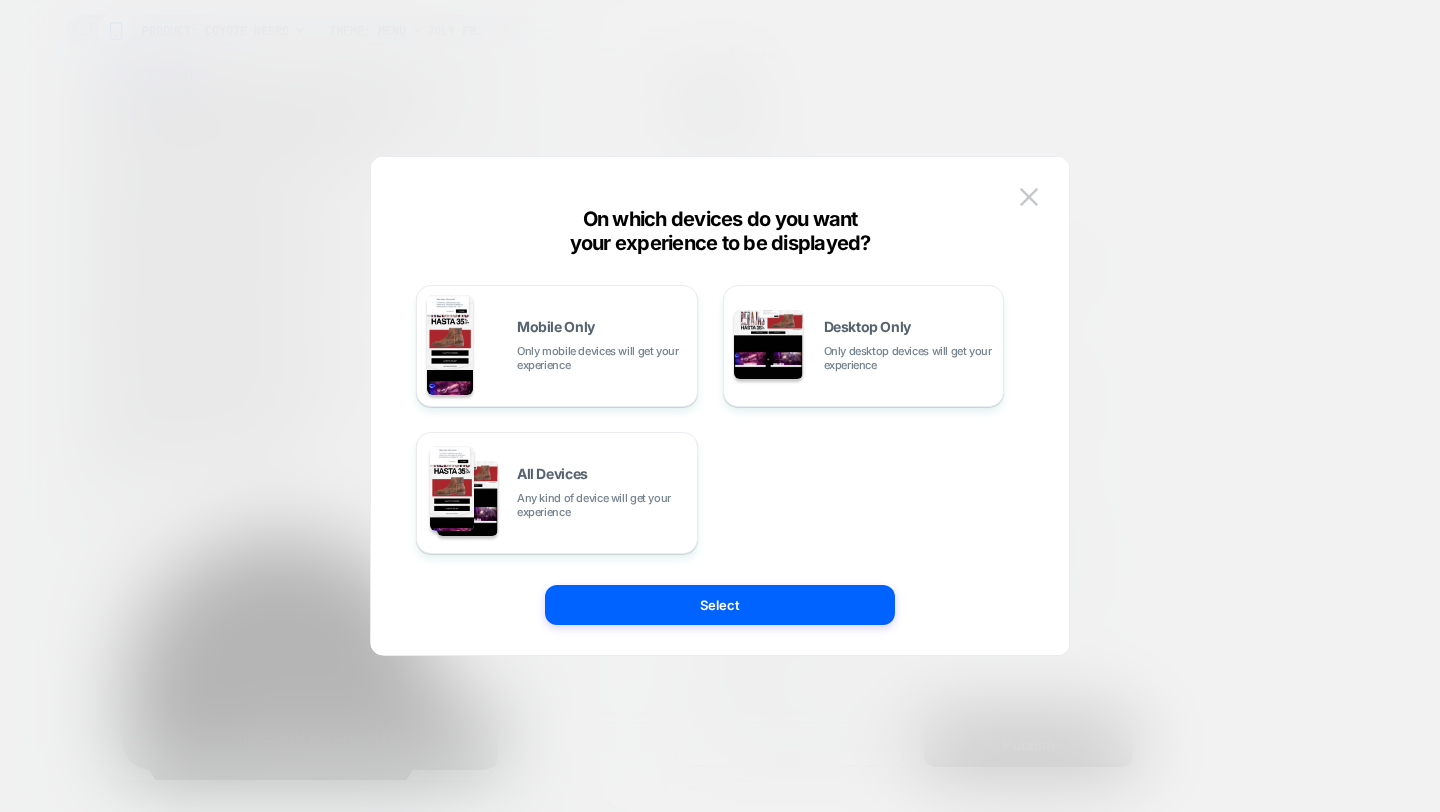 click on "On which devices do you want   your experience to be displayed? Mobile Only Only mobile devices will get your experience Desktop Only Only desktop devices will get your experience All Devices Any kind of device will get your experience Select" at bounding box center [720, 416] 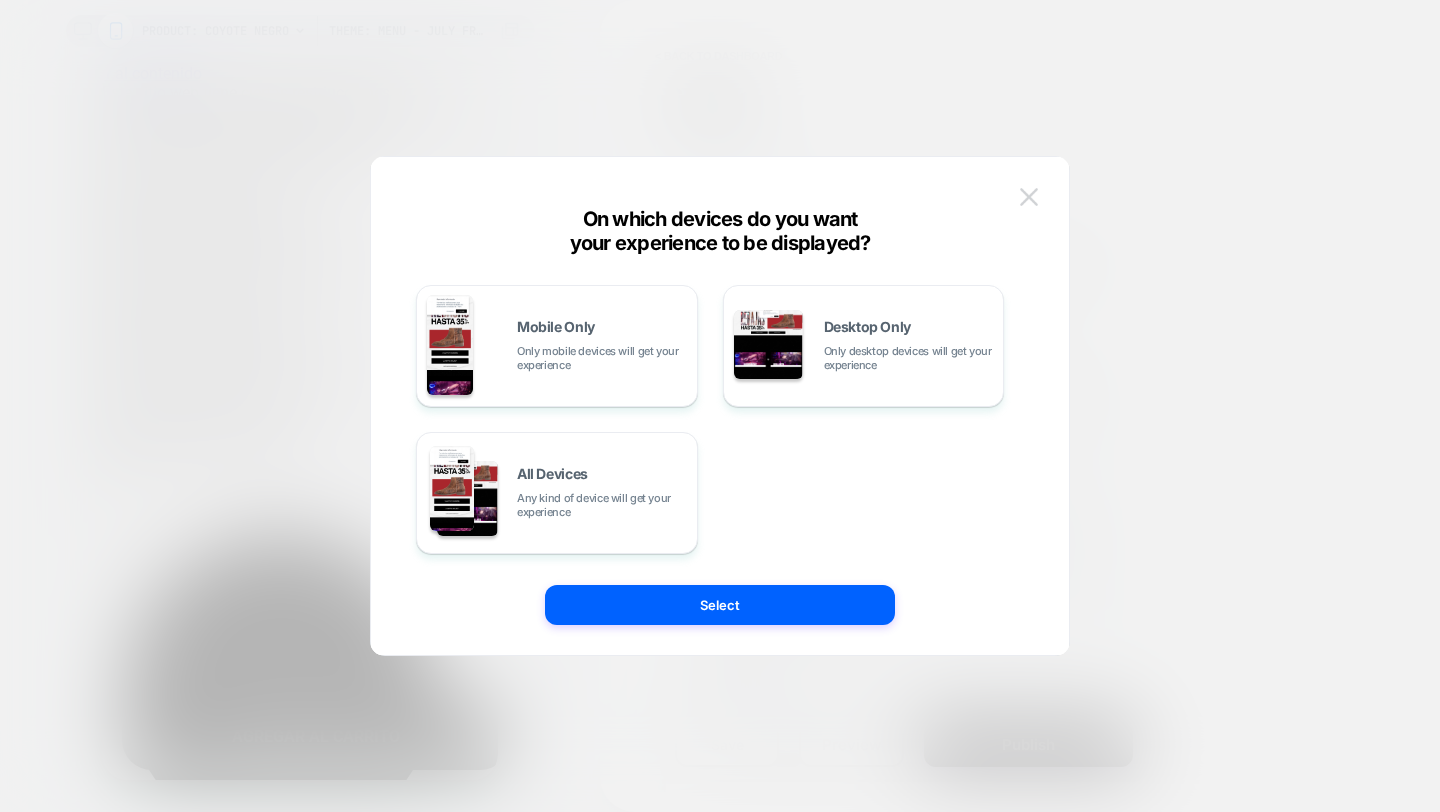 click at bounding box center (1029, 197) 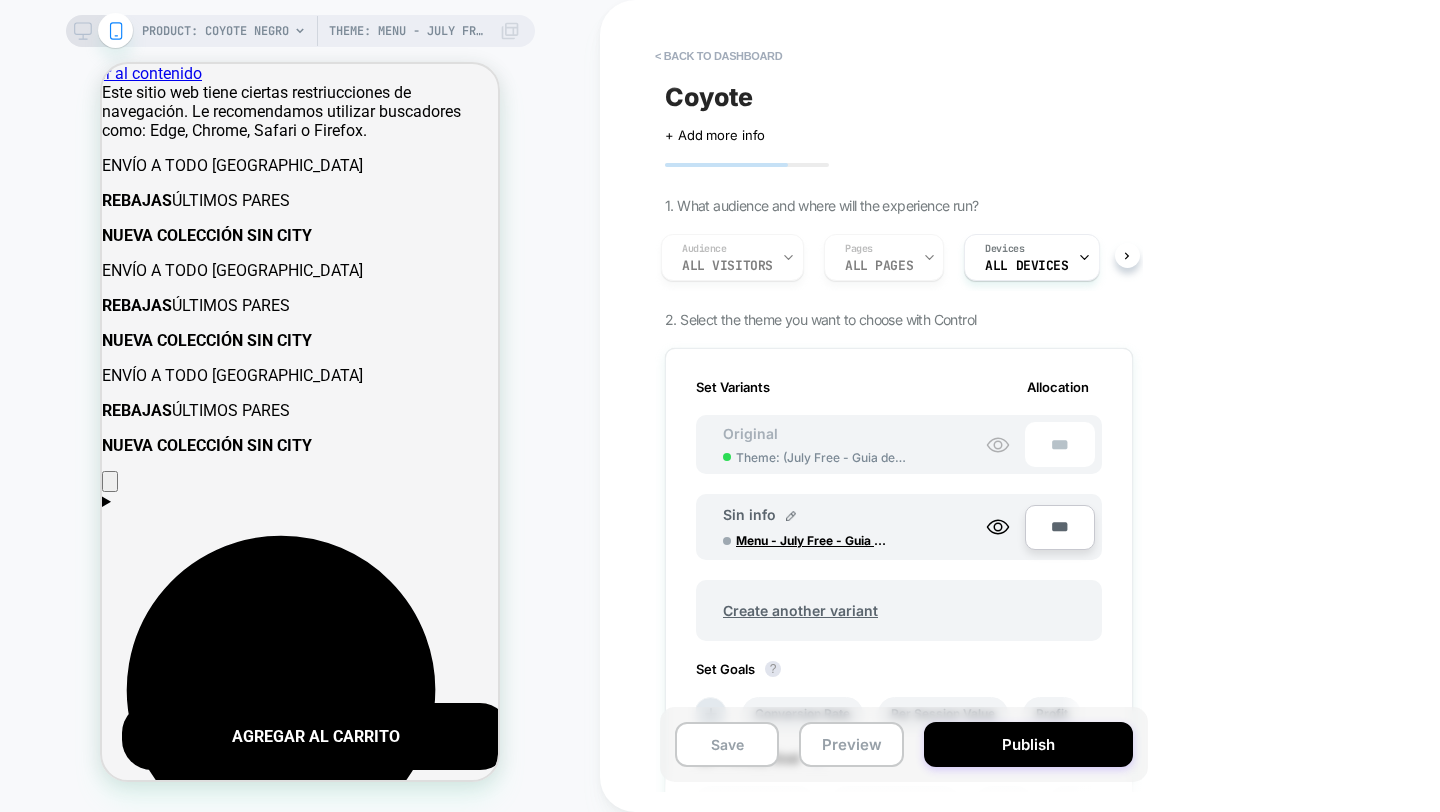 click on "Coyote Click to edit experience details + Add more info 1. What audience and where will the experience run? Audience All Visitors Pages ALL PAGES Devices ALL DEVICES 2. Select the theme you want to choose with Control Set Variants Allocation Original Theme: ( July Free - Guia de [PERSON_NAME] ) *** Sin info Menu - July Free - Guia [PERSON_NAME] *** Create another variant Set Goals ? Conversion Rate Per Session Value Profit Revenue Add To Cart Rate Checkout Rate Set Primary Goal ? Conversion Rate Per Session Value Profit Revenue Add To Cart Rate Checkout Rate Send events to google analytics 4. When do you like to run this experience? Now I would like to schedule the run" at bounding box center [899, 406] 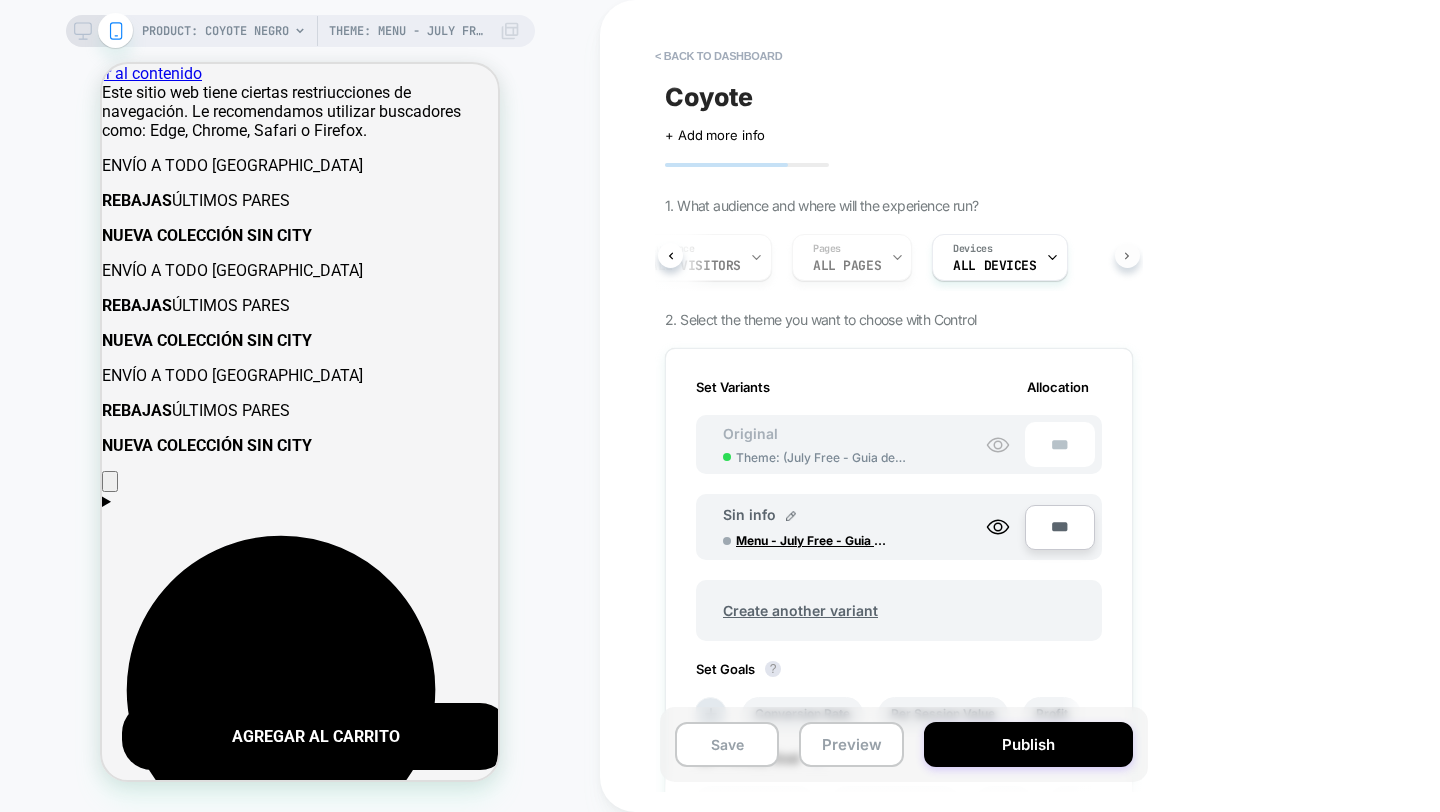 click at bounding box center (1127, 255) 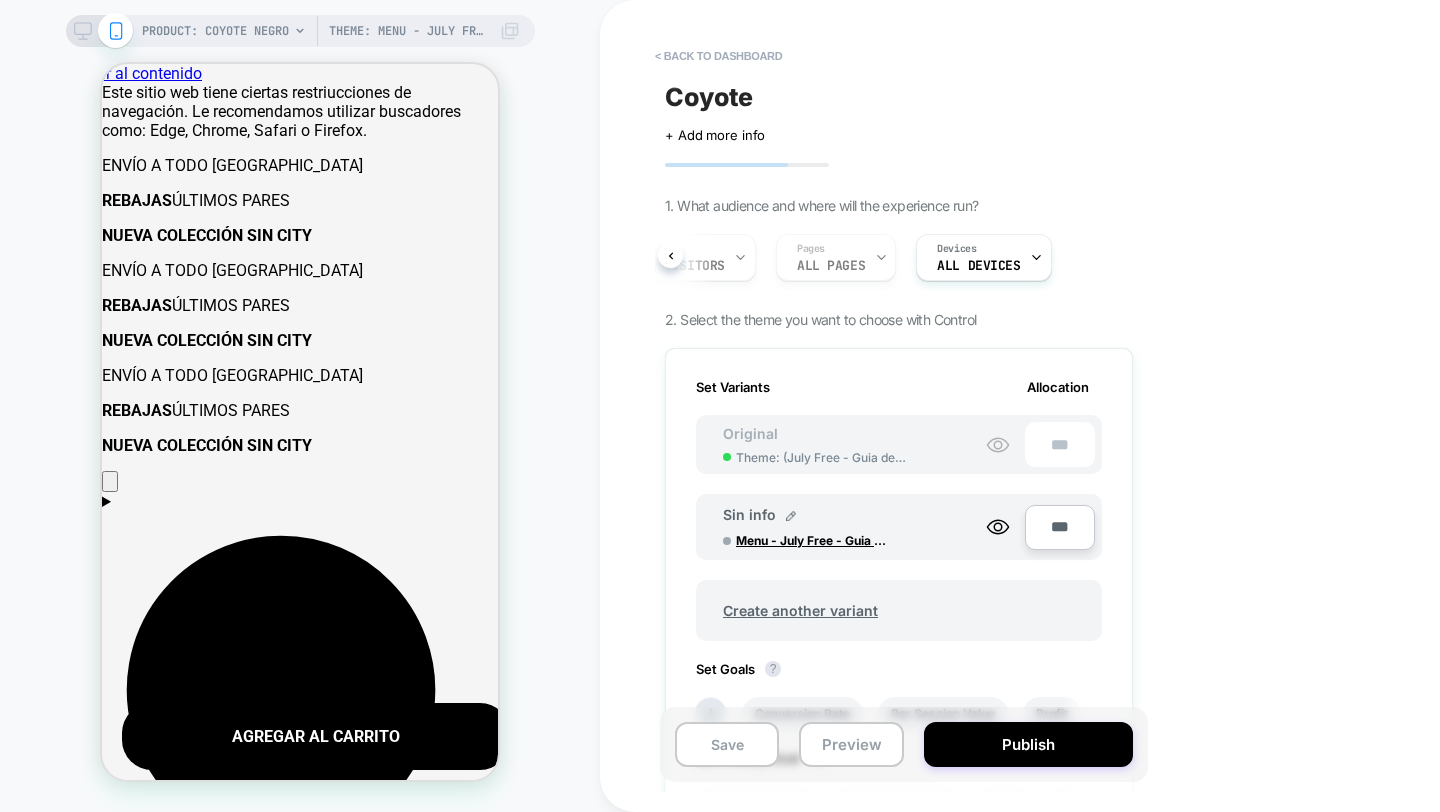 click on "Audience All Visitors Pages ALL PAGES Devices ALL DEVICES" at bounding box center (889, 257) 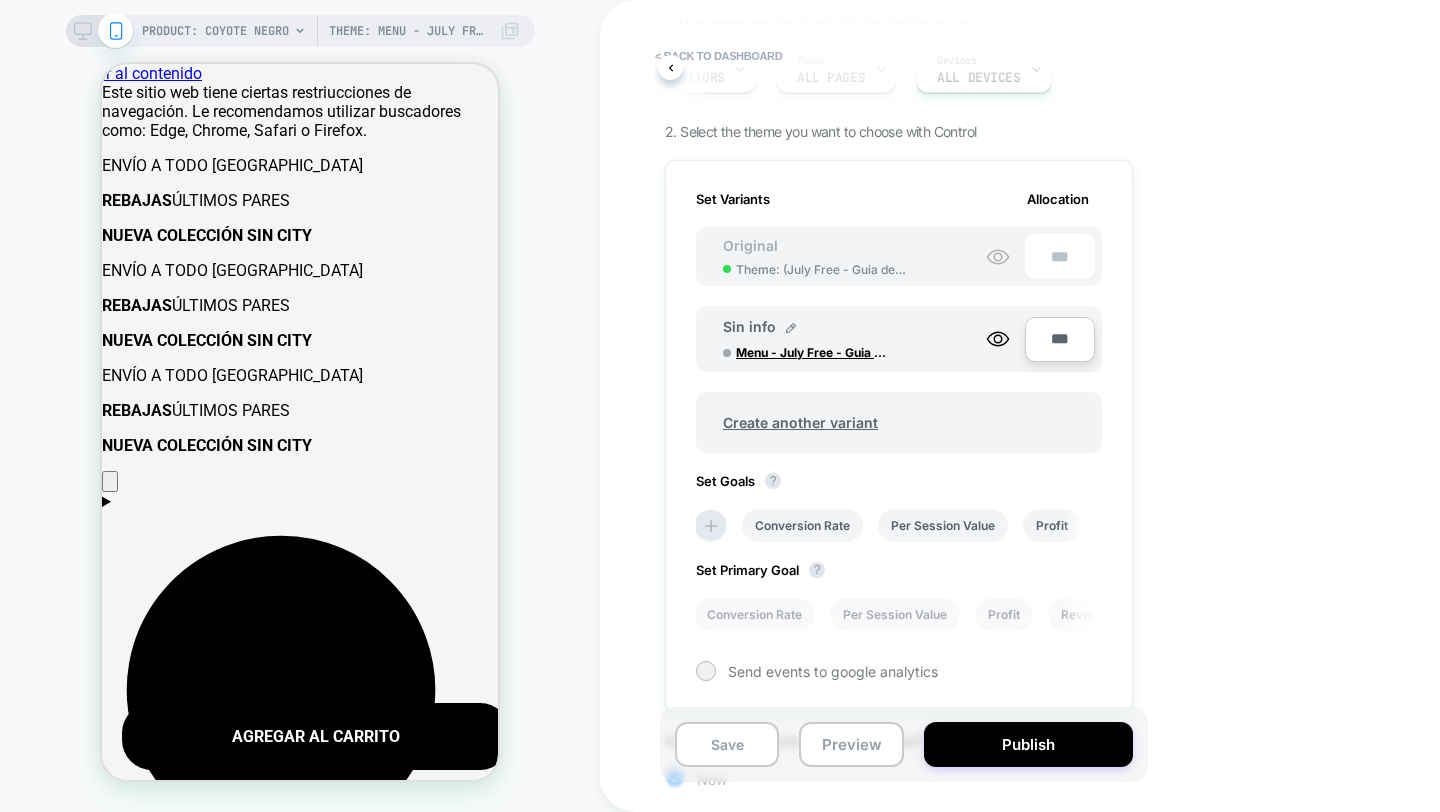 scroll, scrollTop: 174, scrollLeft: 0, axis: vertical 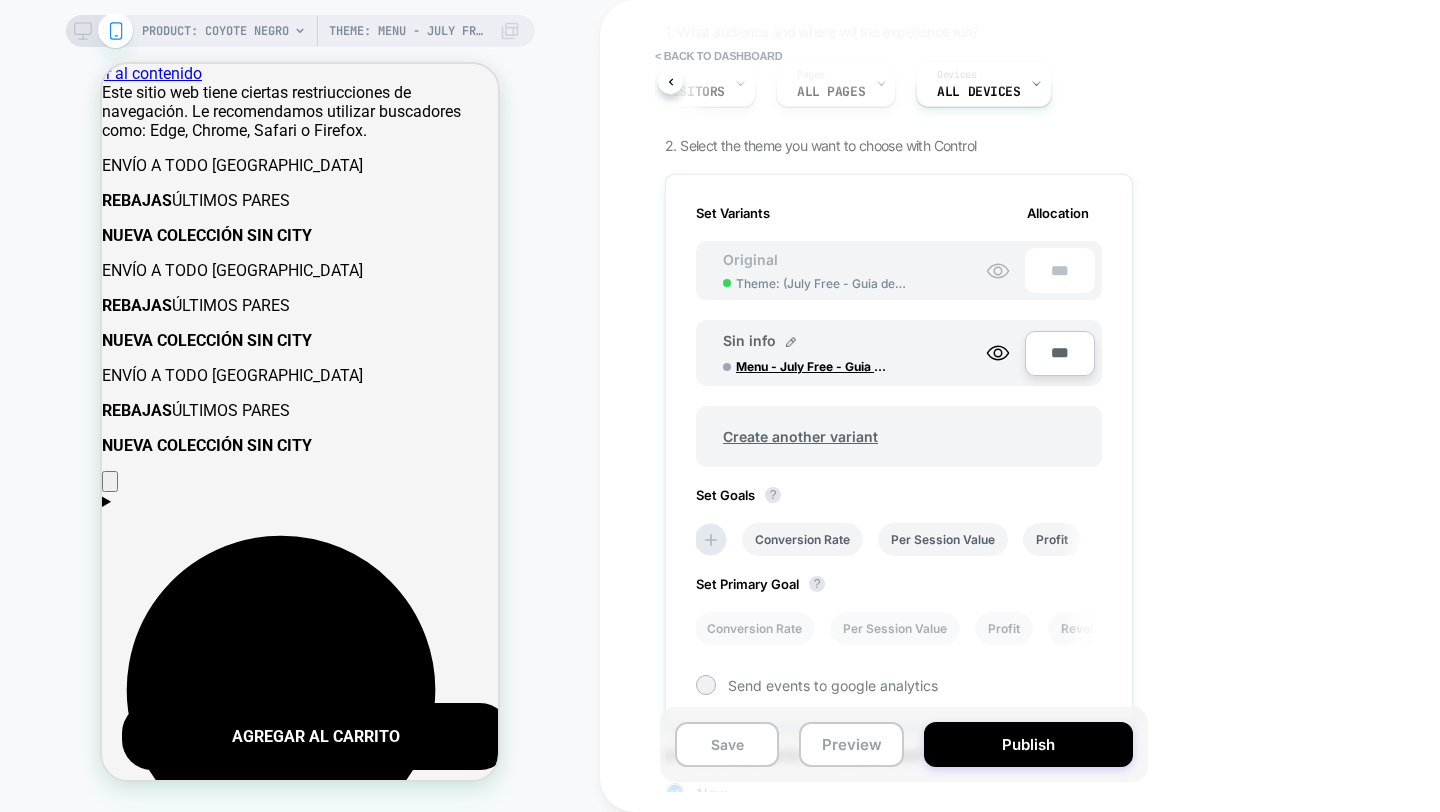 click on "***" at bounding box center [1040, 270] 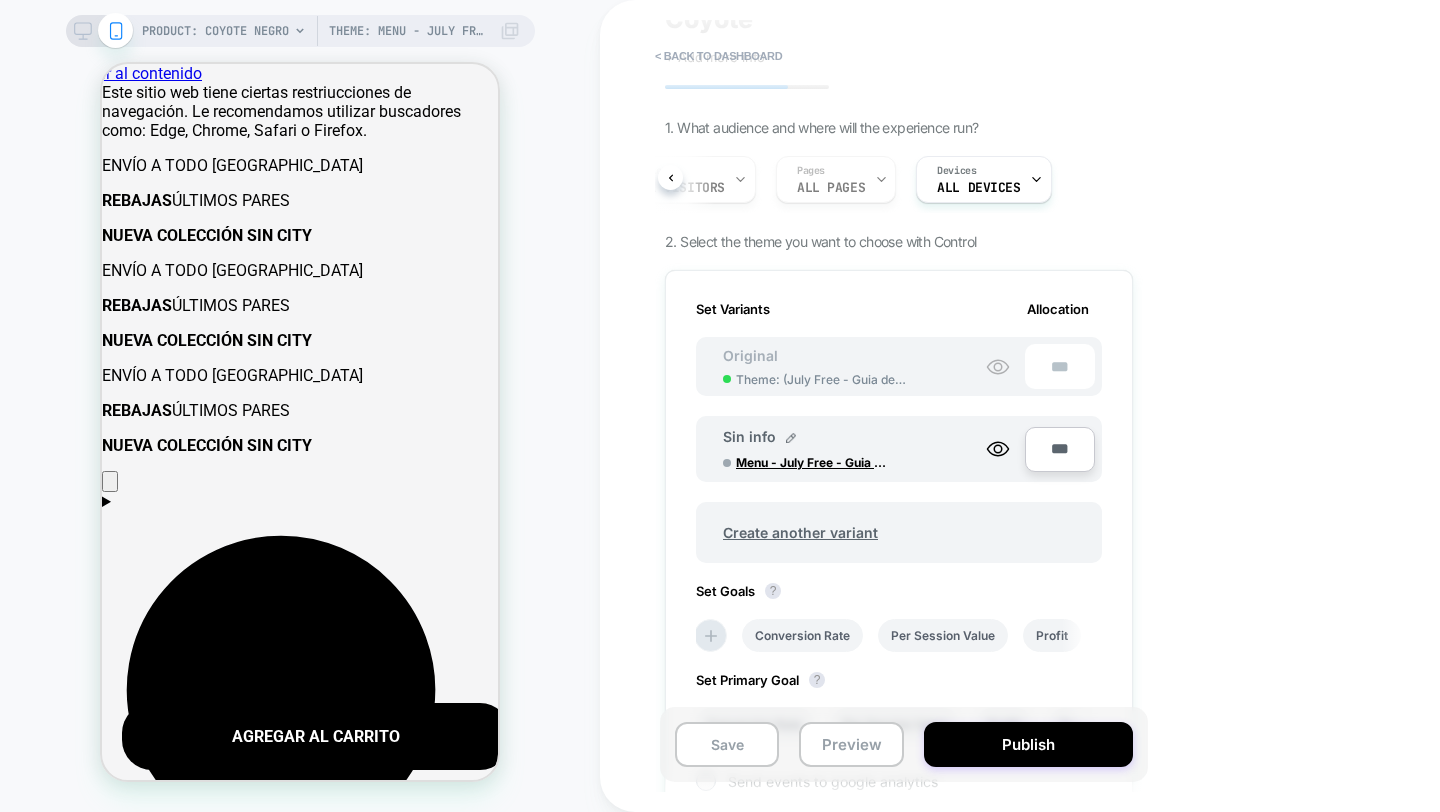 scroll, scrollTop: 0, scrollLeft: 0, axis: both 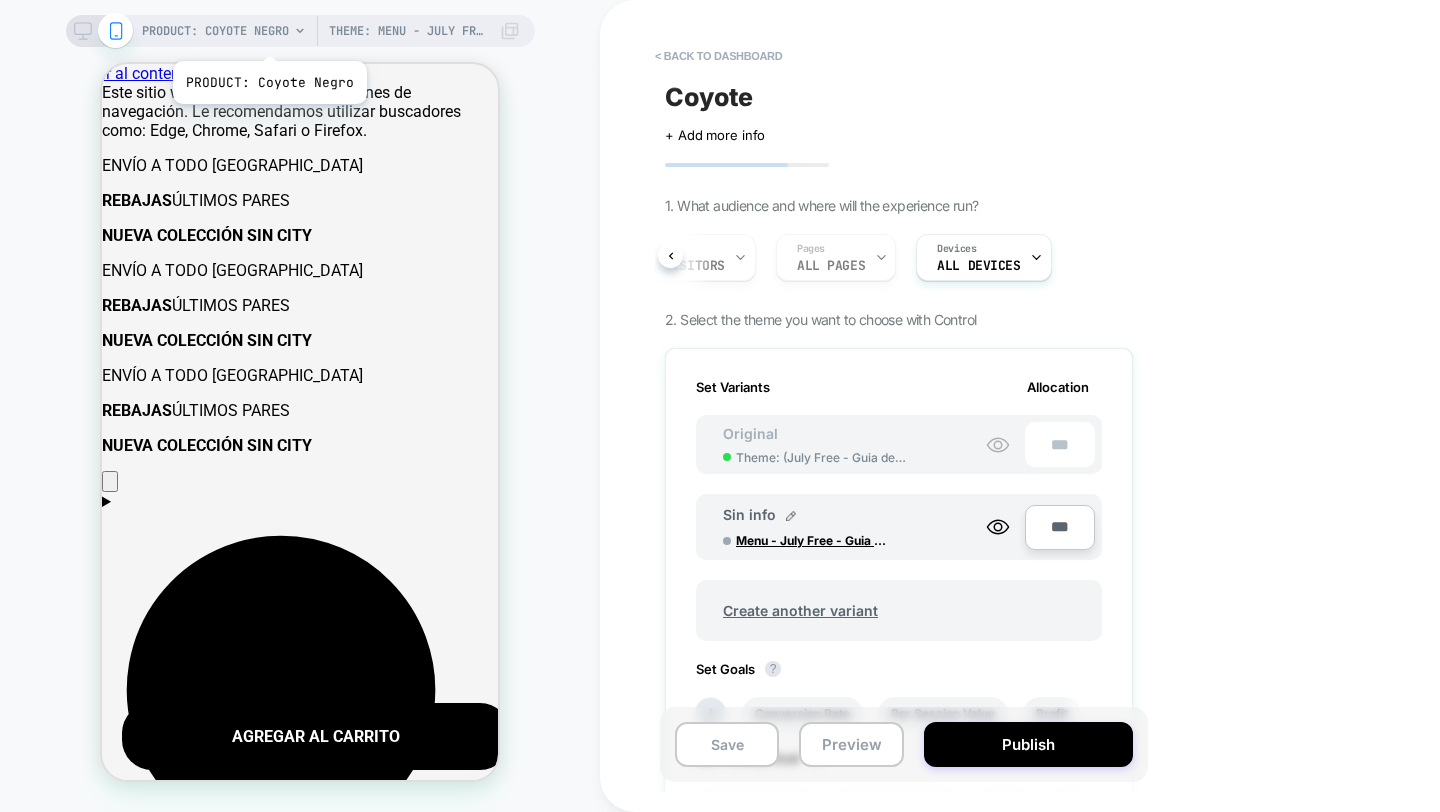 click on "PRODUCT: Coyote Negro" at bounding box center (215, 31) 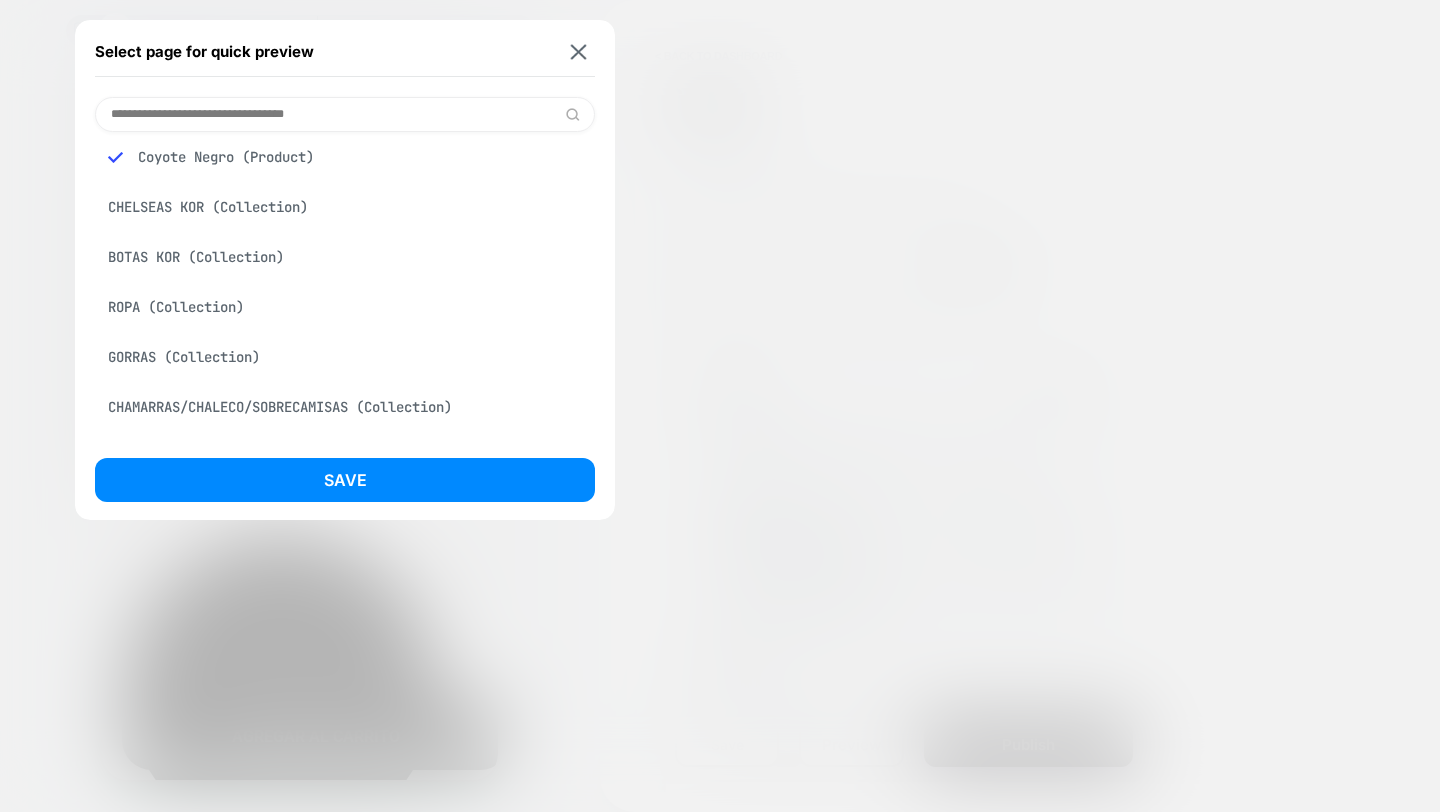 scroll, scrollTop: 0, scrollLeft: 0, axis: both 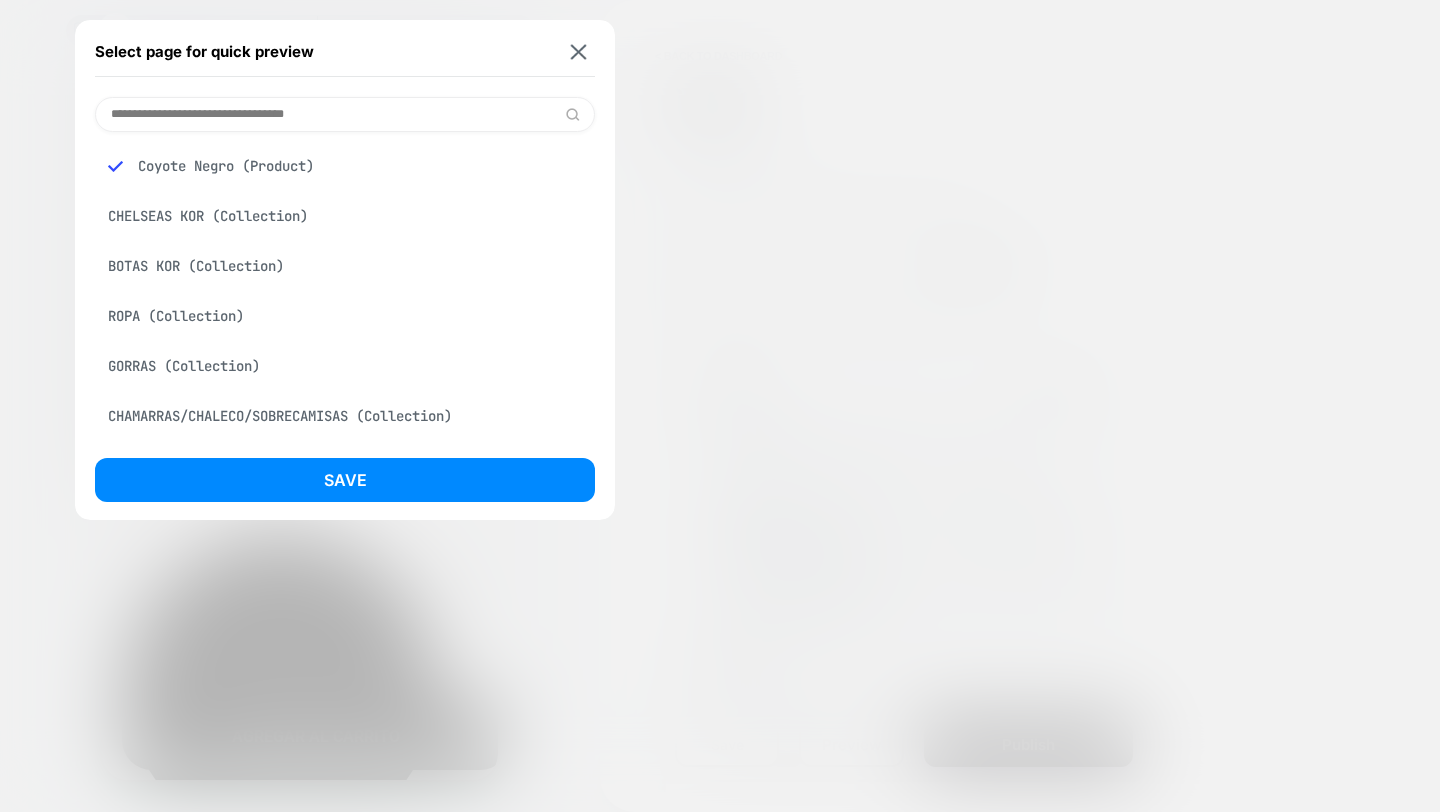 click on "CHELSEAS KOR (Collection)" at bounding box center (345, 216) 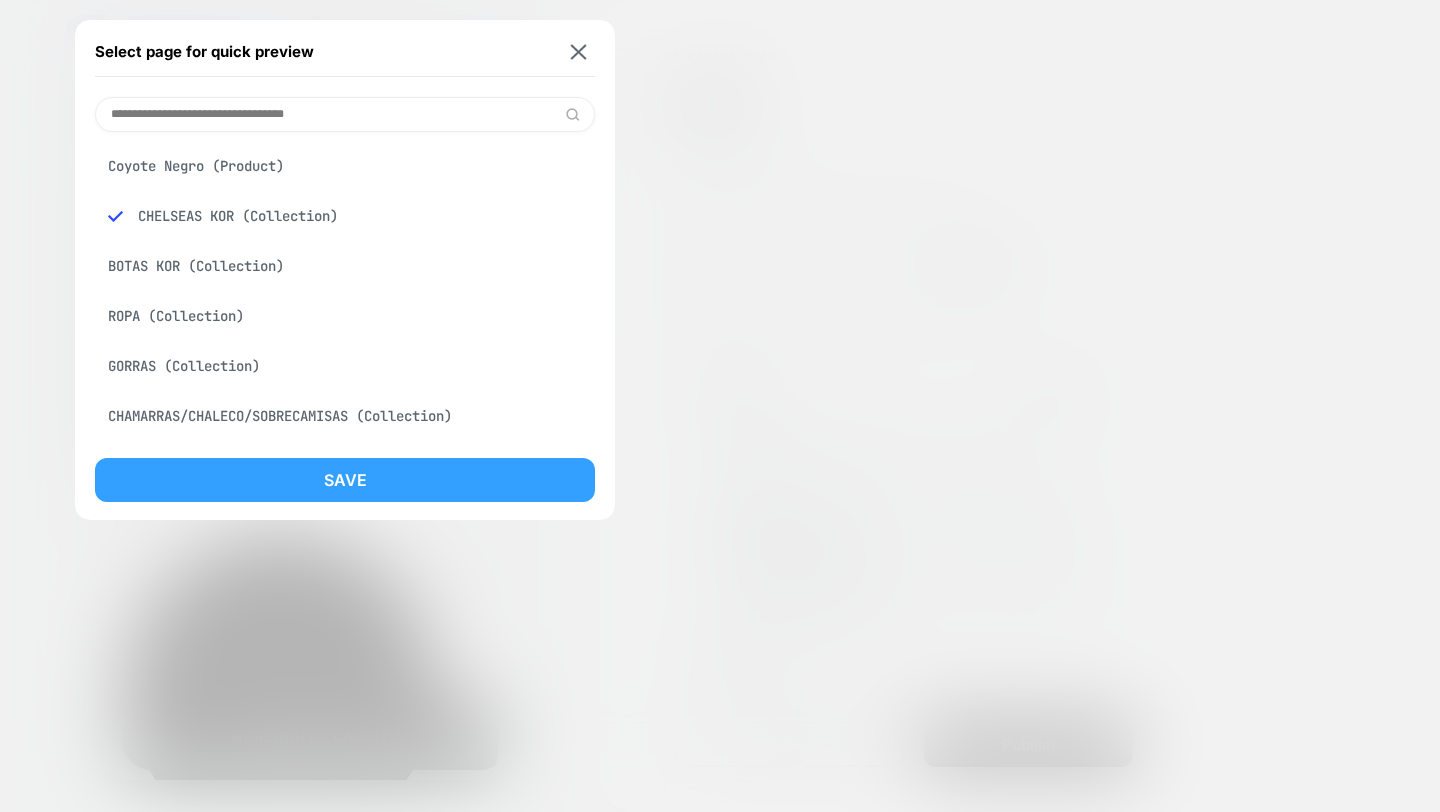 click on "Save" at bounding box center [345, 480] 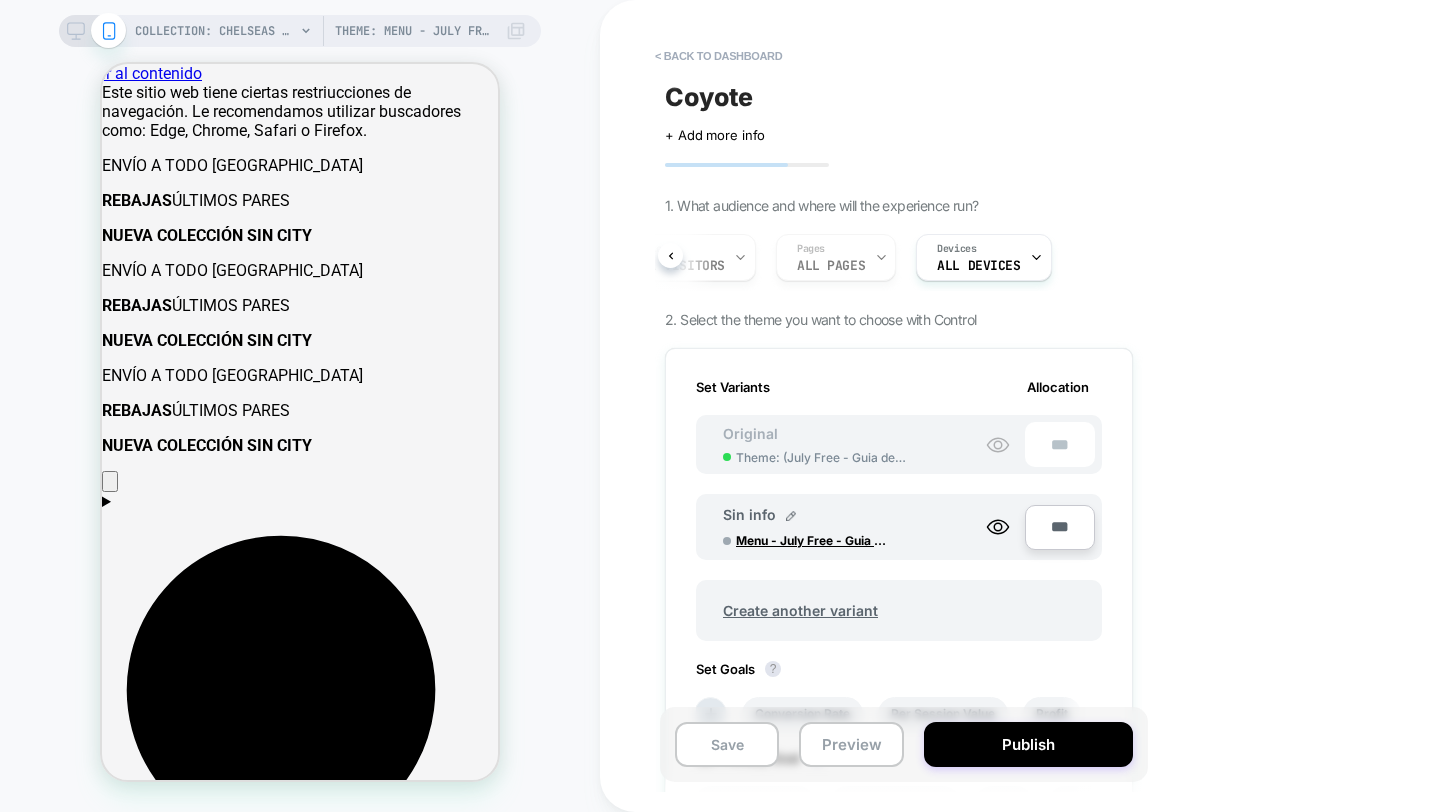 scroll, scrollTop: 10, scrollLeft: 0, axis: vertical 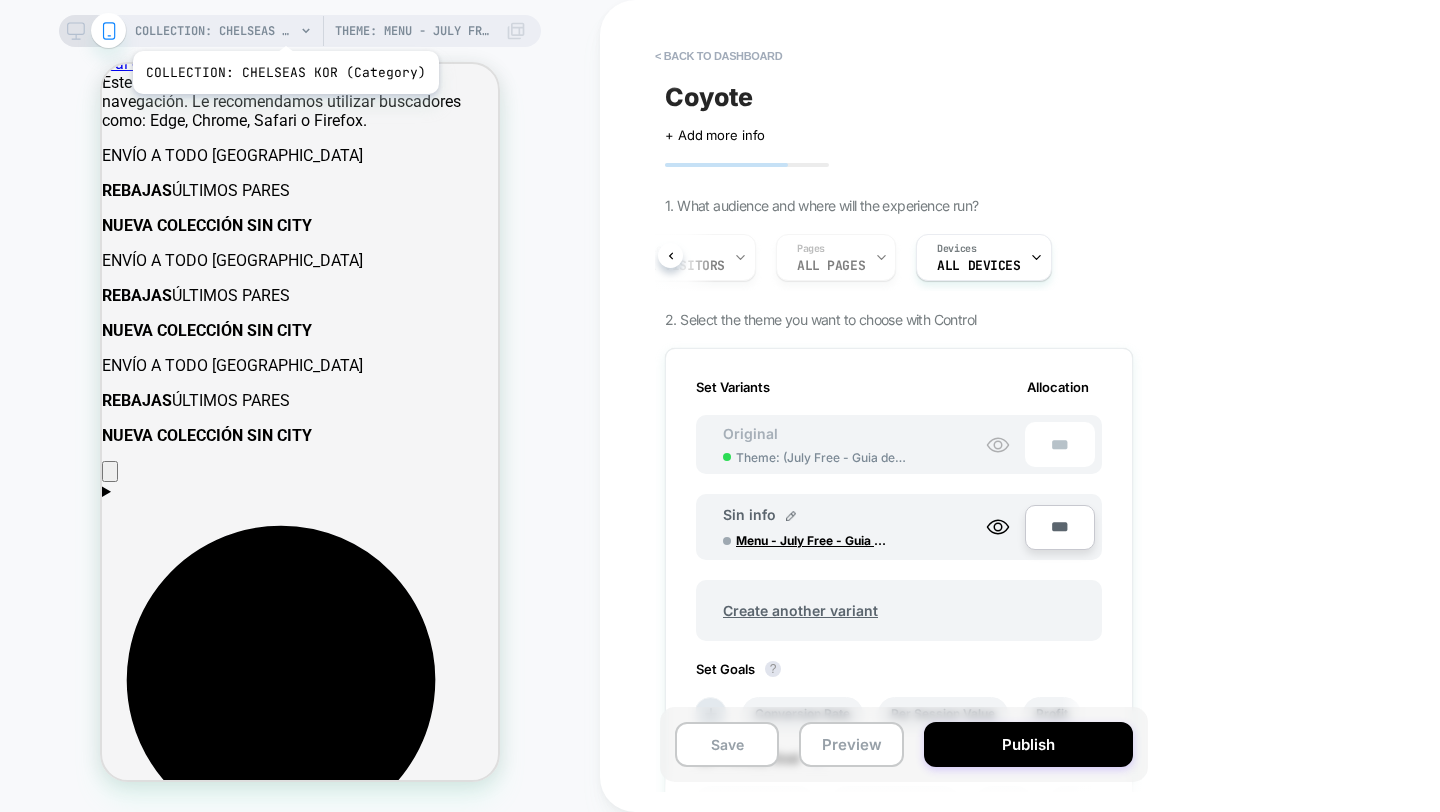 click on "COLLECTION: CHELSEAS KOR (Category)" at bounding box center [215, 31] 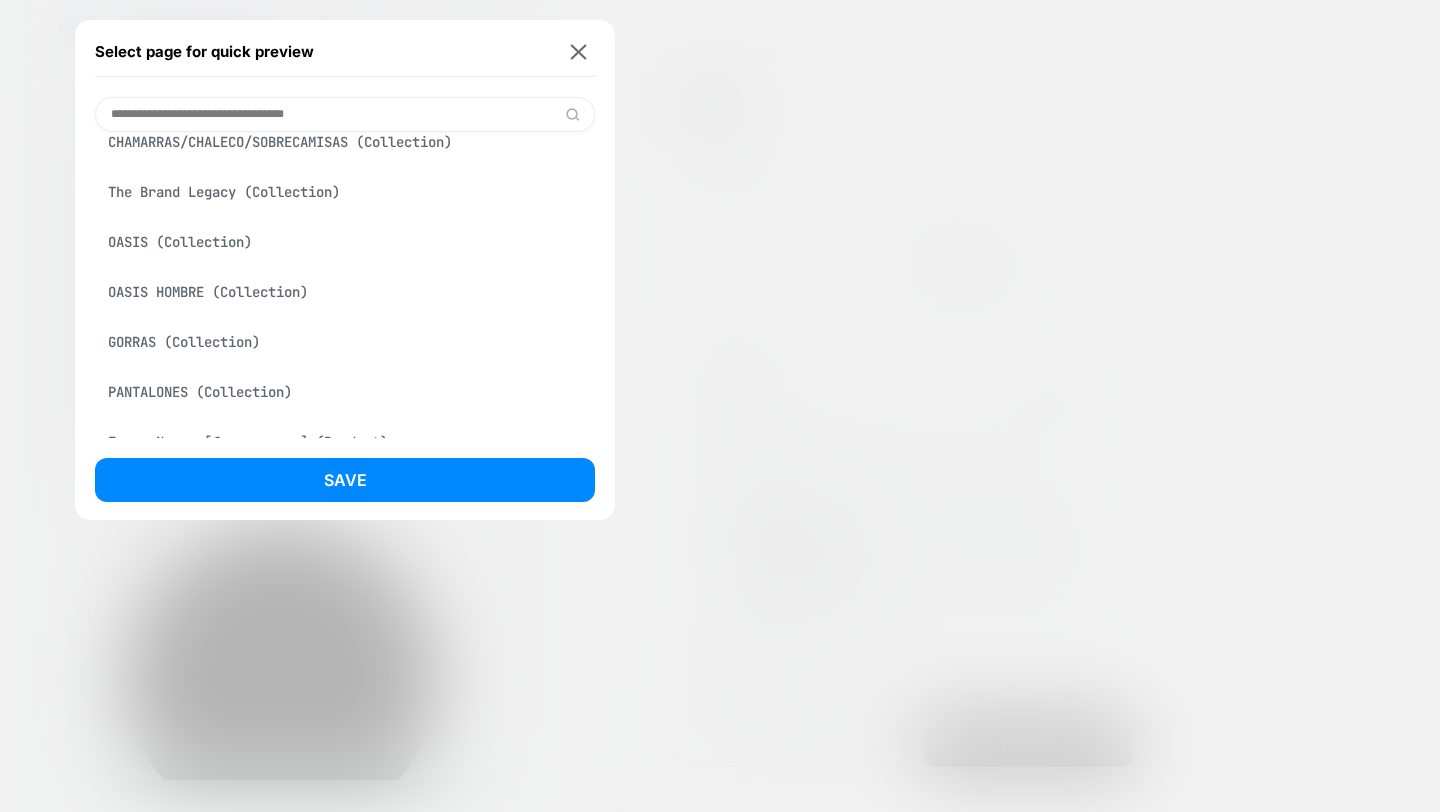 scroll, scrollTop: 0, scrollLeft: 0, axis: both 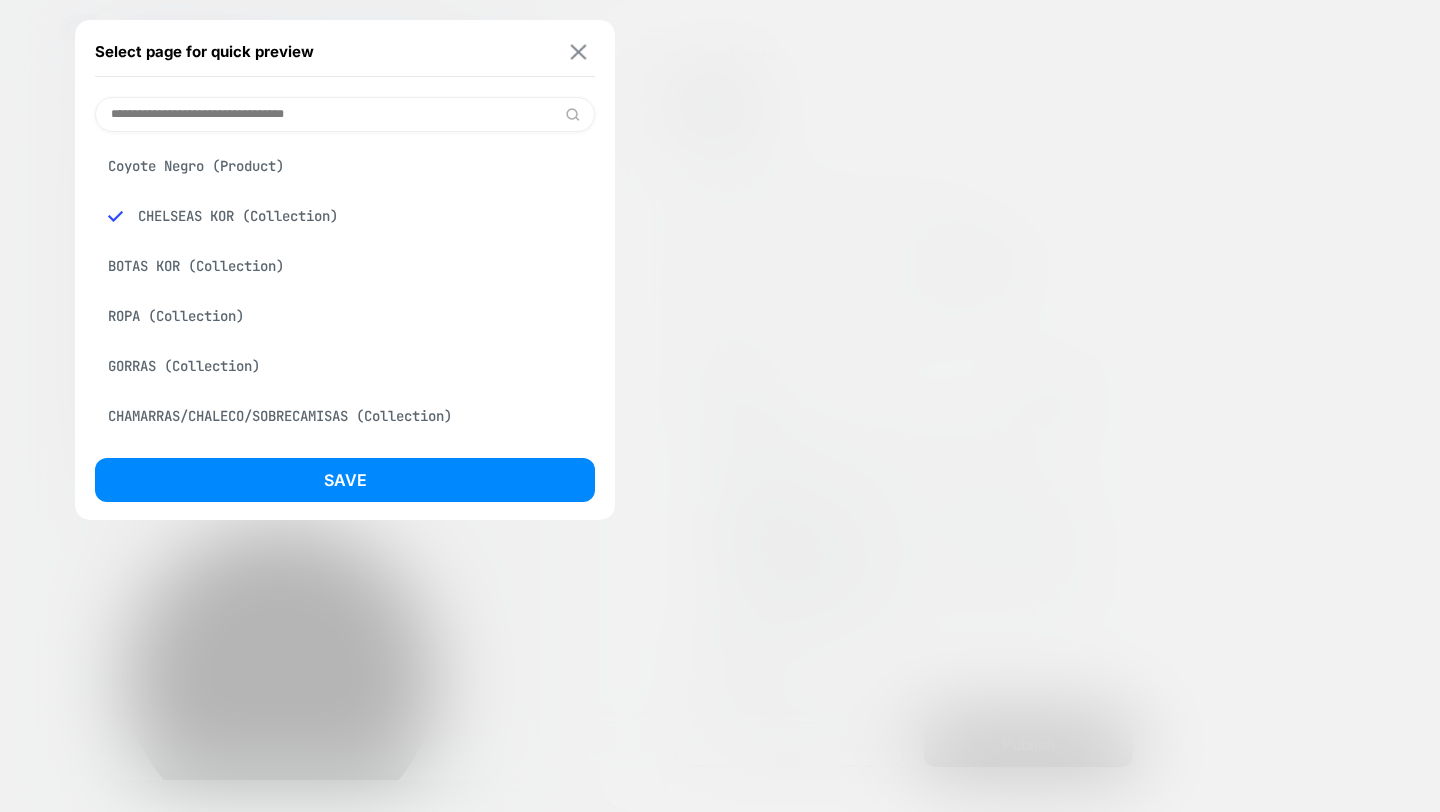 click at bounding box center (579, 51) 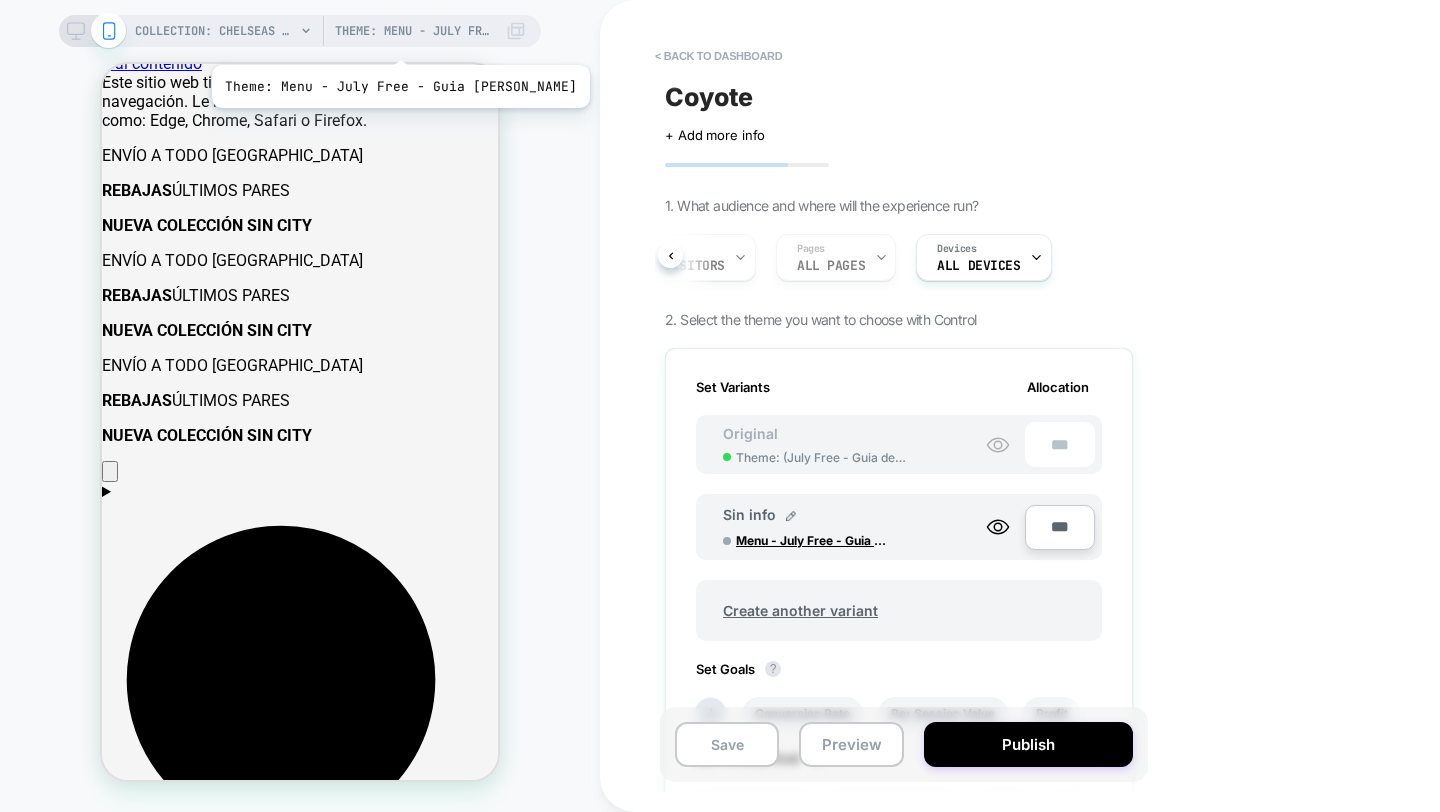 click on "Theme: Menu - July Free - Guia [PERSON_NAME]" at bounding box center [415, 31] 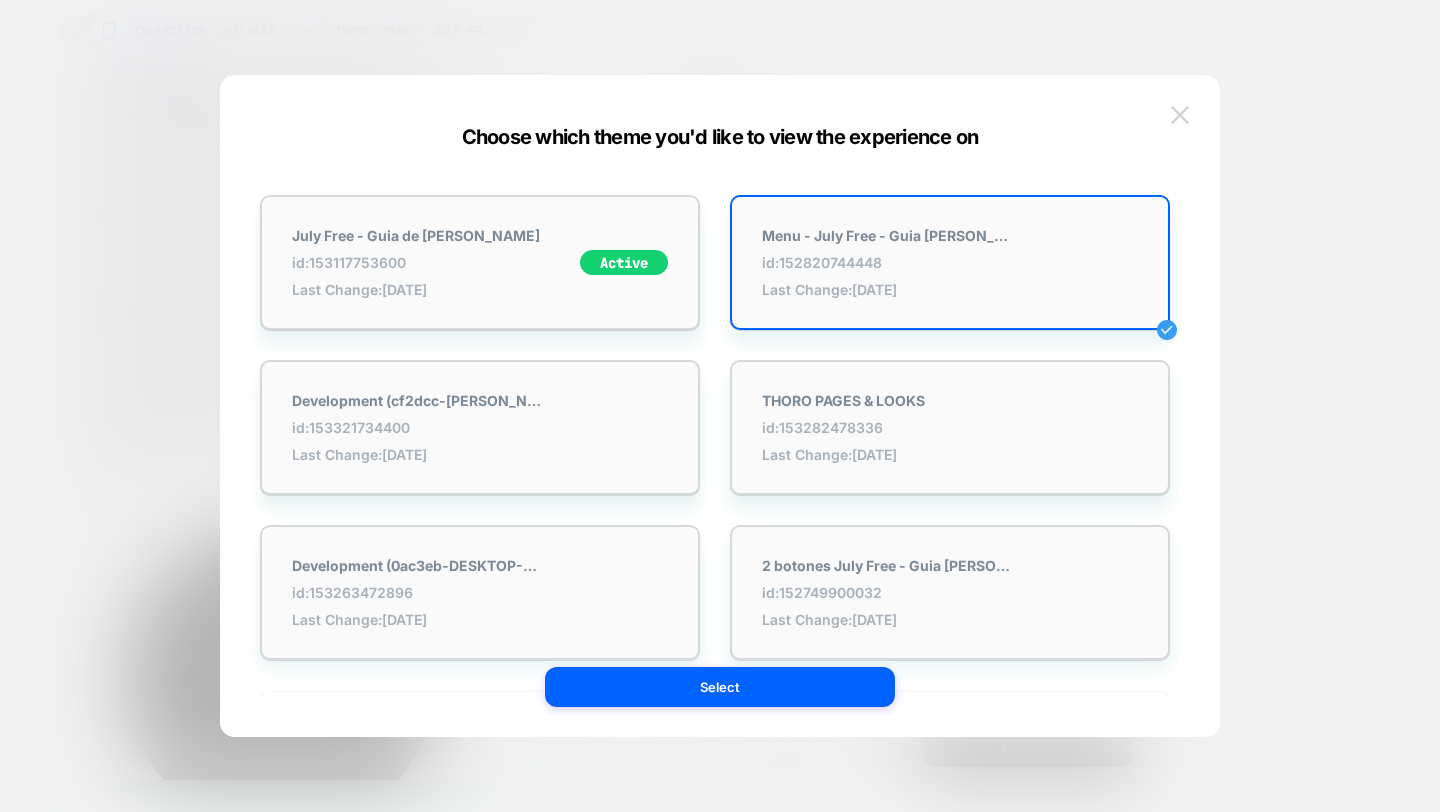 click at bounding box center (1180, 115) 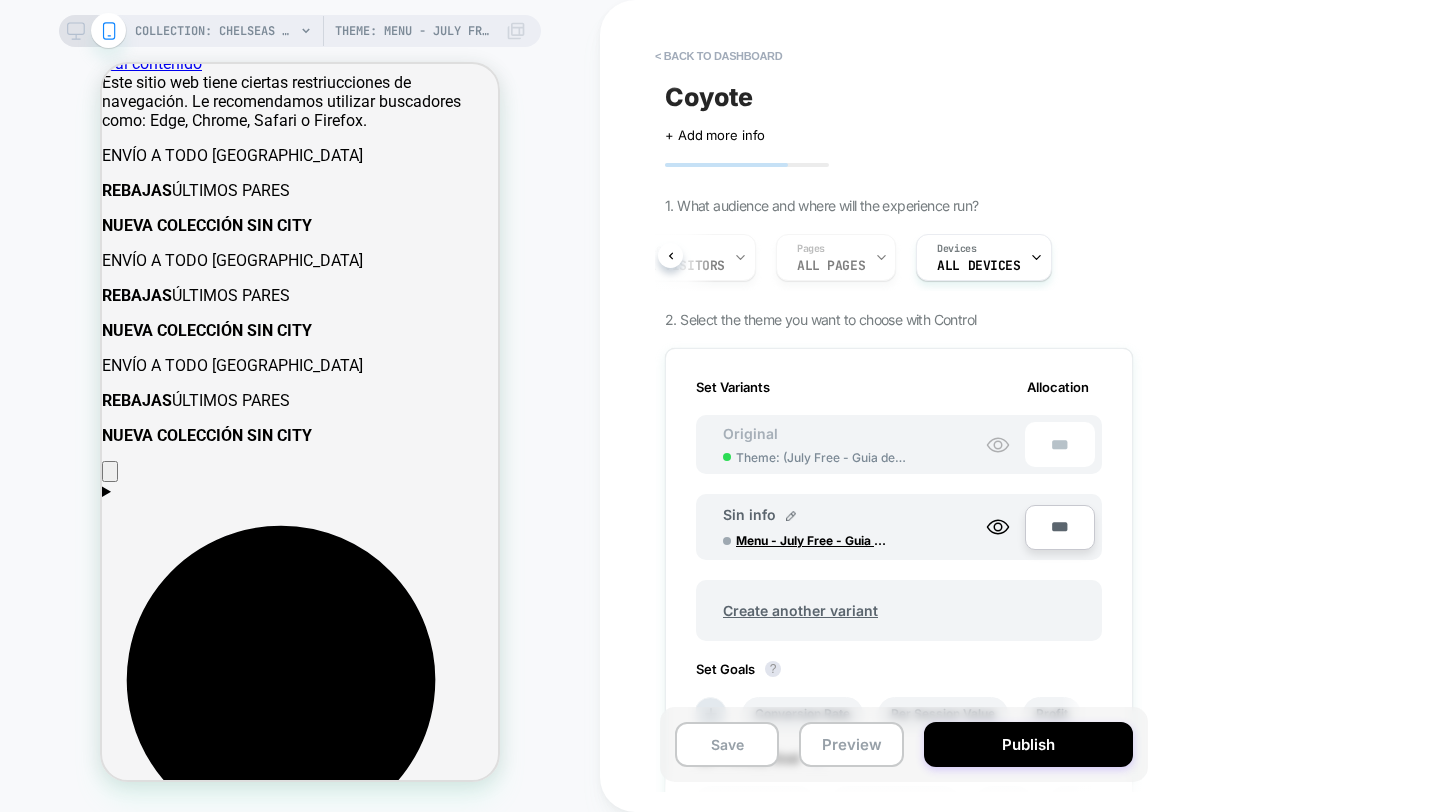click on "Audience All Visitors Pages ALL PAGES Devices ALL DEVICES" at bounding box center [889, 257] 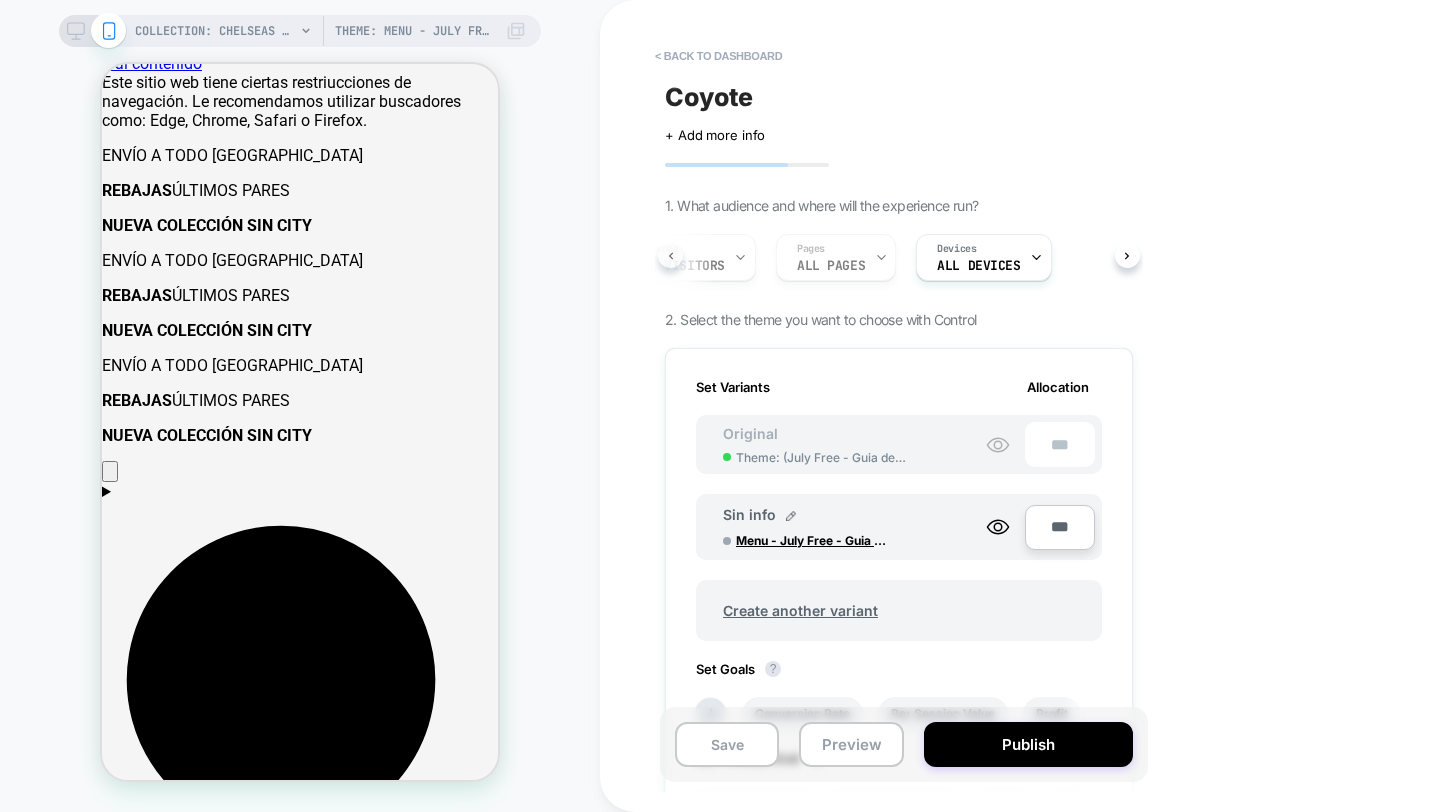 scroll, scrollTop: 0, scrollLeft: 2, axis: horizontal 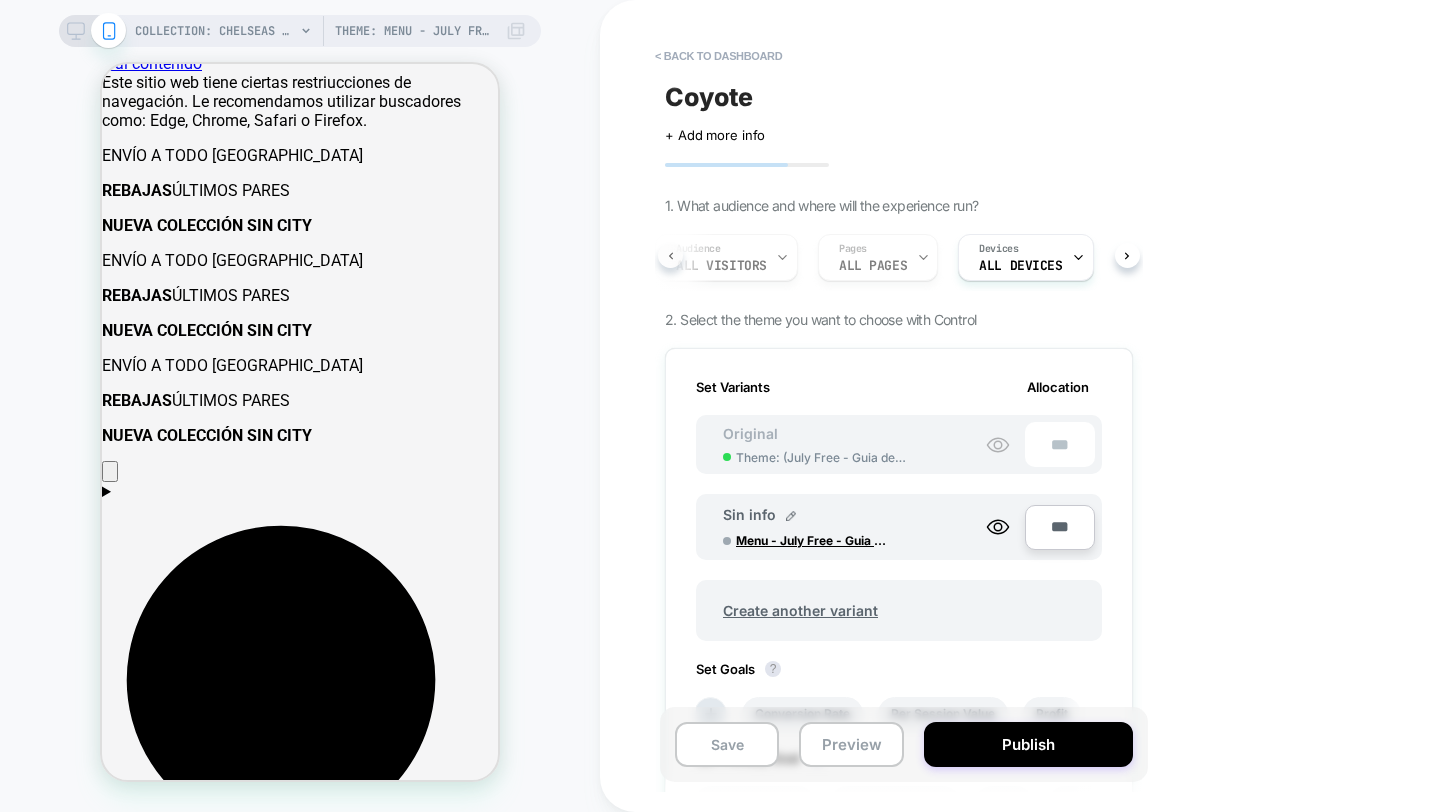 click 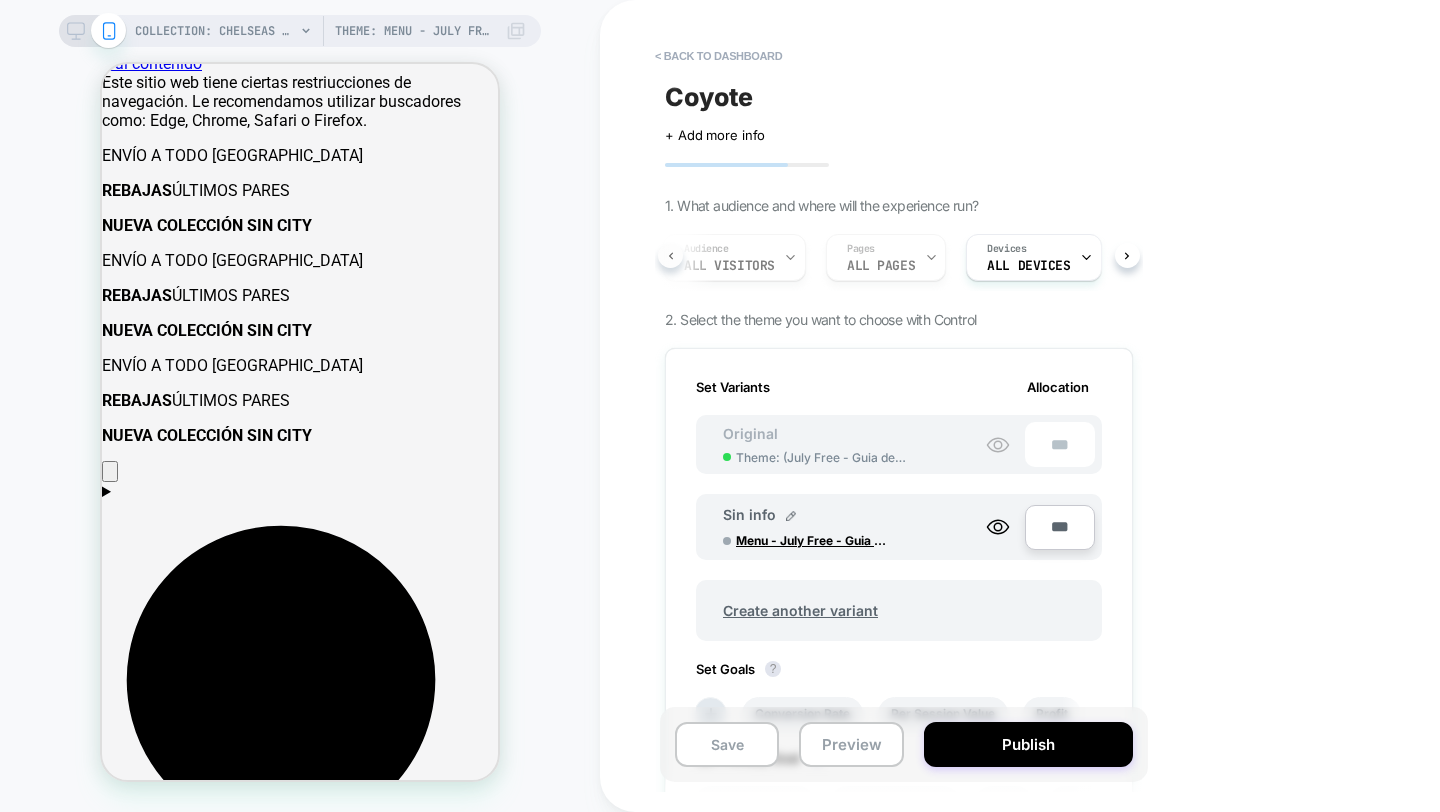 click on "Audience All Visitors Pages ALL PAGES Devices ALL DEVICES" at bounding box center [889, 257] 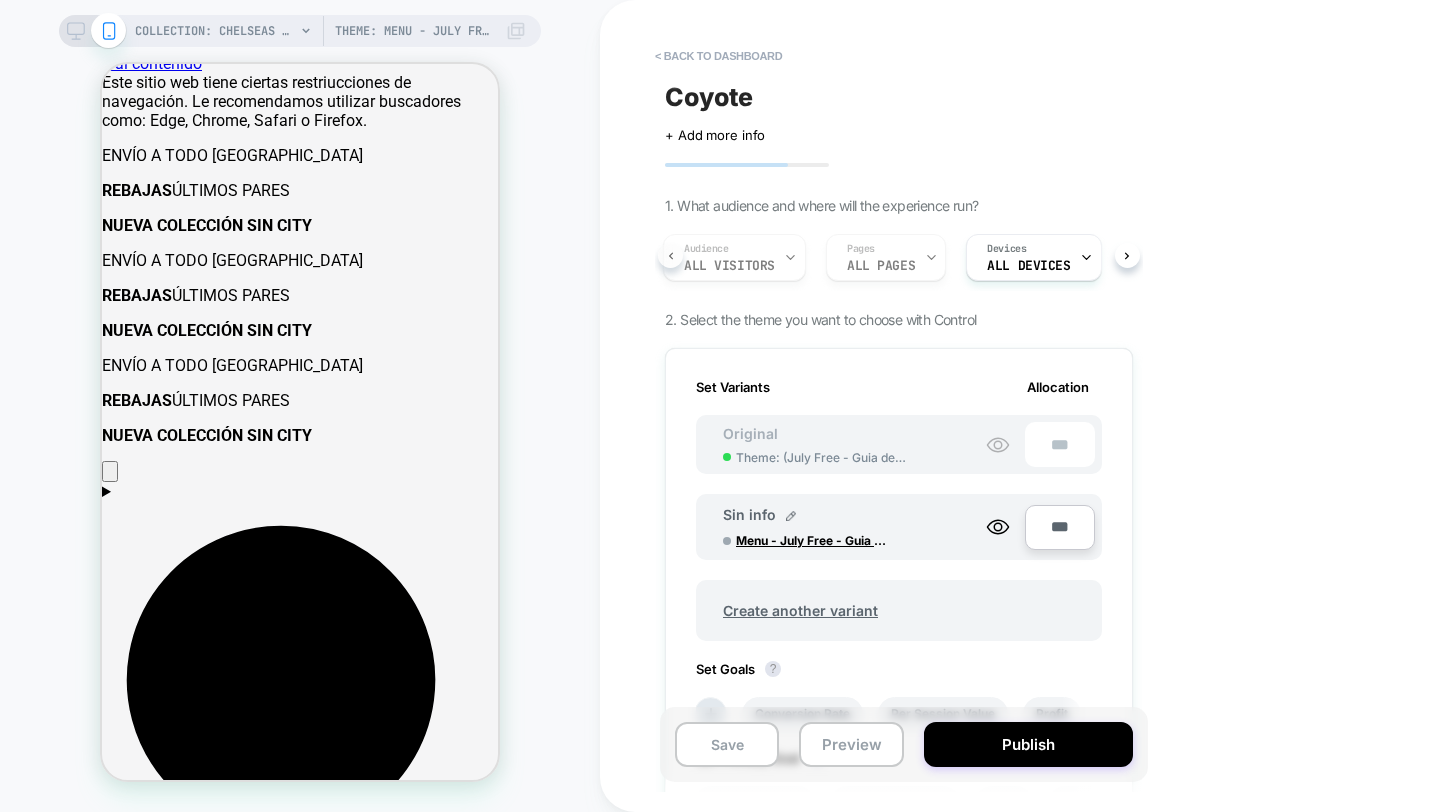 click on "Audience All Visitors Pages ALL PAGES Devices ALL DEVICES" at bounding box center [889, 257] 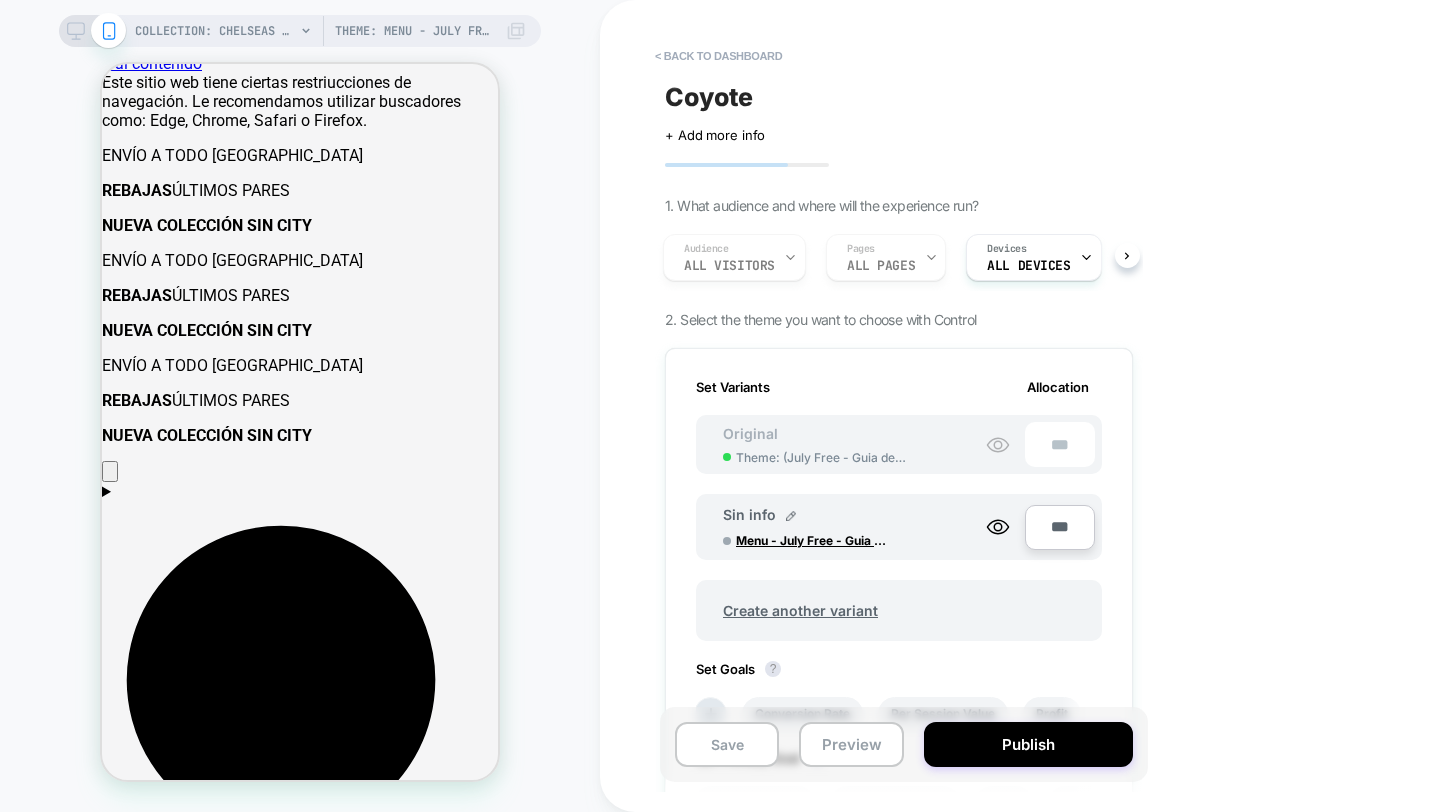 click on "Audience All Visitors Pages ALL PAGES Devices ALL DEVICES" at bounding box center (889, 257) 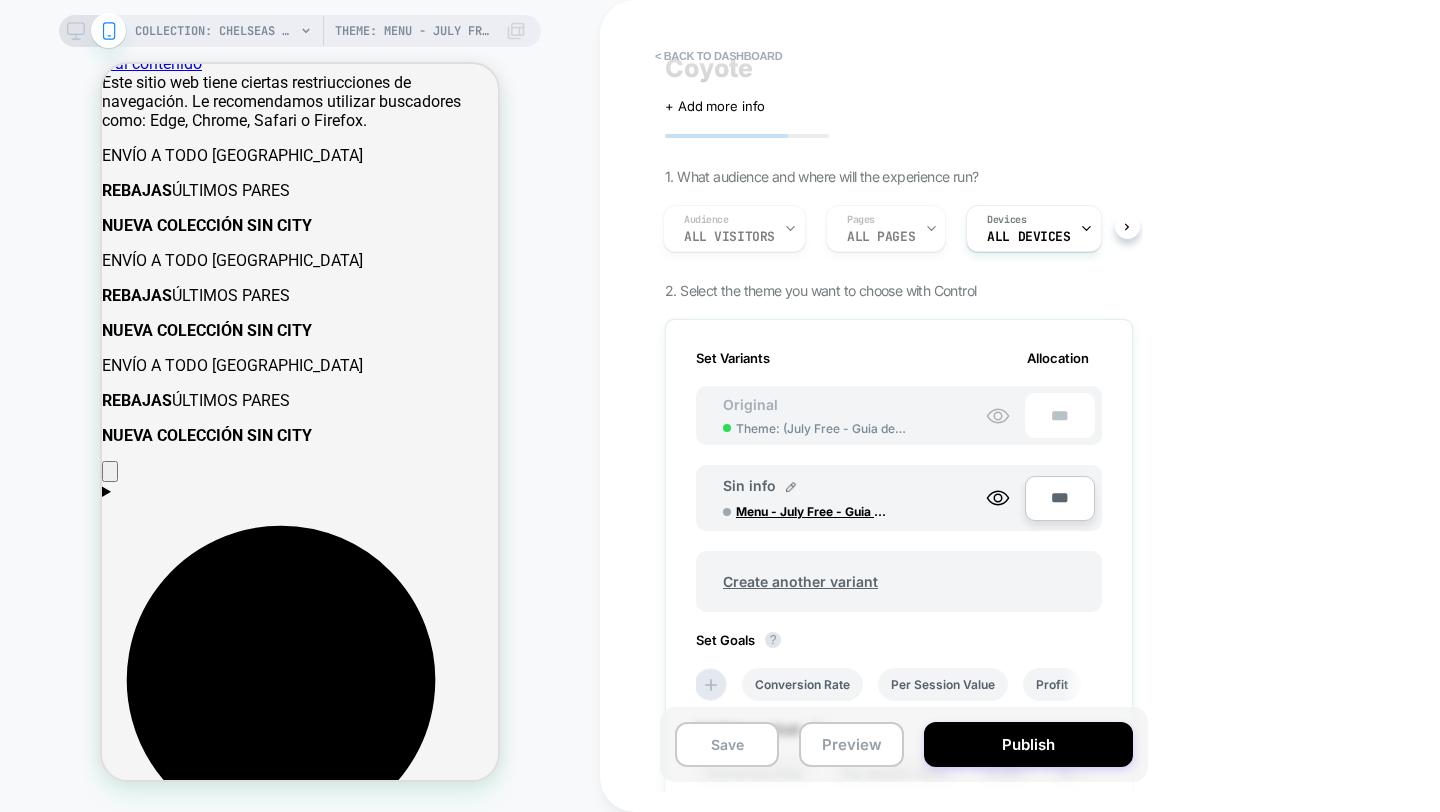 scroll, scrollTop: 33, scrollLeft: 0, axis: vertical 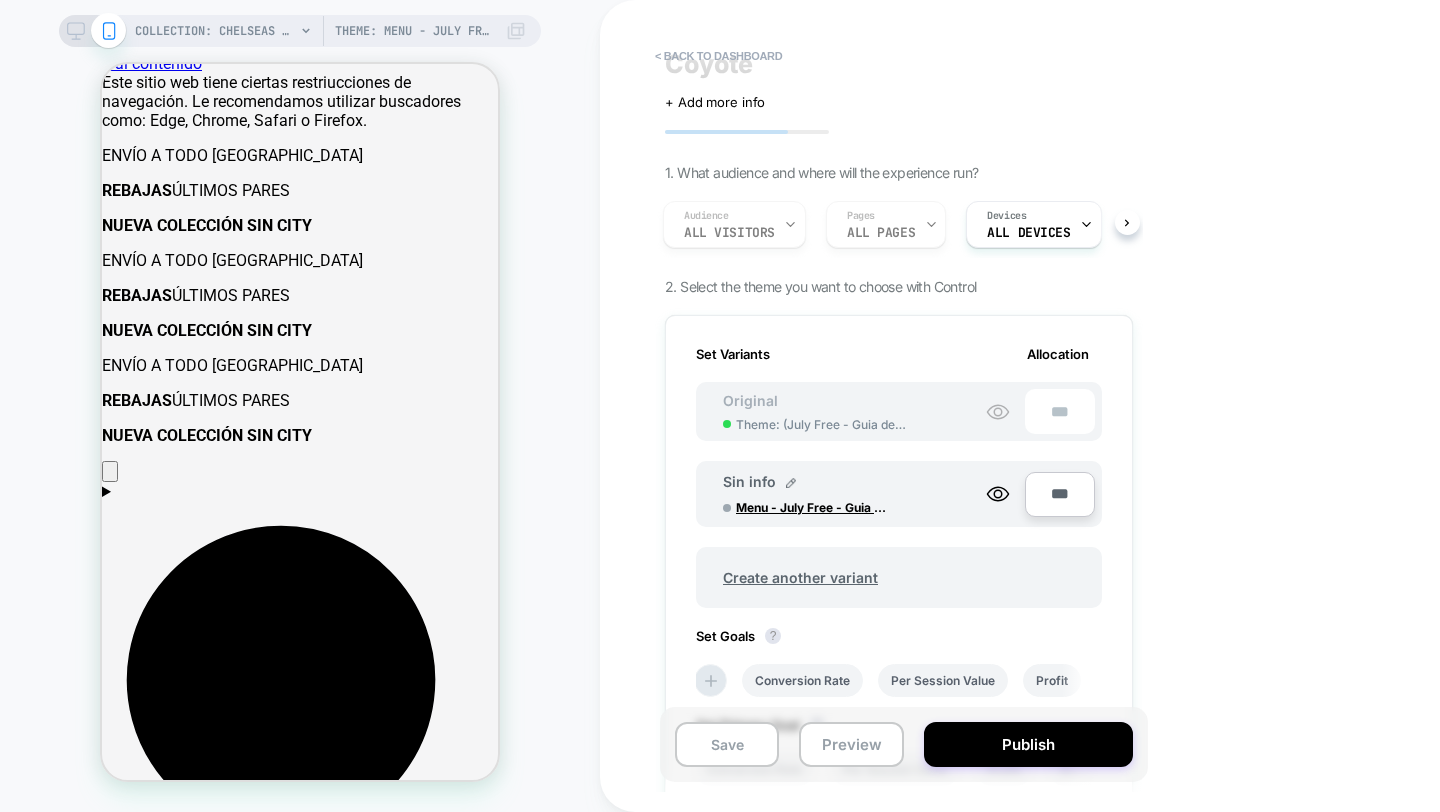 click on "2. Select the theme you want to choose with Control" at bounding box center (820, 286) 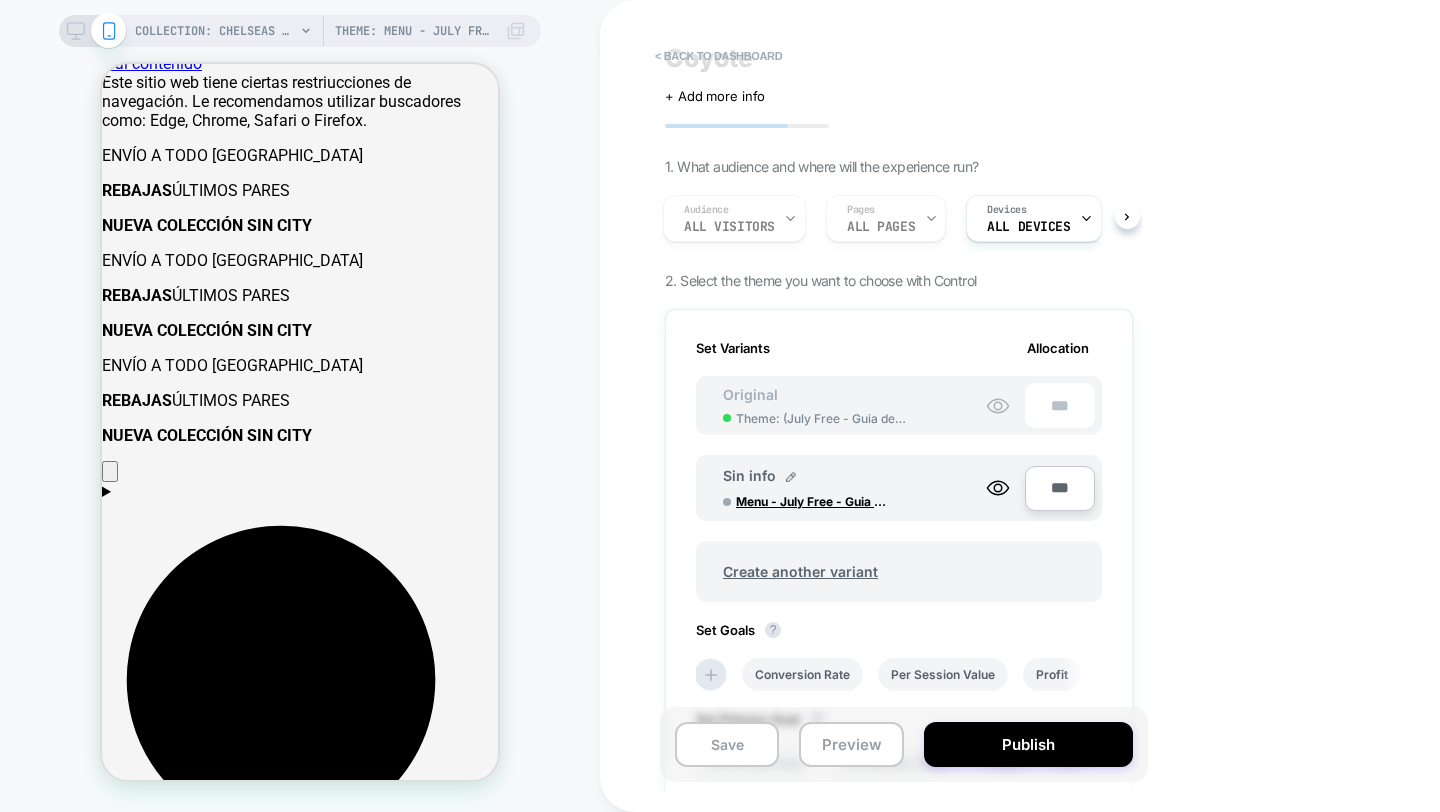 scroll, scrollTop: 0, scrollLeft: 0, axis: both 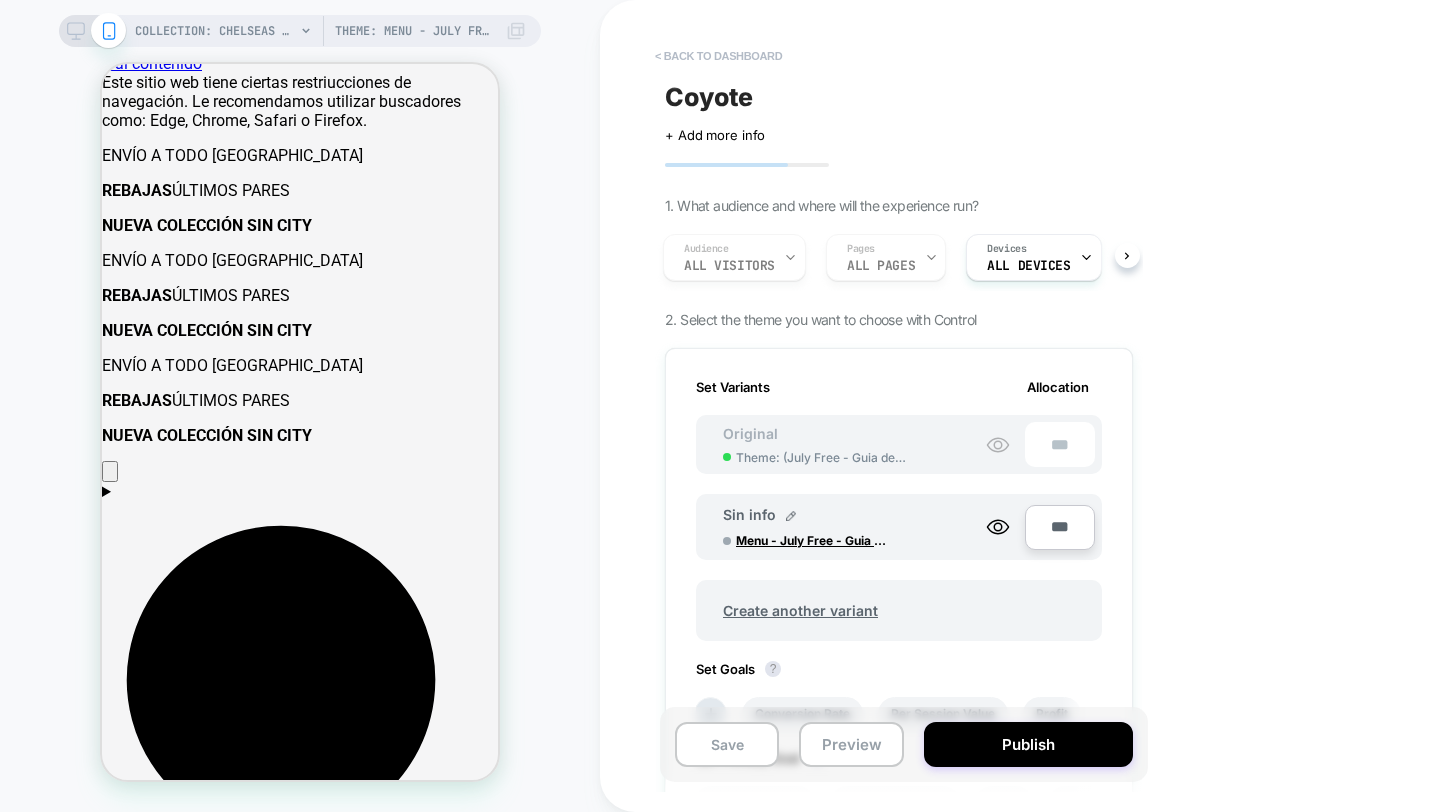 click on "< back to dashboard" at bounding box center [718, 56] 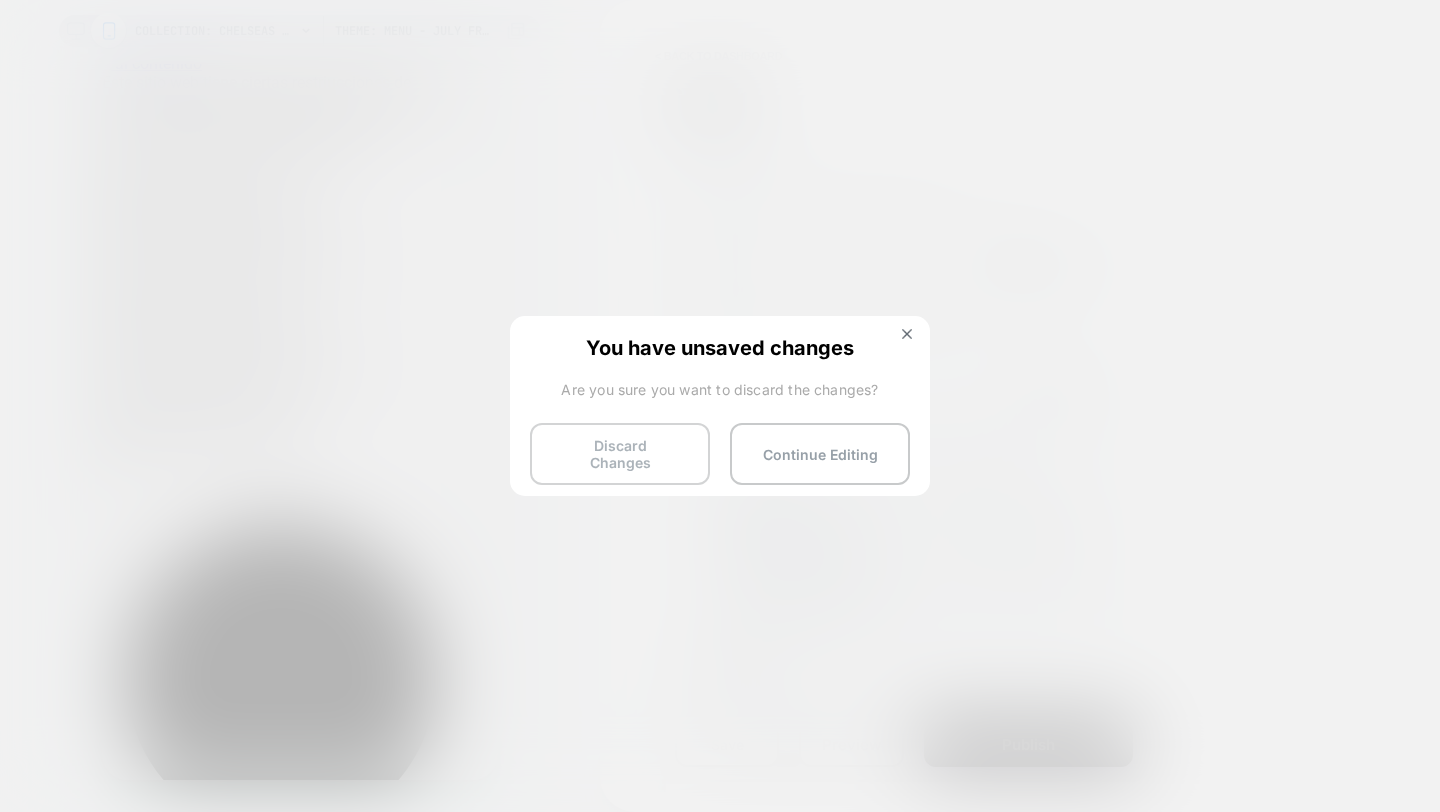 click on "Discard Changes" at bounding box center (620, 454) 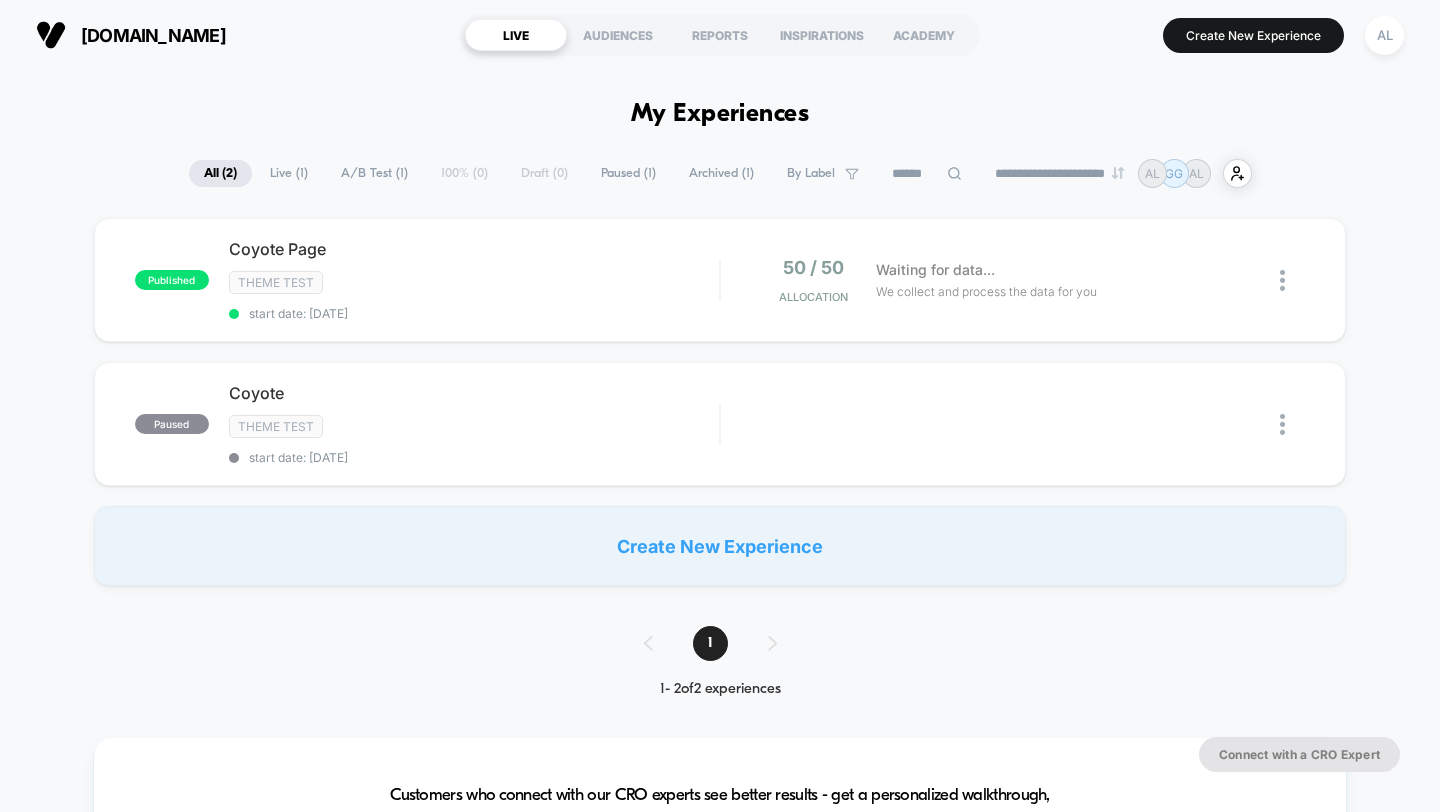 scroll, scrollTop: 0, scrollLeft: 0, axis: both 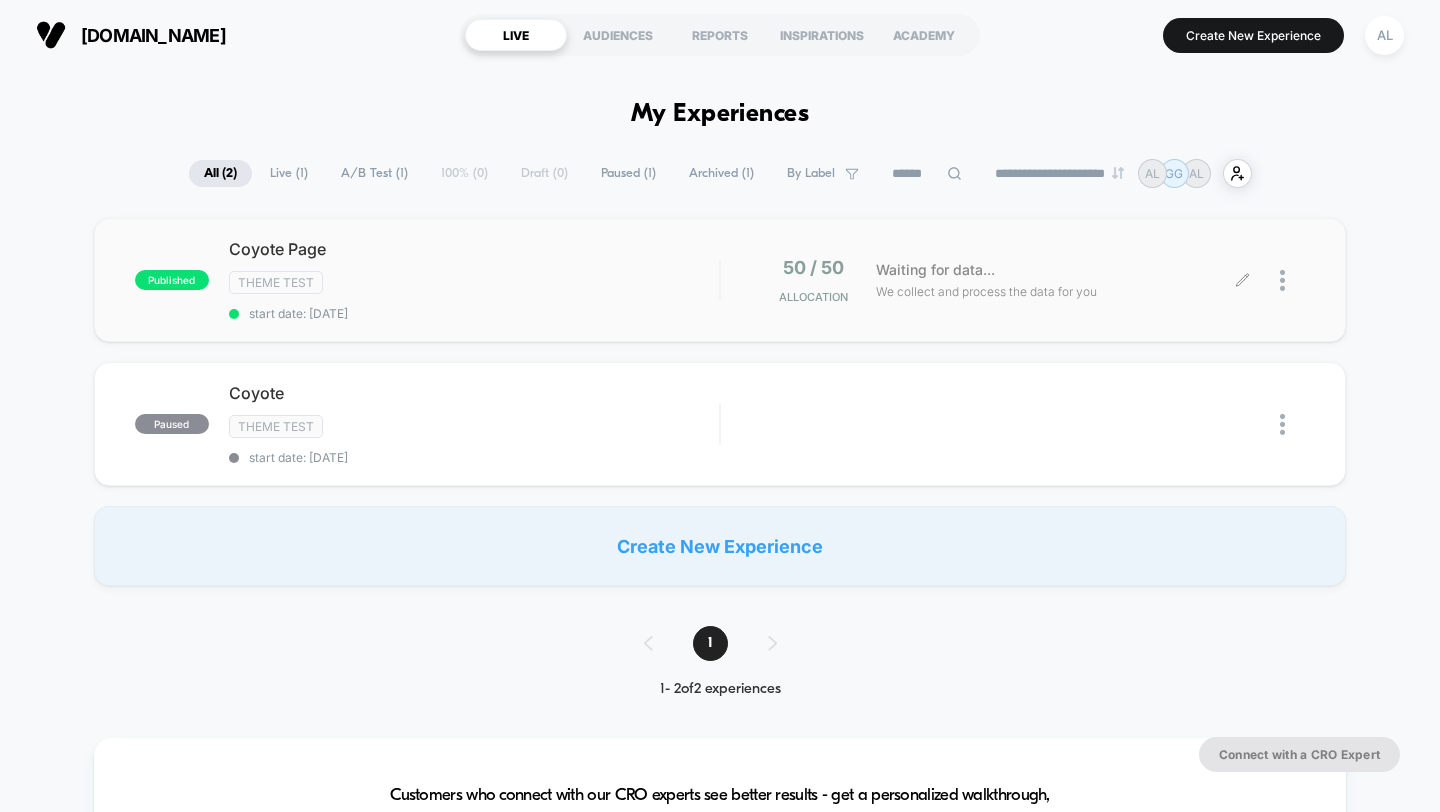 click on "We collect and process the data for you" at bounding box center (986, 291) 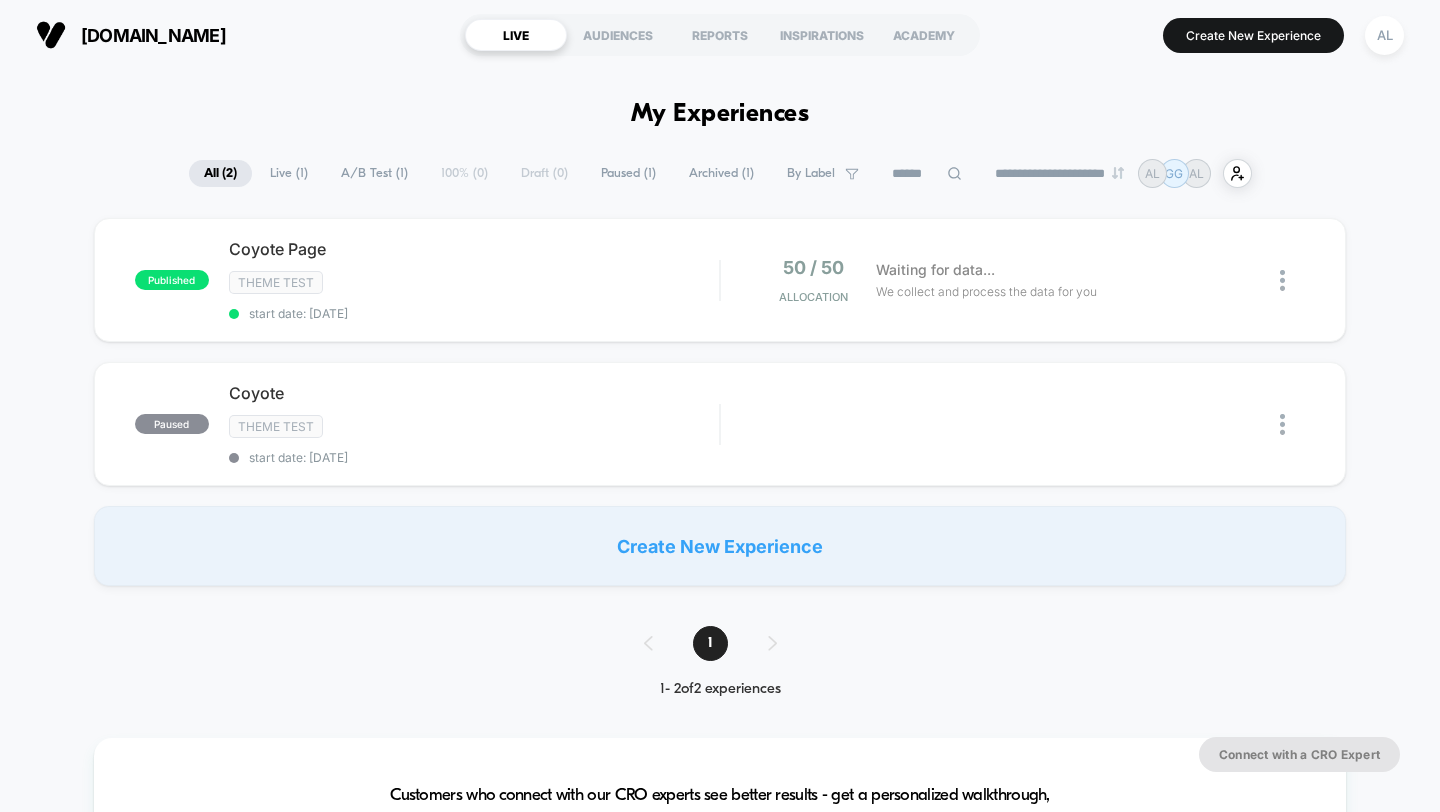 scroll, scrollTop: 0, scrollLeft: 0, axis: both 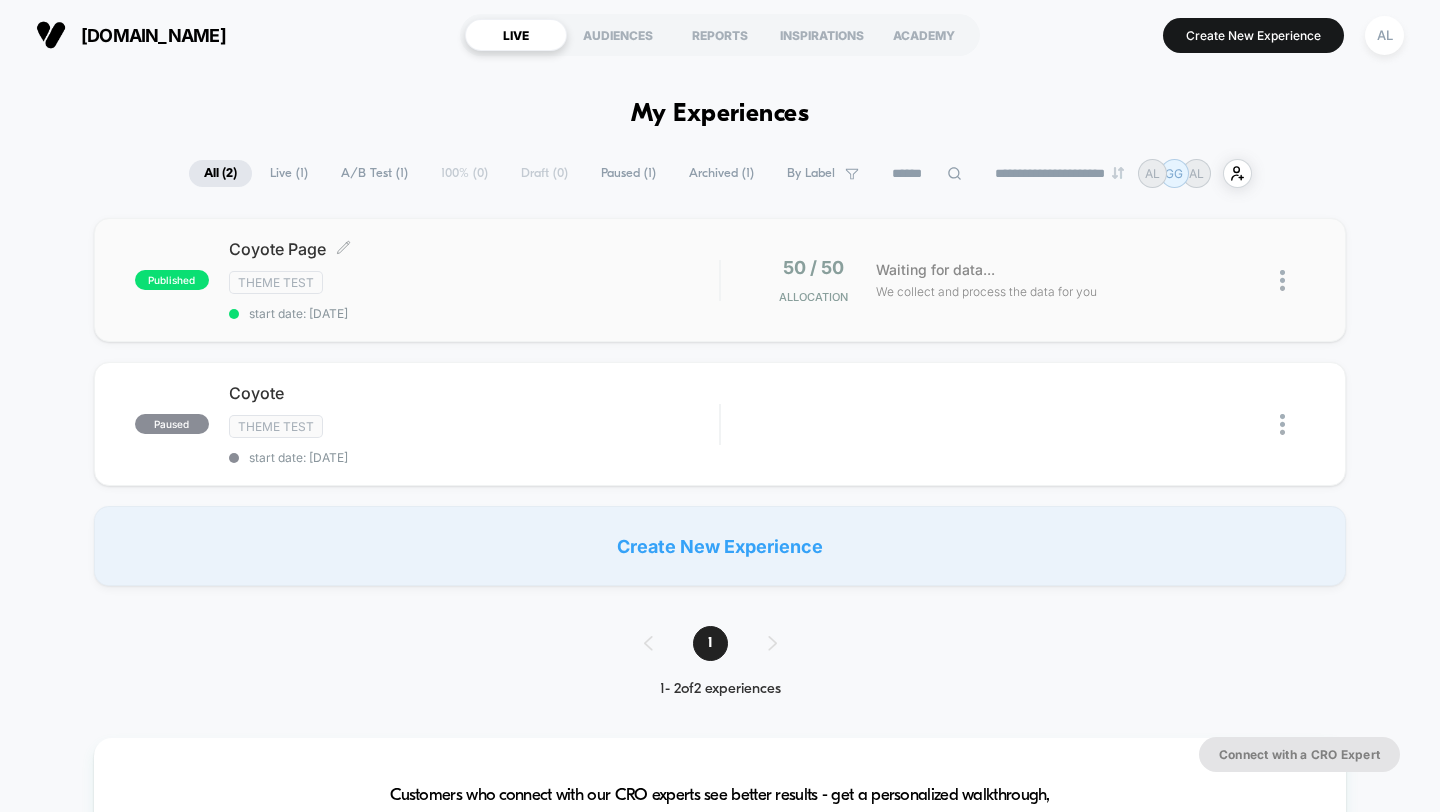 click on "published" at bounding box center [172, 280] 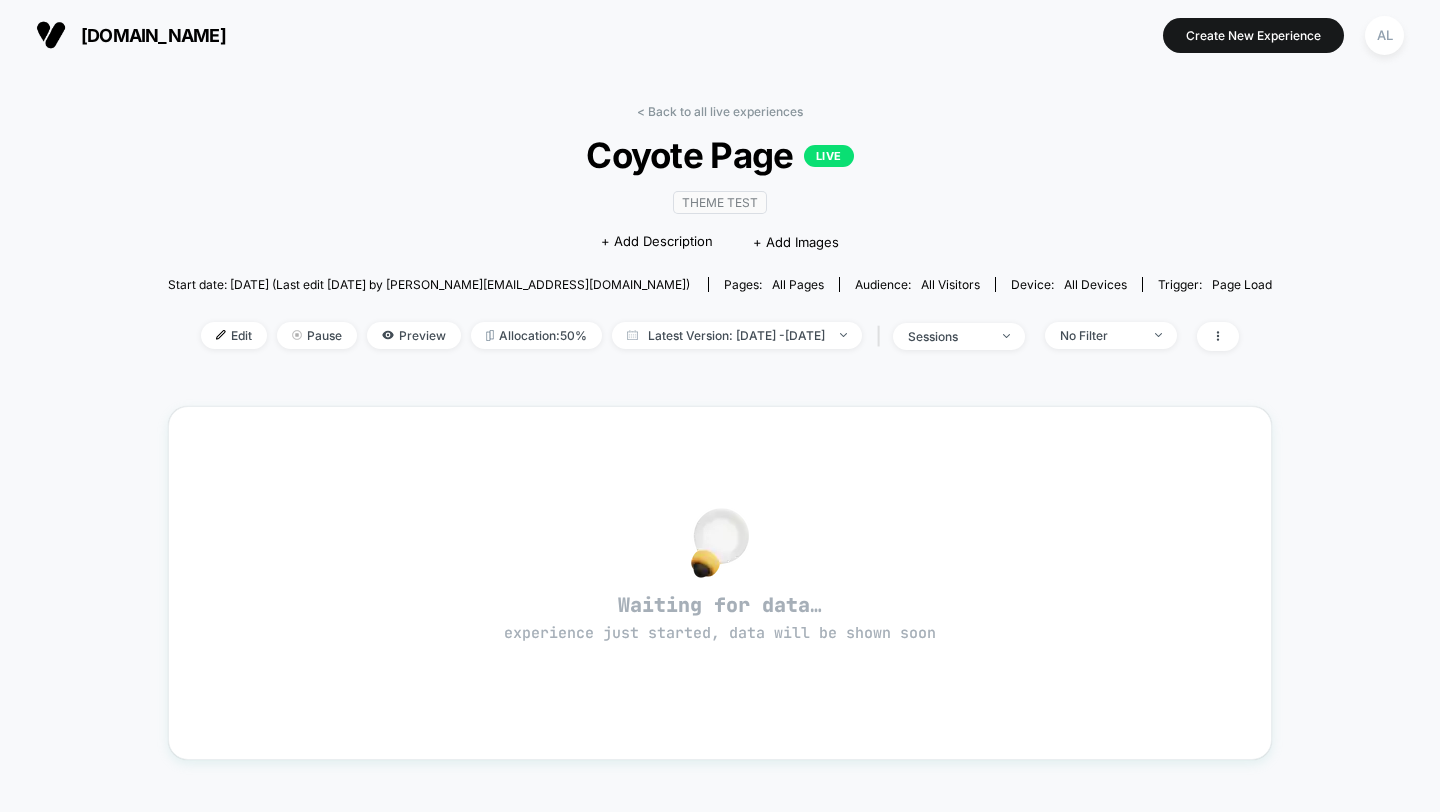 click on "all pages" at bounding box center [798, 284] 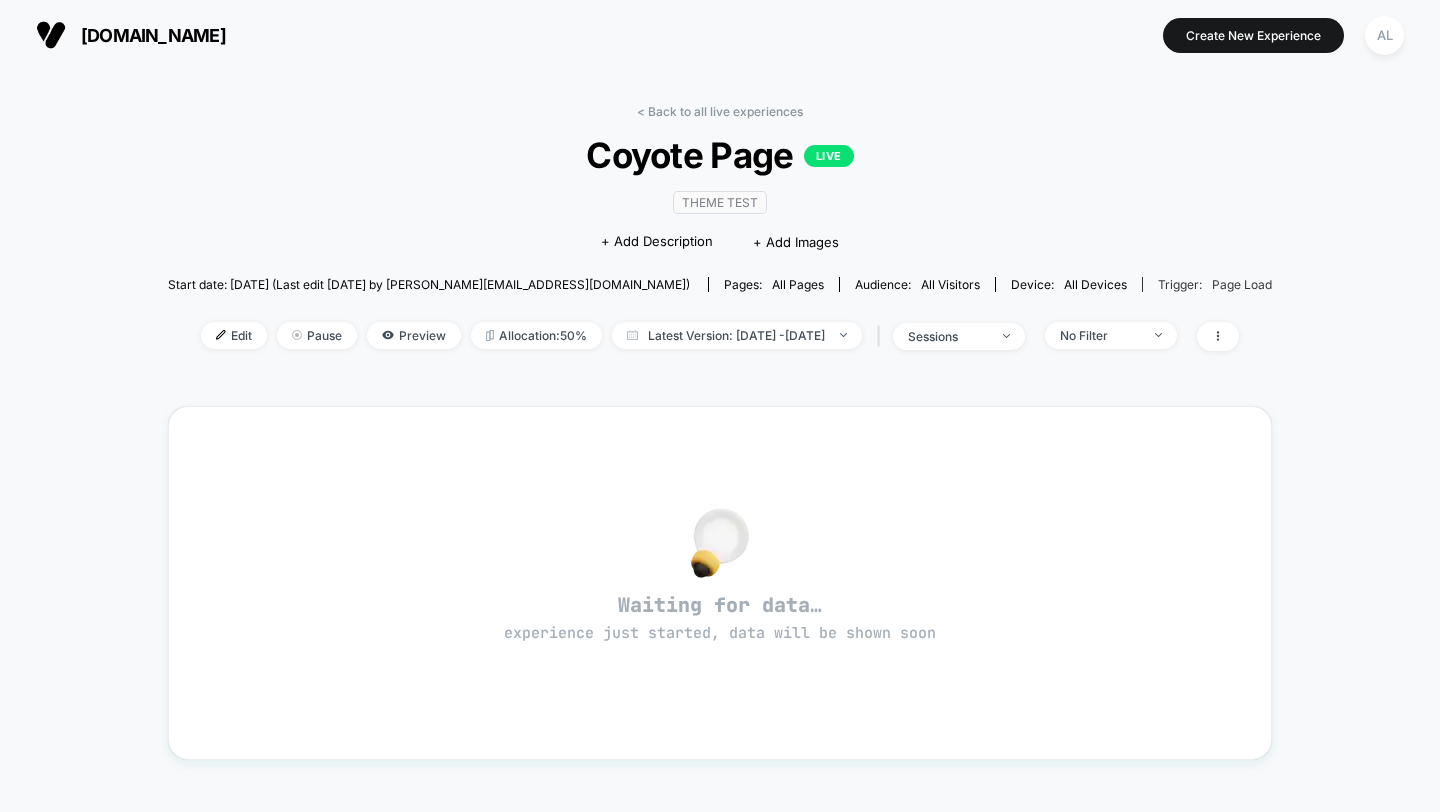 click on "Page Load" at bounding box center (1242, 284) 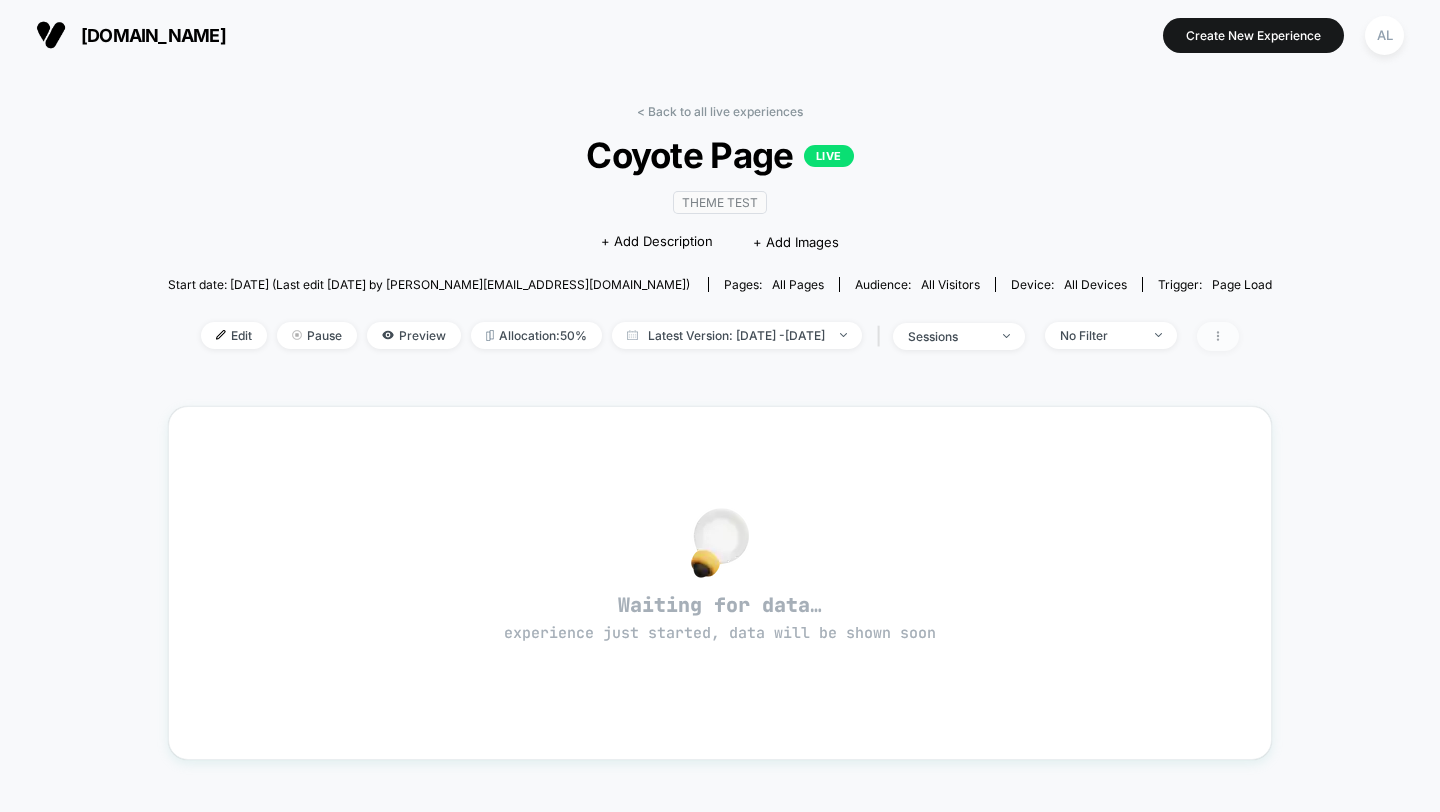 click at bounding box center [1218, 336] 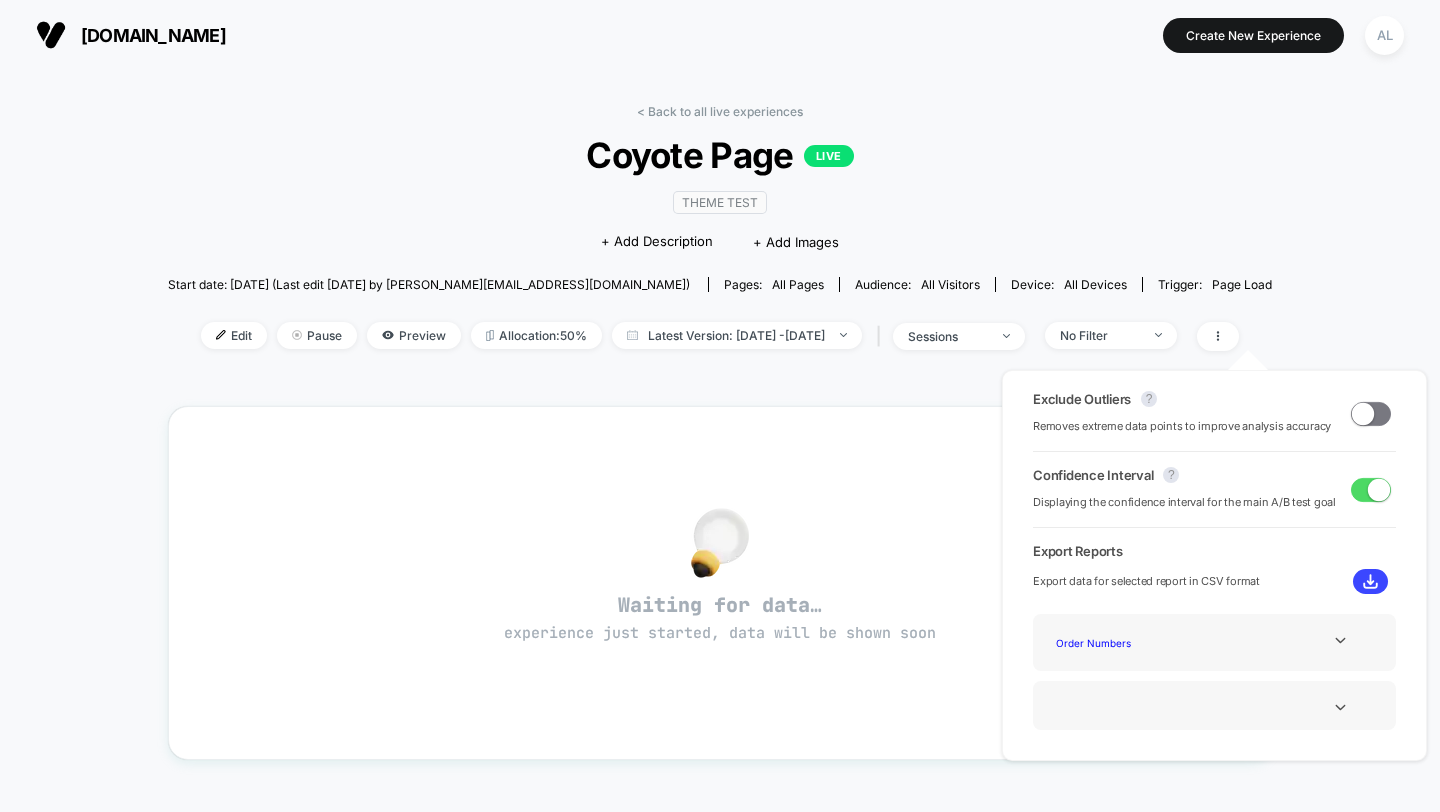 click on "Exclude Outliers" at bounding box center [1082, 399] 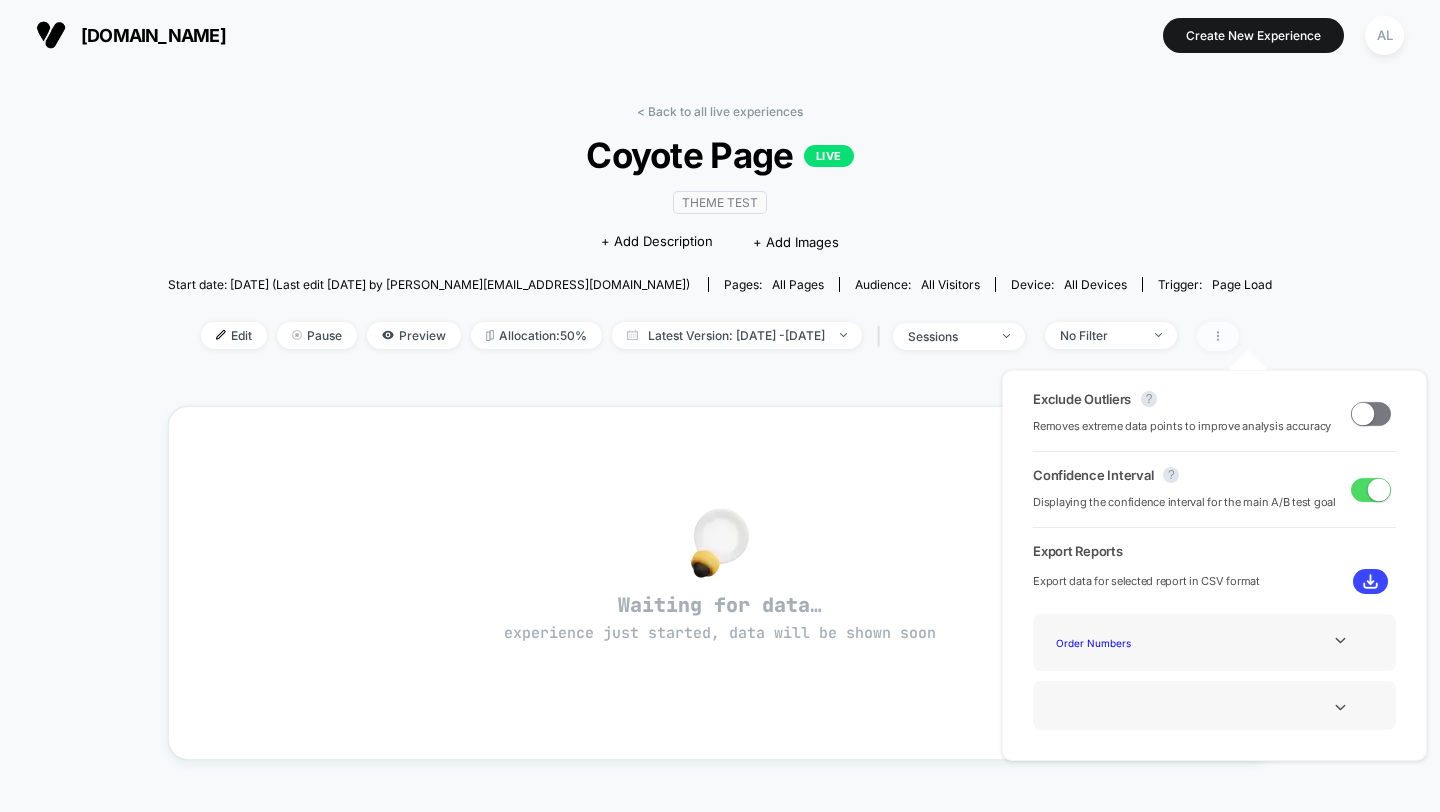 click at bounding box center (1218, 336) 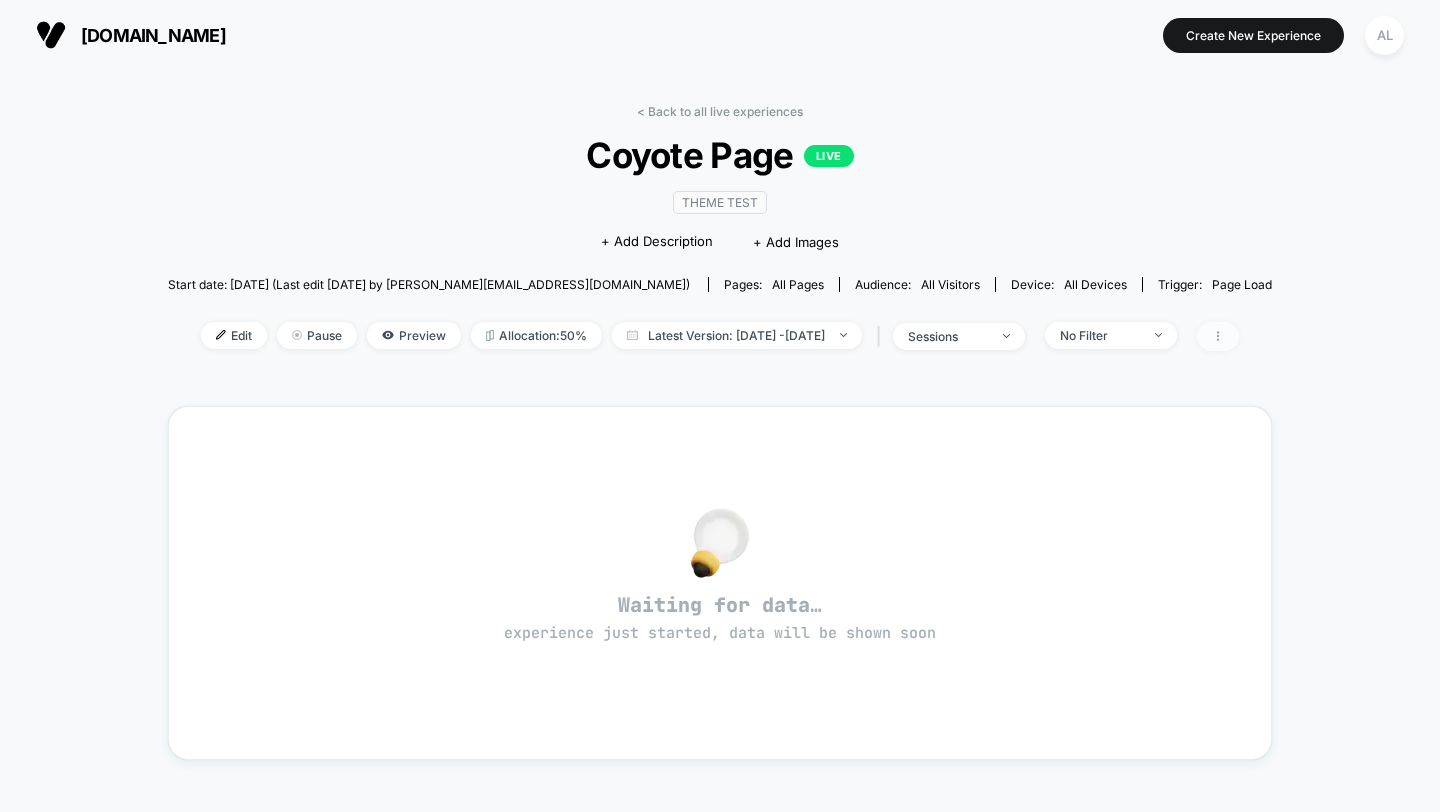 click at bounding box center [1218, 336] 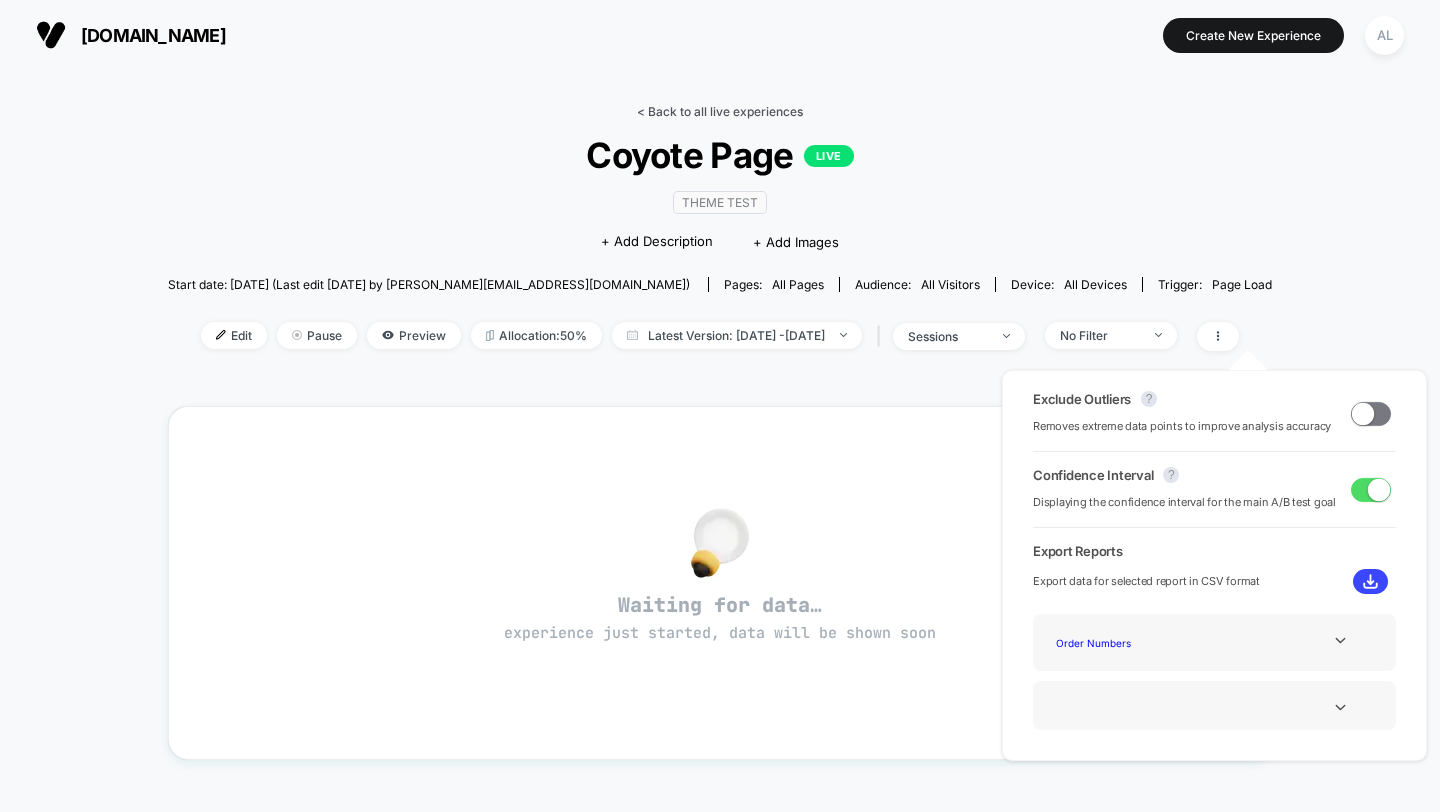 click on "< Back to all live experiences" at bounding box center [720, 111] 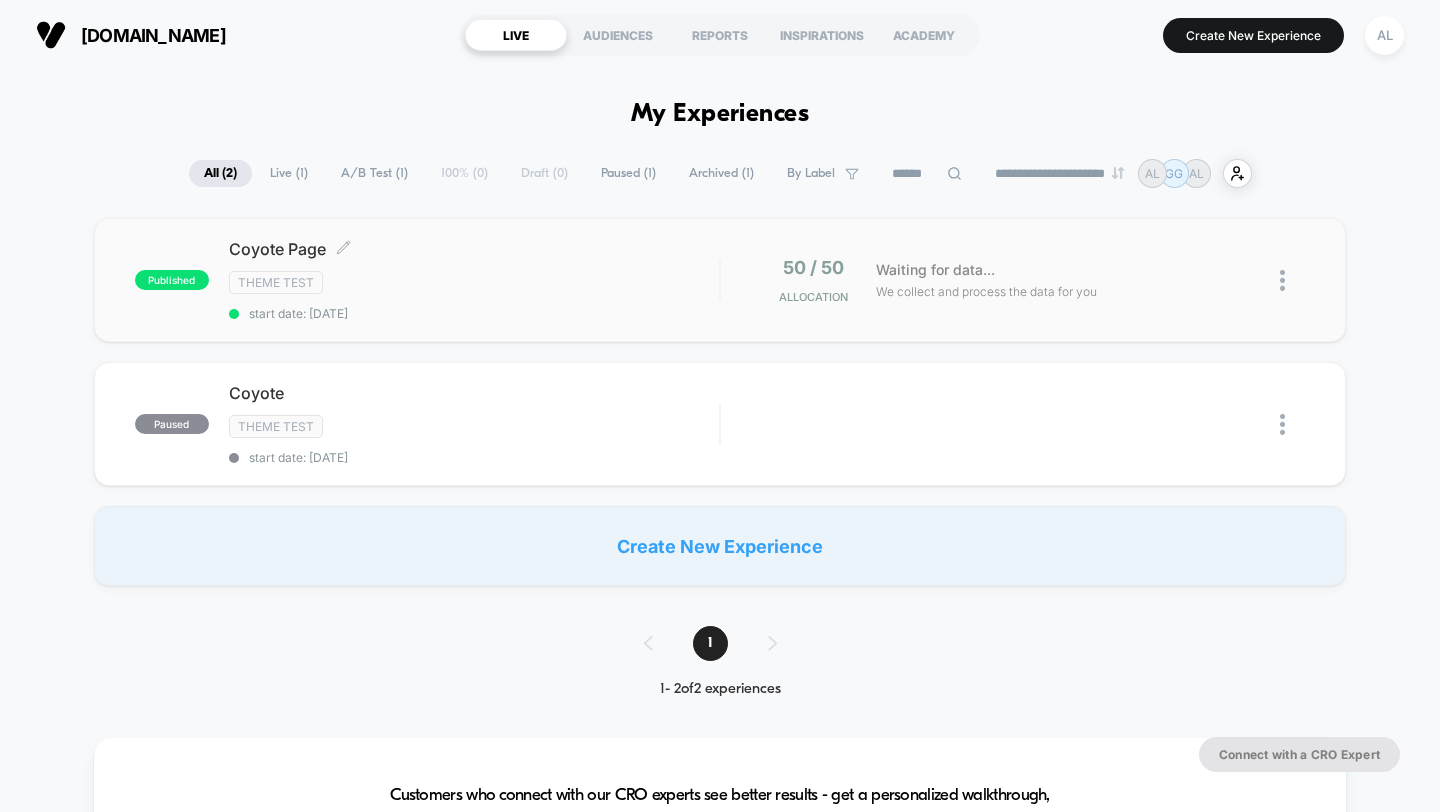 scroll, scrollTop: 0, scrollLeft: 0, axis: both 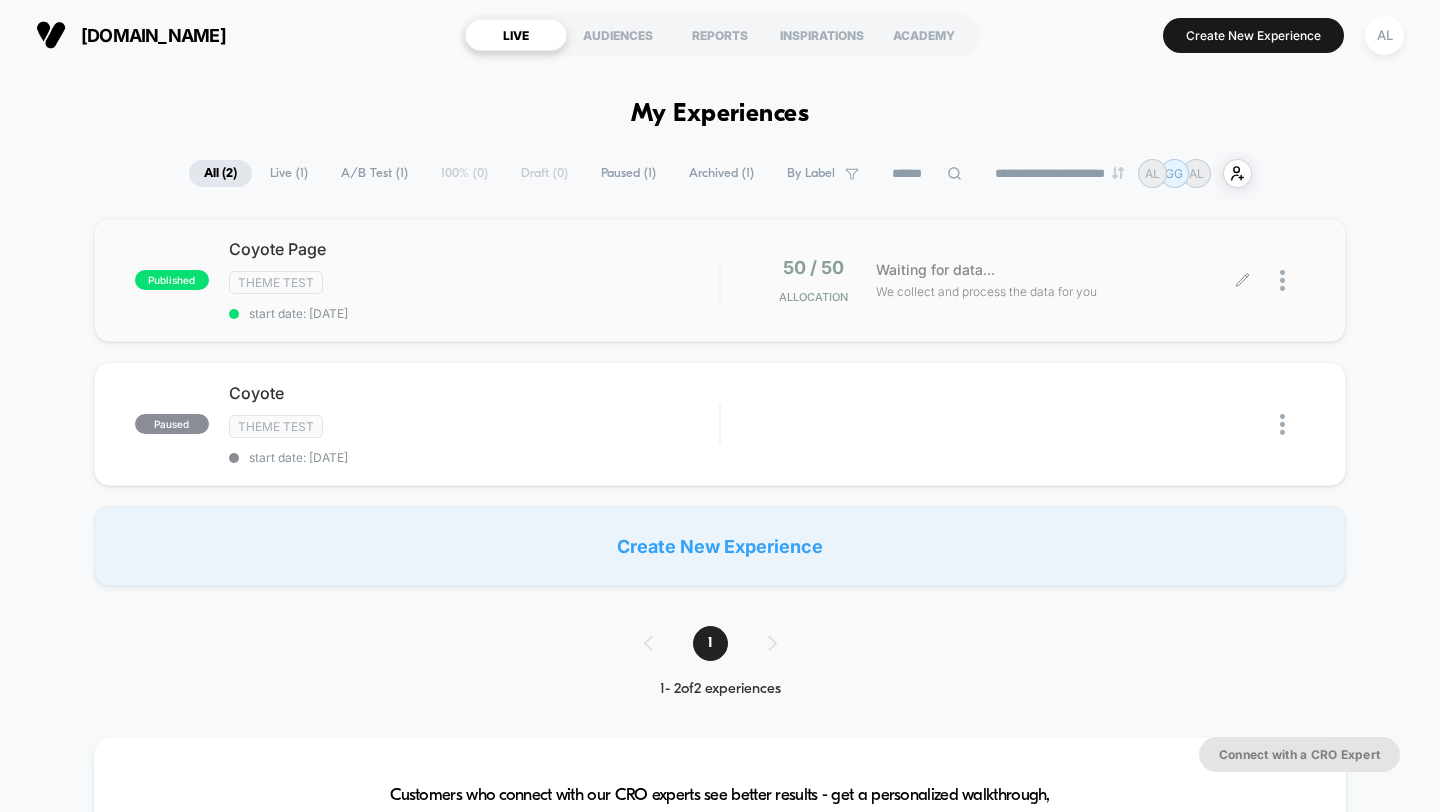 click at bounding box center [1274, 280] 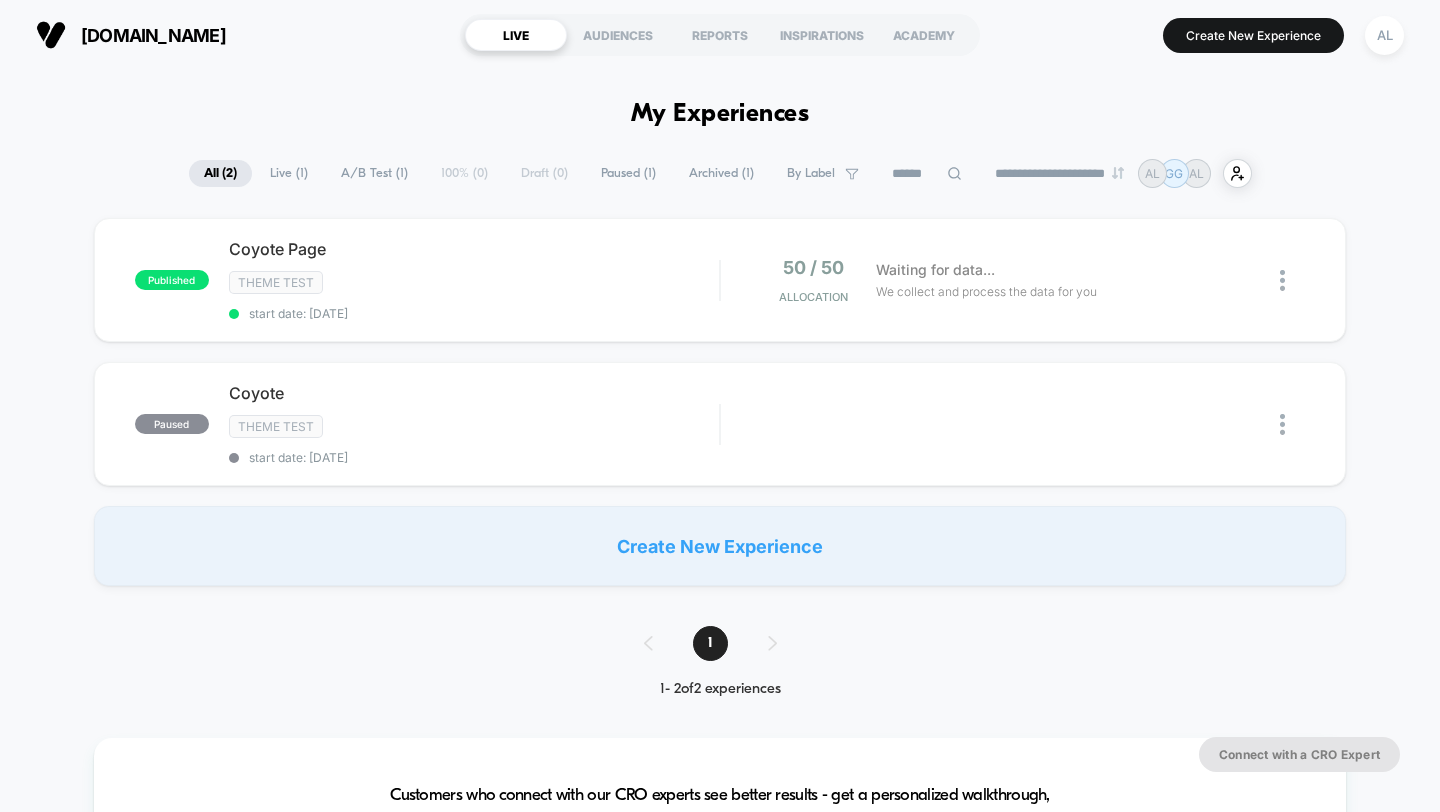 scroll, scrollTop: 0, scrollLeft: 0, axis: both 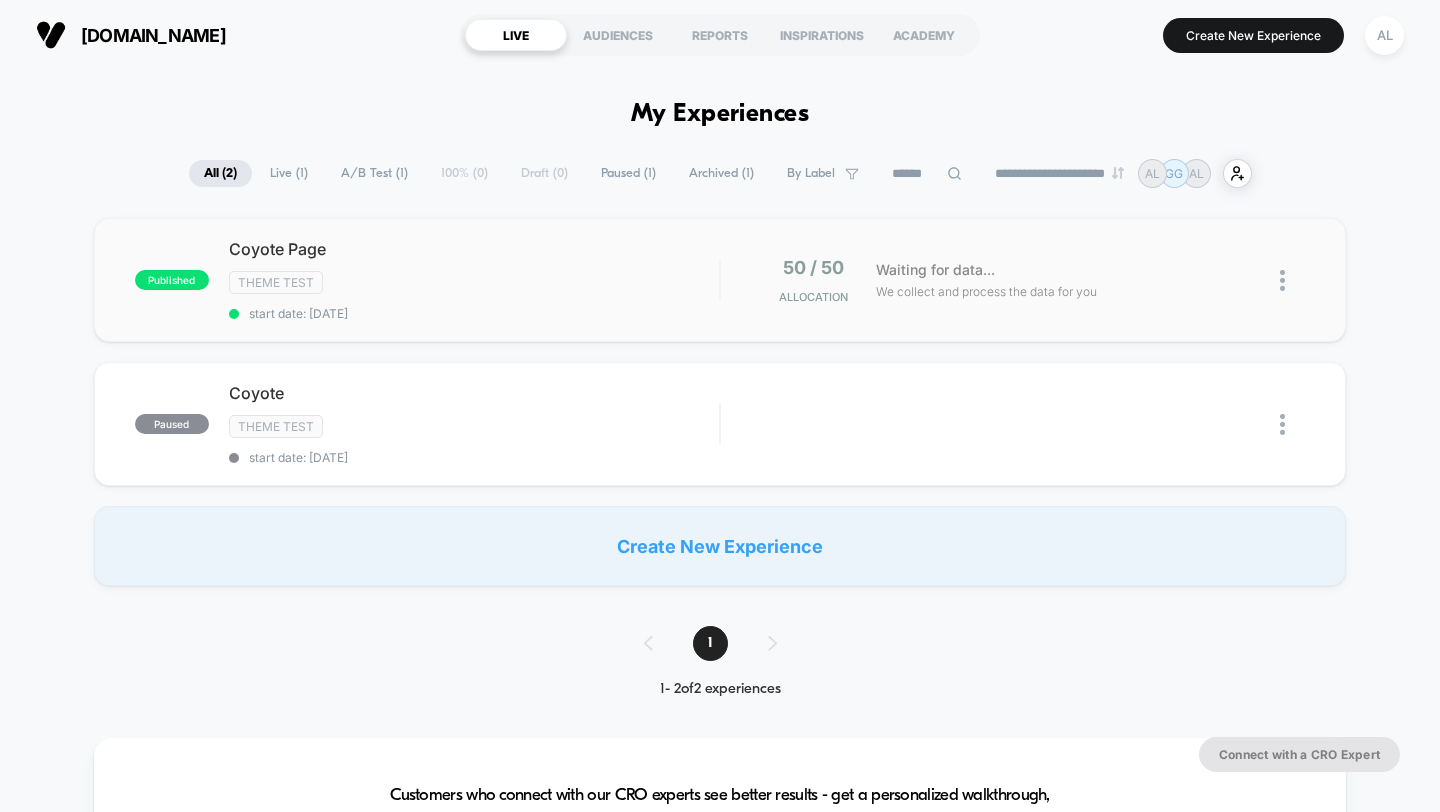 click at bounding box center (1282, 280) 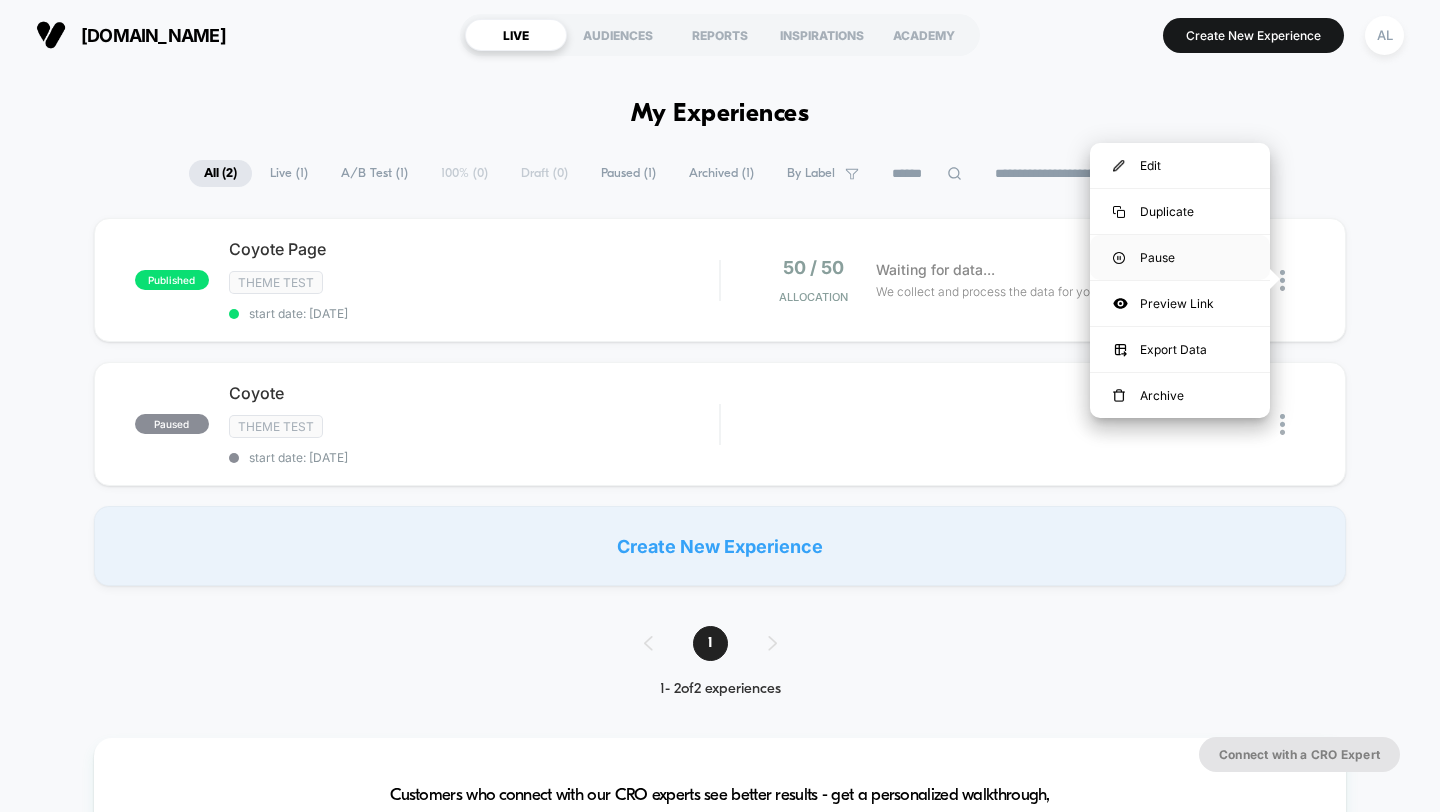 click on "Pause" at bounding box center [1180, 257] 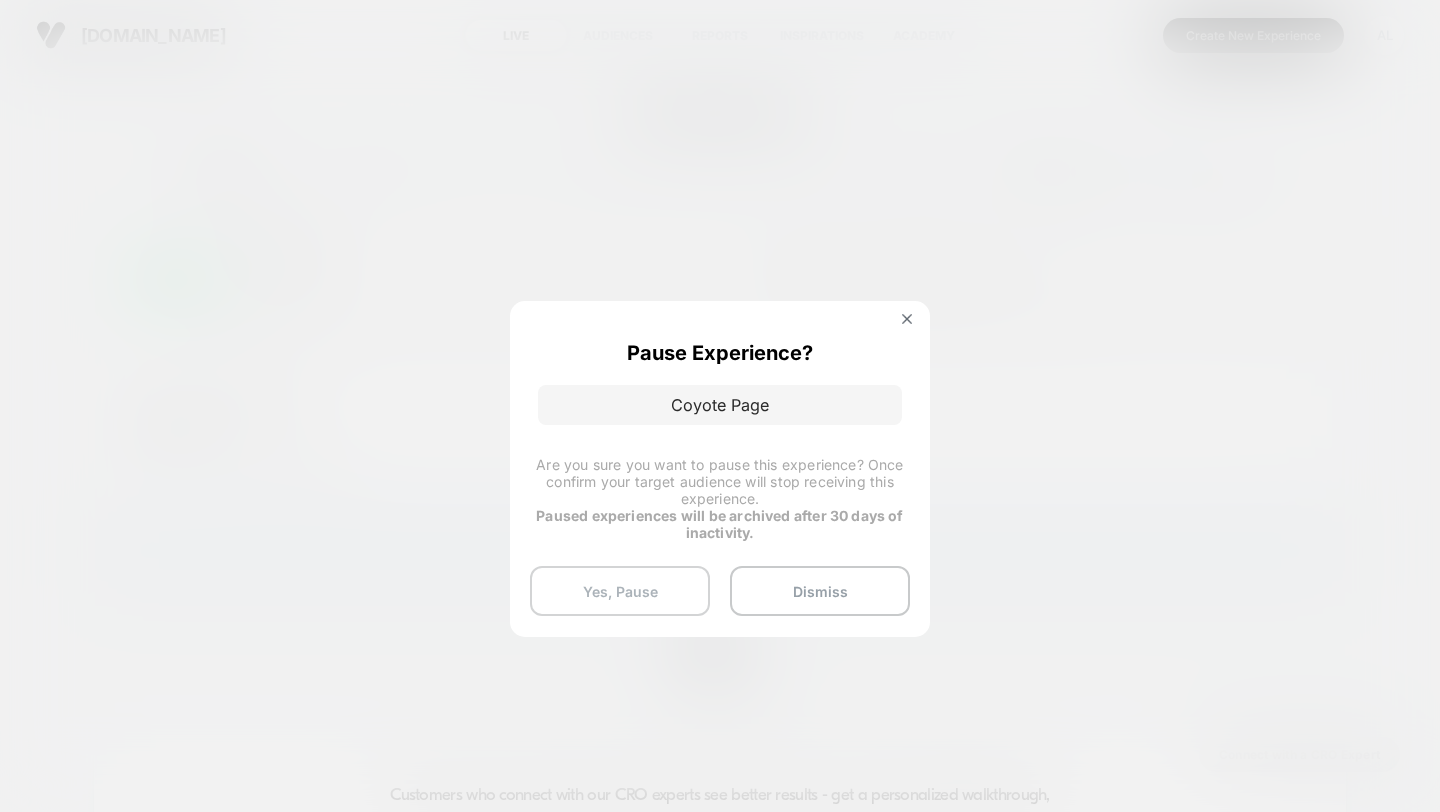 click on "Yes, Pause" at bounding box center [620, 591] 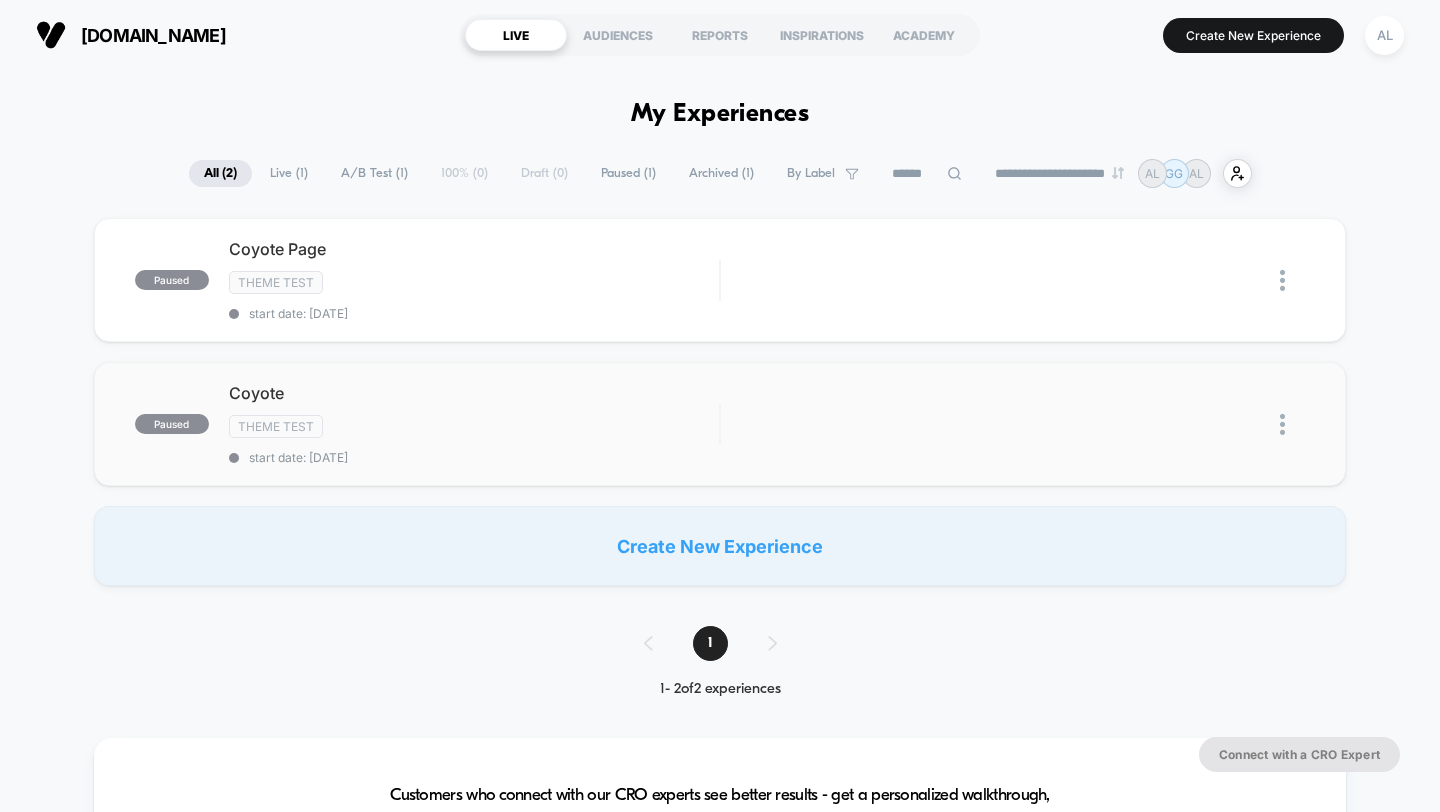 scroll, scrollTop: 0, scrollLeft: 0, axis: both 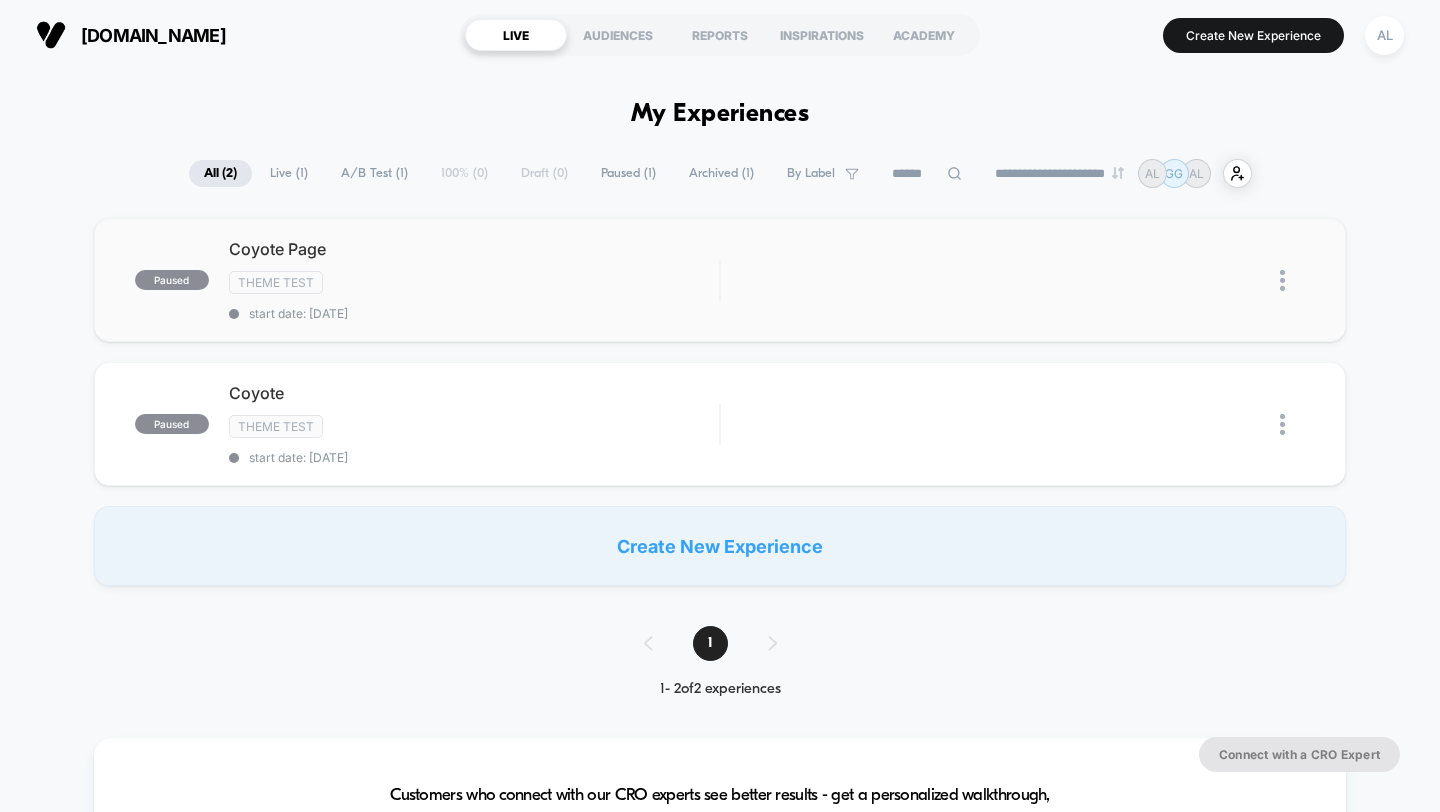 click at bounding box center [1282, 280] 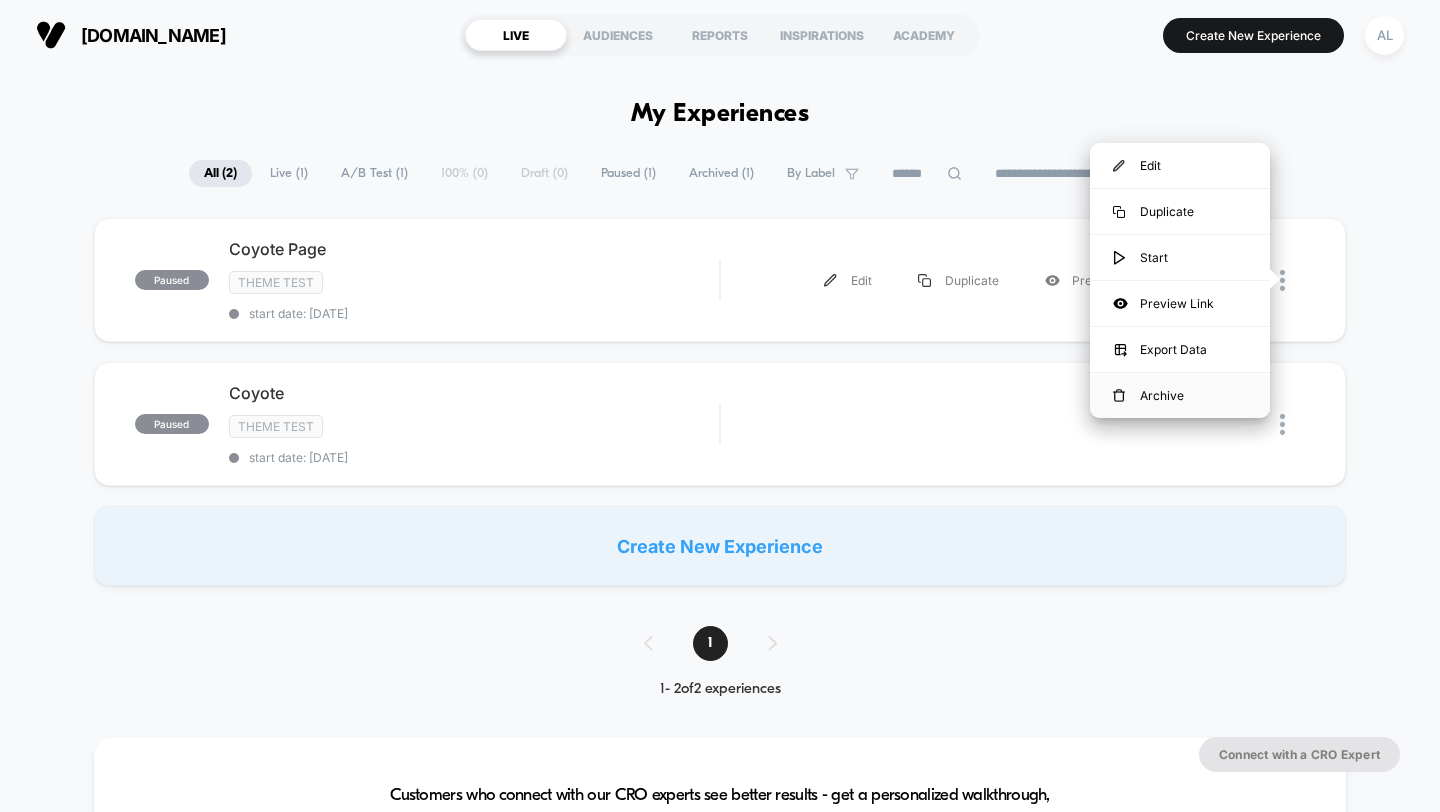 click on "Archive" at bounding box center [1180, 395] 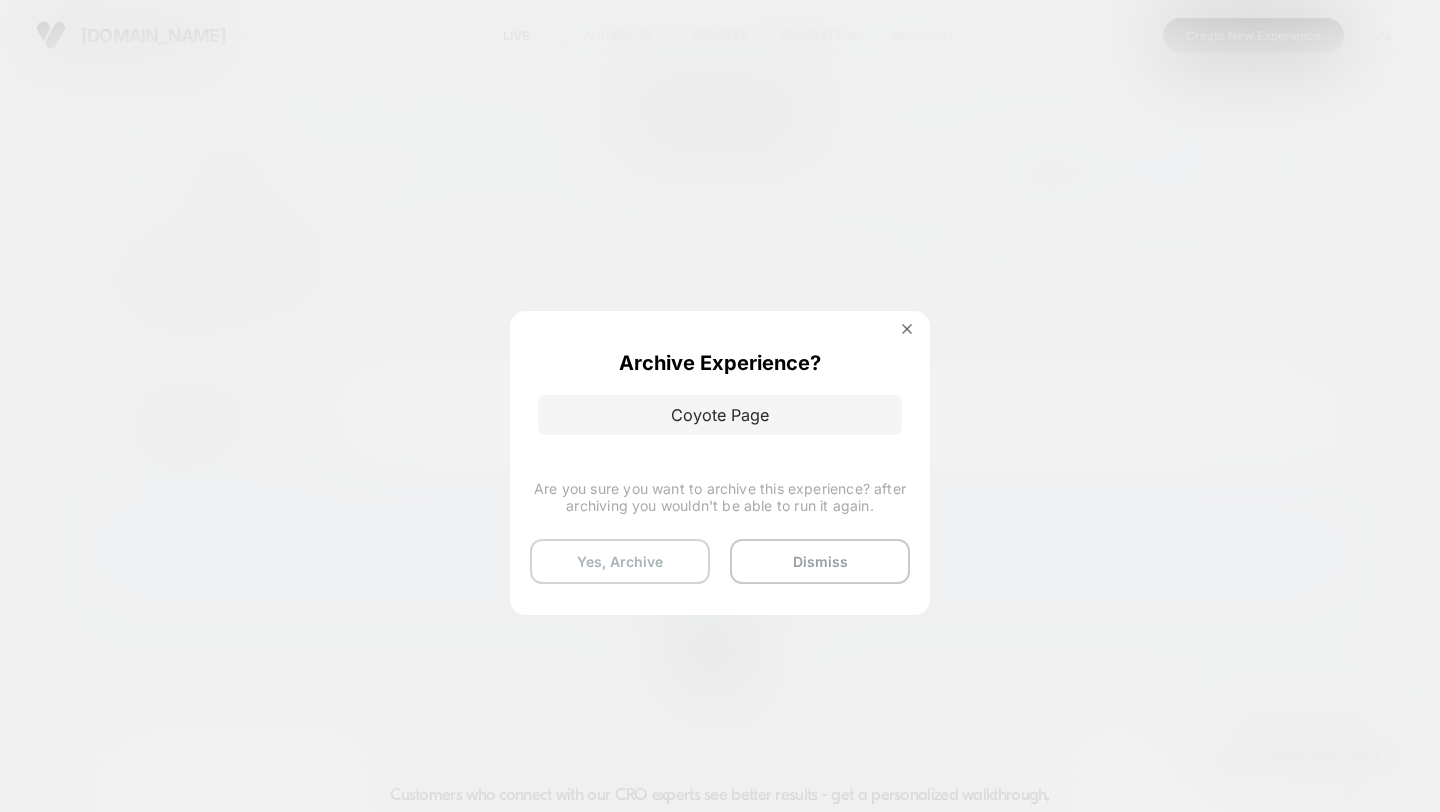 click on "Yes, Archive" at bounding box center [620, 561] 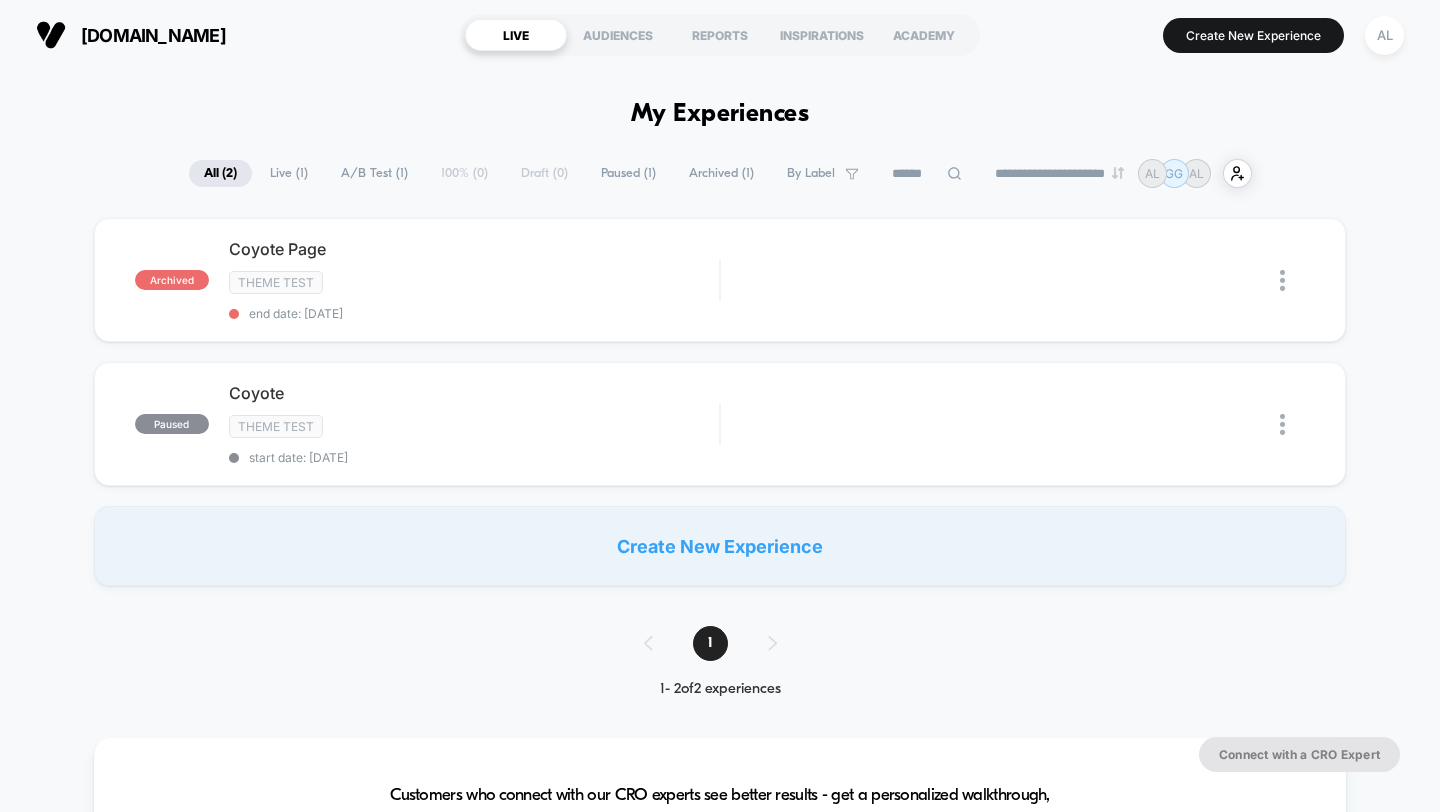 scroll, scrollTop: 0, scrollLeft: 0, axis: both 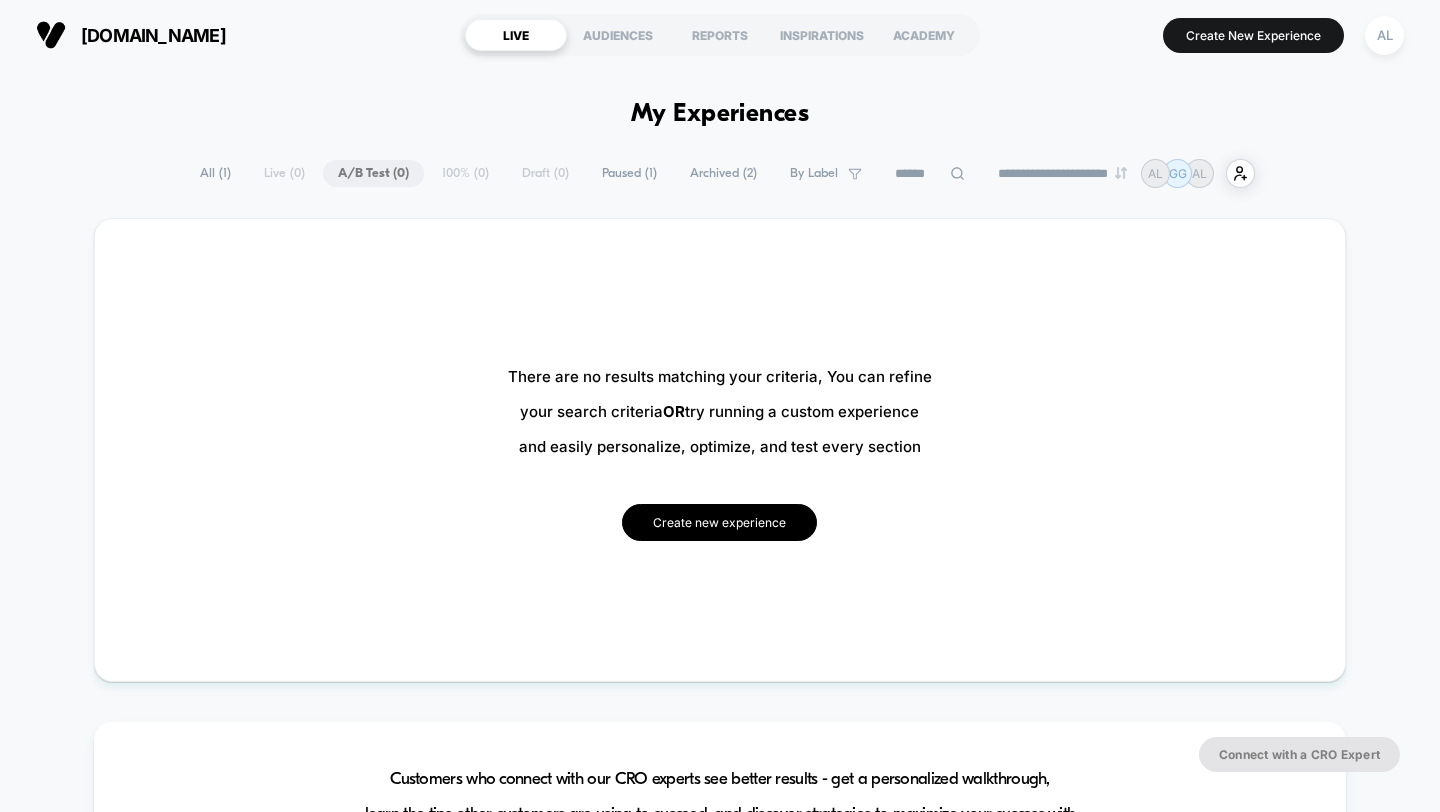 click on "Create new experience" at bounding box center [719, 522] 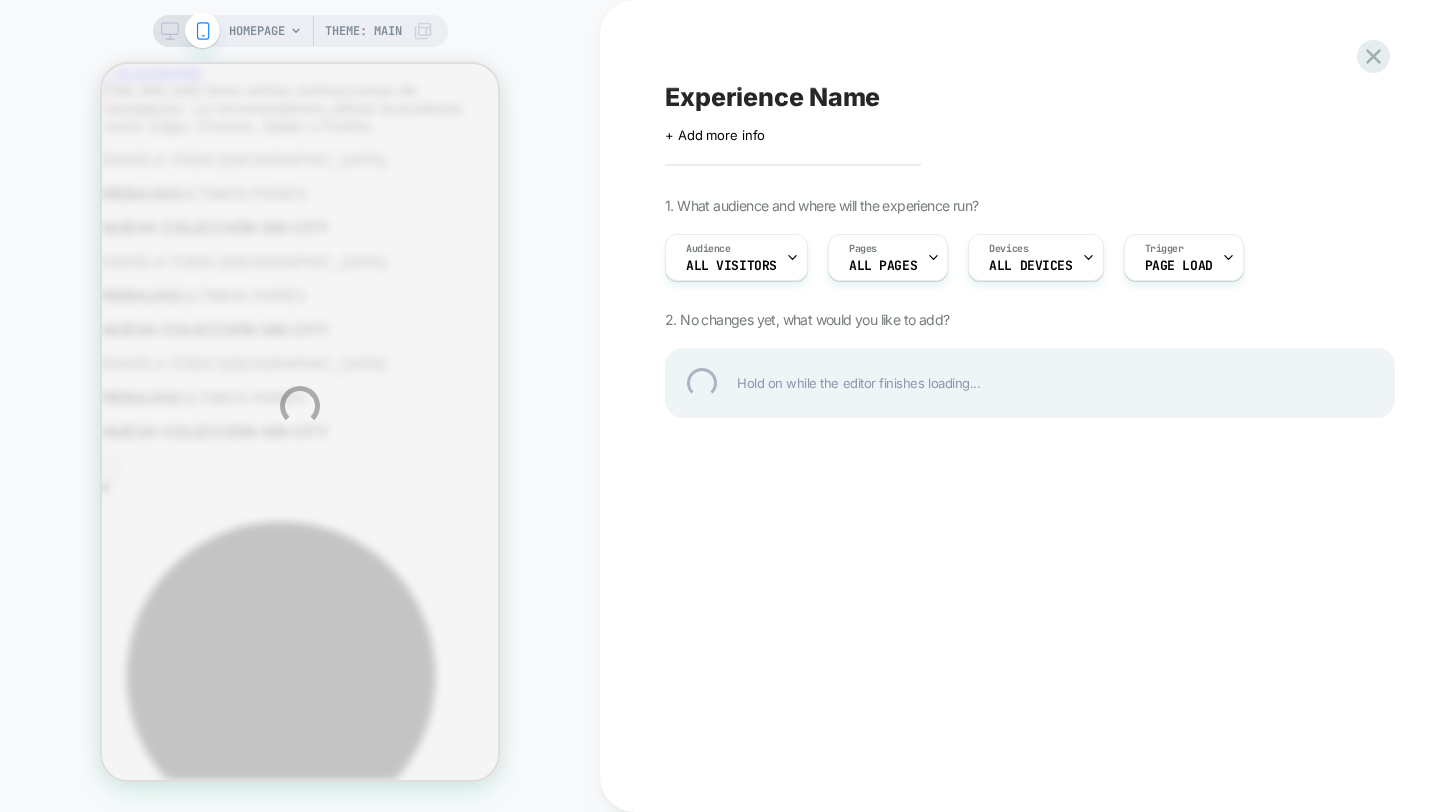 scroll, scrollTop: 0, scrollLeft: 0, axis: both 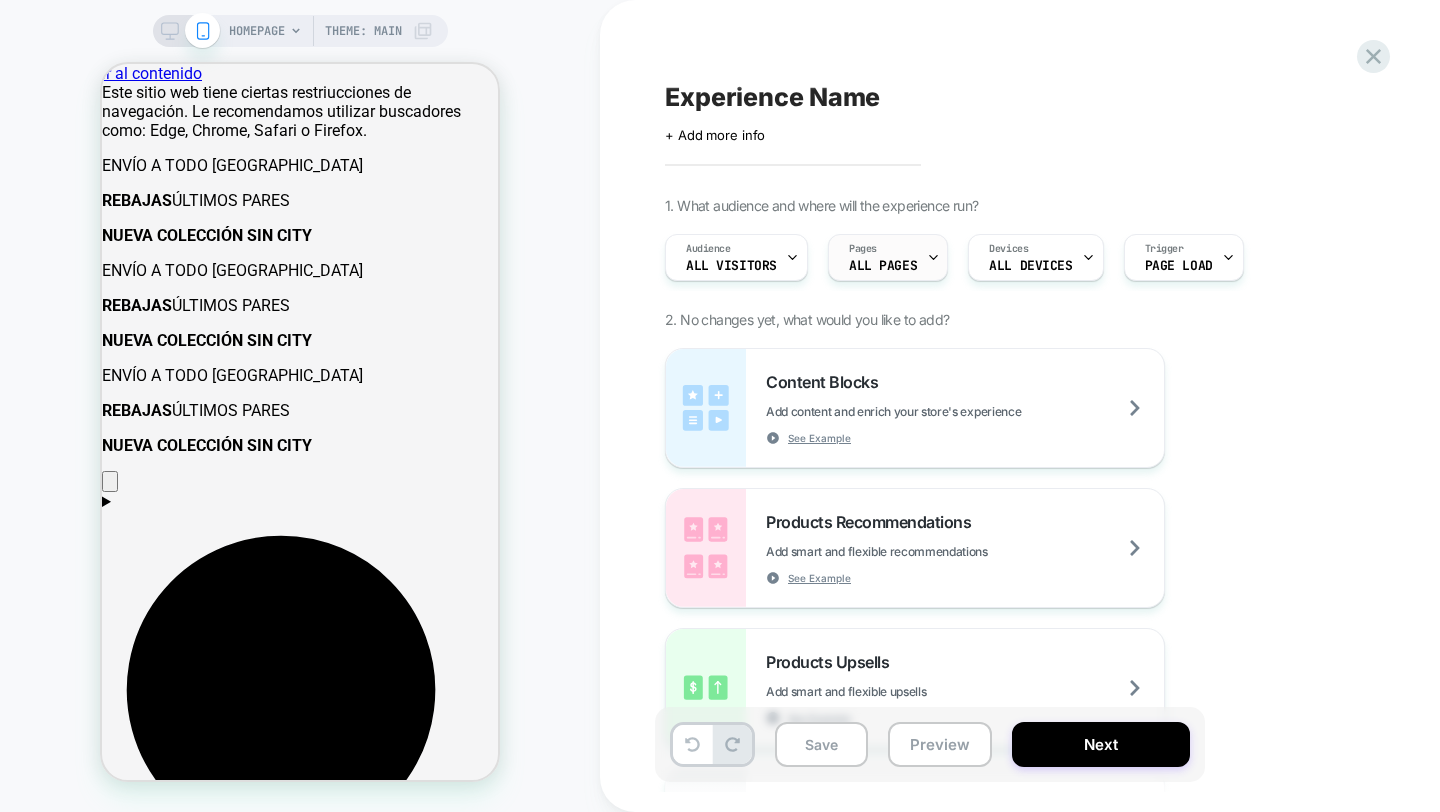 click on "ALL PAGES" at bounding box center (883, 266) 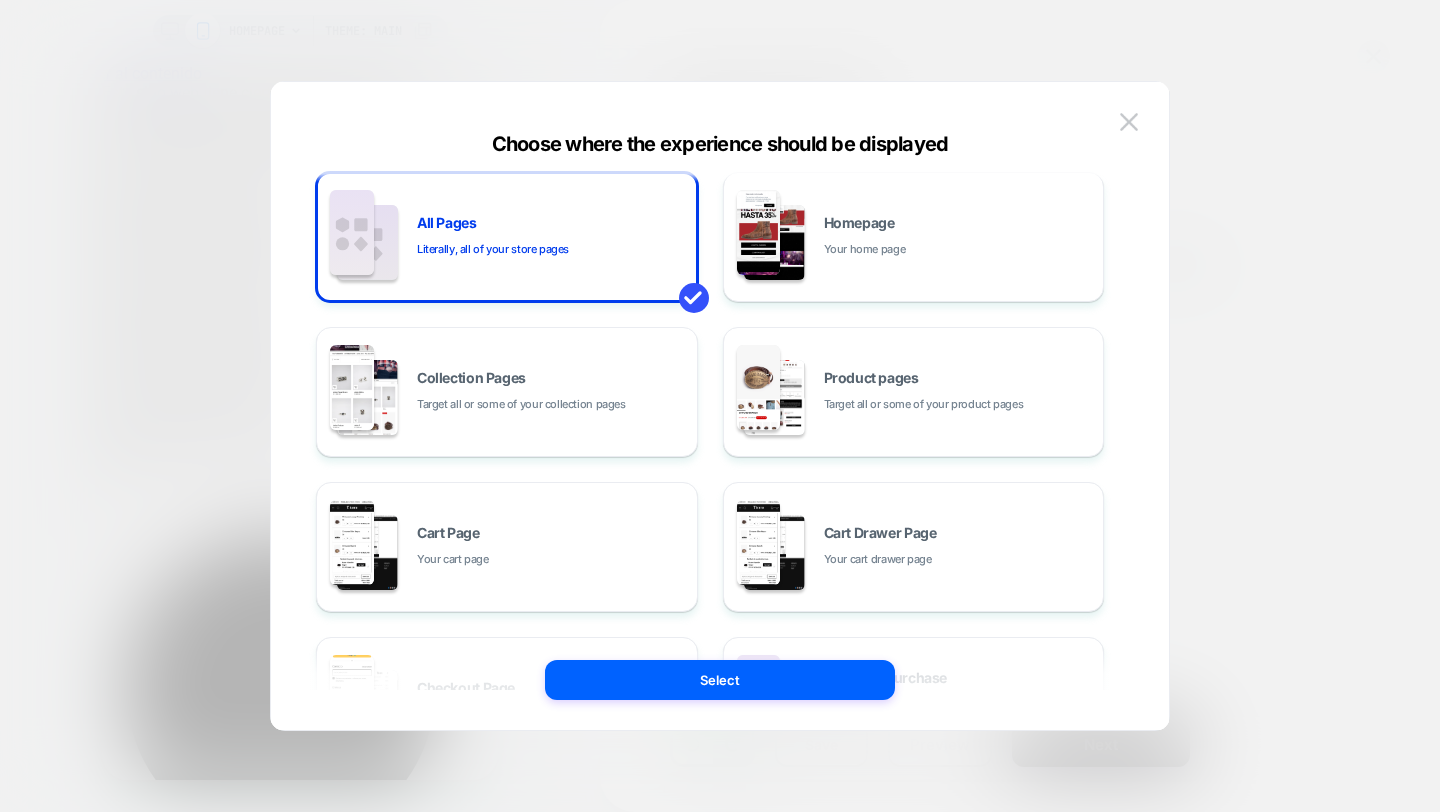 scroll, scrollTop: 11, scrollLeft: 0, axis: vertical 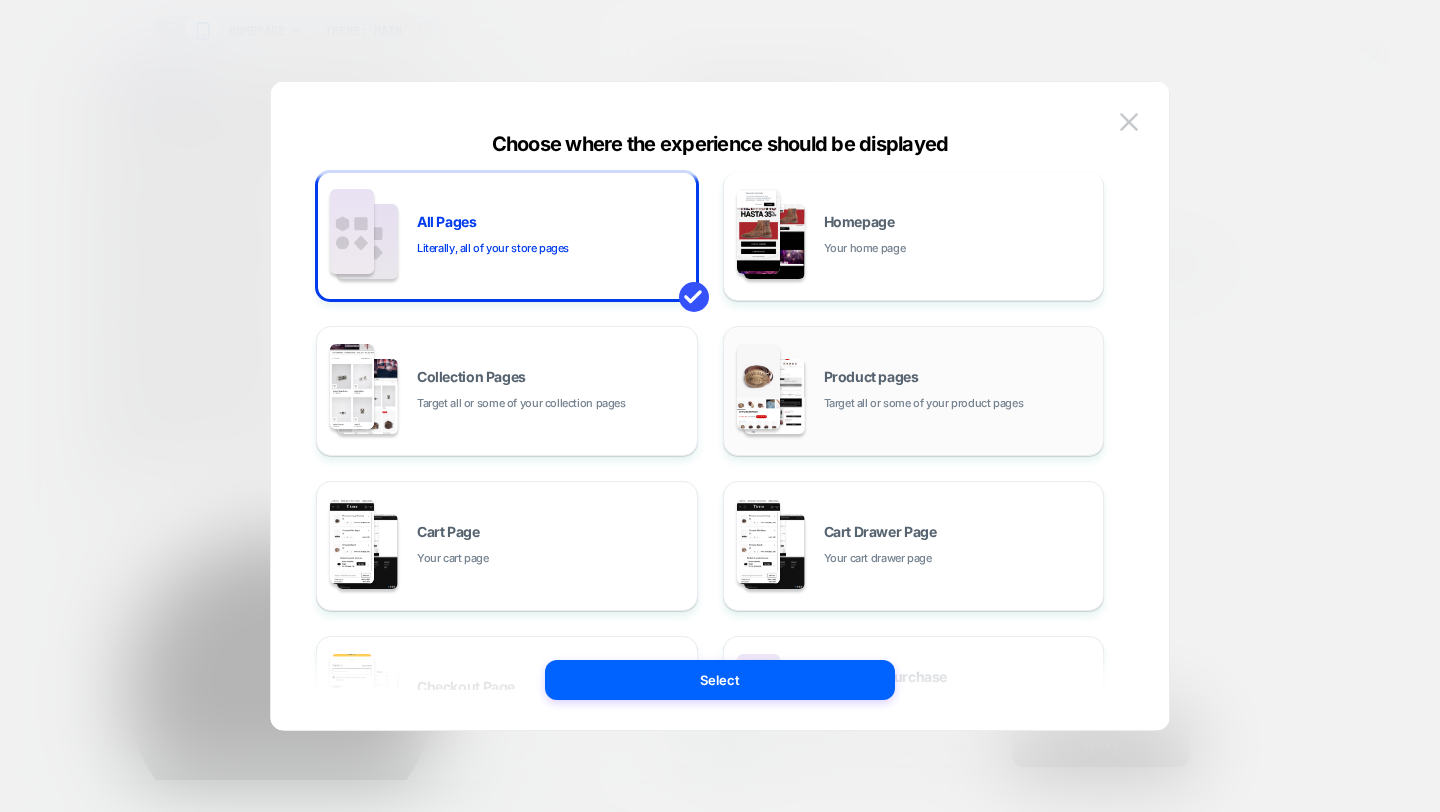 click on "Product pages" at bounding box center (871, 377) 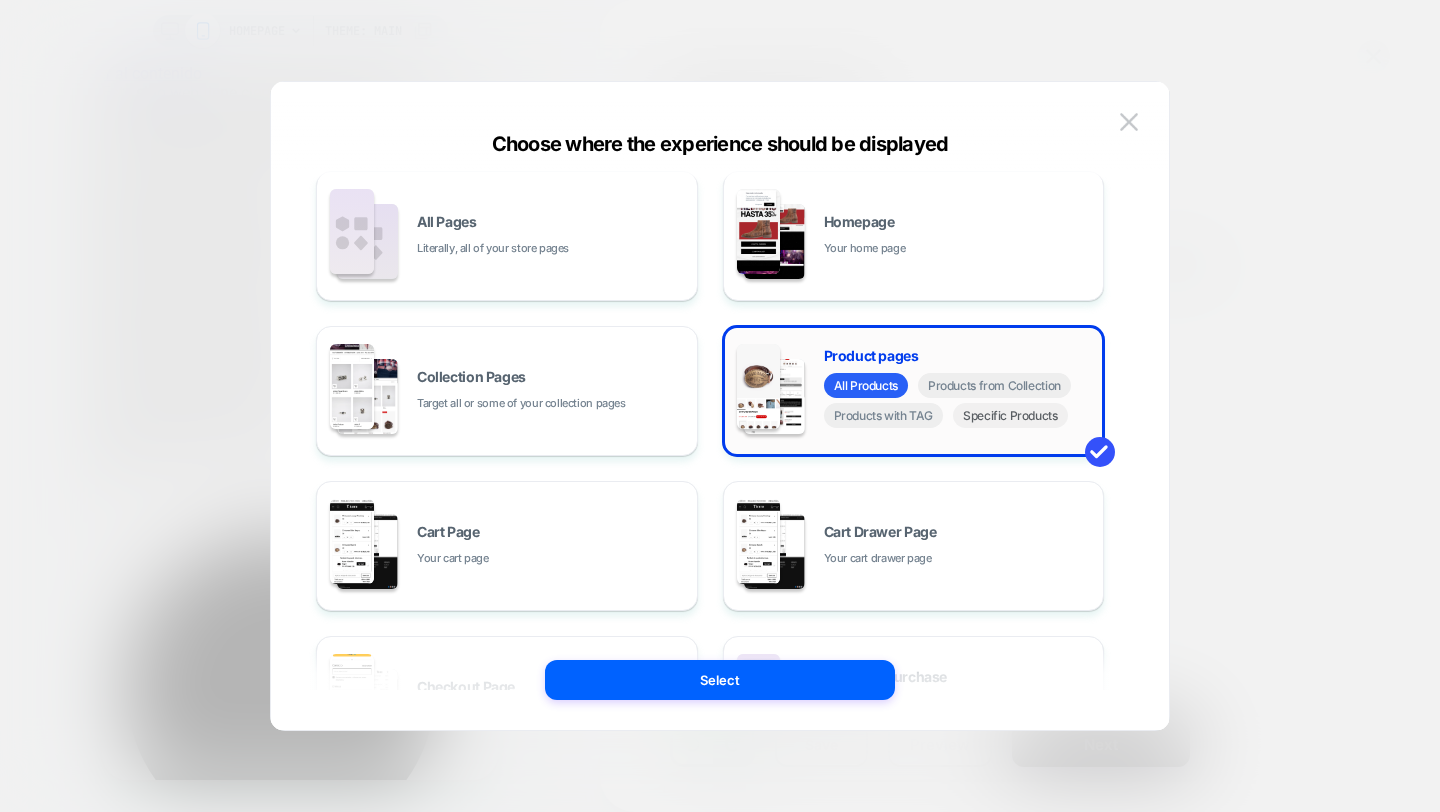 click on "Specific Products" at bounding box center (1010, 415) 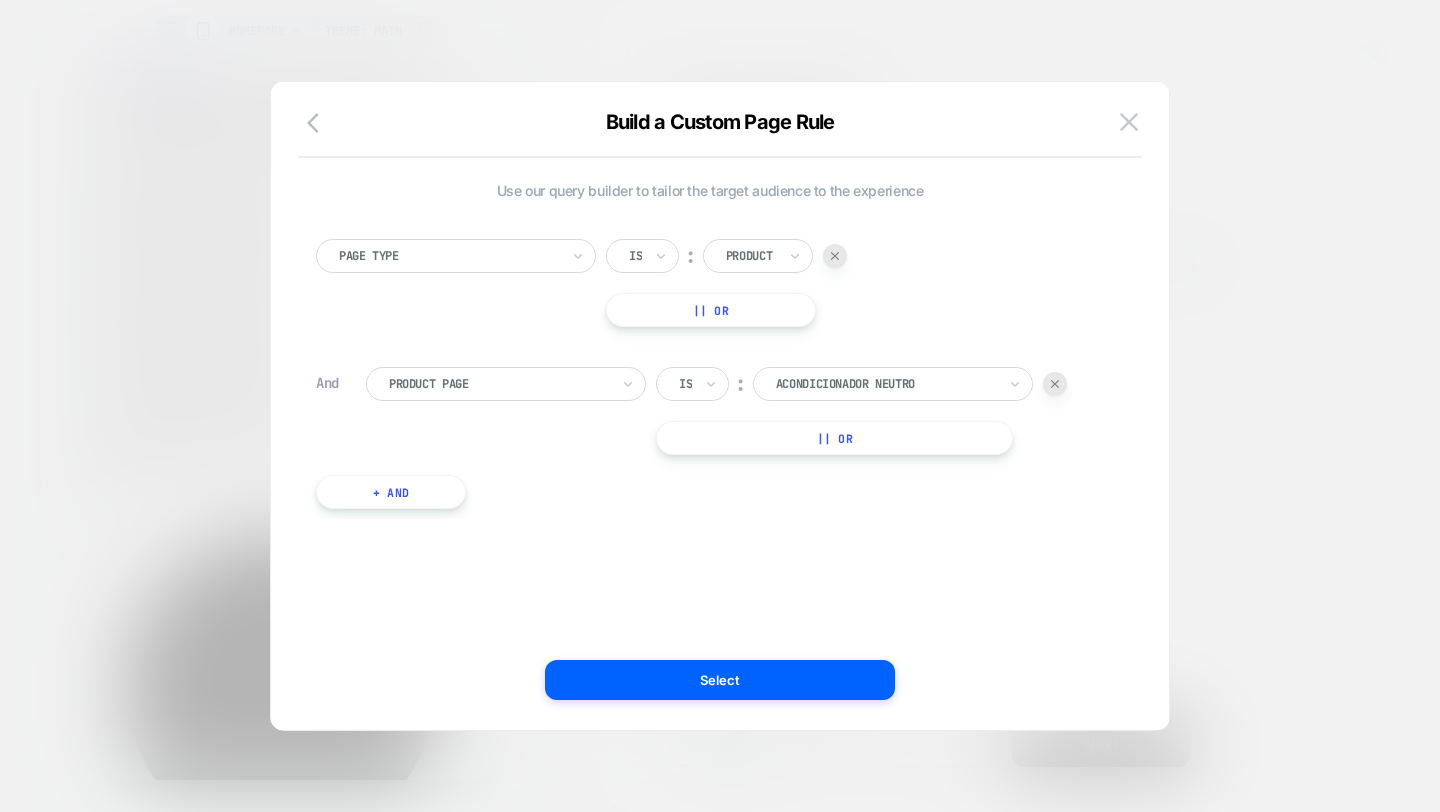 scroll, scrollTop: 0, scrollLeft: 0, axis: both 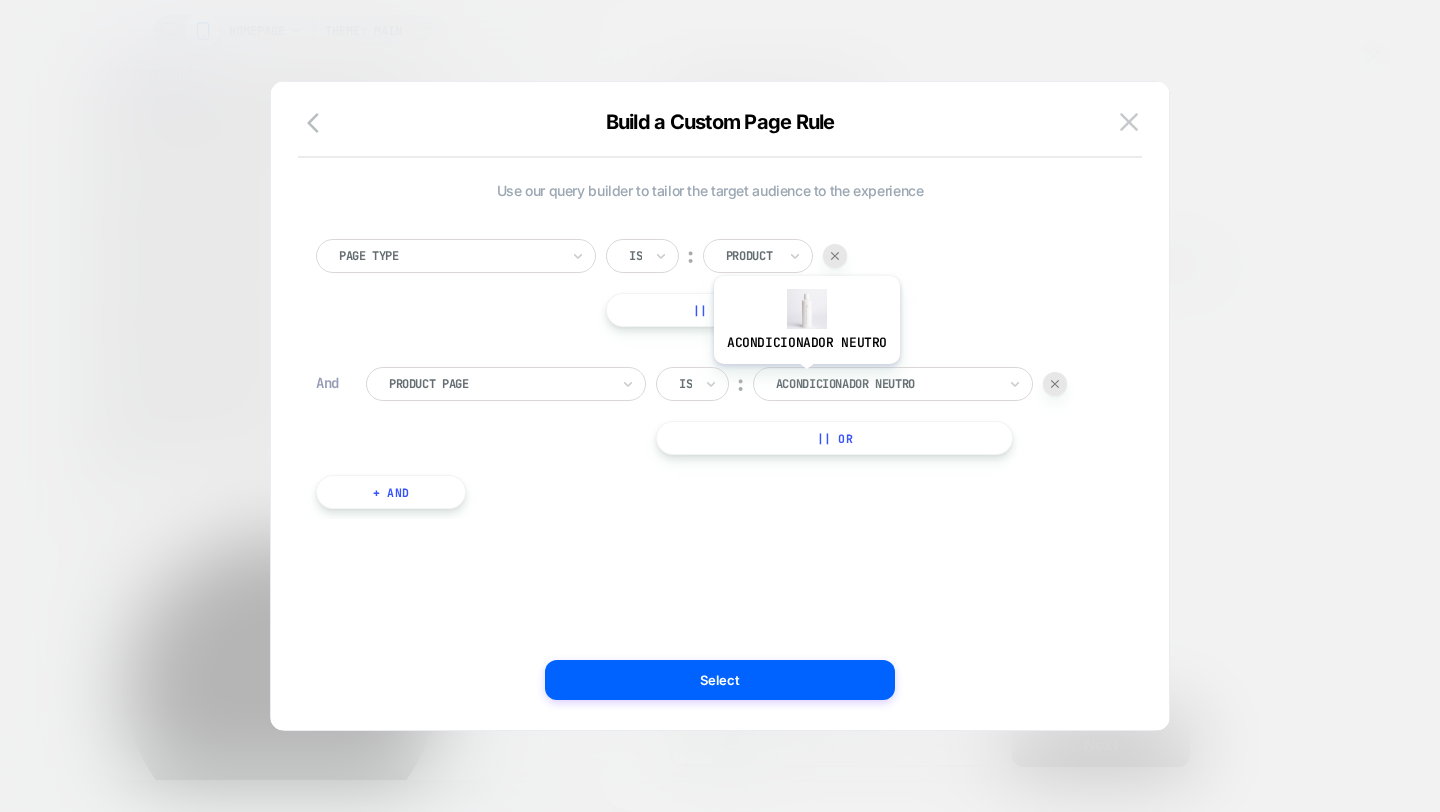 click at bounding box center (886, 384) 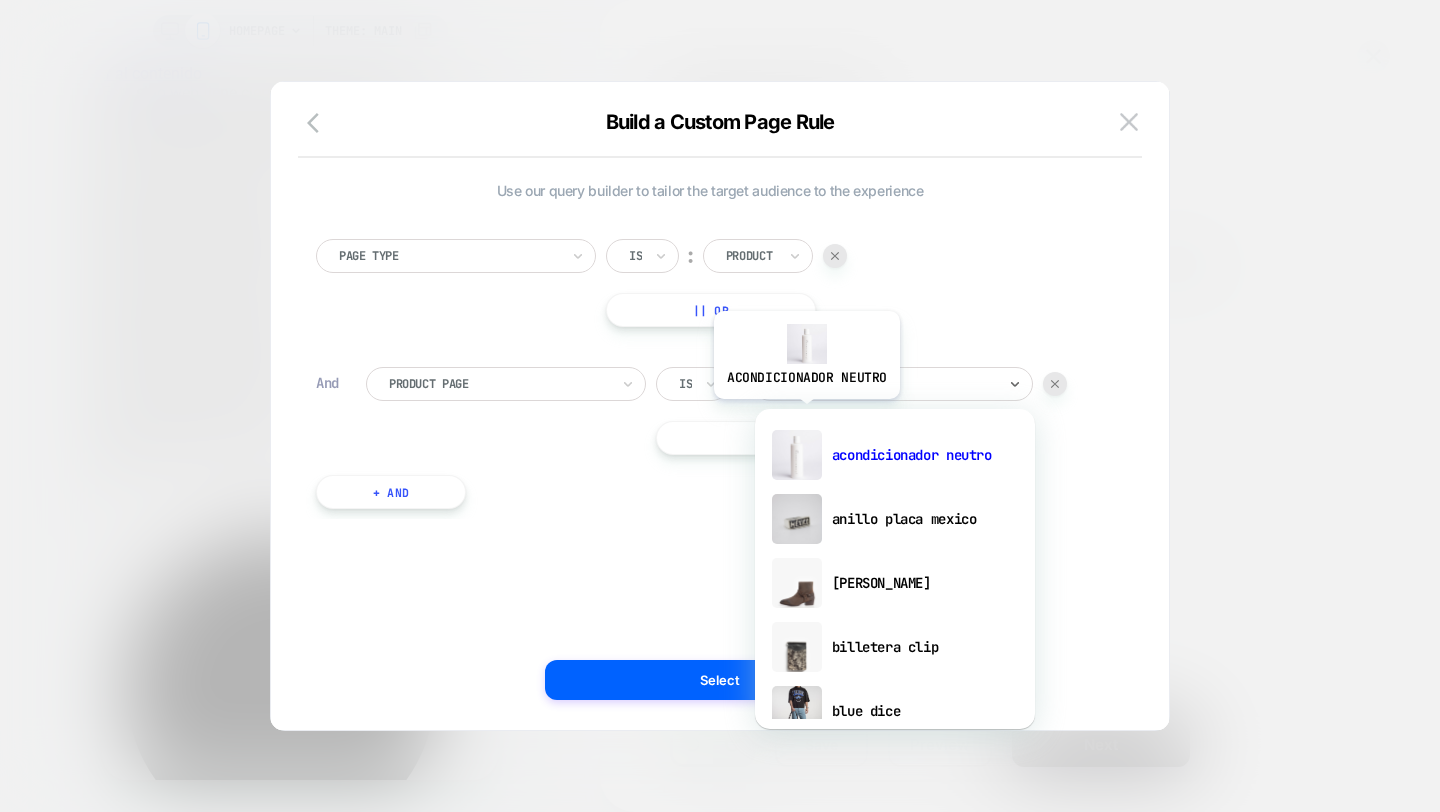 type on "****" 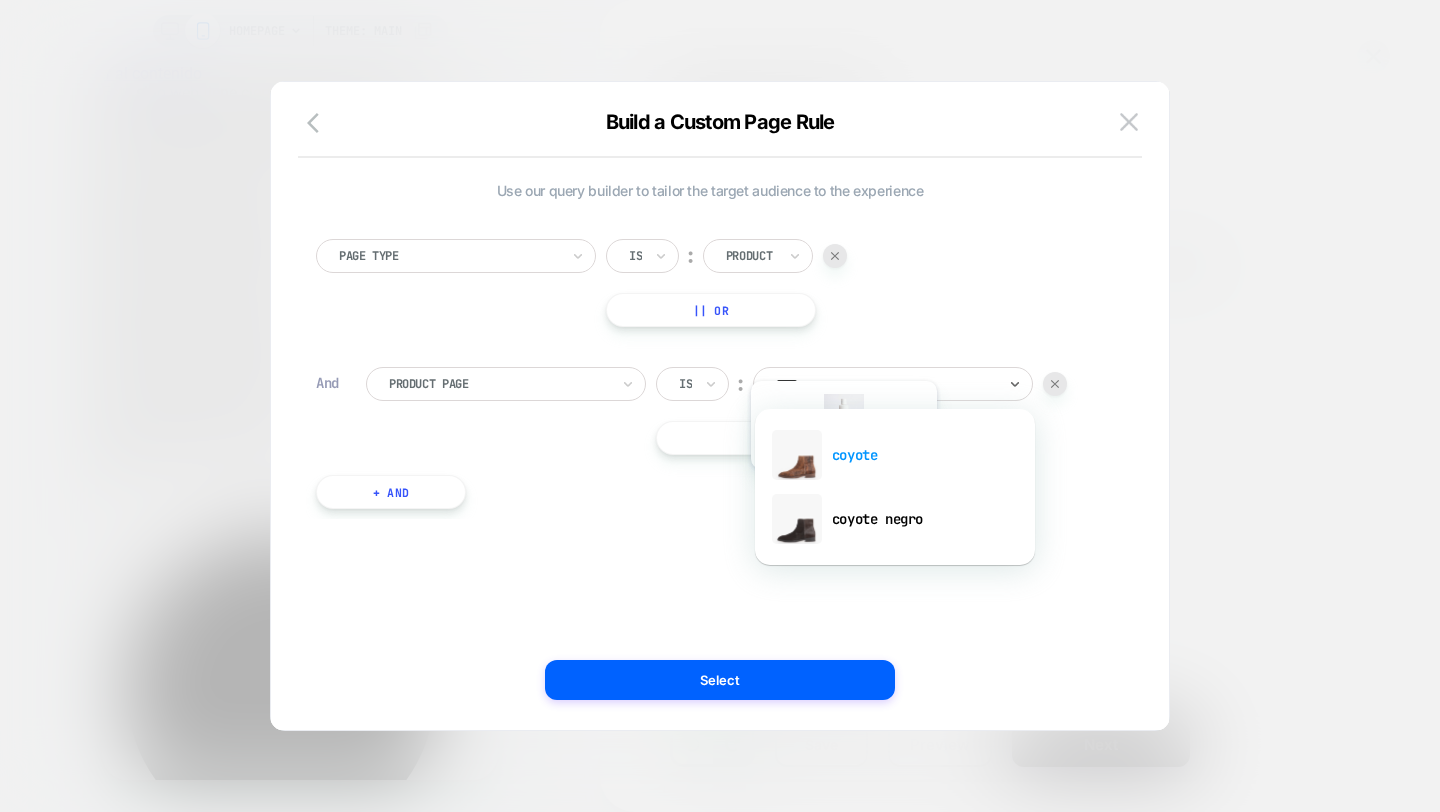 click on "coyote" at bounding box center (895, 455) 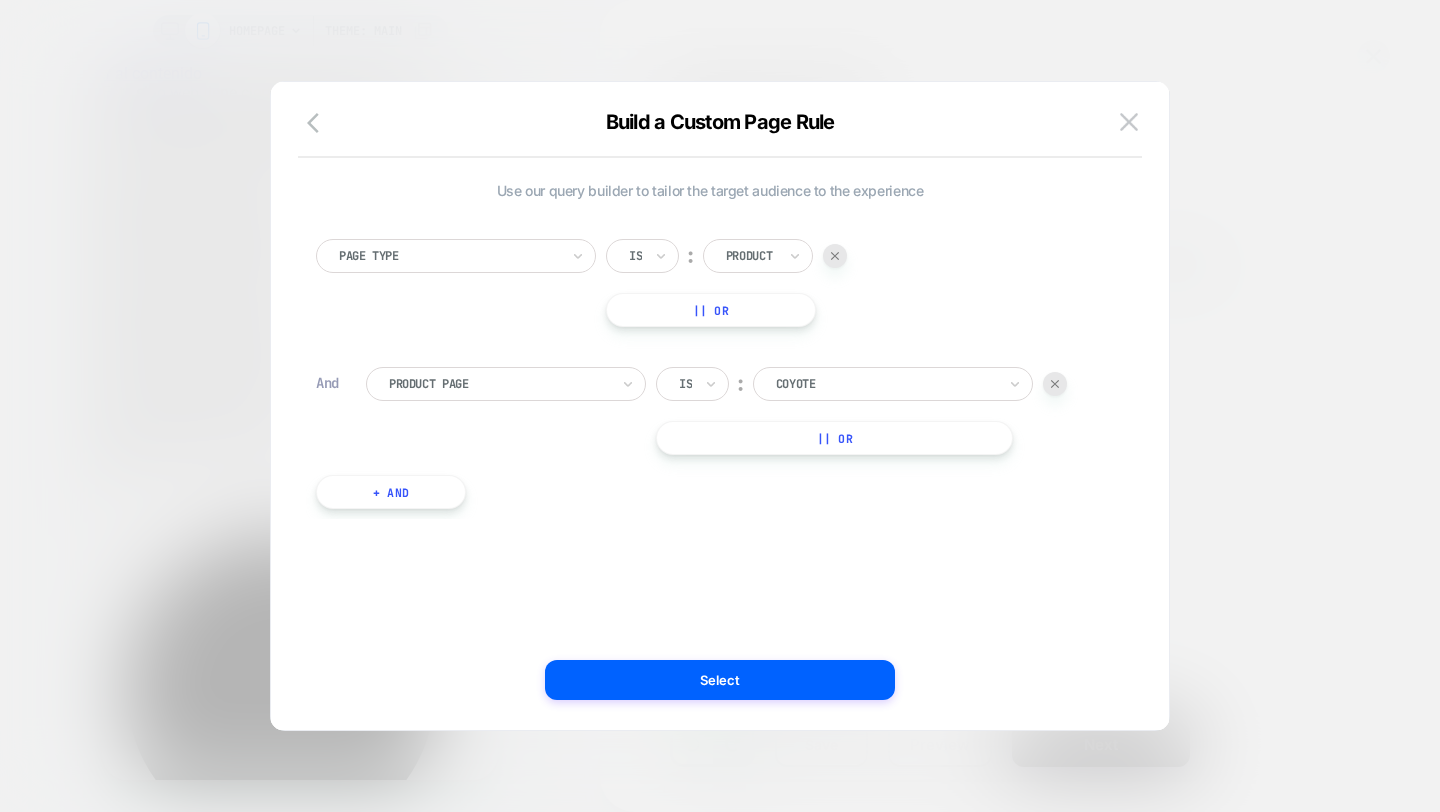 click on "|| Or" at bounding box center [834, 438] 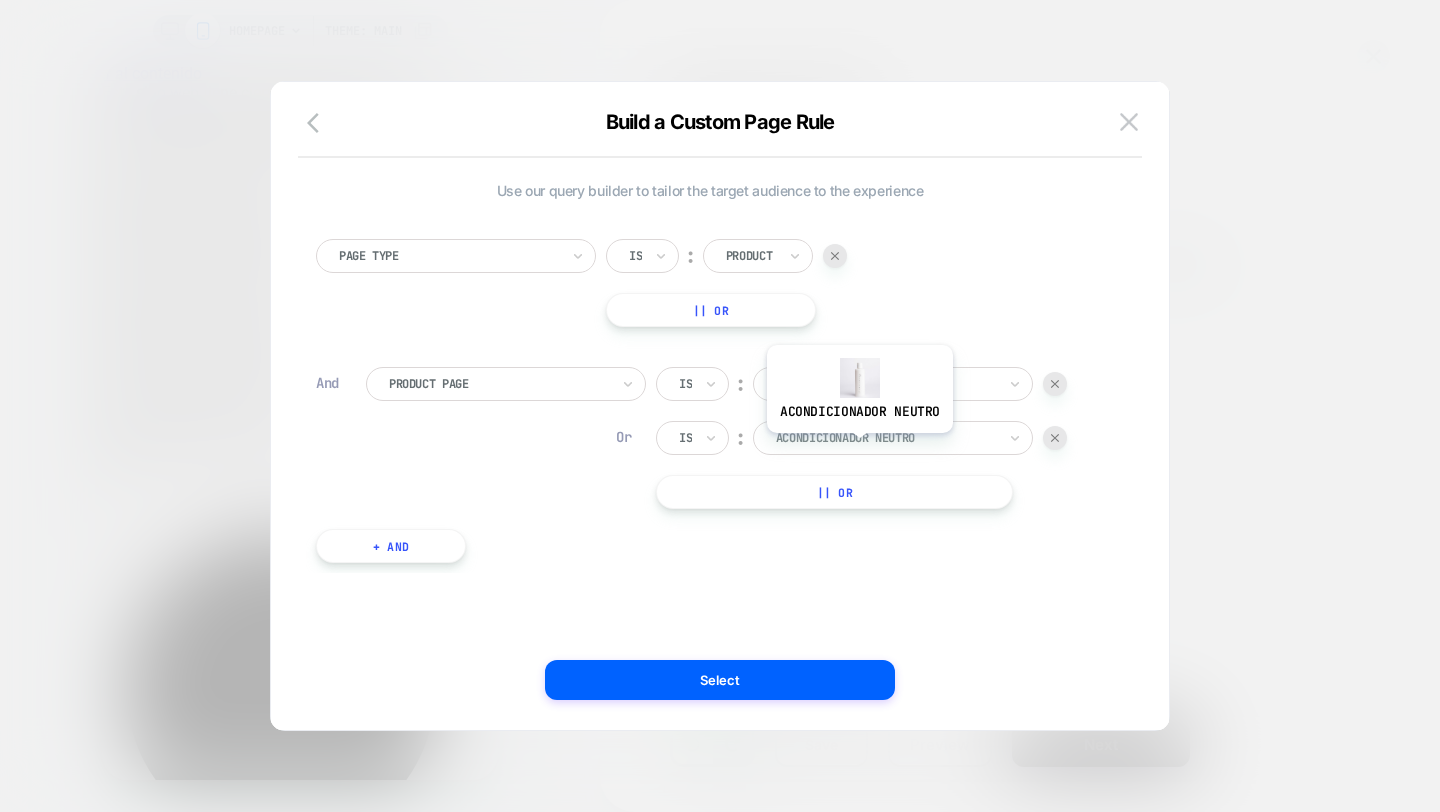 click at bounding box center [886, 438] 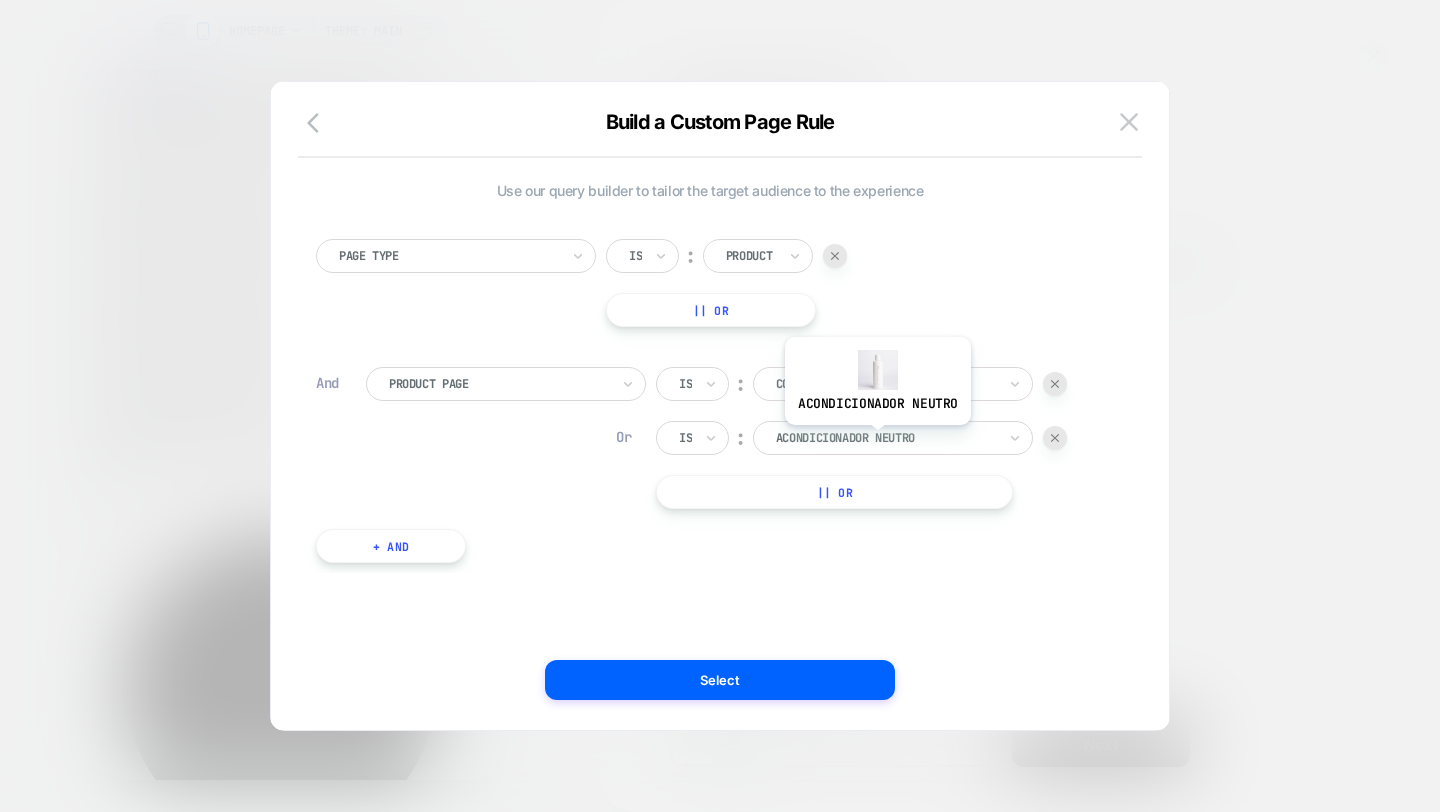 click at bounding box center (886, 438) 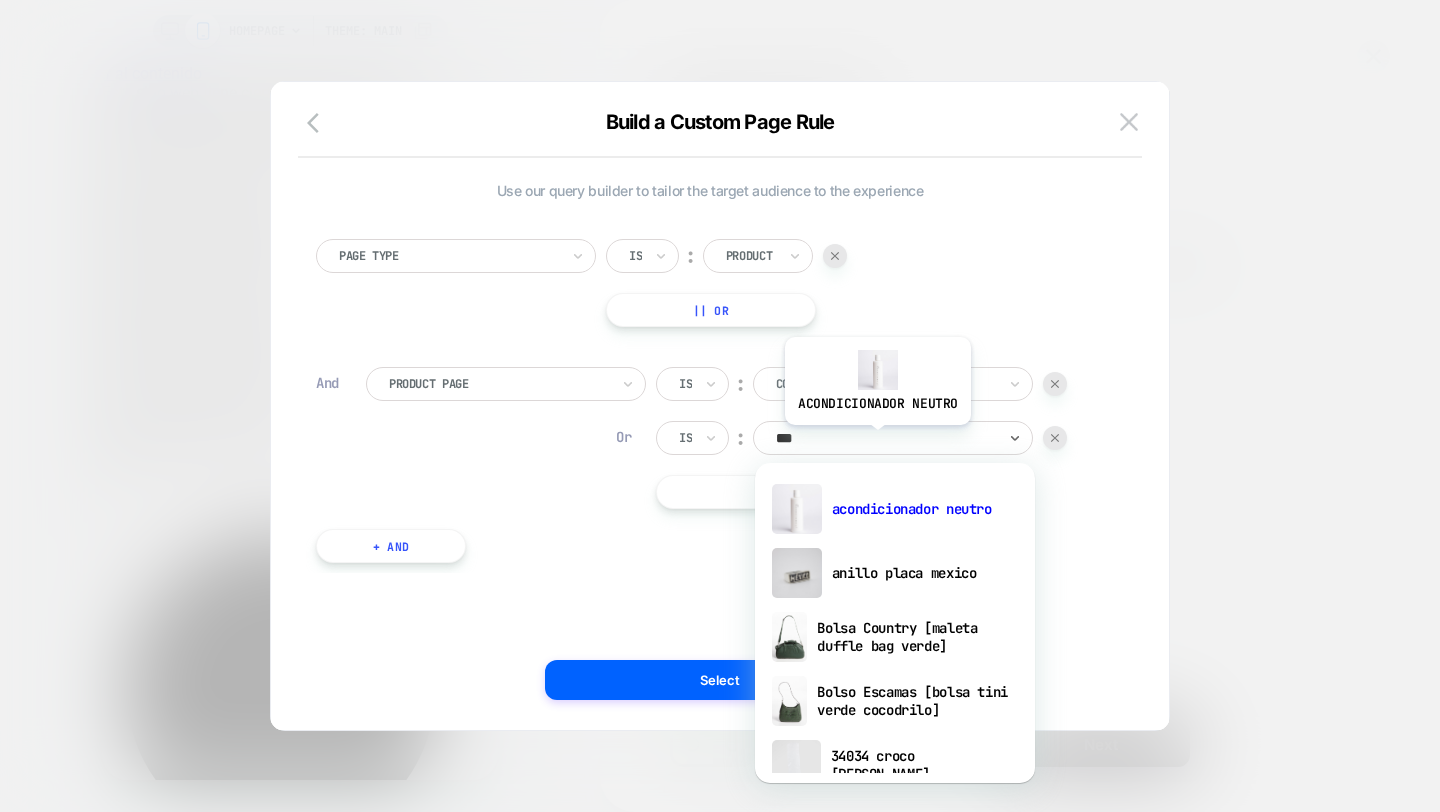 type on "****" 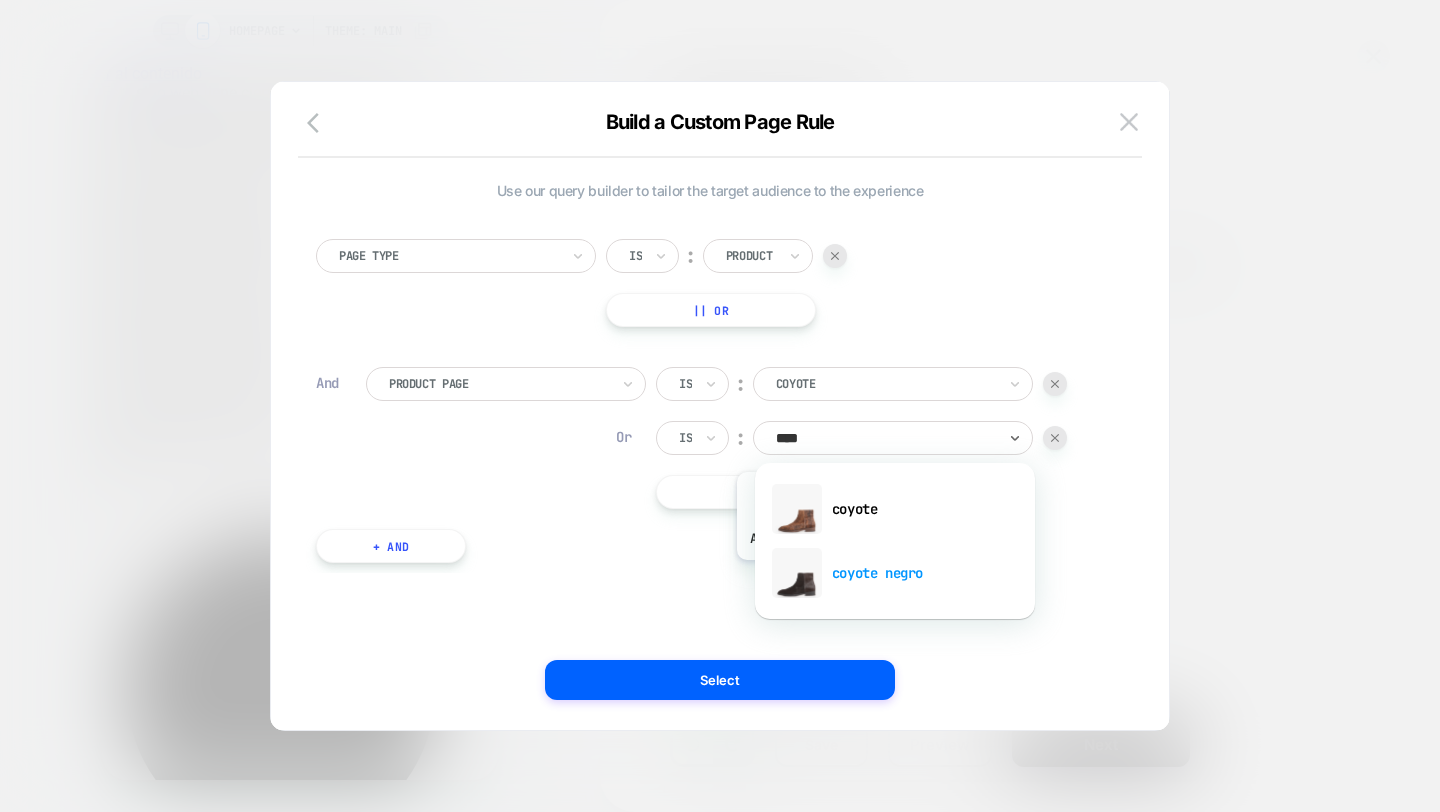click on "coyote negro" at bounding box center [895, 573] 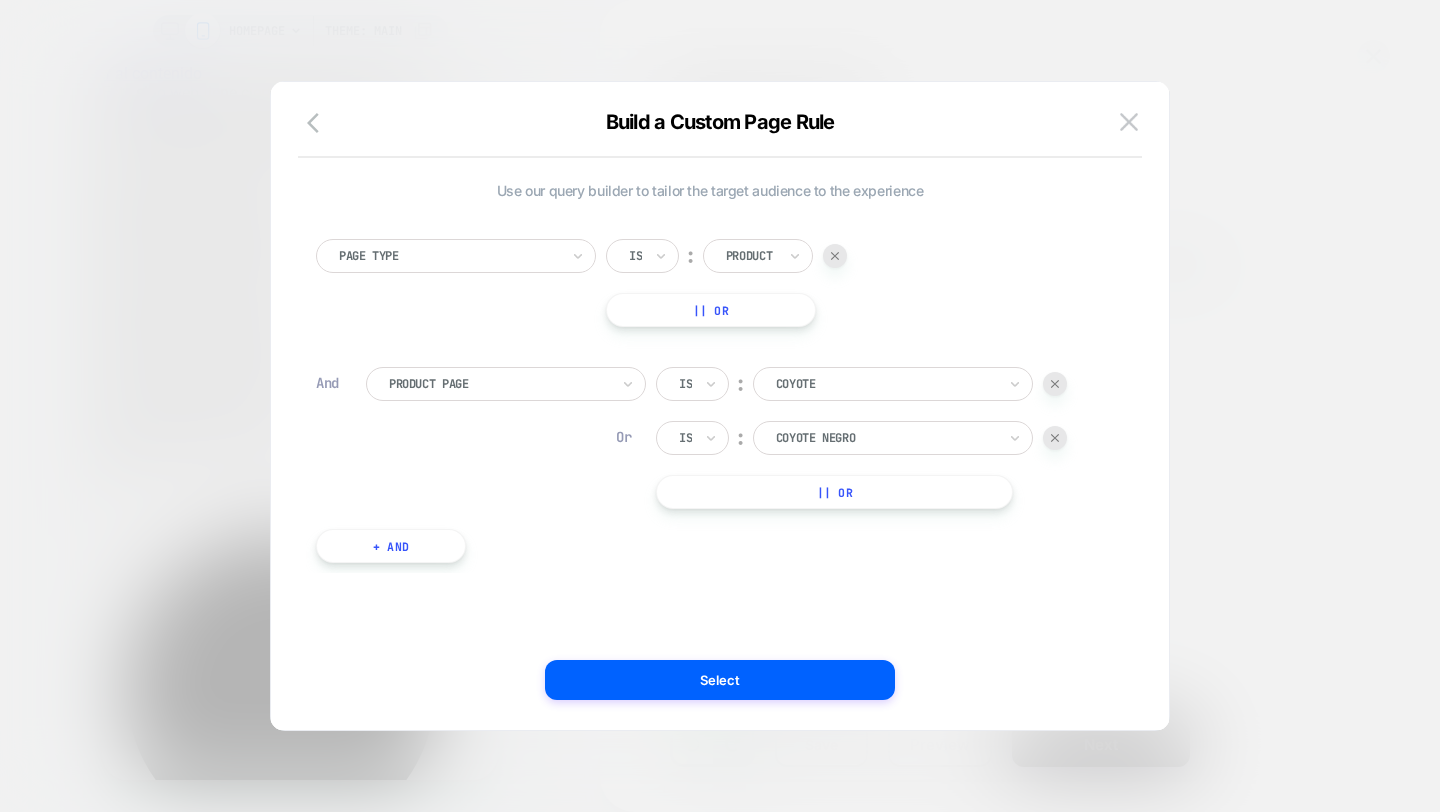 click on "Select" at bounding box center (720, 680) 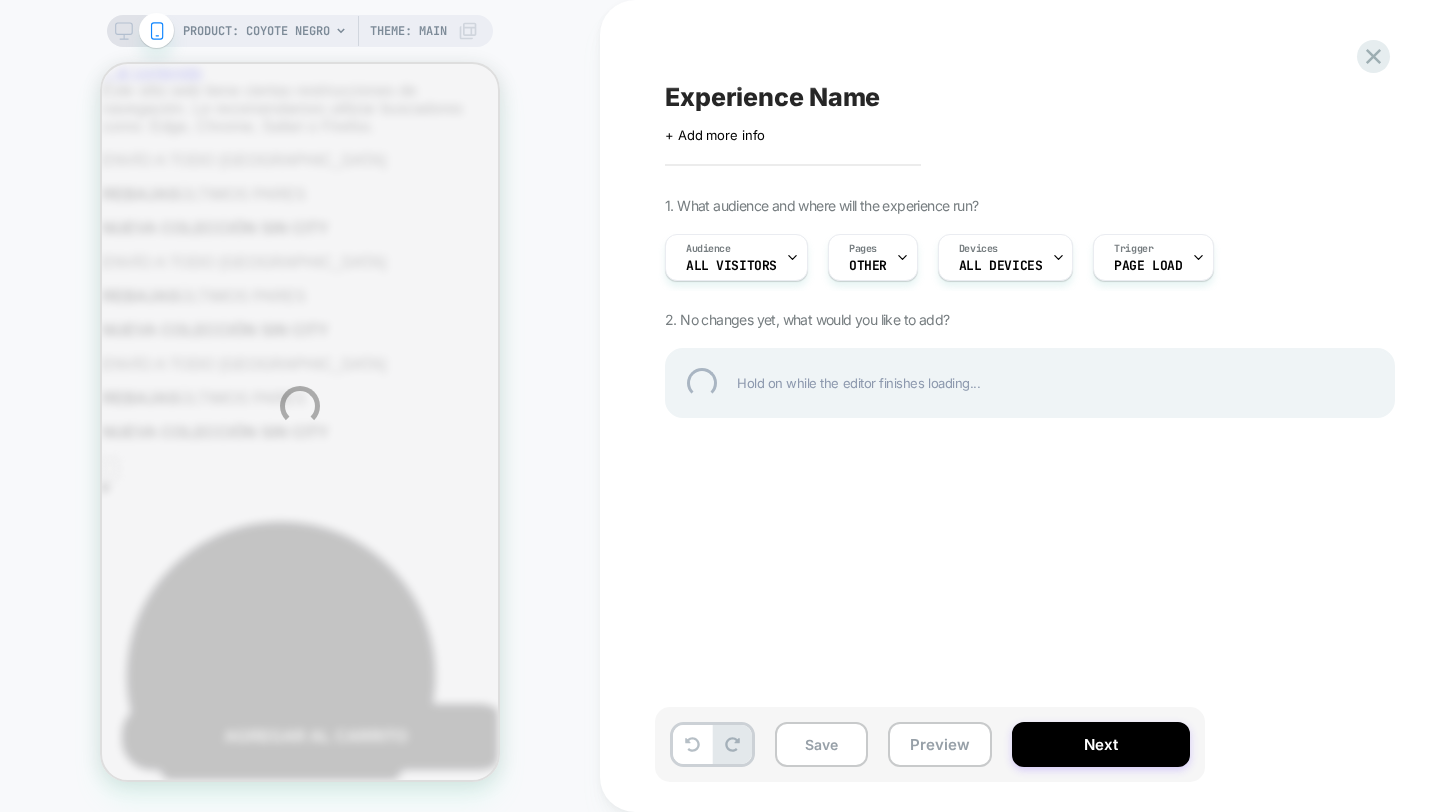 scroll, scrollTop: 0, scrollLeft: 0, axis: both 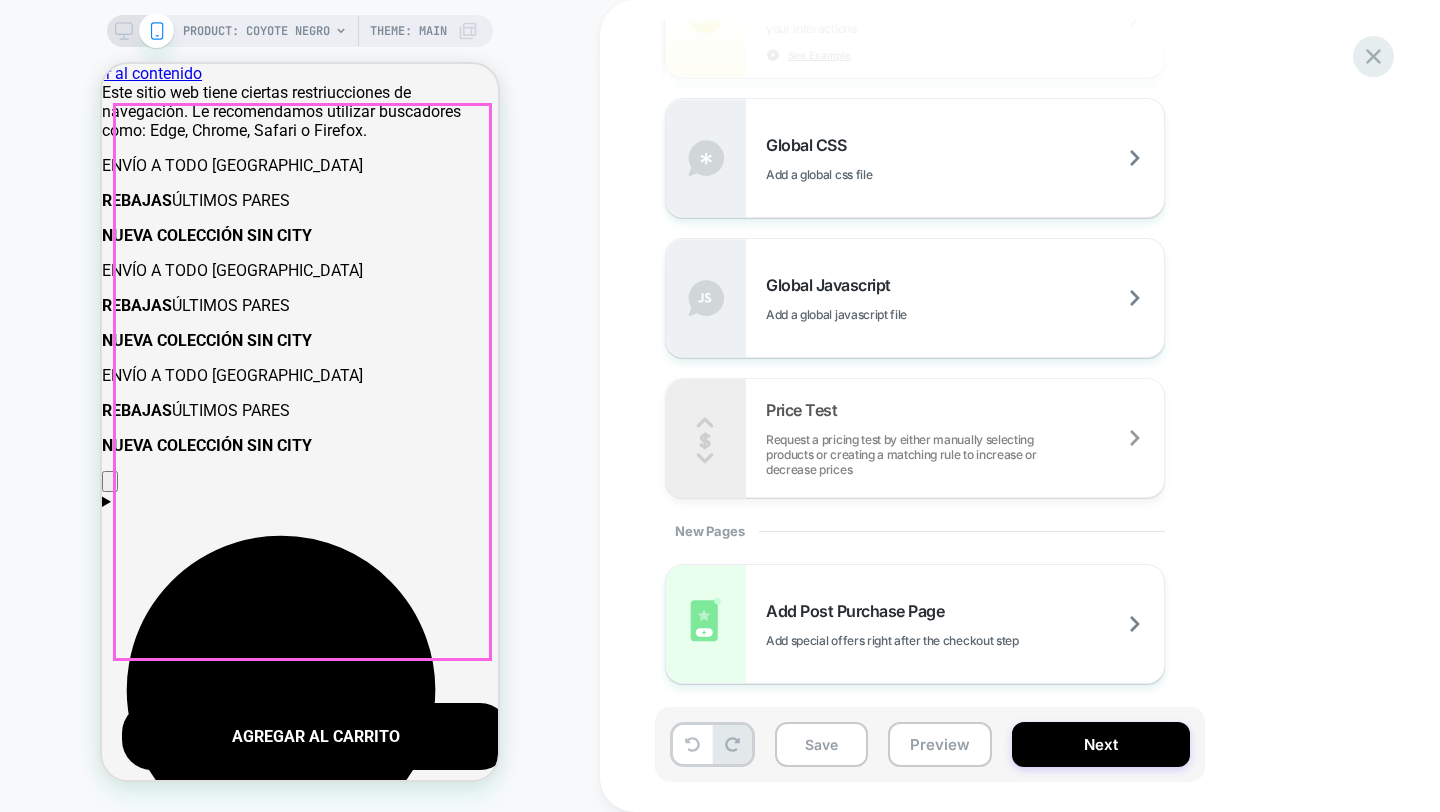 click 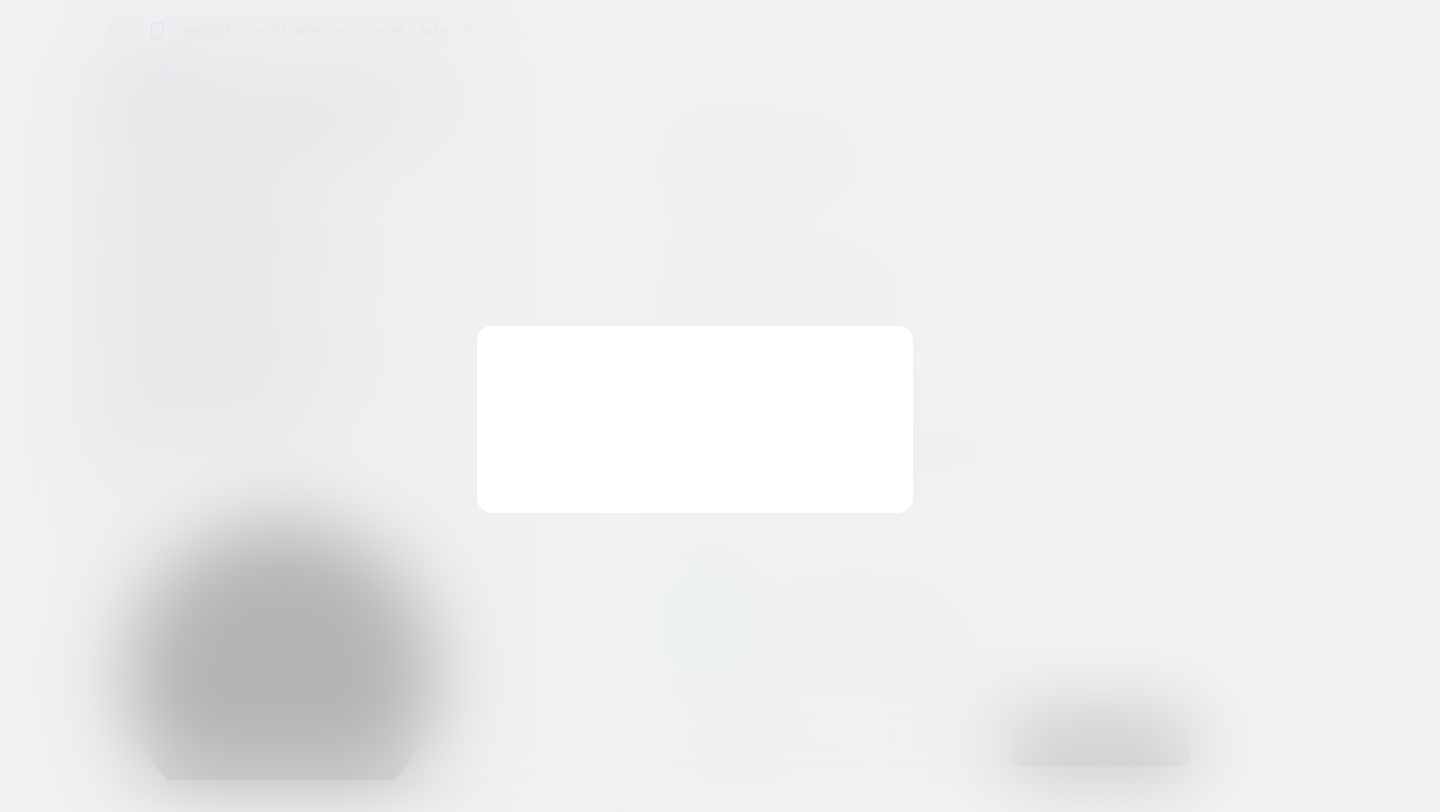 scroll, scrollTop: 0, scrollLeft: 0, axis: both 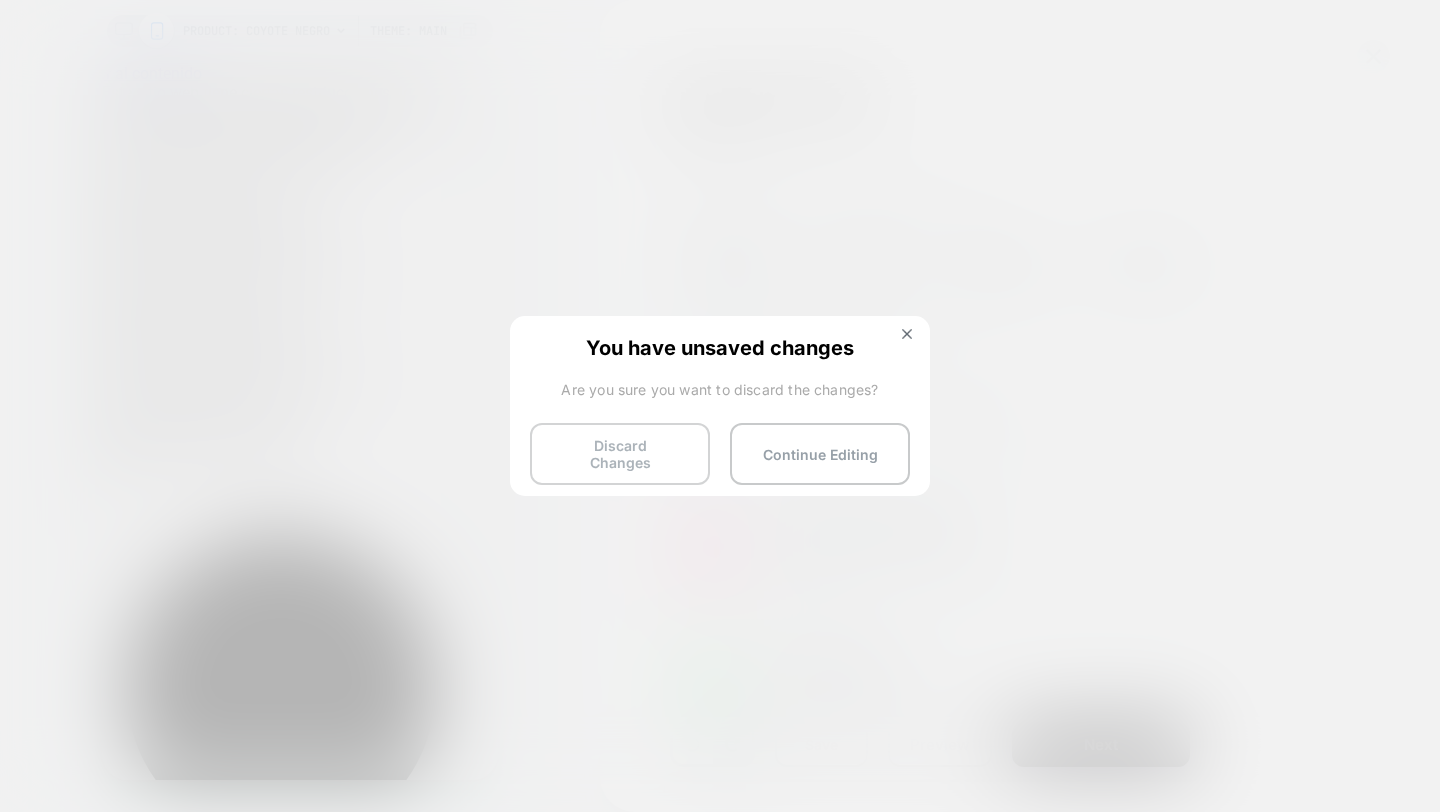 click on "Discard Changes" at bounding box center [620, 454] 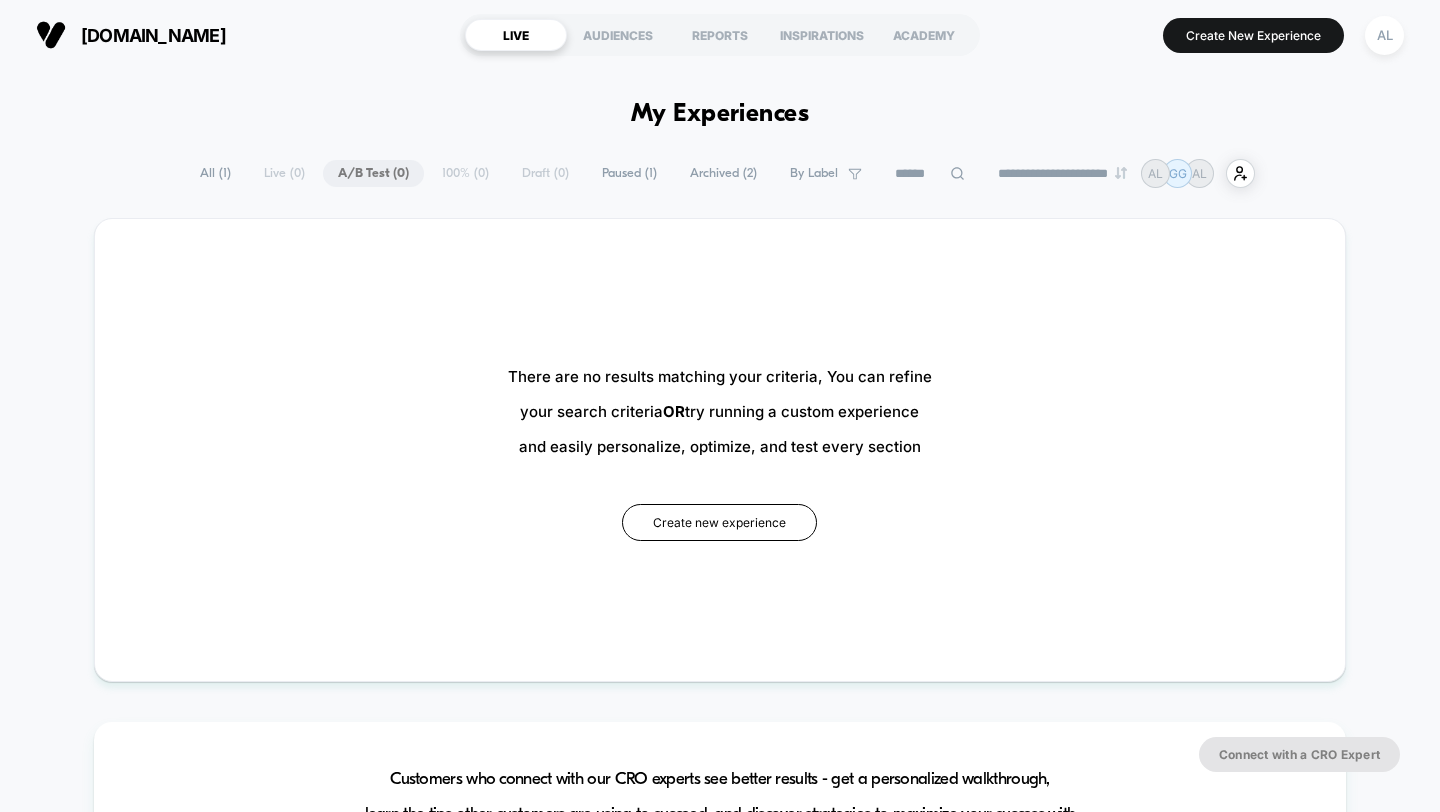 scroll, scrollTop: 0, scrollLeft: 0, axis: both 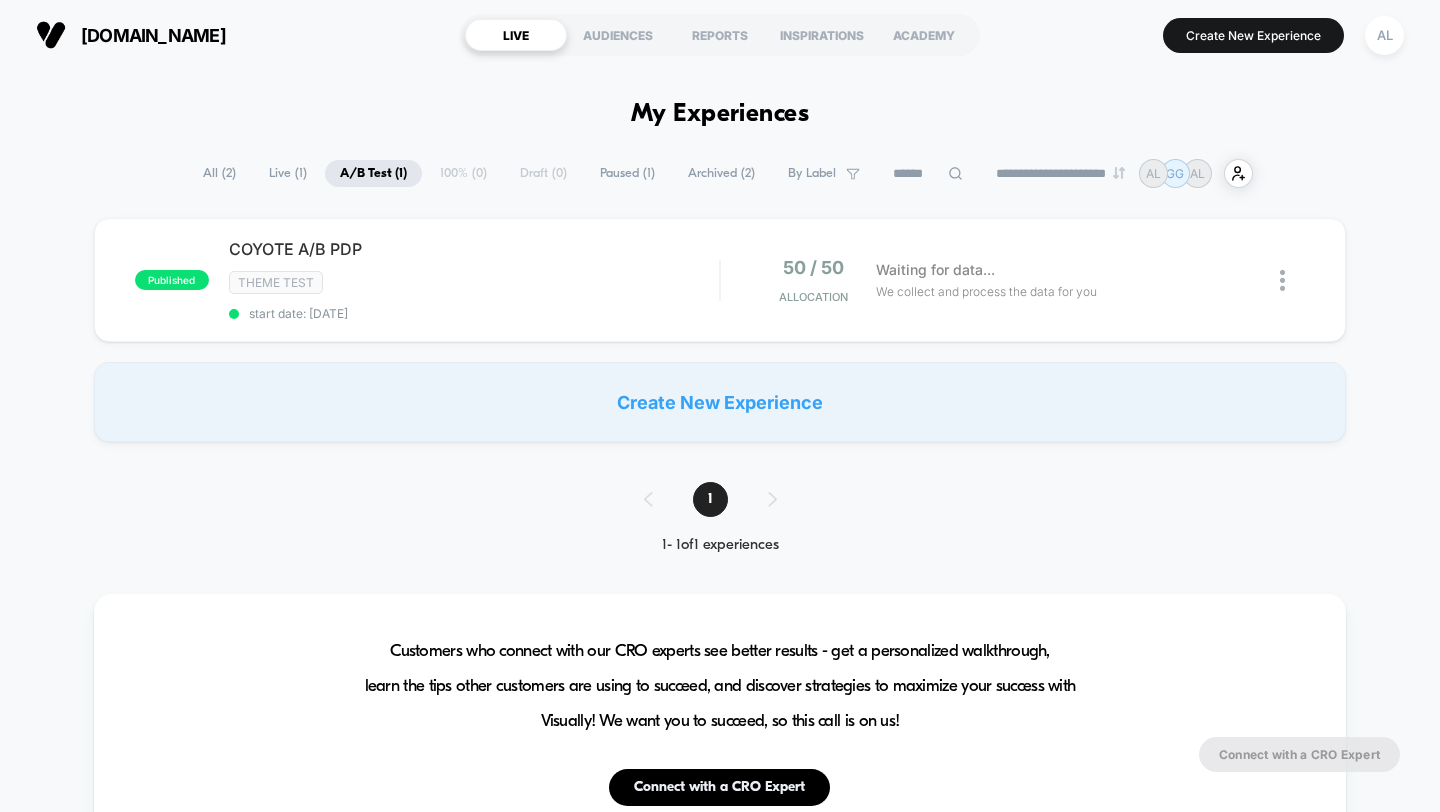 click on "Connect with a CRO Expert" at bounding box center (1299, 754) 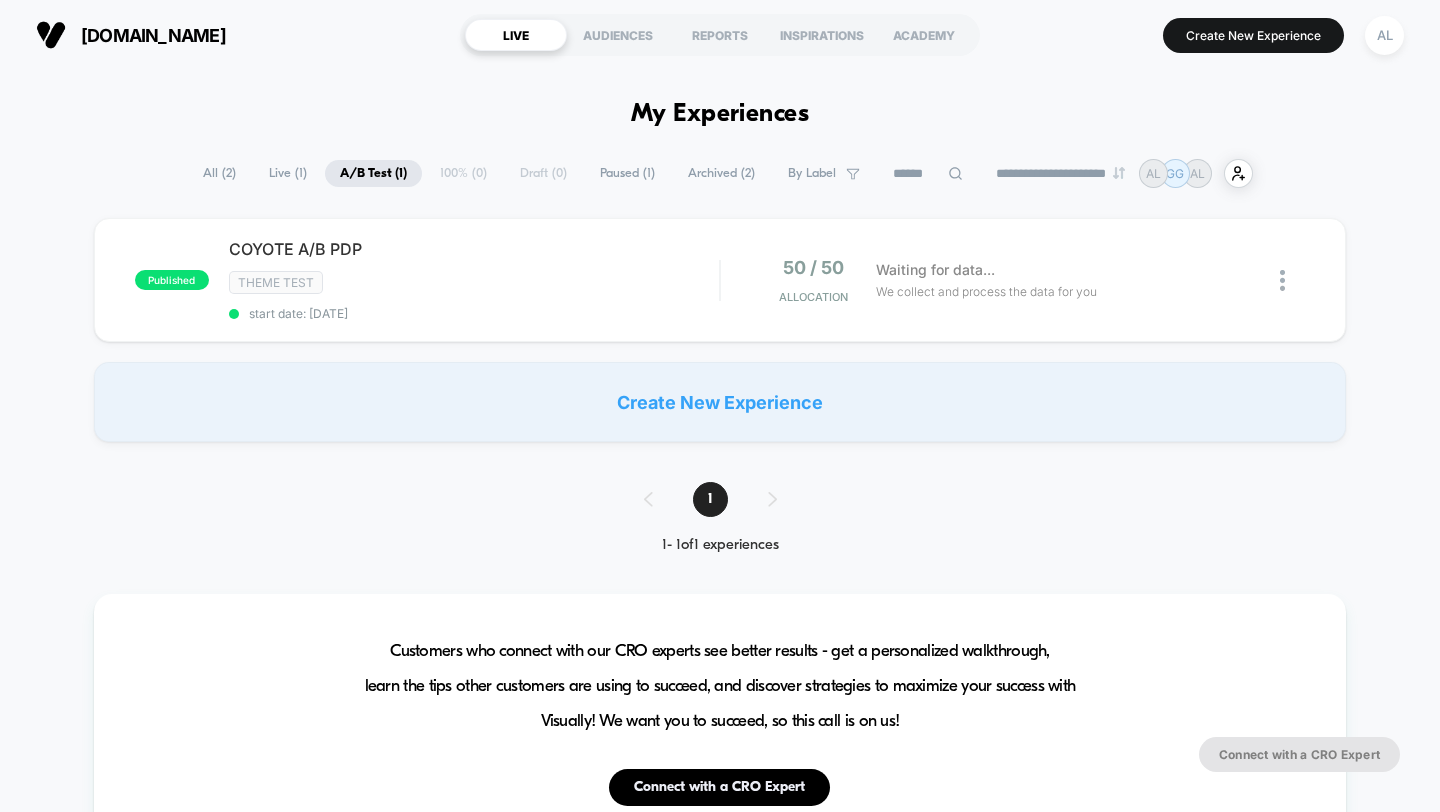 click on "**********" at bounding box center [720, 1578] 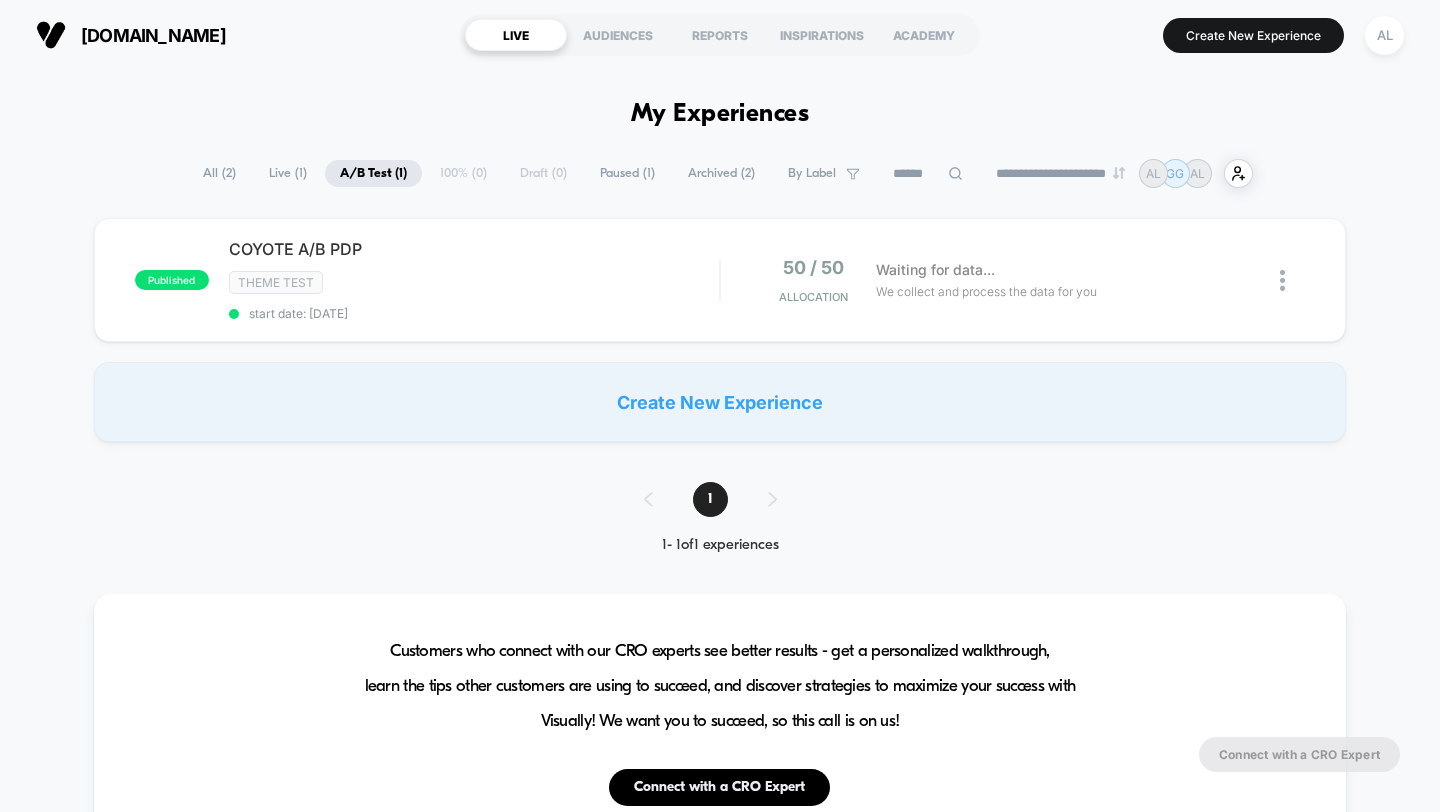 click on "Connect with a CRO Expert" at bounding box center [1299, 754] 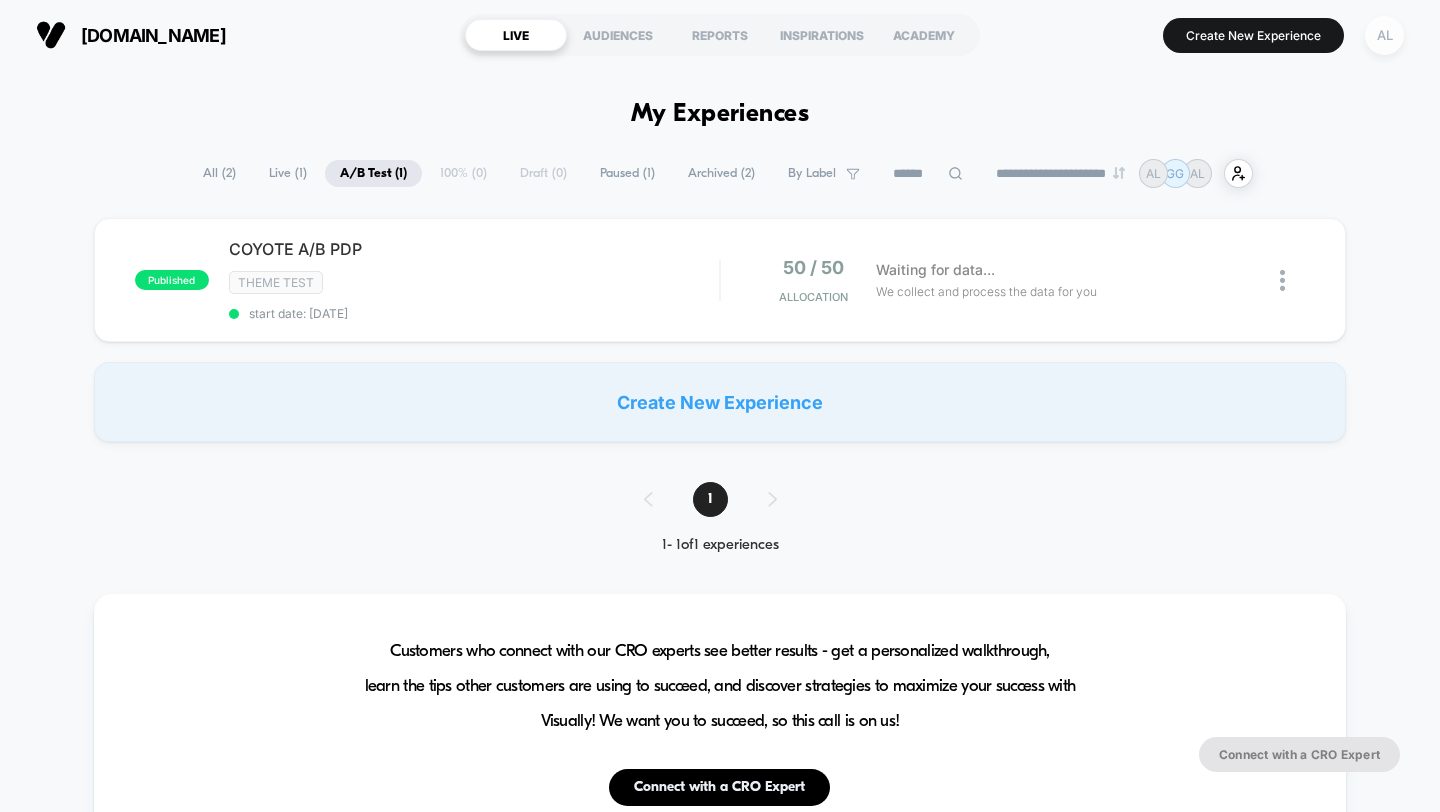 click on "AL" at bounding box center (1384, 35) 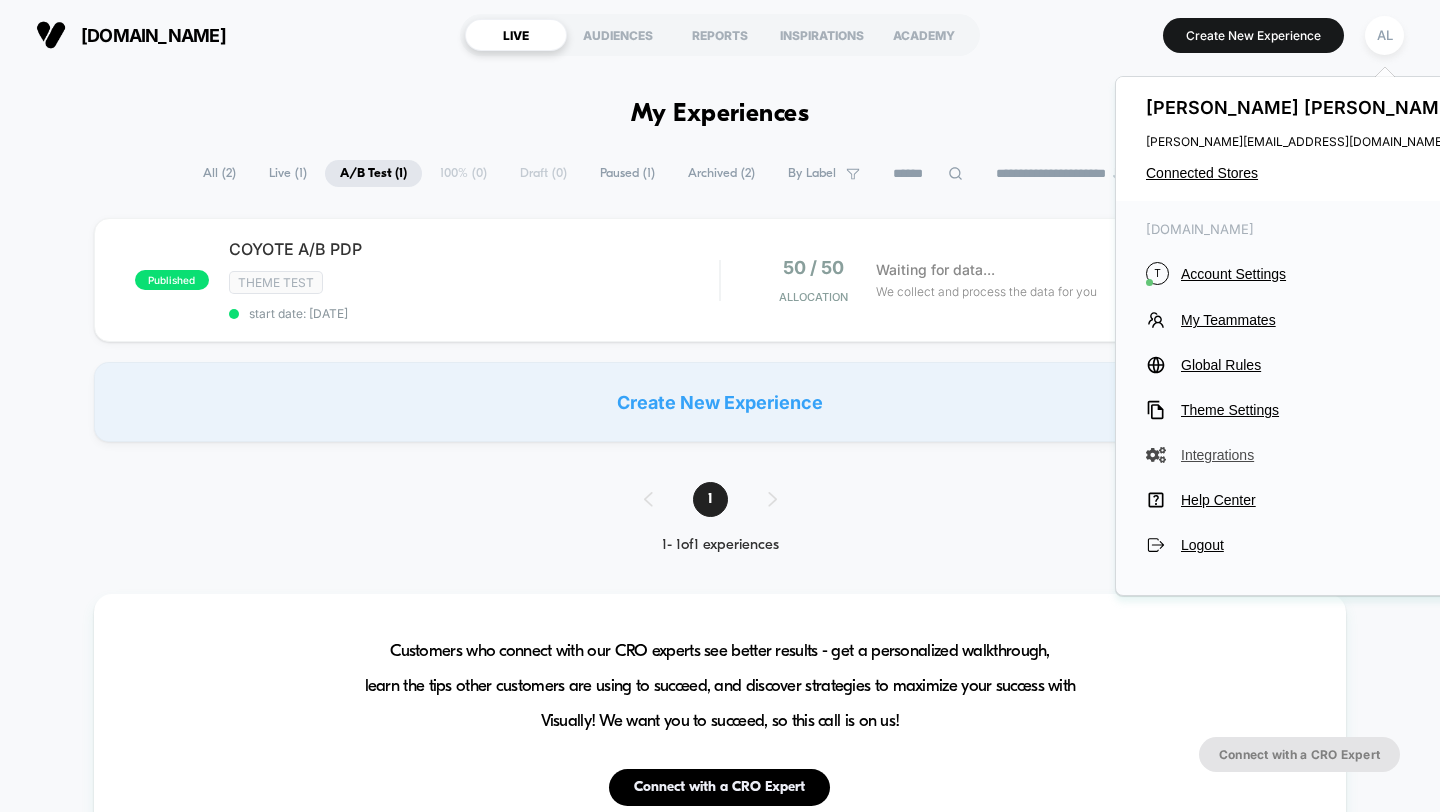 click on "Integrations" at bounding box center (1321, 455) 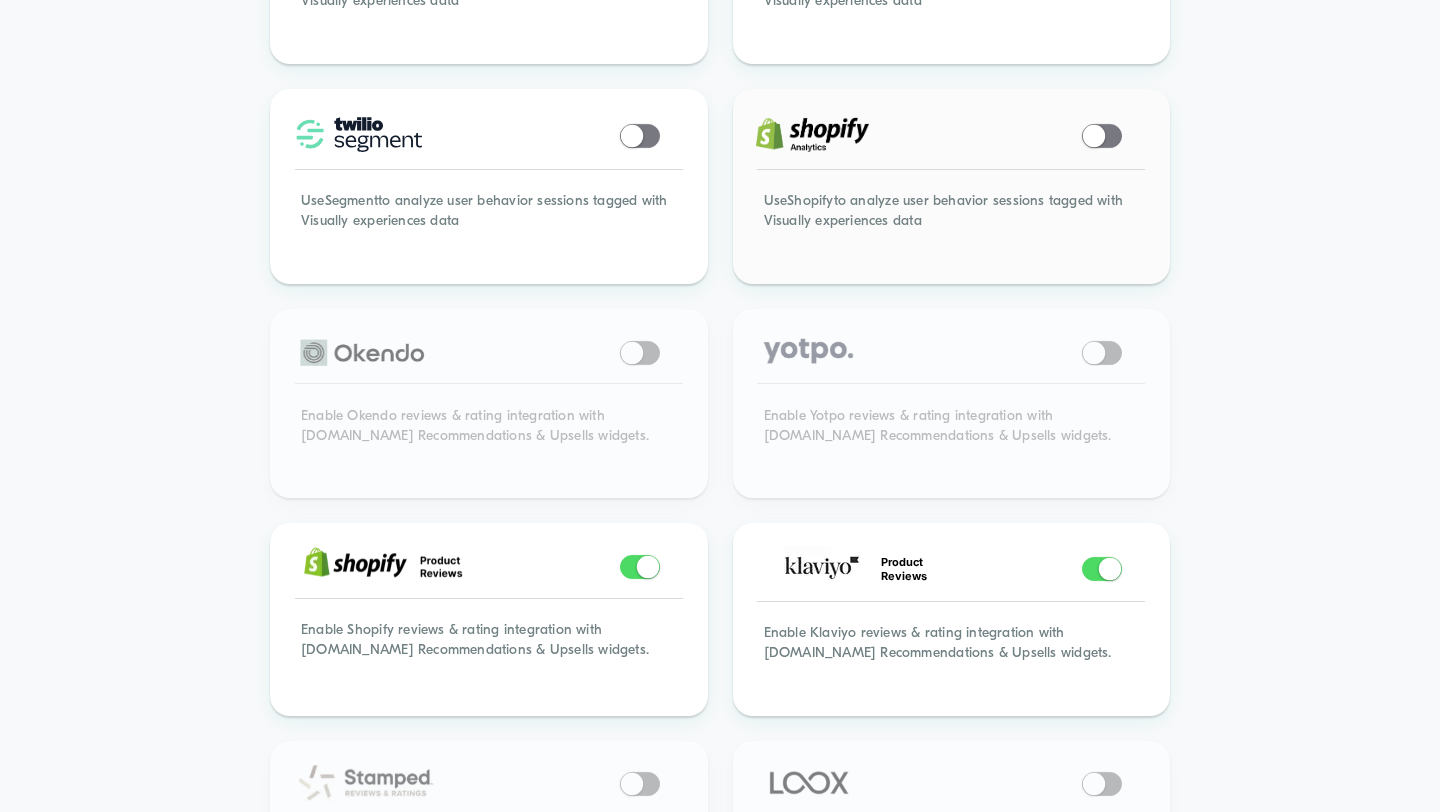 scroll, scrollTop: 0, scrollLeft: 0, axis: both 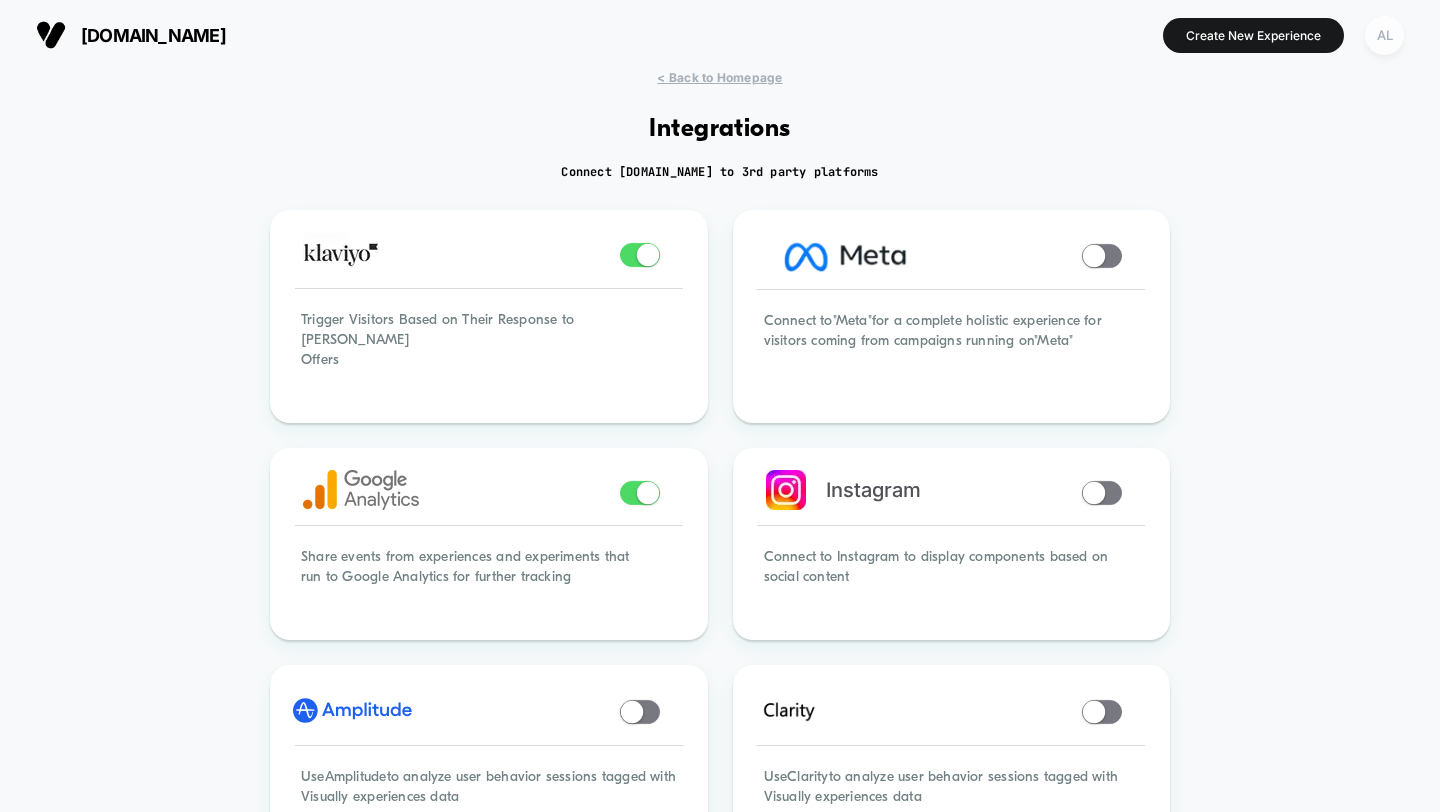 click on "AL" at bounding box center (1384, 35) 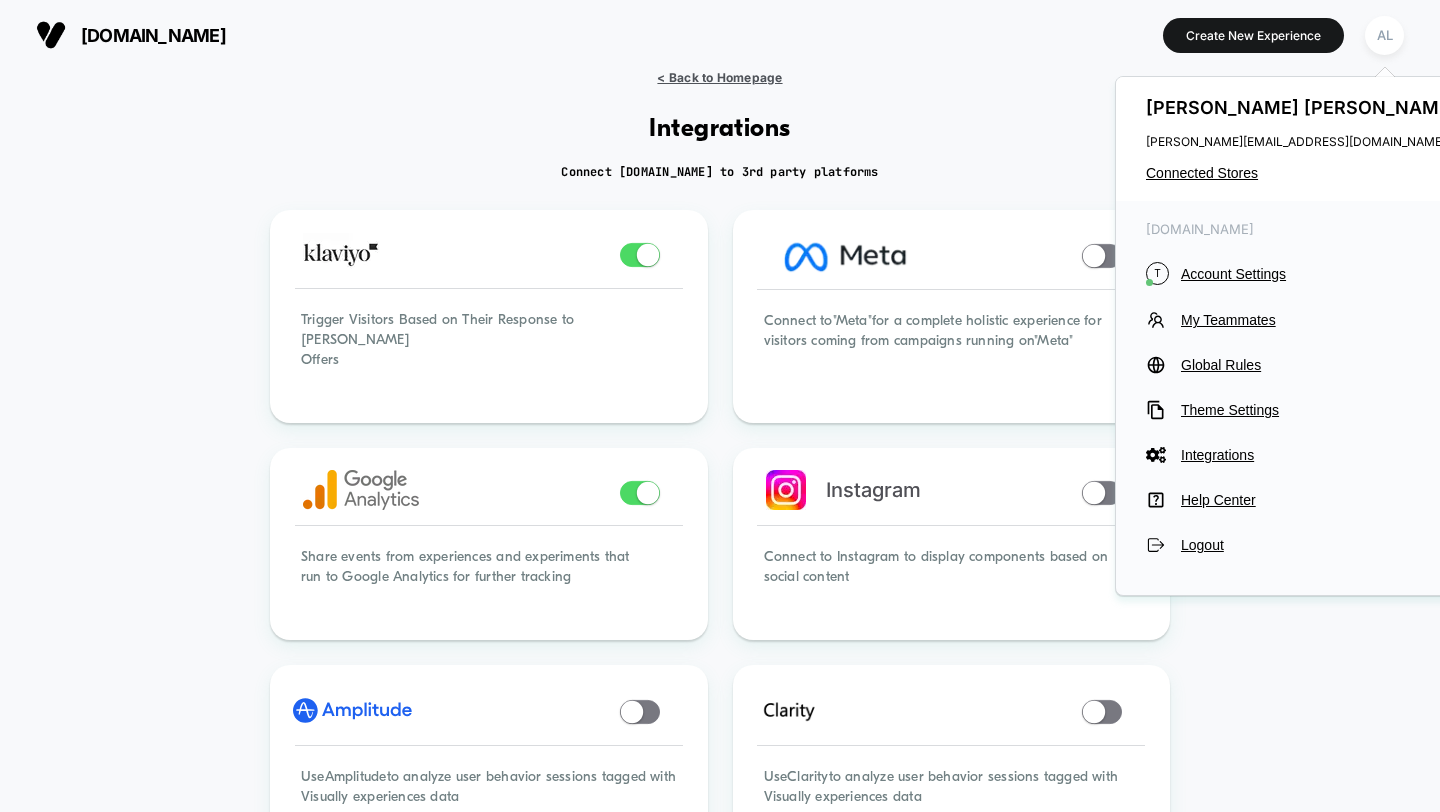 click on "< Back to Homepage" at bounding box center (719, 77) 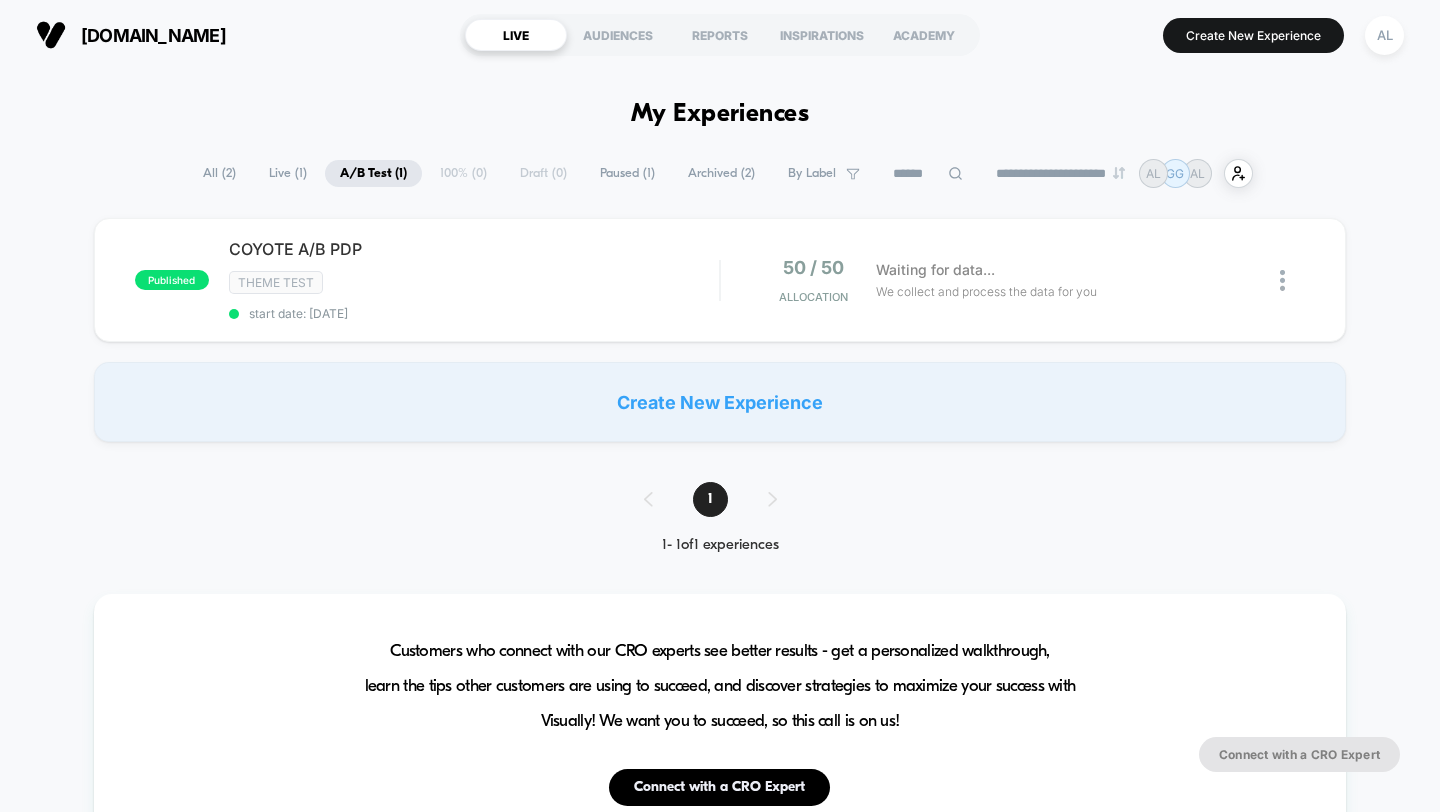 scroll, scrollTop: 0, scrollLeft: 0, axis: both 